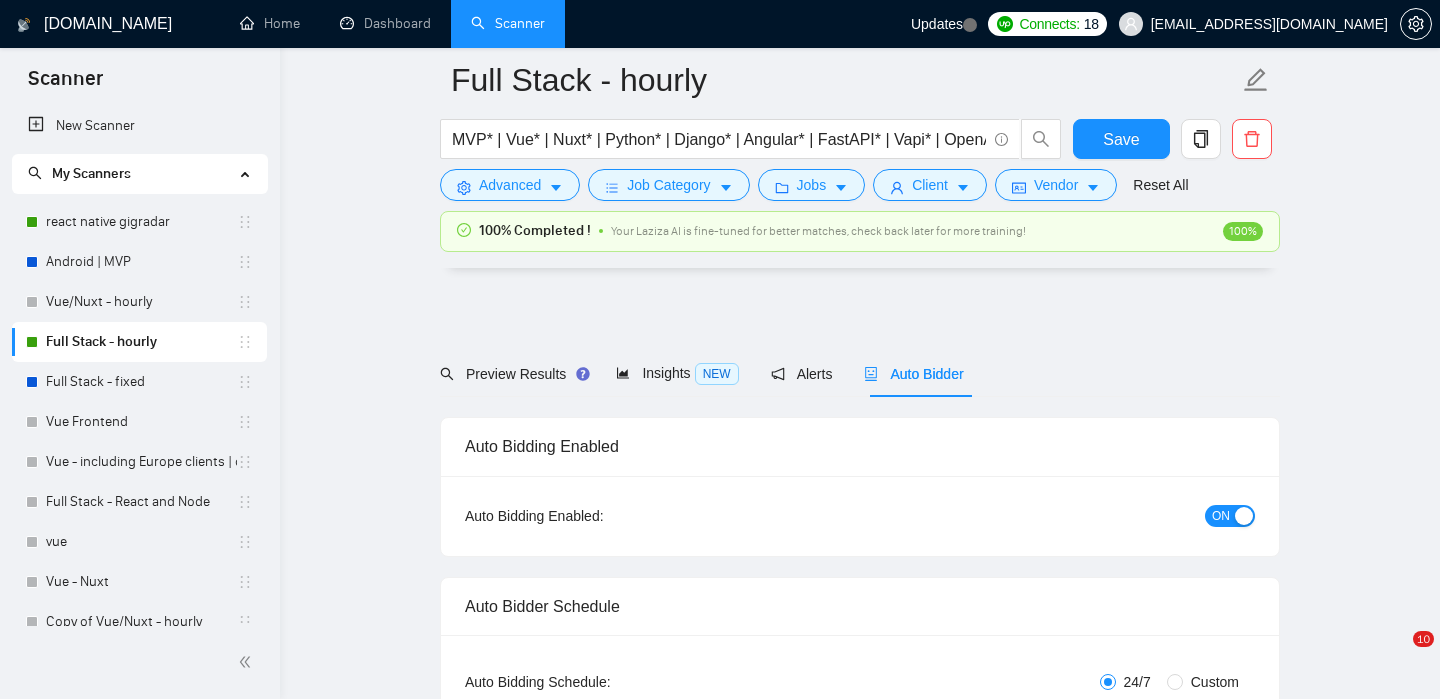 scroll, scrollTop: 2438, scrollLeft: 0, axis: vertical 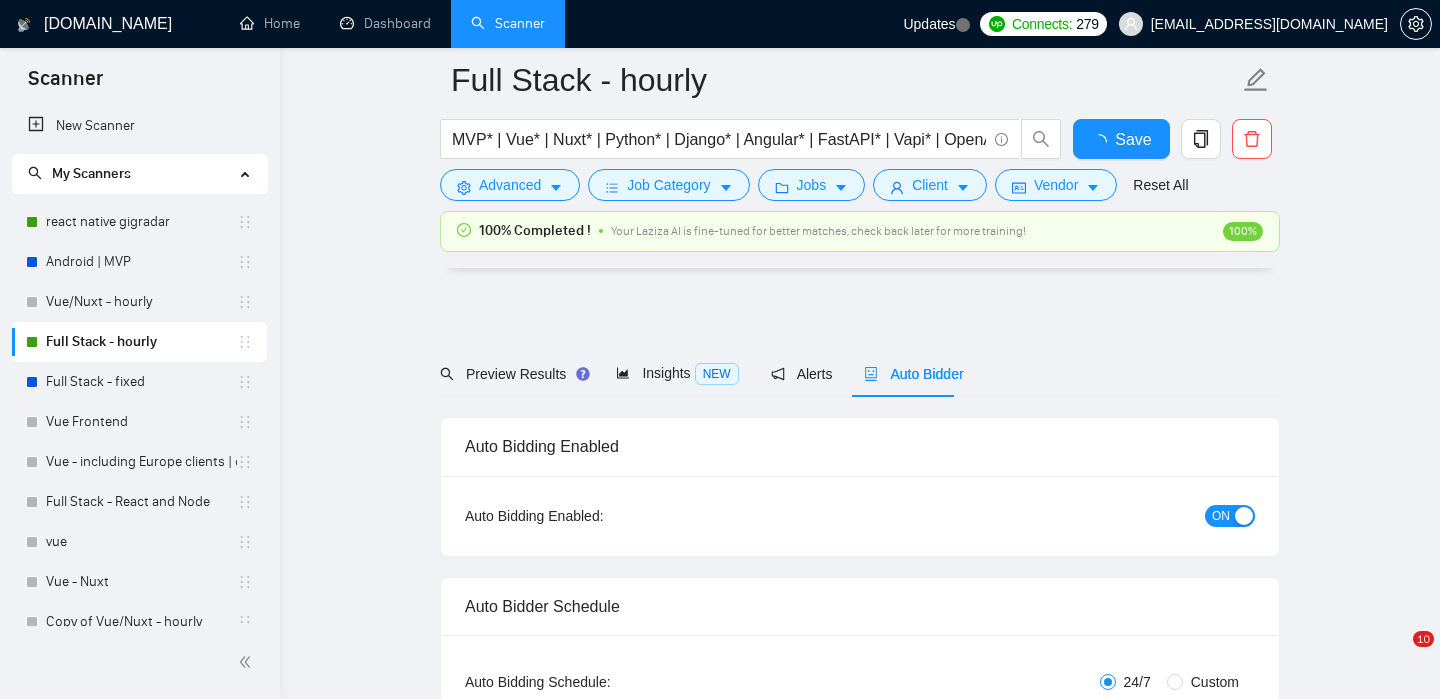 type 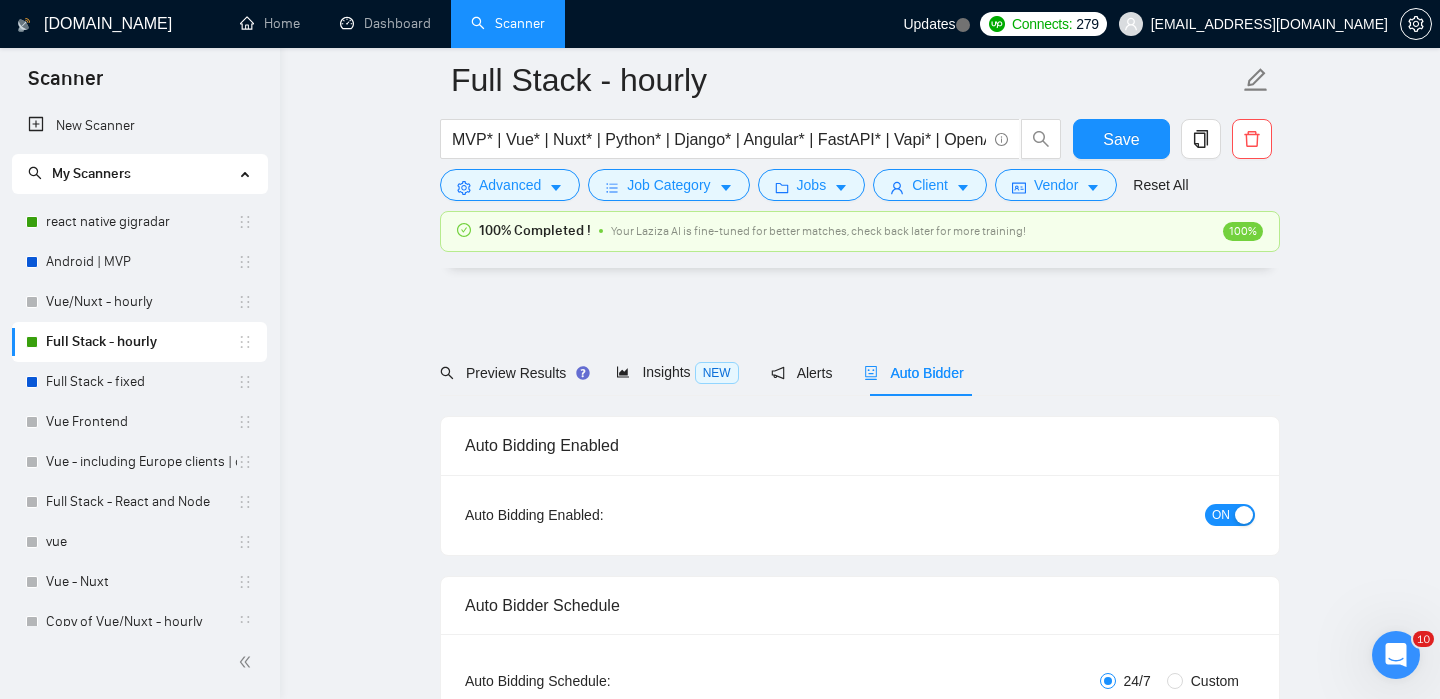 scroll, scrollTop: 238, scrollLeft: 0, axis: vertical 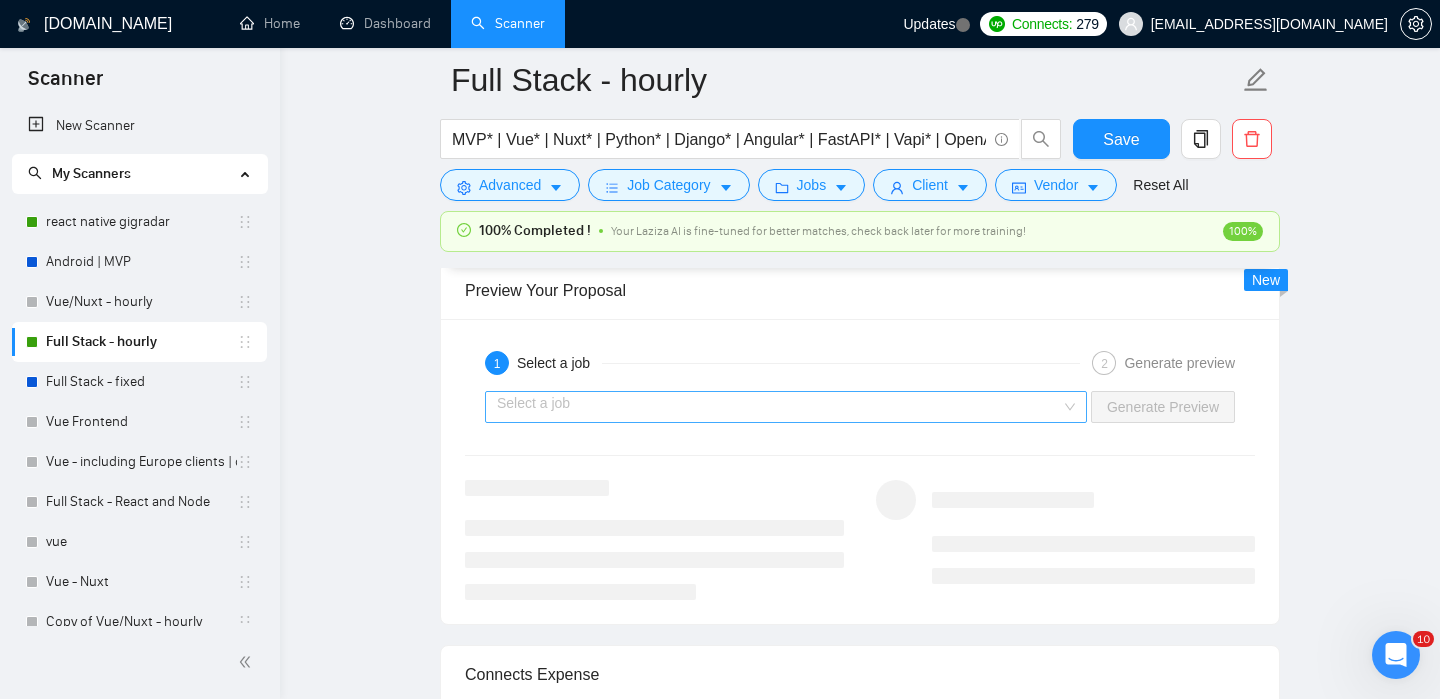 click at bounding box center [779, 407] 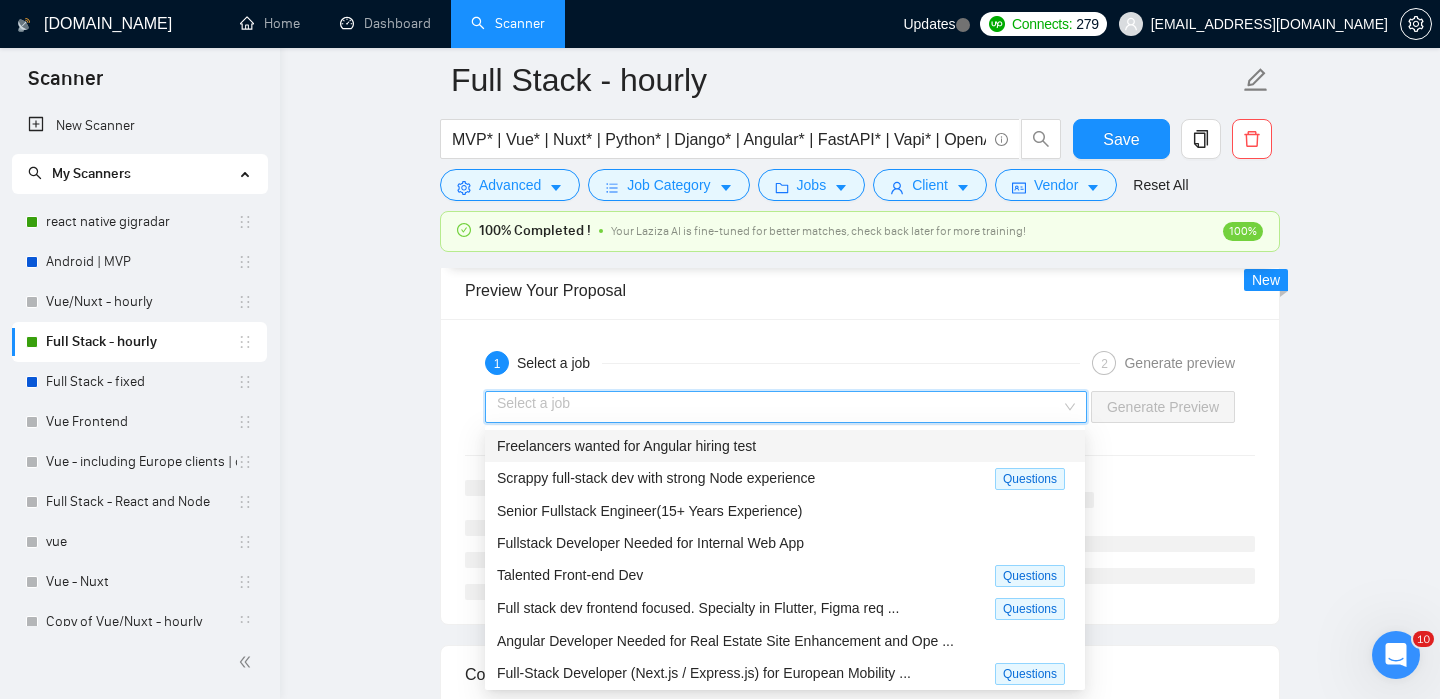 click on "Full Stack - hourly MVP* | Vue* | Nuxt* | Python* | Django* | Angular* | FastAPI* | Vapi* | OpenAI* | LLM* | AI* | Chatbot* | "Chat bot" ("front-end" | frontend* | "front end" | "full-stack" | full-stack* | "full-stack" | Backend* | "Back-end" | "Back - end" | "Back end" | "AI Engineer") Save Advanced   Job Category   Jobs   Client   Vendor   Reset All 100% Completed ! Your Laziza AI is fine-tuned for better matches, check back later for more training! 100% Preview Results Insights NEW Alerts Auto Bidder Auto Bidding Enabled Auto Bidding Enabled: ON Auto Bidder Schedule Auto Bidding Type: Automated (recommended) Semi-automated Auto Bidding Schedule: 24/7 Custom Custom Auto Bidder Schedule Repeat every week on Monday Tuesday Wednesday Thursday Friday Saturday Sunday Active Hours ( Asia/Karachi ): From: To: ( 24  hours) Asia/Karachi Auto Bidding Type Select your bidding algorithm: Choose the algorithm for you bidding. The price per proposal does not include your connects expenditure. Template Bidder 0.50 1.00" at bounding box center (860, -512) 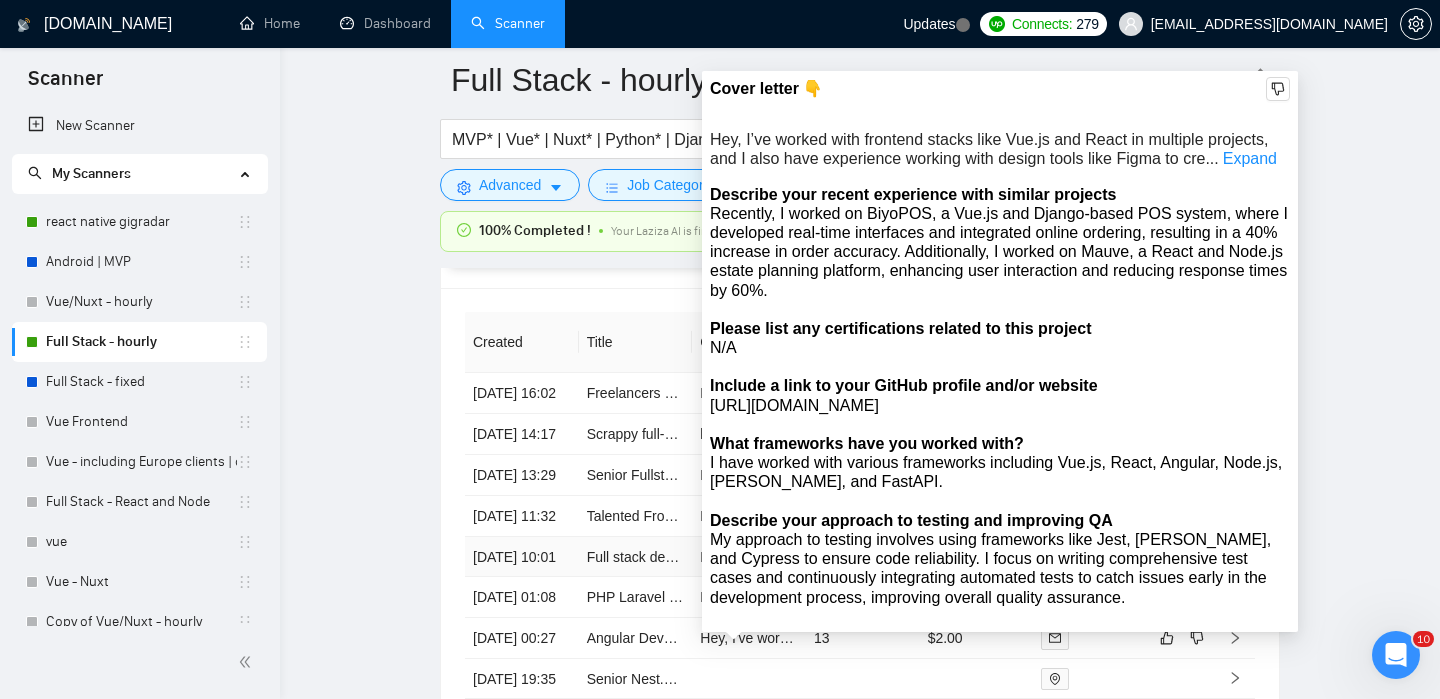 scroll, scrollTop: 4822, scrollLeft: 0, axis: vertical 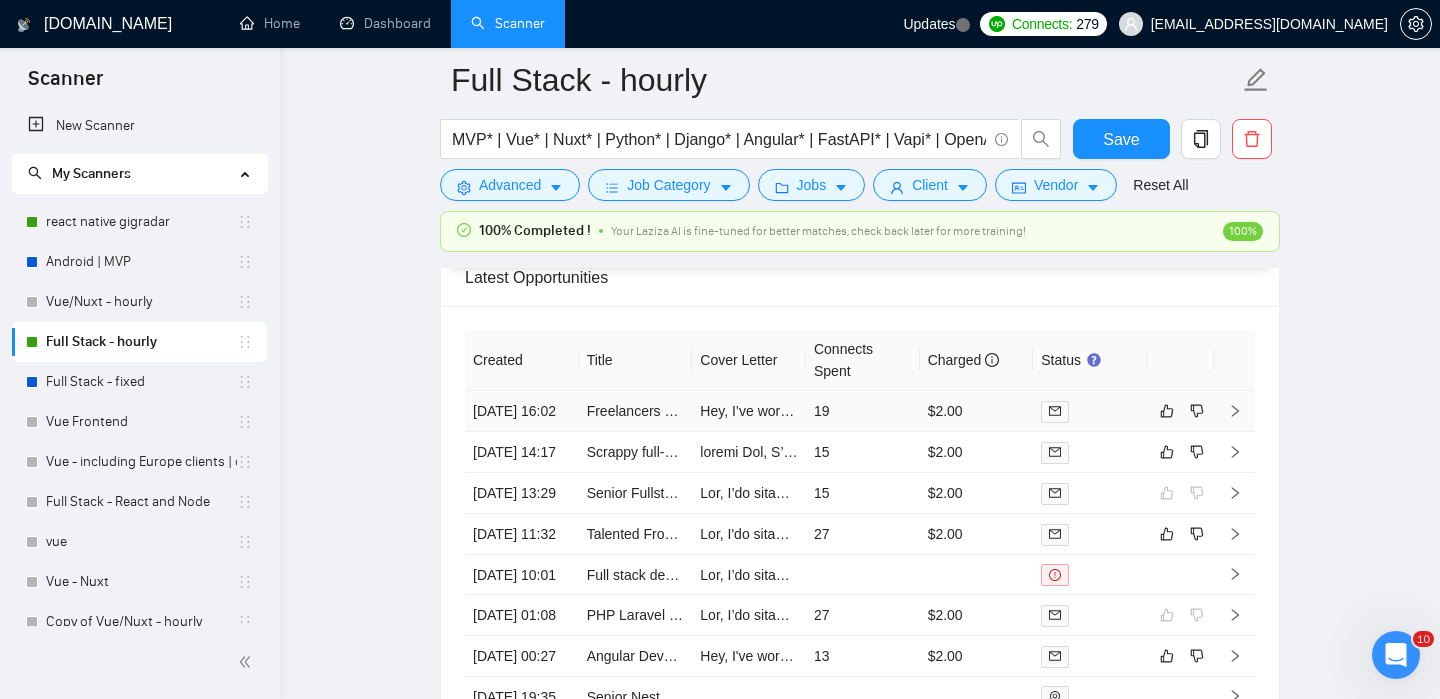 click 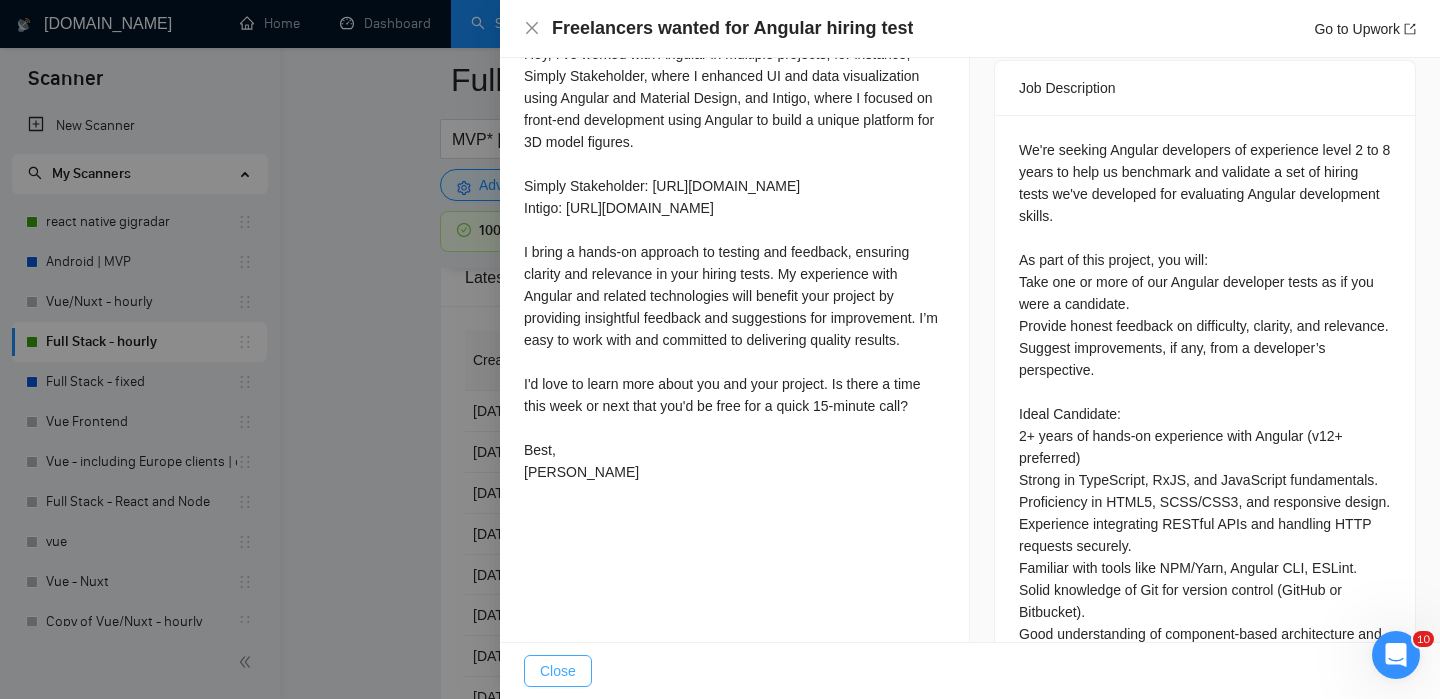 click on "Close" at bounding box center [558, 671] 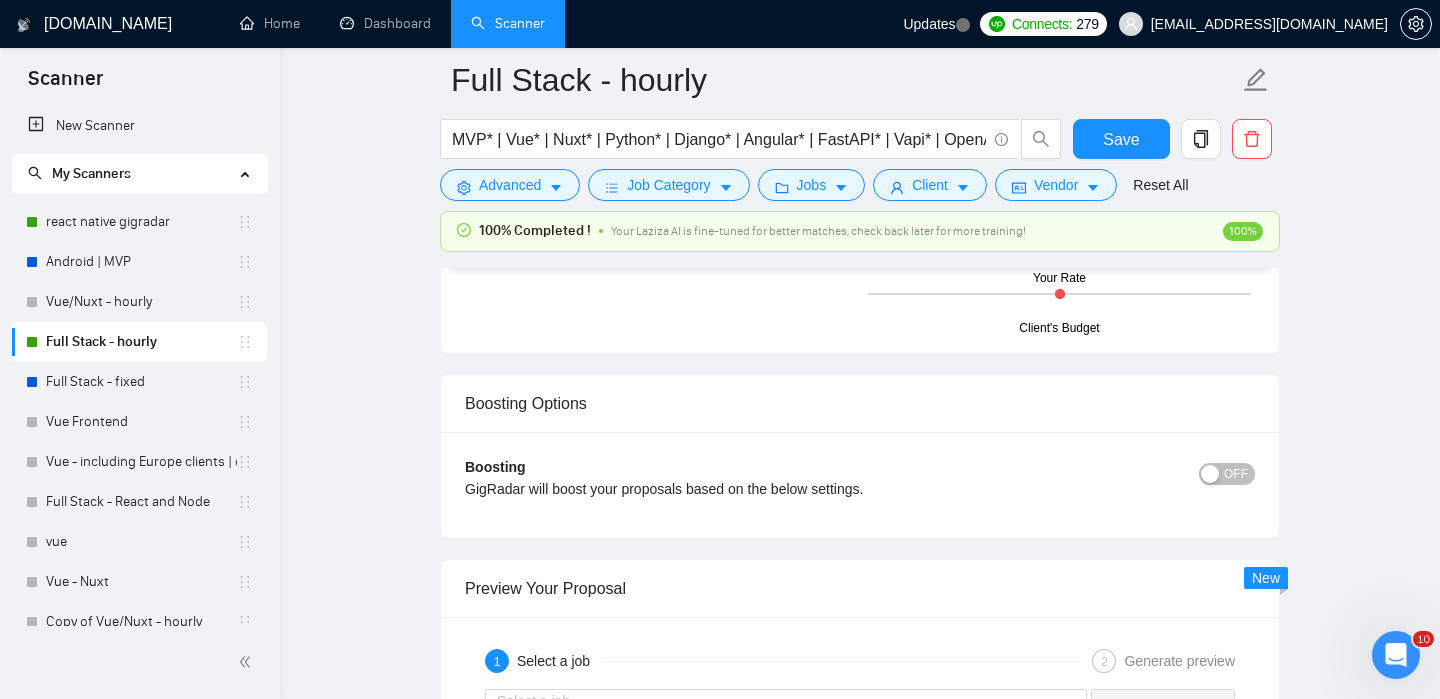 scroll, scrollTop: 2915, scrollLeft: 0, axis: vertical 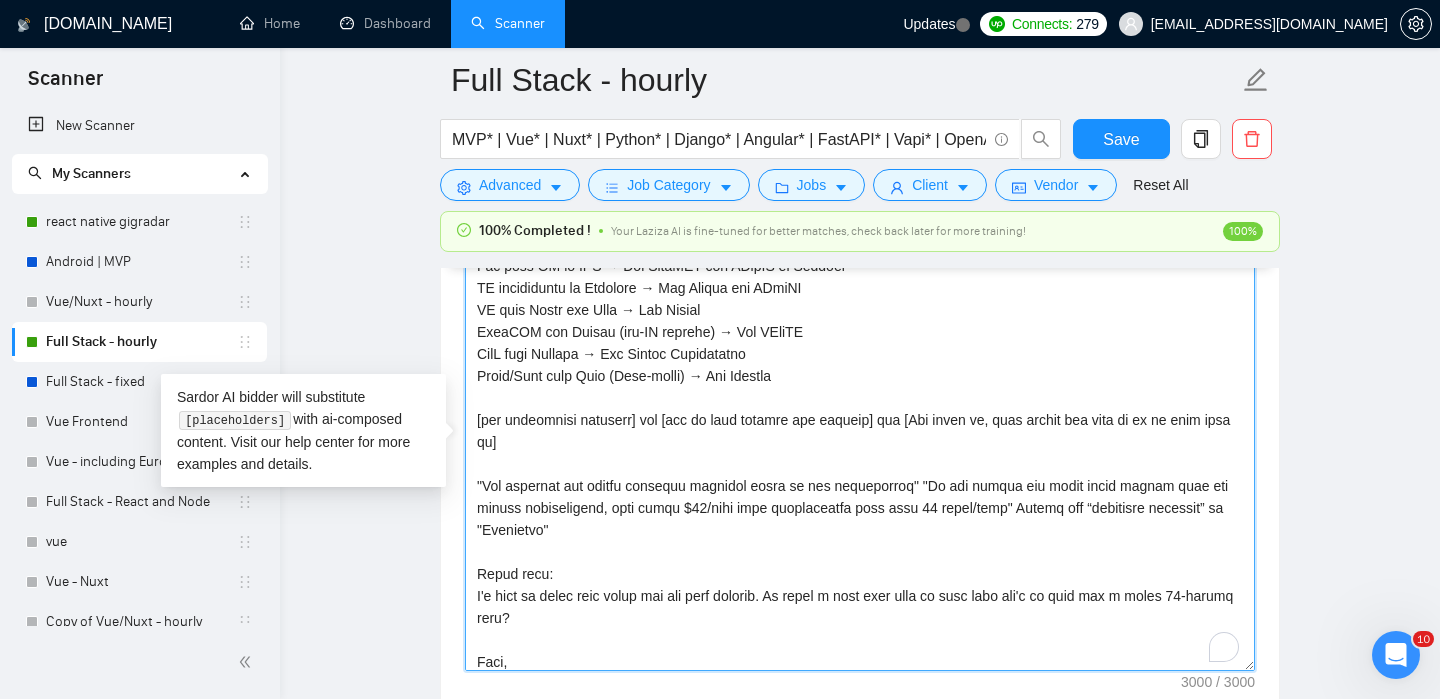 drag, startPoint x: 908, startPoint y: 421, endPoint x: 903, endPoint y: 451, distance: 30.413813 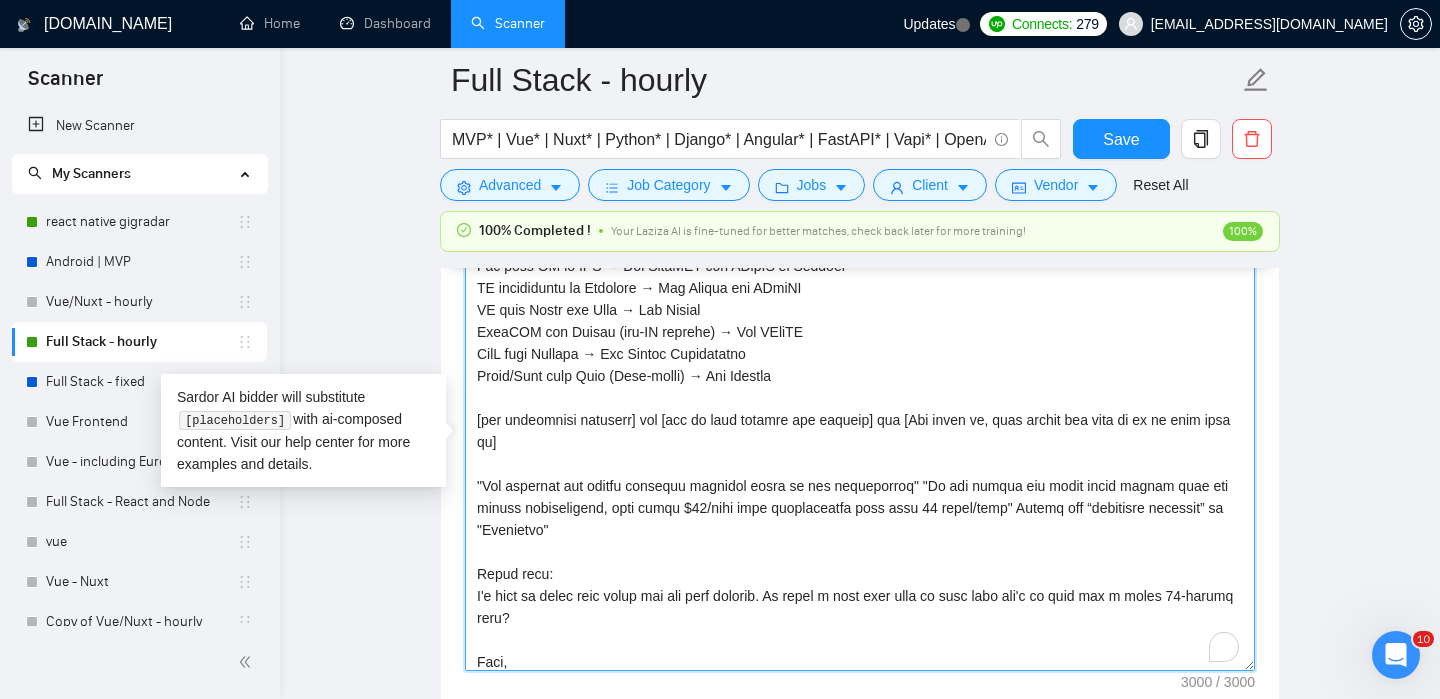 scroll, scrollTop: 670, scrollLeft: 0, axis: vertical 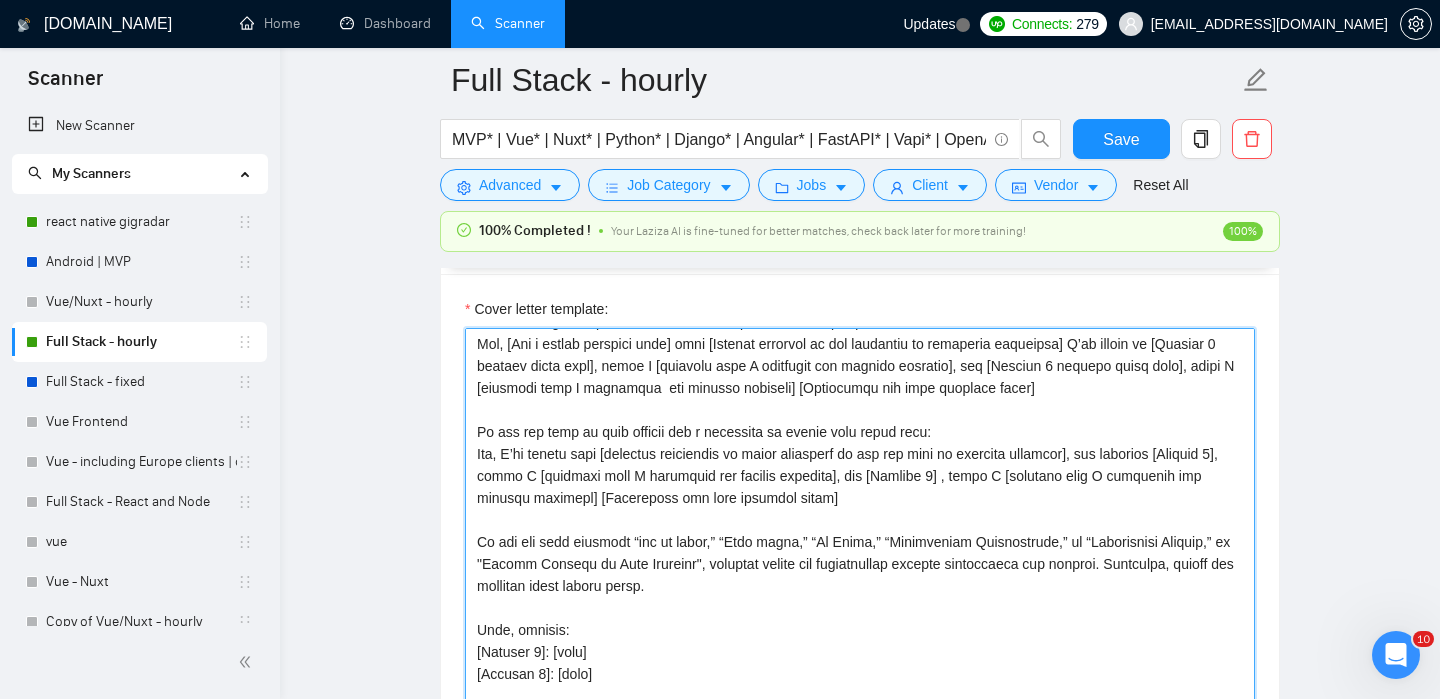 drag, startPoint x: 474, startPoint y: 433, endPoint x: 595, endPoint y: 448, distance: 121.92621 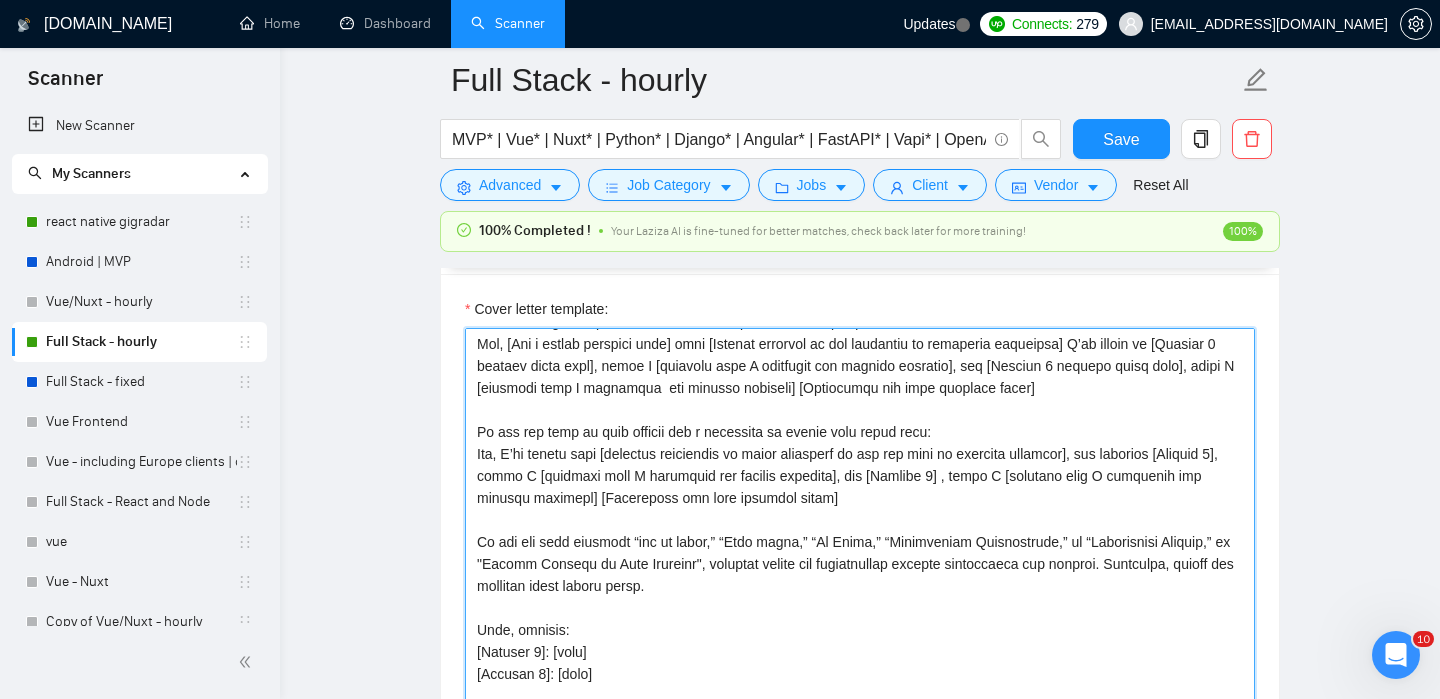 click on "Cover letter template:" at bounding box center [860, 553] 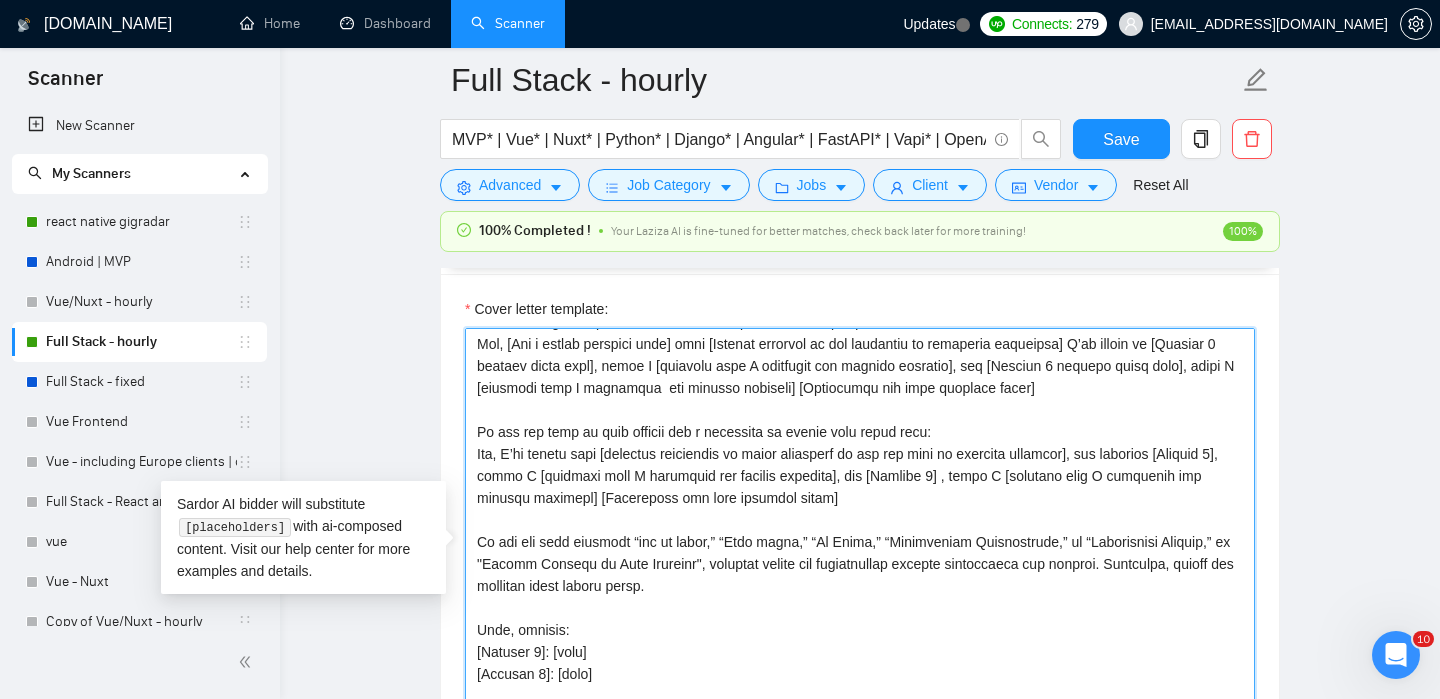 scroll, scrollTop: 51, scrollLeft: 0, axis: vertical 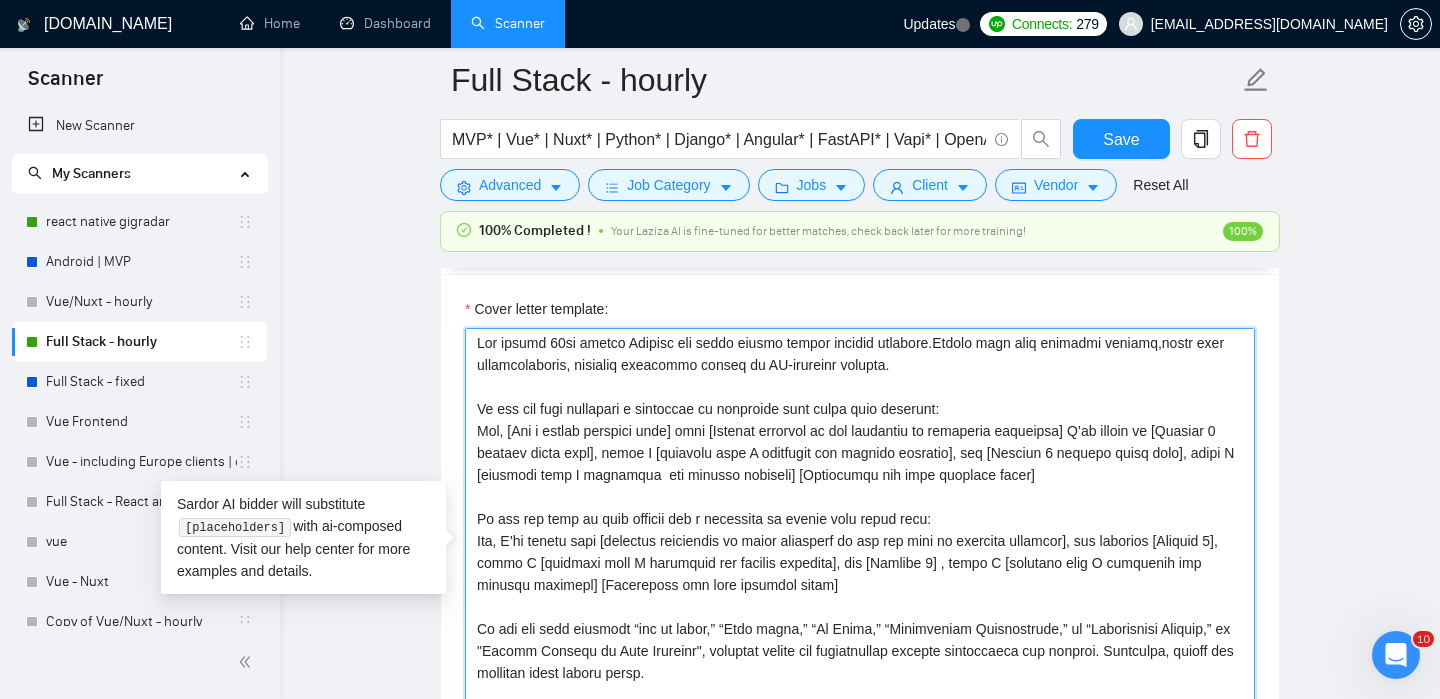 drag, startPoint x: 478, startPoint y: 412, endPoint x: 950, endPoint y: 411, distance: 472.00107 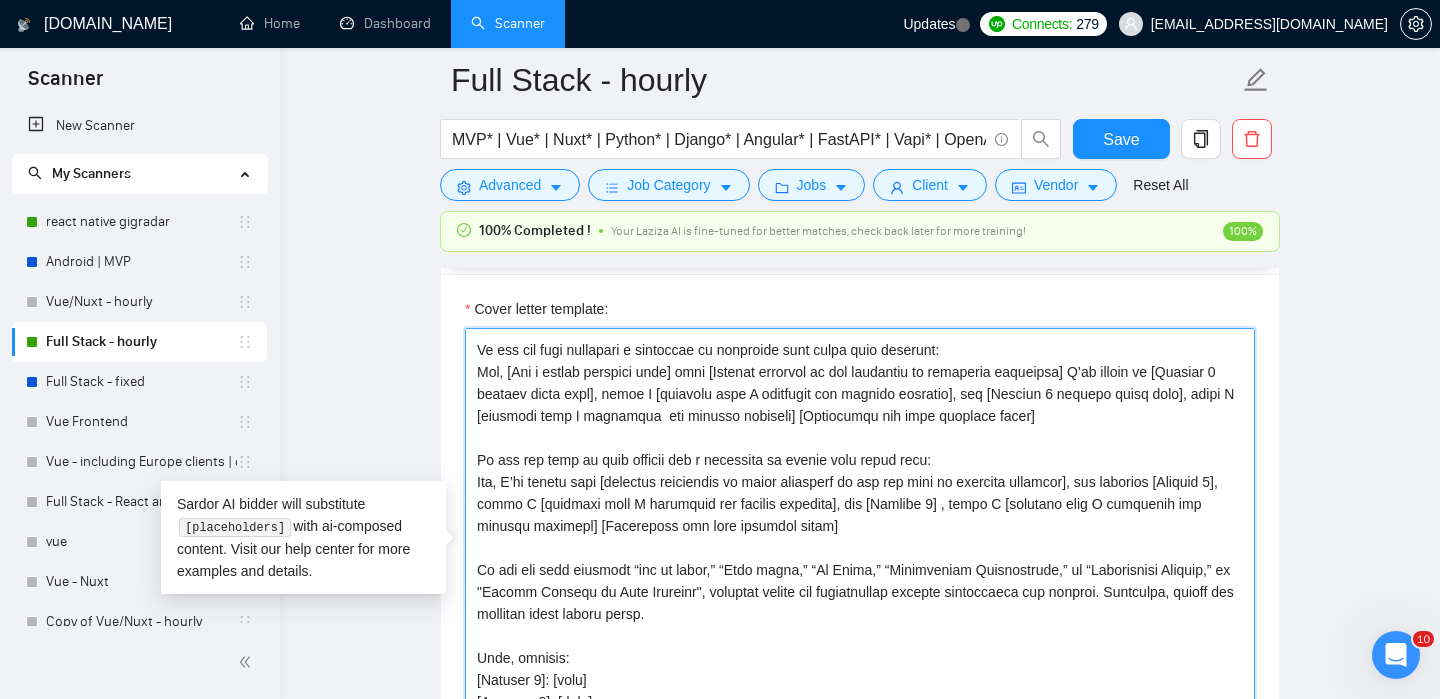 scroll, scrollTop: 89, scrollLeft: 0, axis: vertical 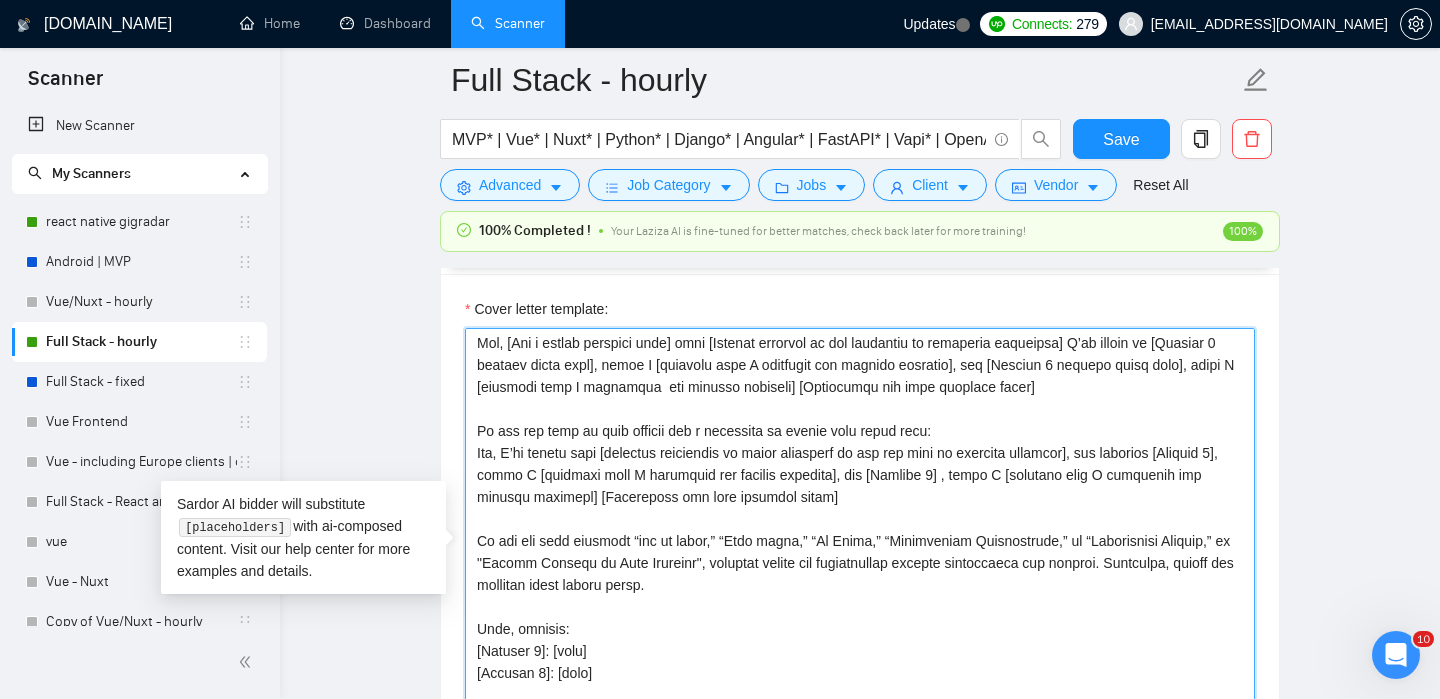 drag, startPoint x: 476, startPoint y: 544, endPoint x: 689, endPoint y: 585, distance: 216.91013 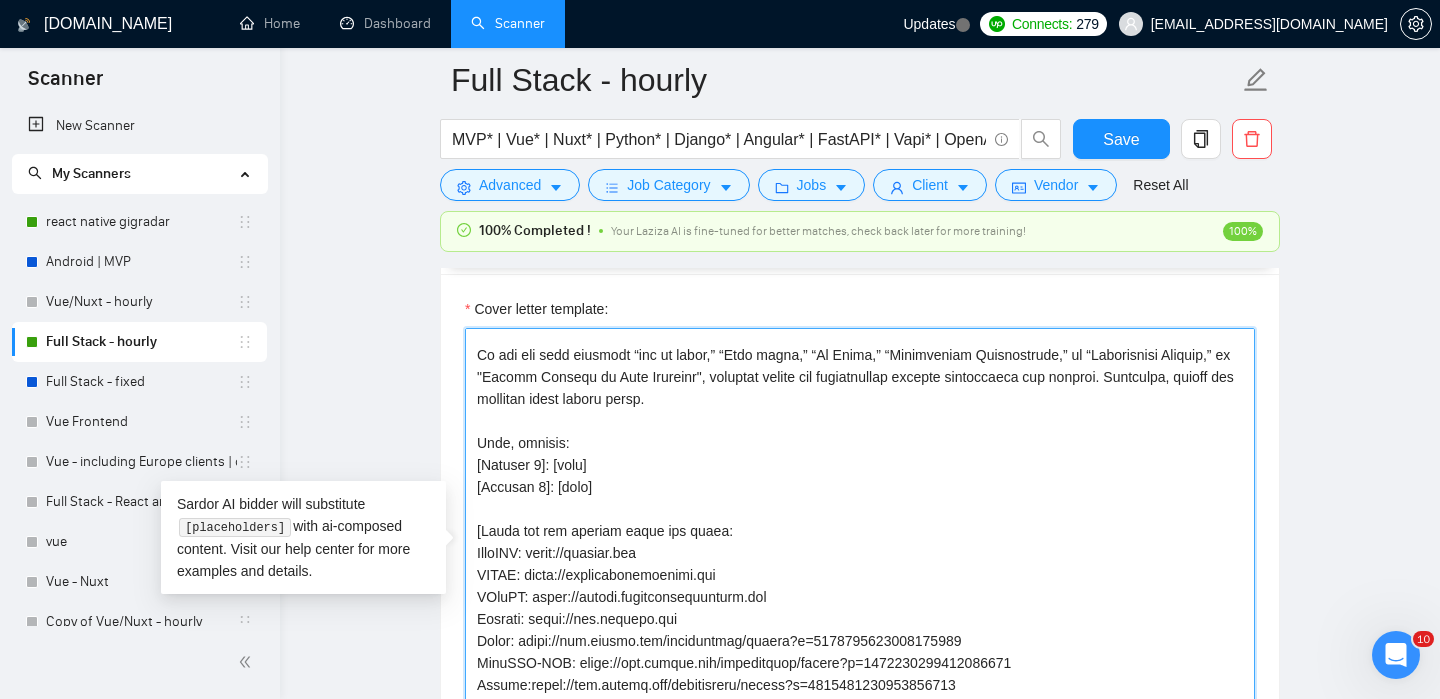 scroll, scrollTop: 400, scrollLeft: 0, axis: vertical 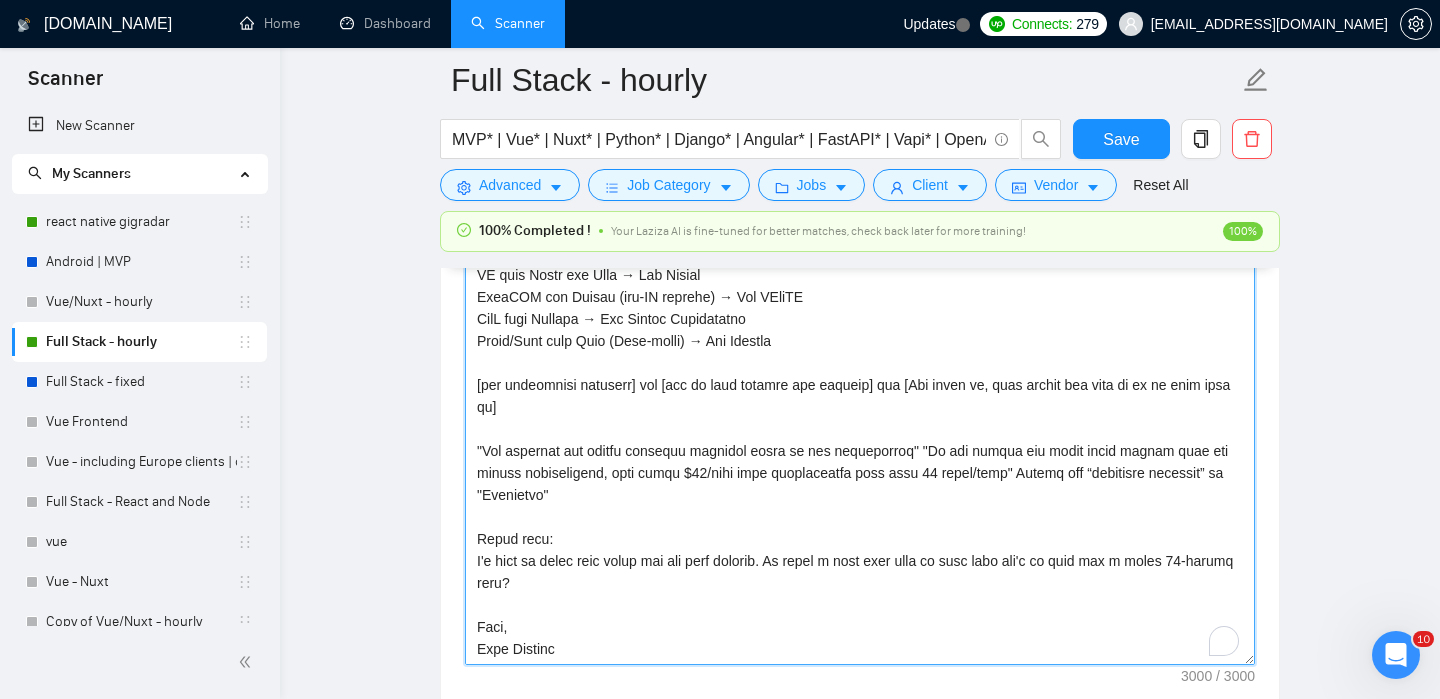 drag, startPoint x: 924, startPoint y: 448, endPoint x: 1004, endPoint y: 480, distance: 86.162636 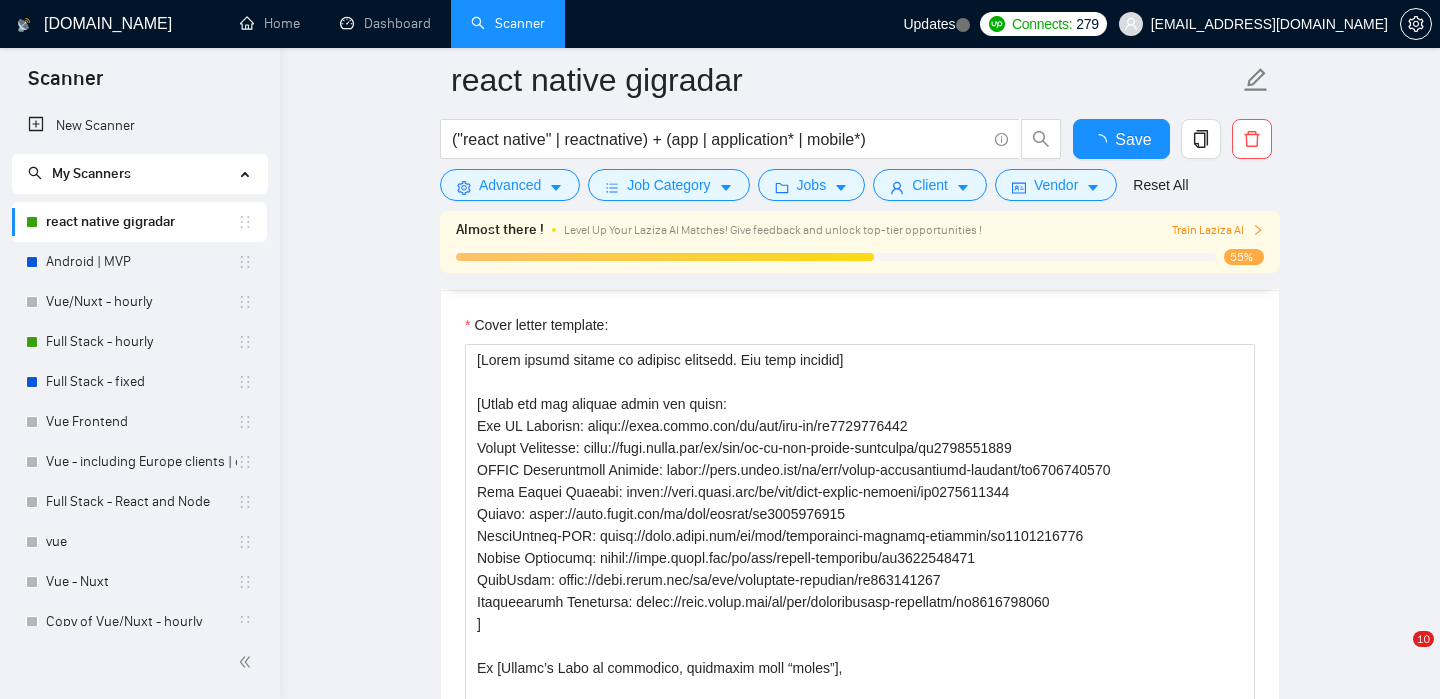 scroll, scrollTop: 1880, scrollLeft: 0, axis: vertical 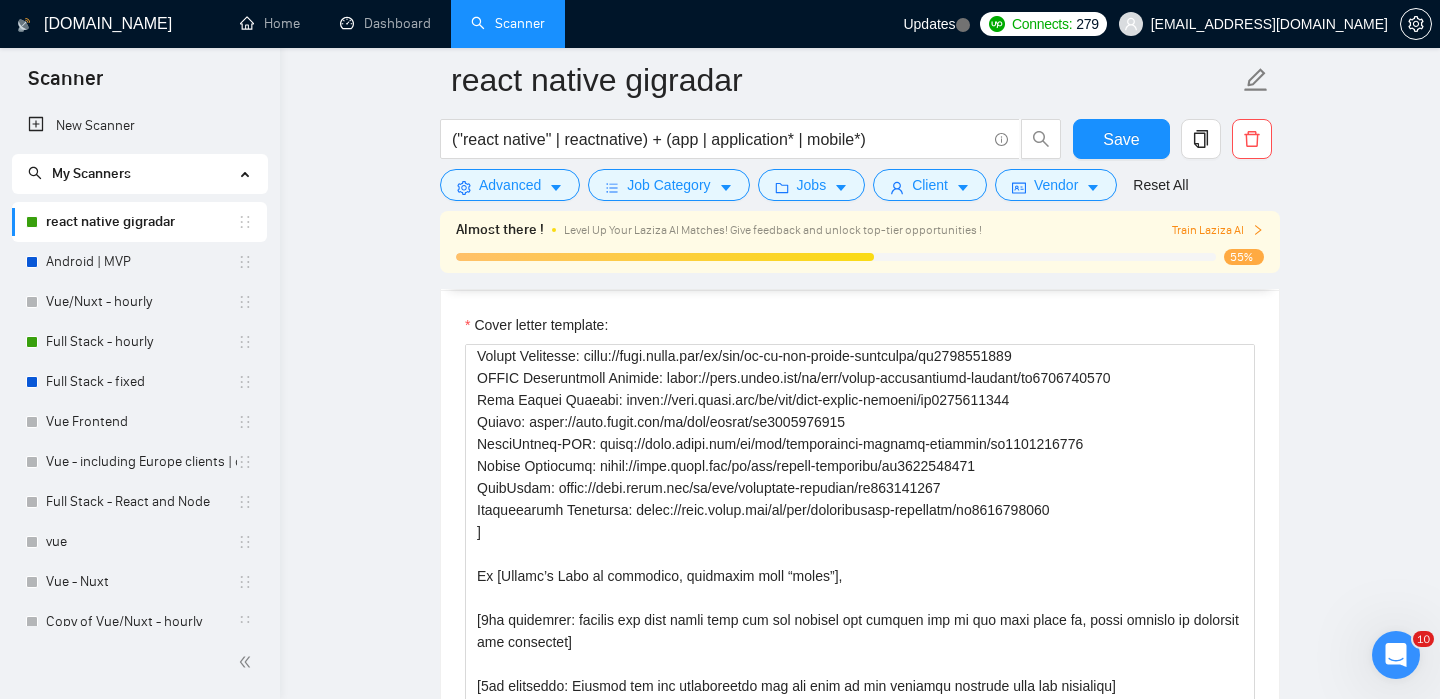 type 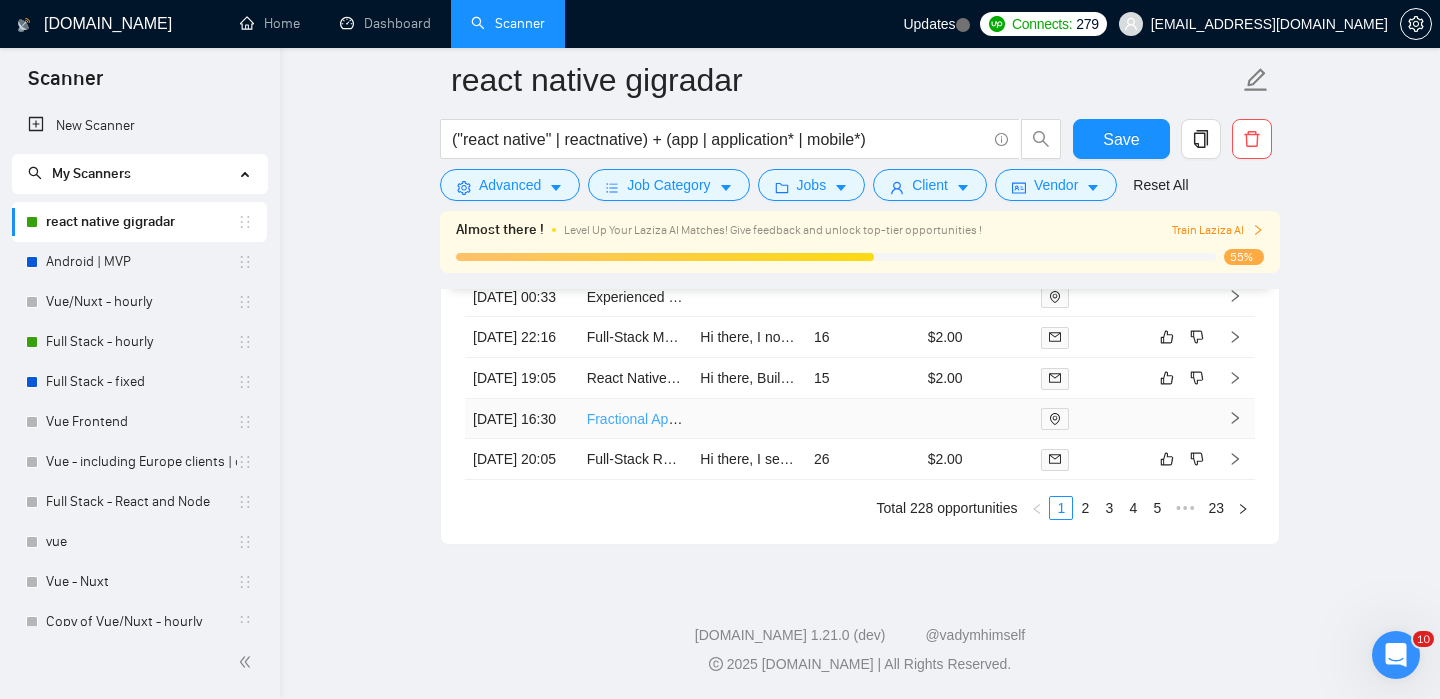 scroll, scrollTop: 5389, scrollLeft: 0, axis: vertical 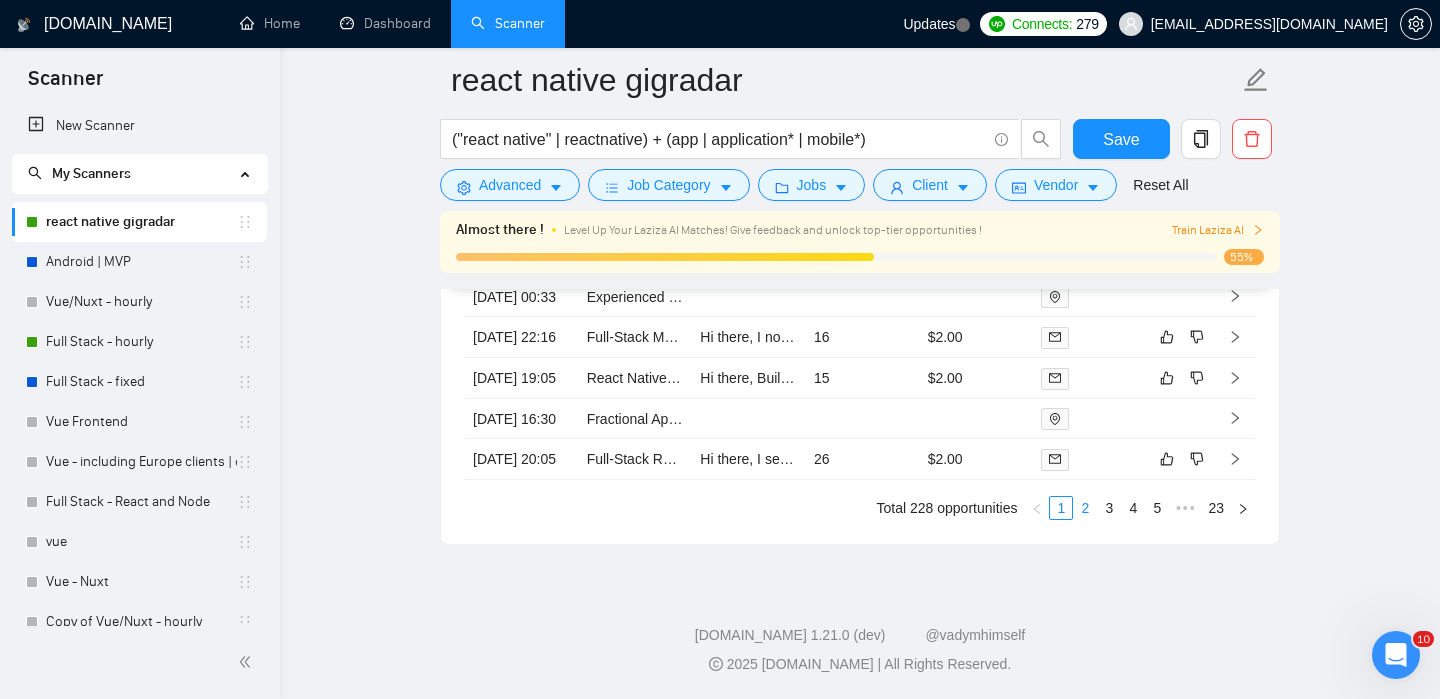 click on "2" at bounding box center (1085, 508) 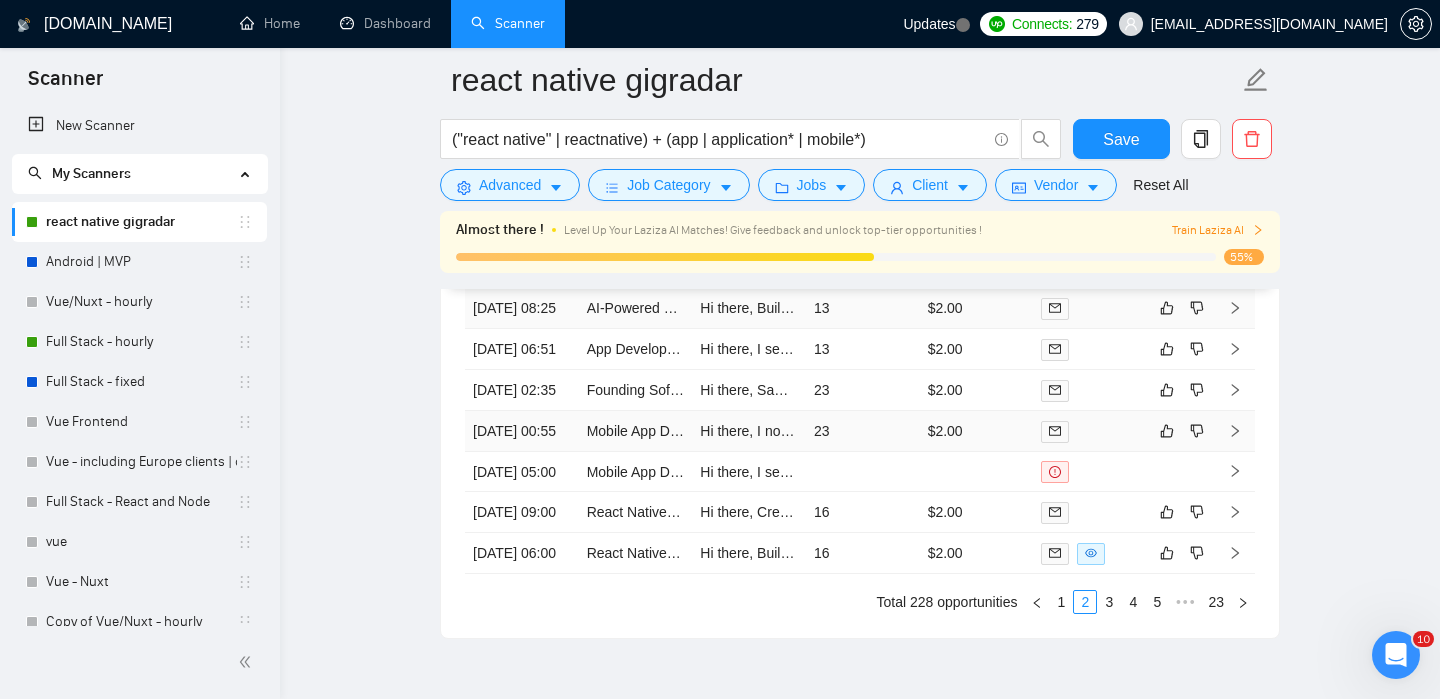 scroll, scrollTop: 5417, scrollLeft: 0, axis: vertical 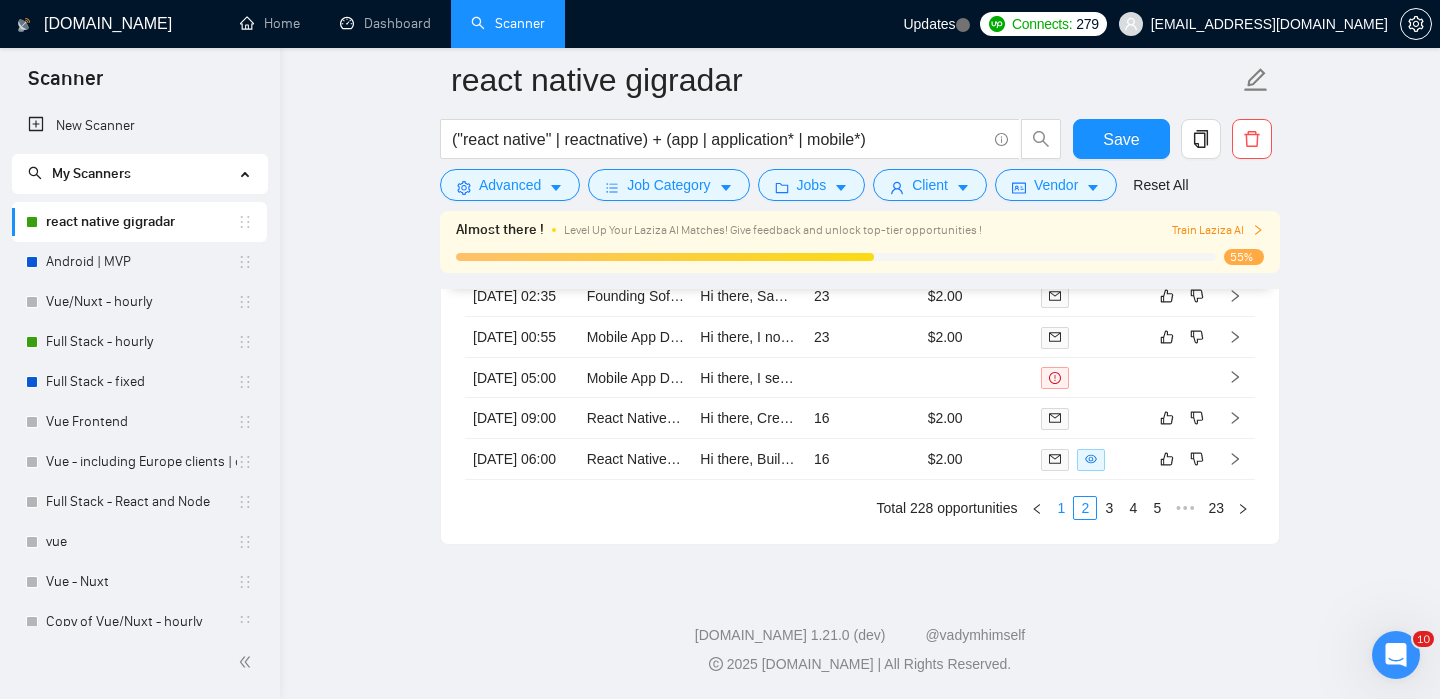 click on "1" at bounding box center (1061, 508) 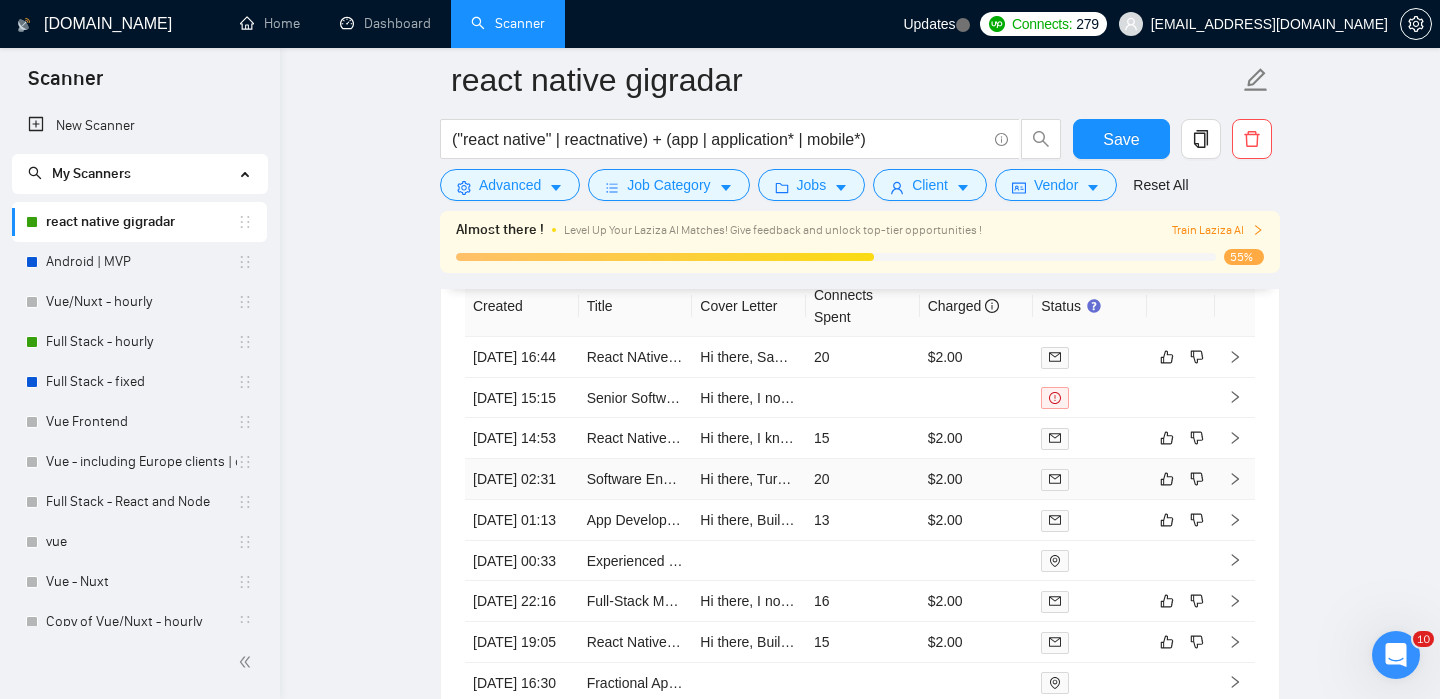 scroll, scrollTop: 5417, scrollLeft: 0, axis: vertical 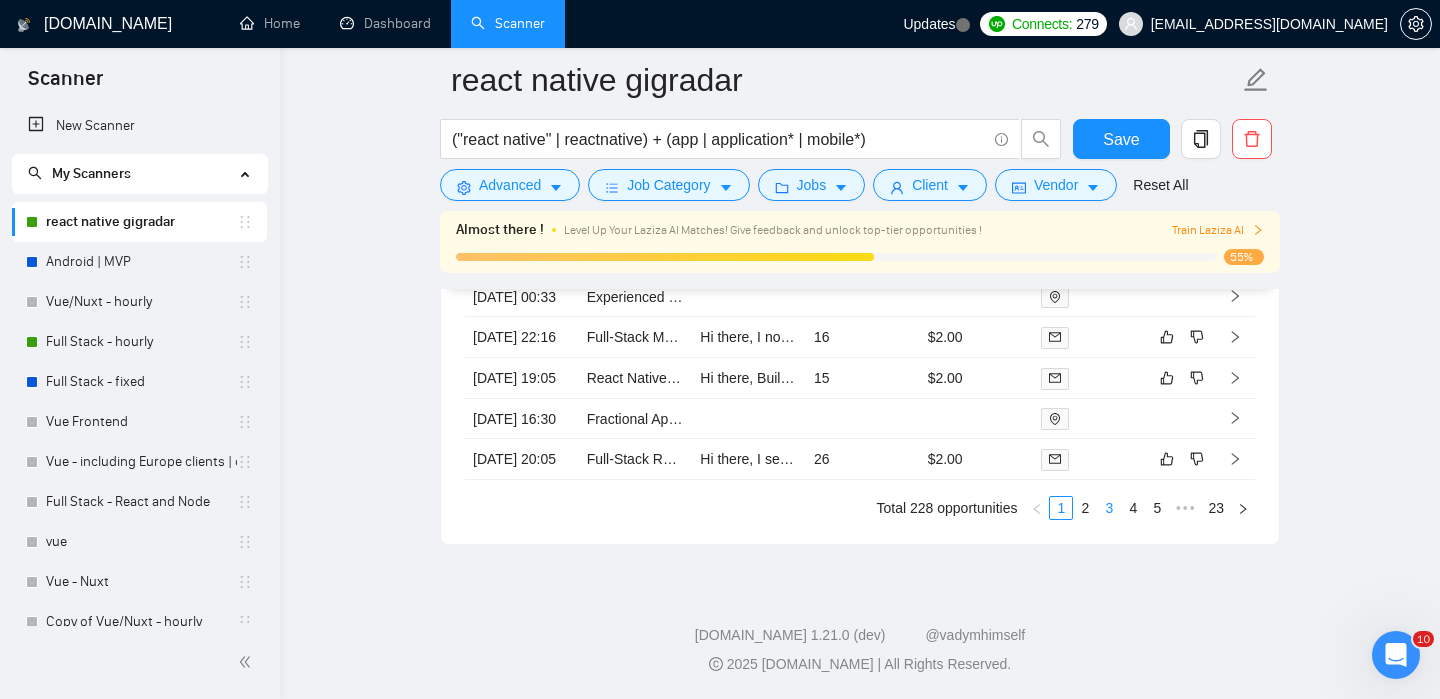 click on "3" at bounding box center [1109, 508] 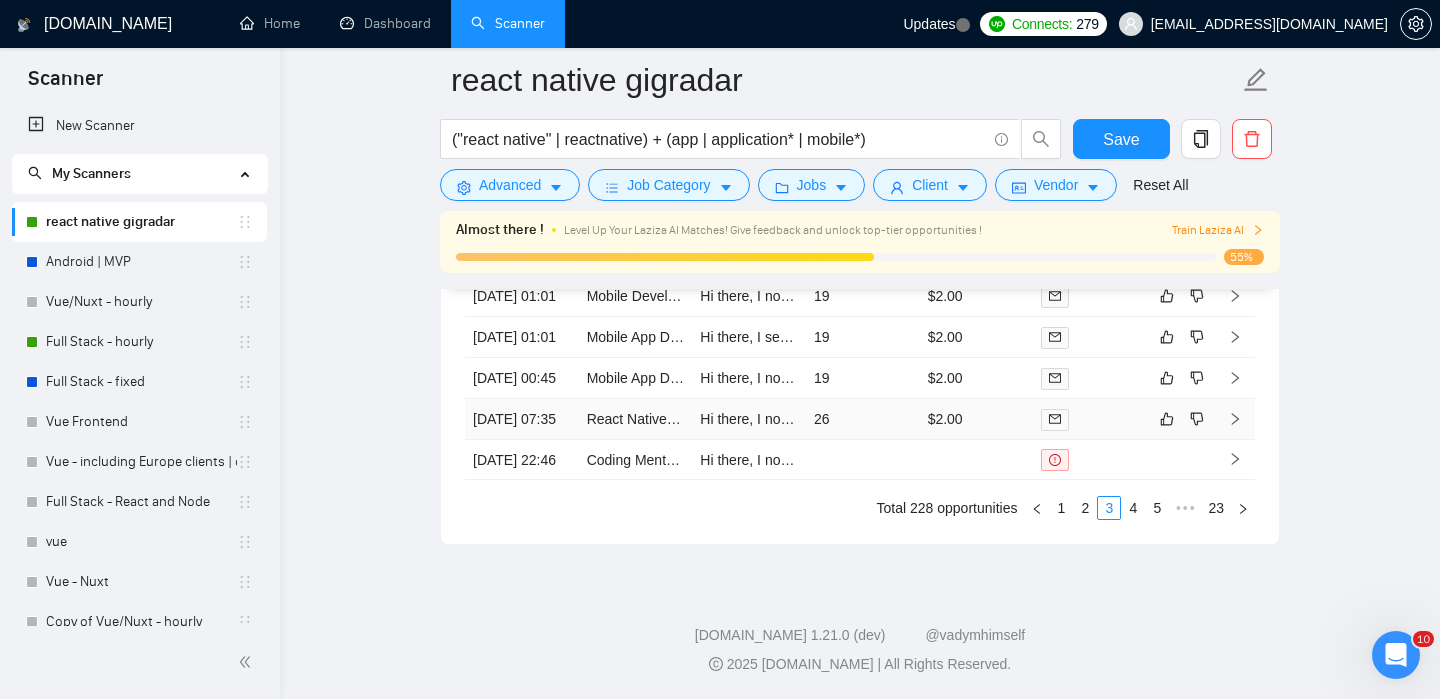 scroll, scrollTop: 5260, scrollLeft: 0, axis: vertical 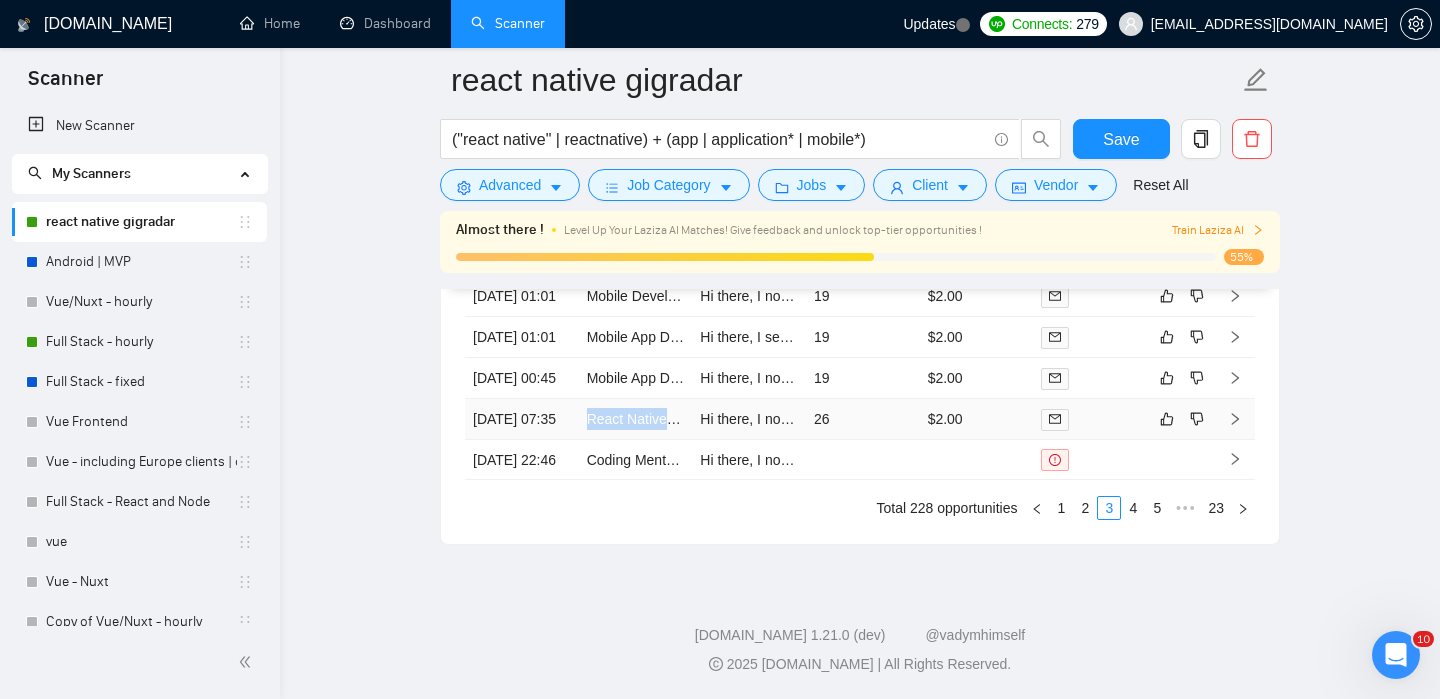 click 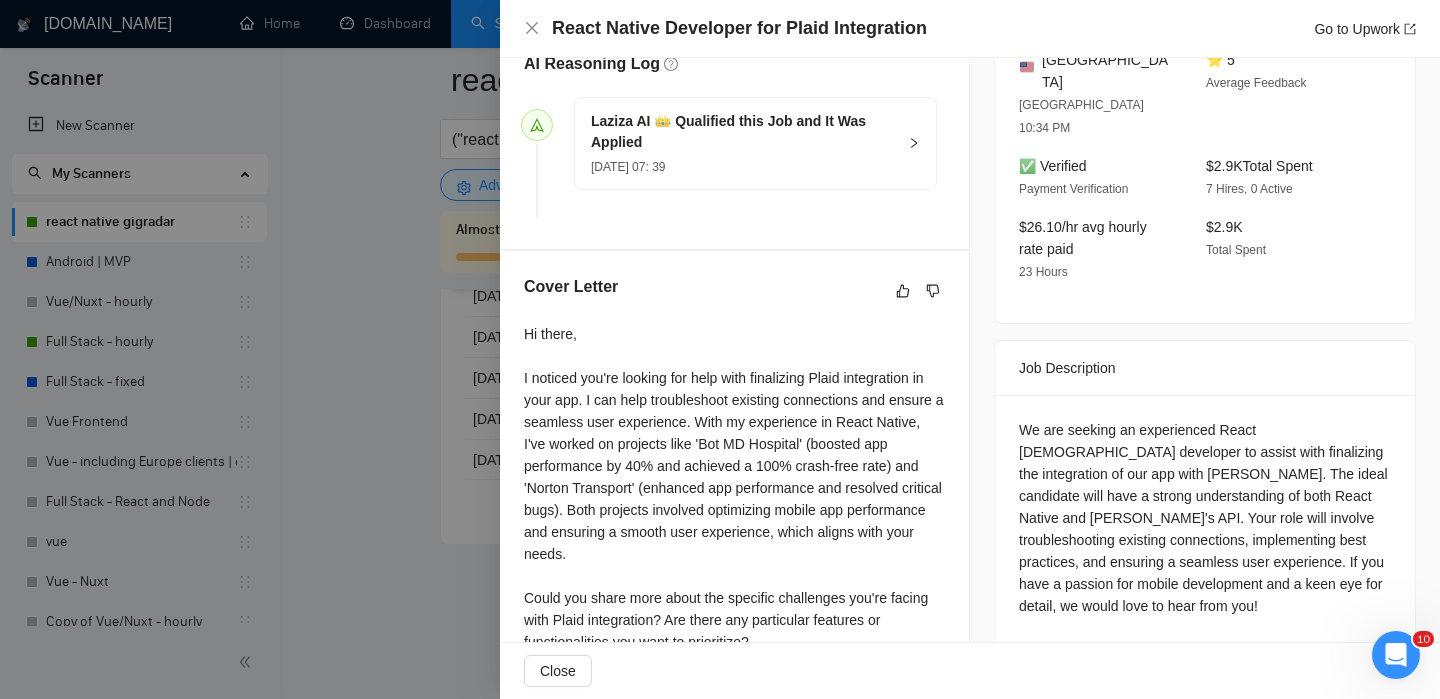 scroll, scrollTop: 660, scrollLeft: 0, axis: vertical 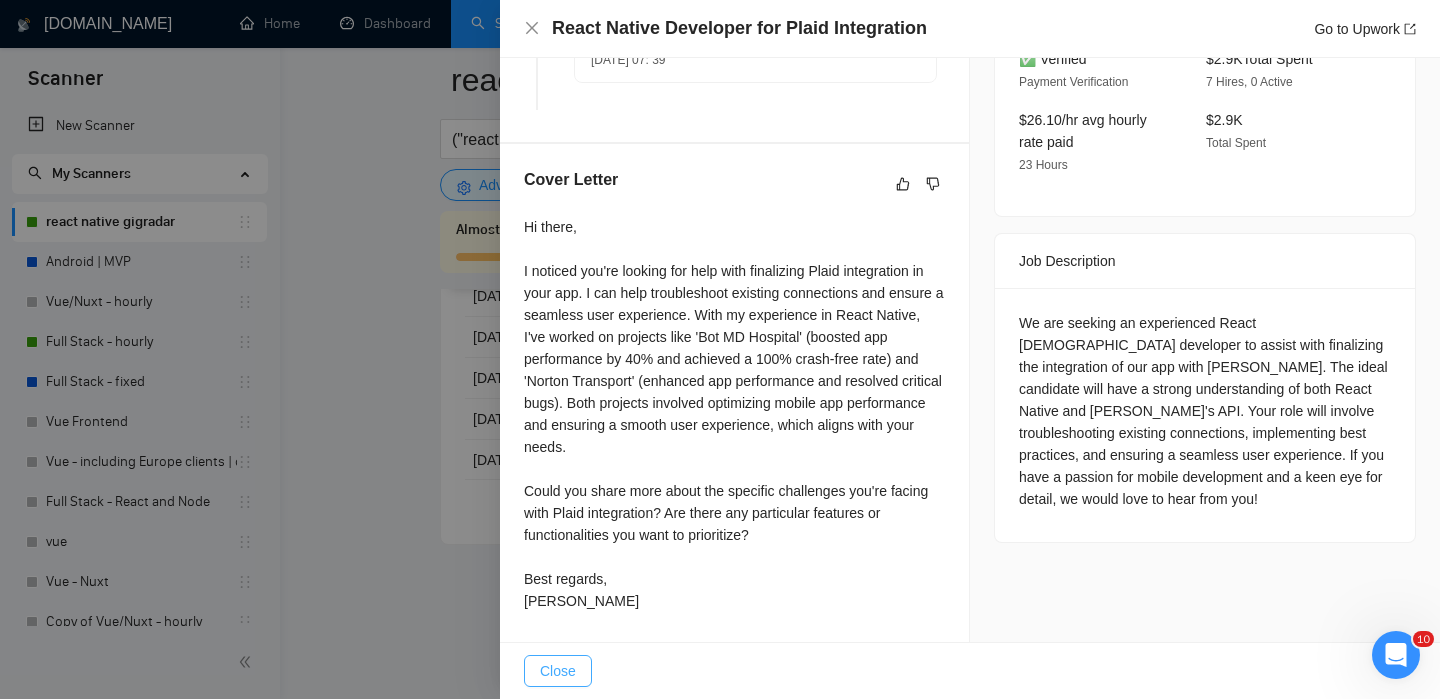 click on "Close" at bounding box center (558, 671) 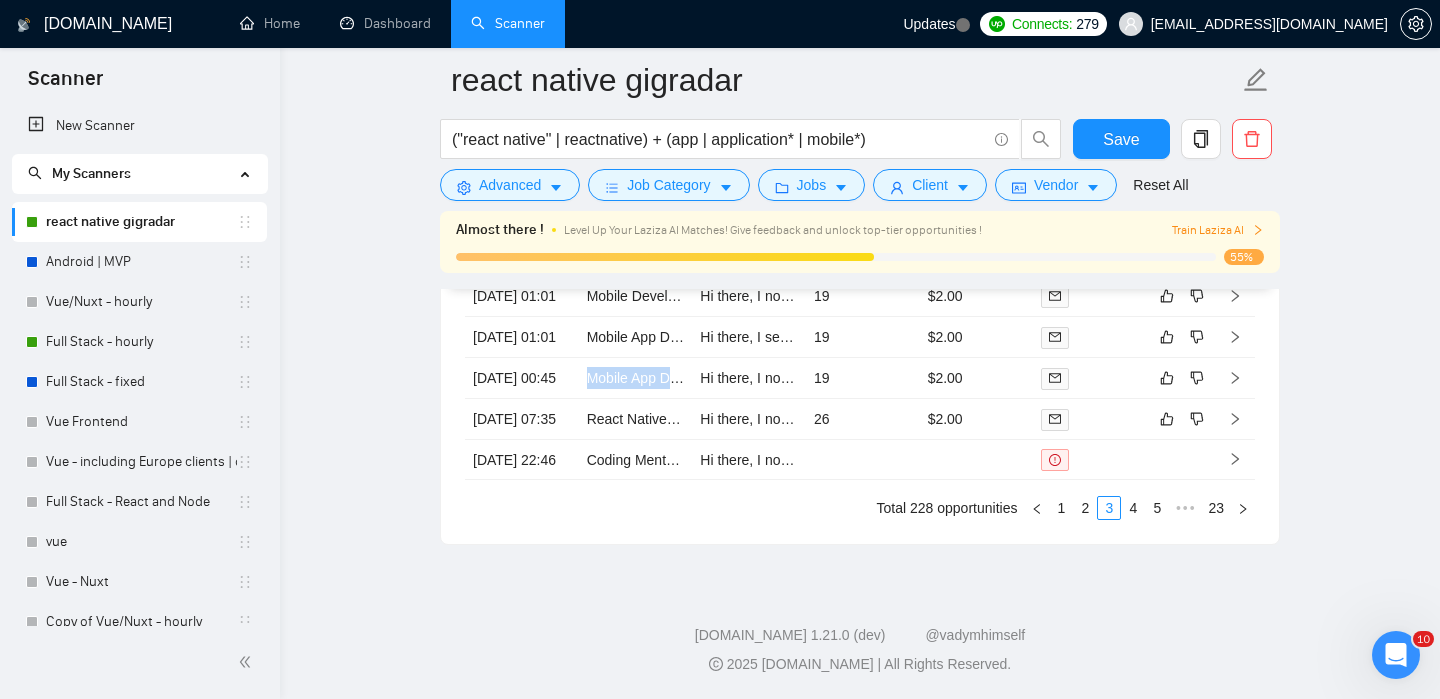 click on "react native gigradar ("react native" | reactnative) + (app | application* | mobile*) Save Advanced   Job Category   Jobs   Client   Vendor   Reset All Almost there ! Level Up Your Laziza AI Matches! Give feedback and unlock top-tier opportunities ! Train Laziza AI 55% Preview Results Insights NEW Alerts Auto Bidder Auto Bidding Enabled Auto Bidding Enabled: ON Auto Bidder Schedule Auto Bidding Type: Automated (recommended) Semi-automated Auto Bidding Schedule: 24/7 Custom Custom Auto Bidder Schedule Repeat every week on Monday Tuesday Wednesday Thursday Friday Saturday Sunday Active Hours ( Europe/Kiev ): From: To: ( 24  hours) Europe/Kiev Auto Bidding Type Select your bidding algorithm: Choose the algorithm for you bidding. The price per proposal does not include your connects expenditure. Template Bidder Works great for narrow segments and short cover letters that don't change. 0.50  credits / proposal Sardor AI 🤖 Personalise your cover letter with ai [placeholders] 1.00  credits / proposal Experimental" at bounding box center (860, -2295) 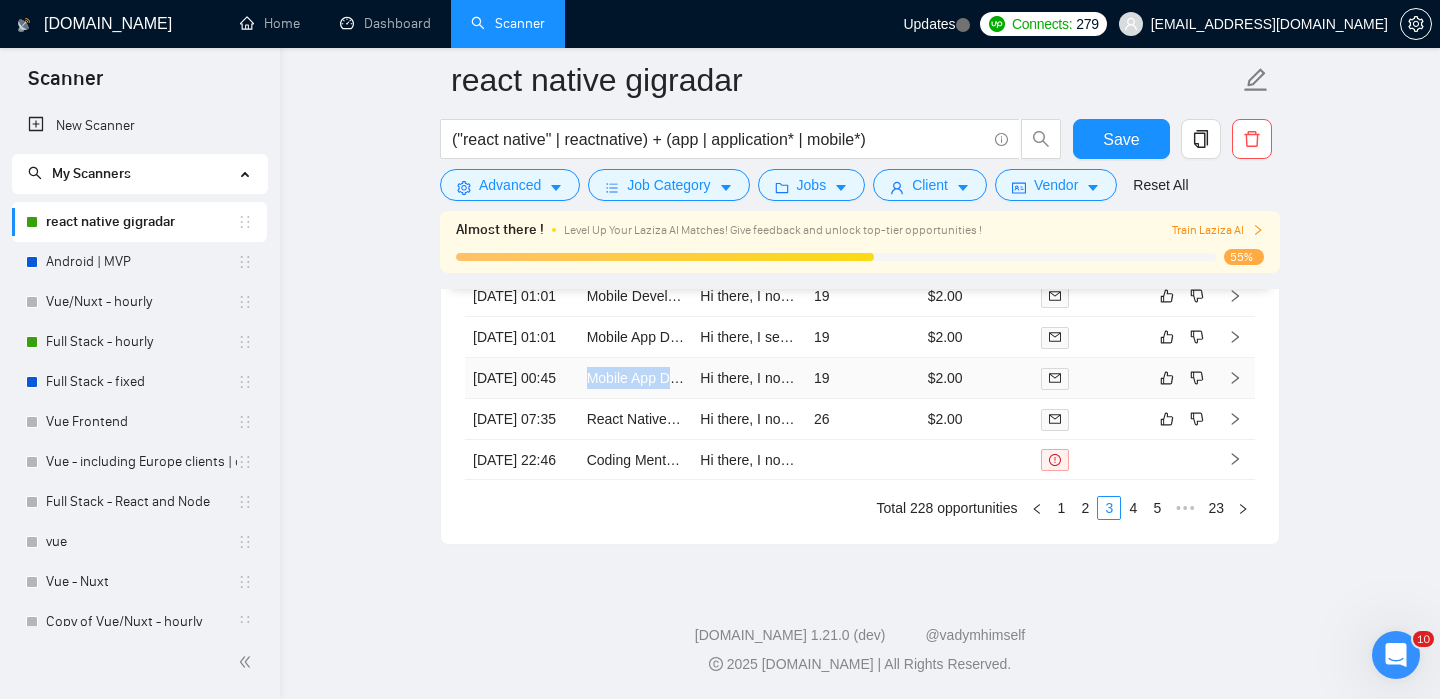 click 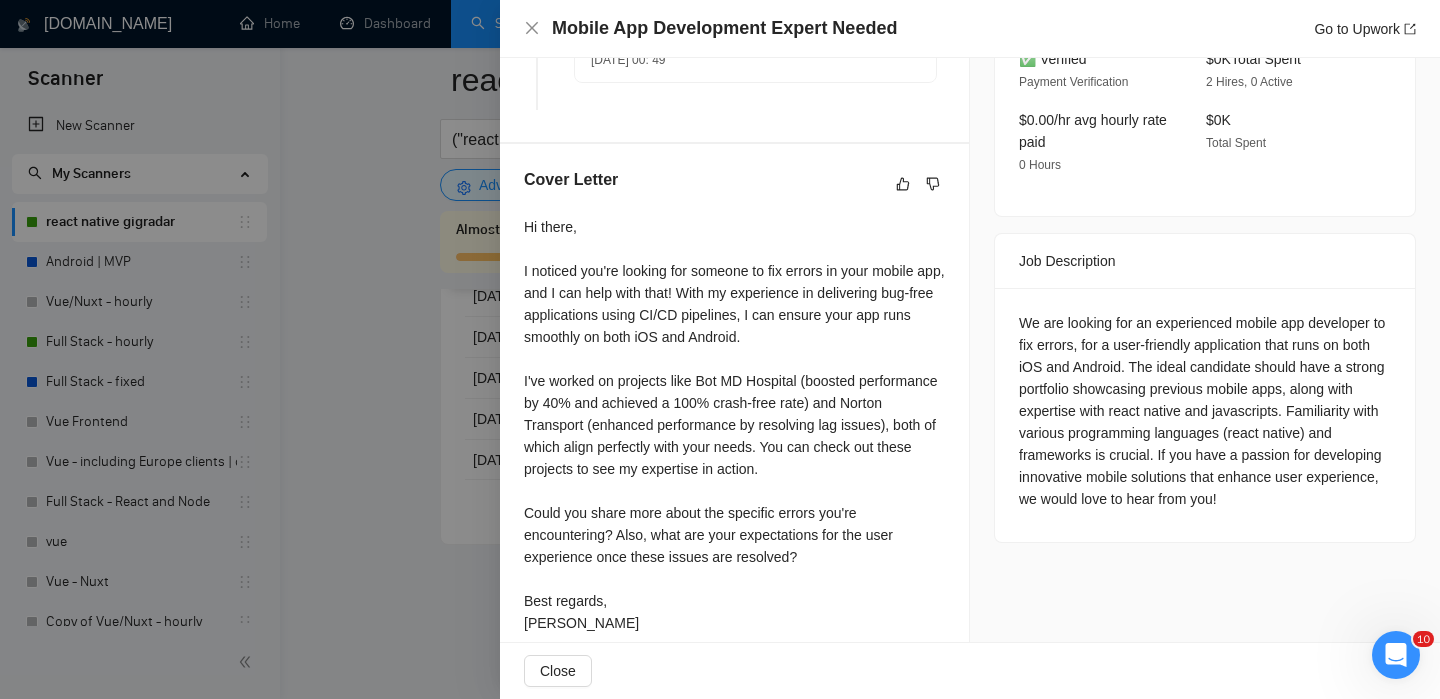 scroll, scrollTop: 682, scrollLeft: 0, axis: vertical 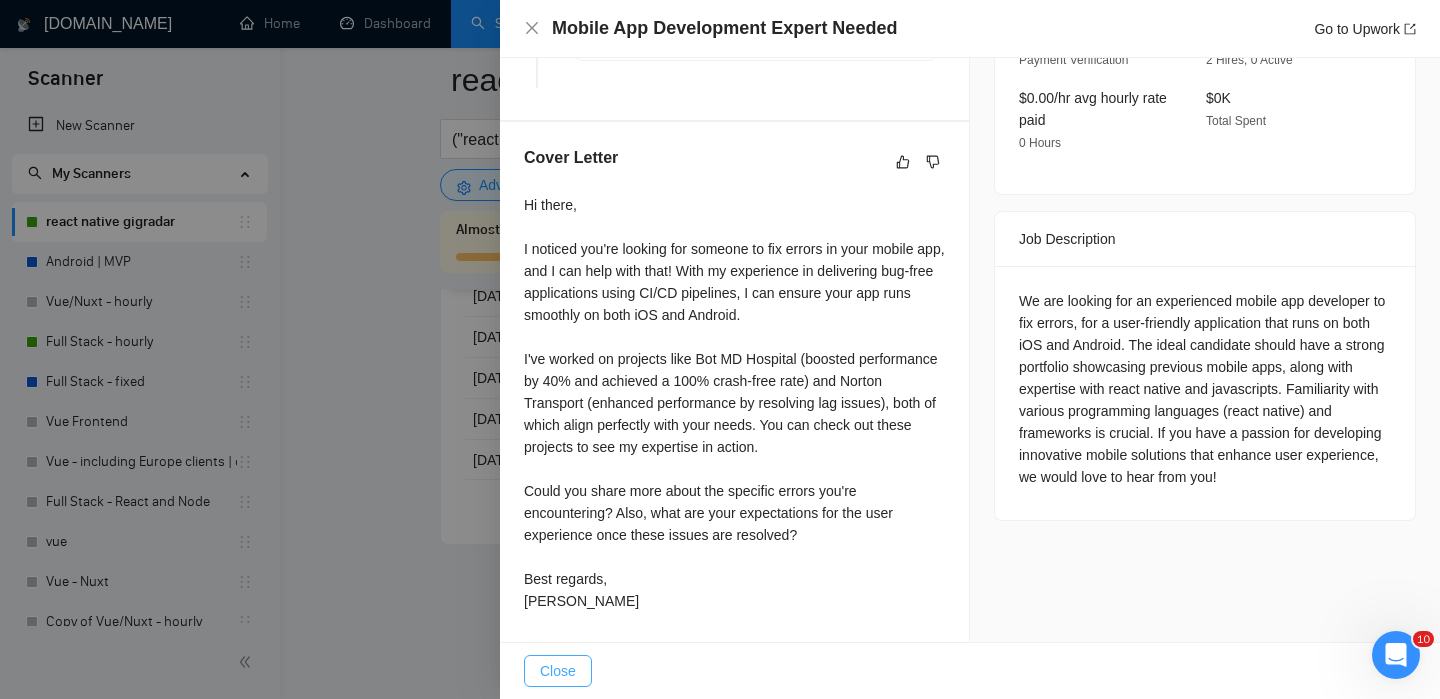 click on "Close" at bounding box center (558, 671) 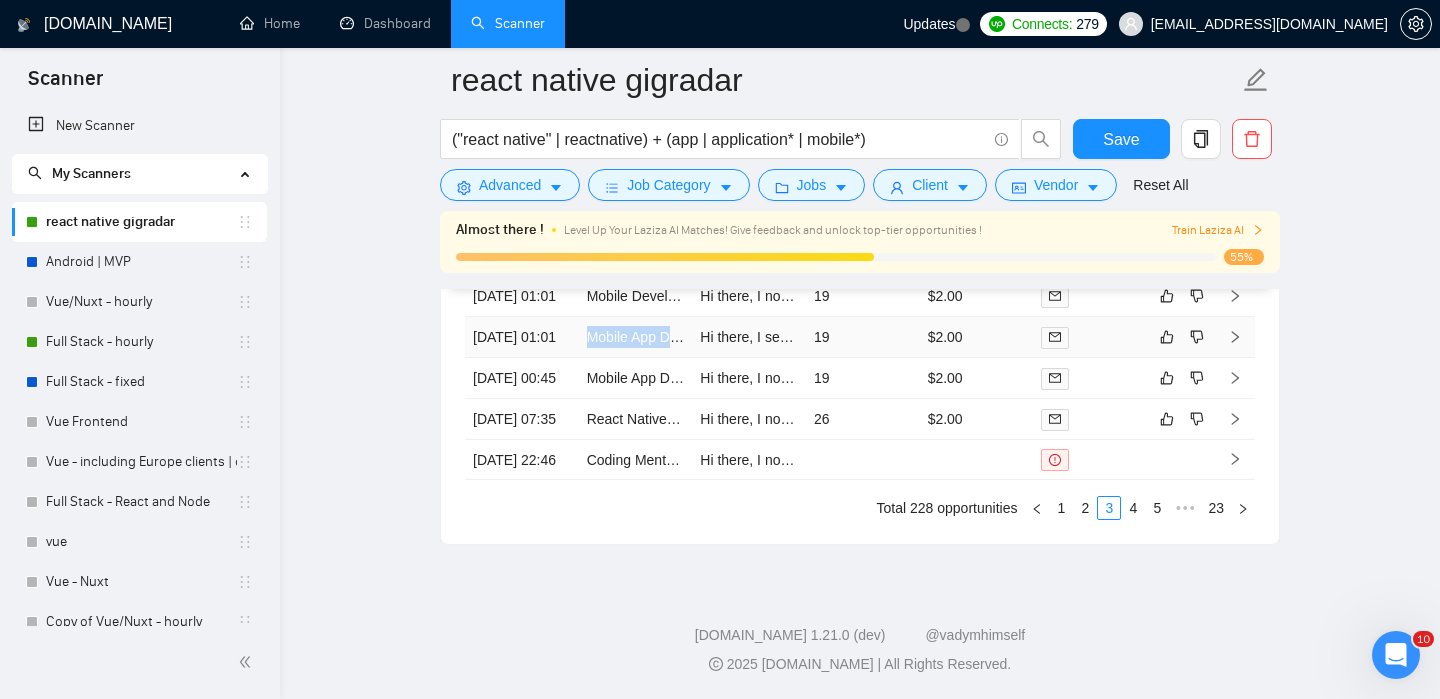 scroll, scrollTop: 5223, scrollLeft: 0, axis: vertical 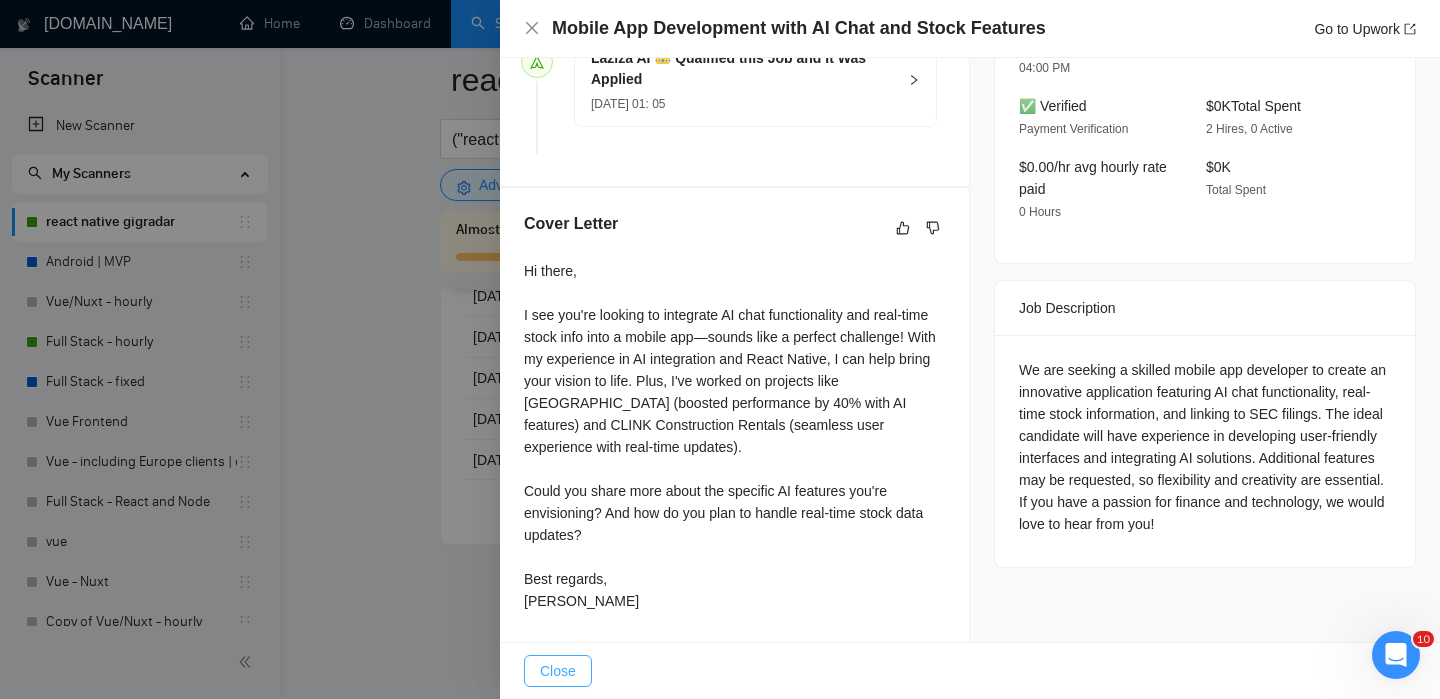 click on "Close" at bounding box center [558, 671] 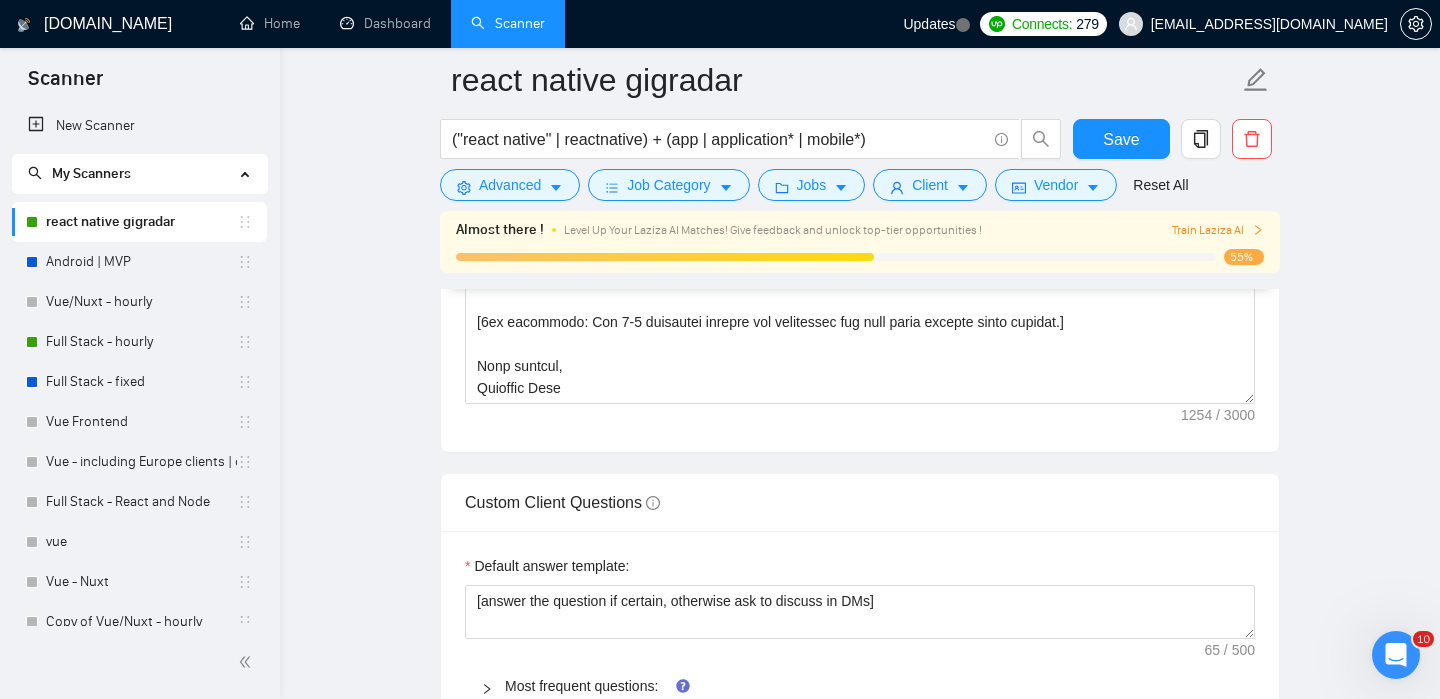 scroll, scrollTop: 2141, scrollLeft: 0, axis: vertical 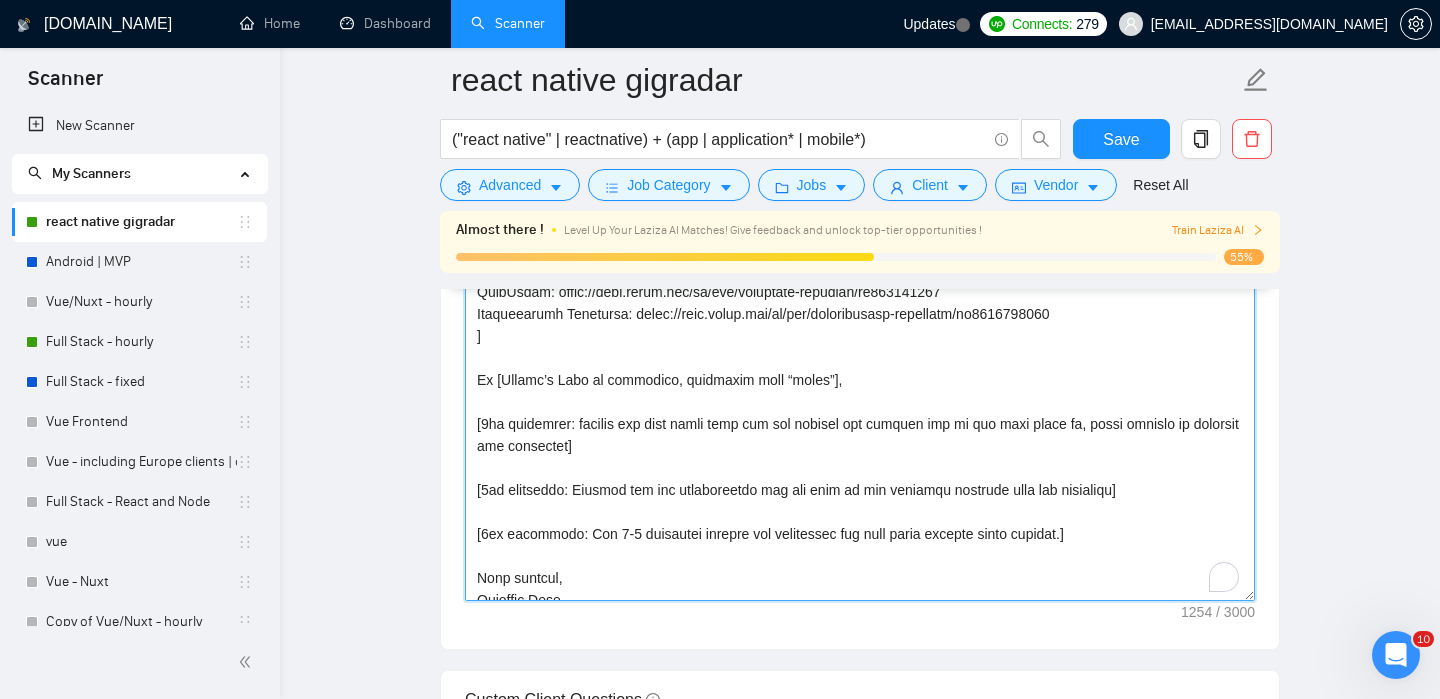 click on "Cover letter template:" at bounding box center (860, 376) 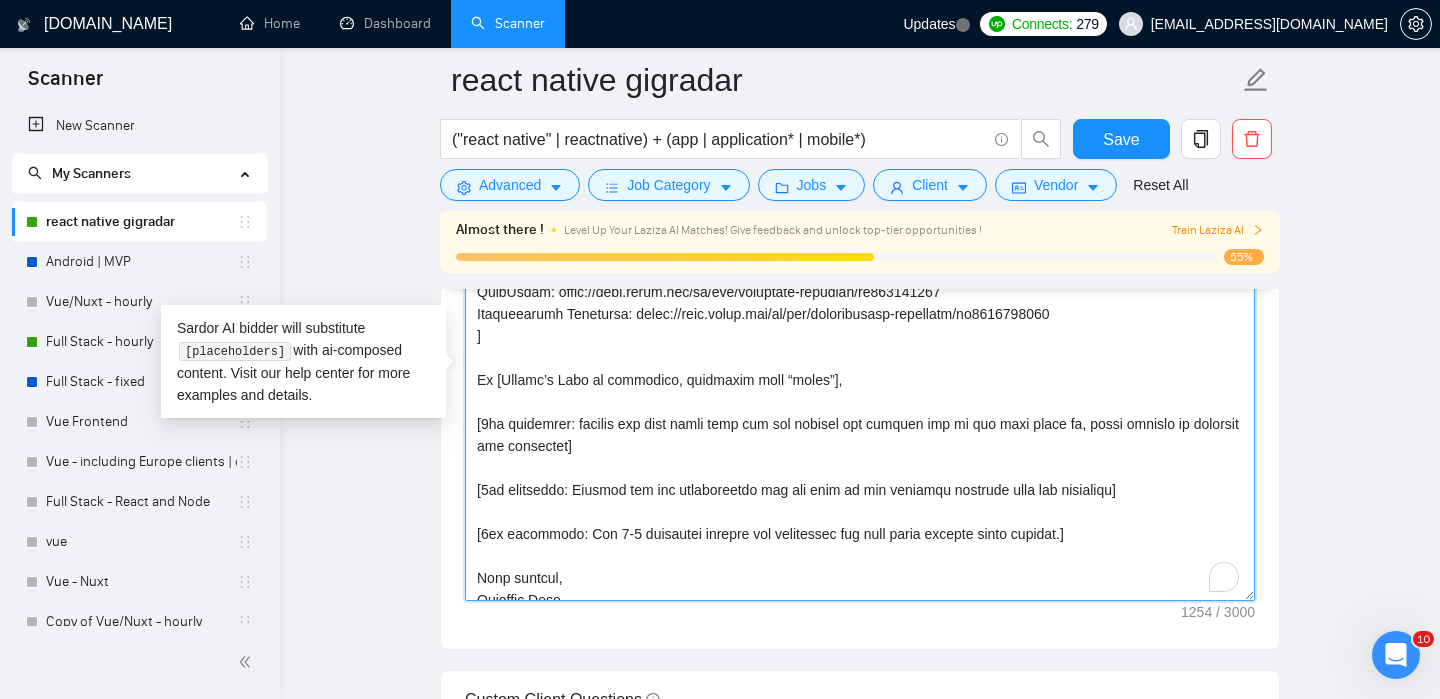 scroll, scrollTop: 95, scrollLeft: 0, axis: vertical 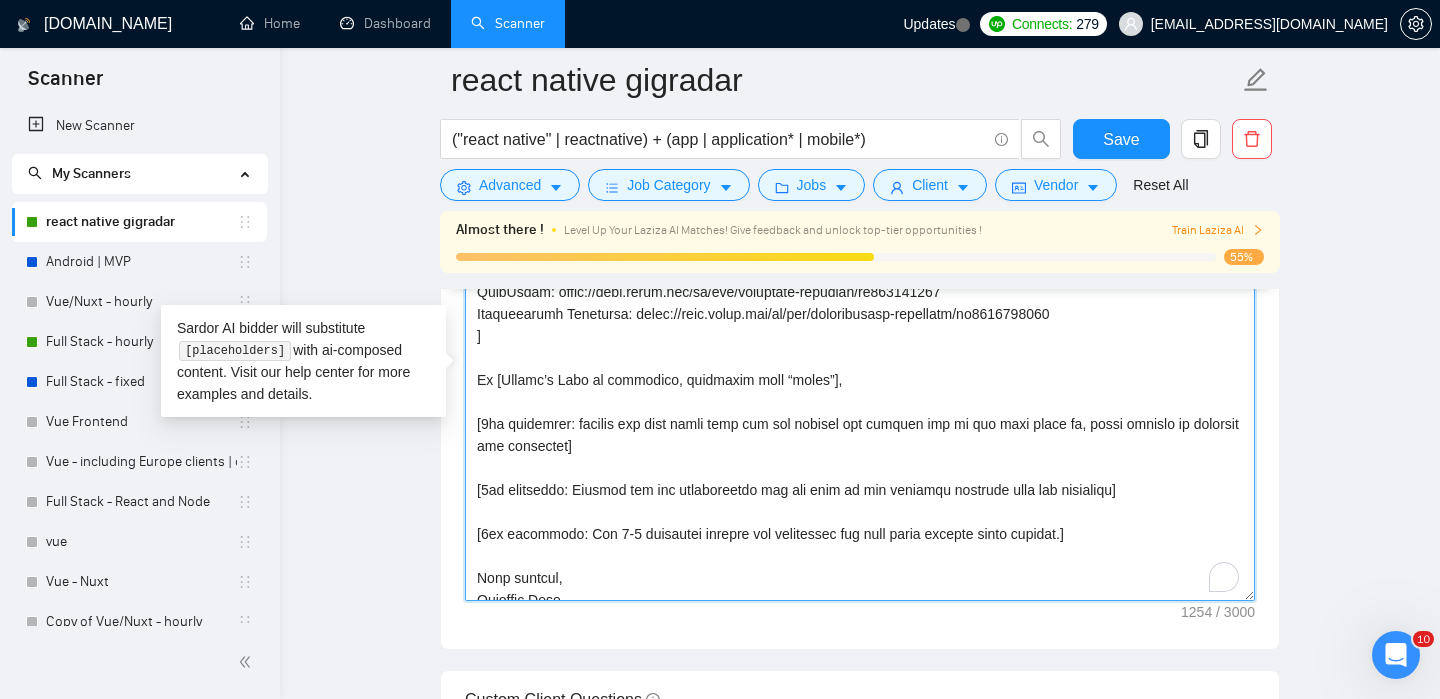 drag, startPoint x: 579, startPoint y: 420, endPoint x: 1101, endPoint y: 431, distance: 522.1159 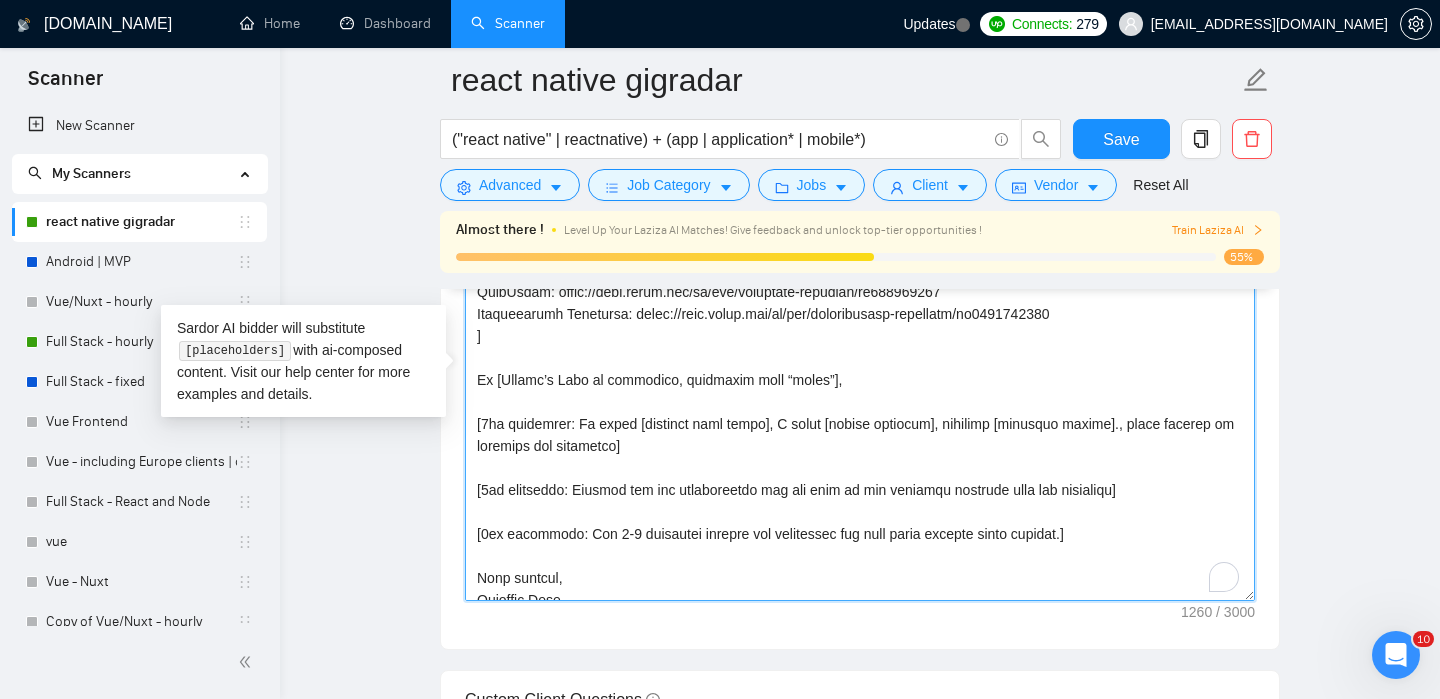 click on "Cover letter template:" at bounding box center (860, 376) 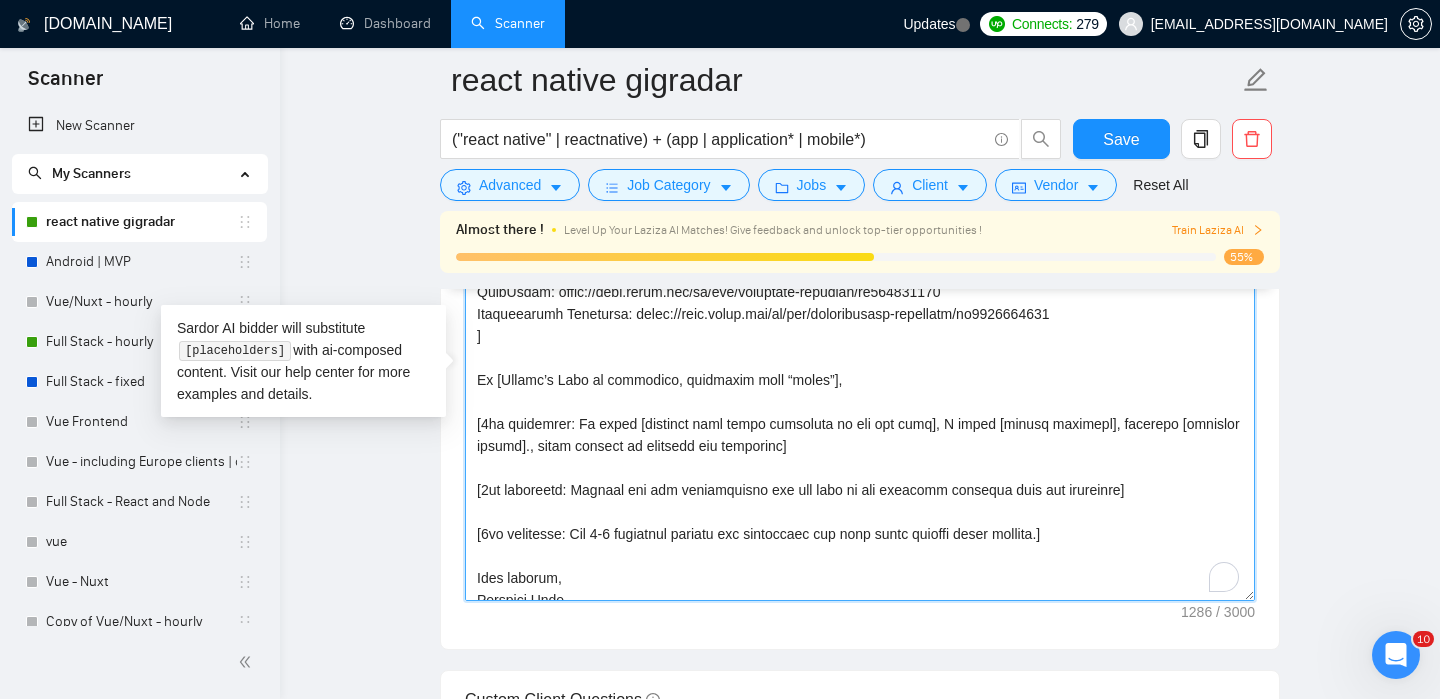 drag, startPoint x: 1156, startPoint y: 426, endPoint x: 1102, endPoint y: 422, distance: 54.147945 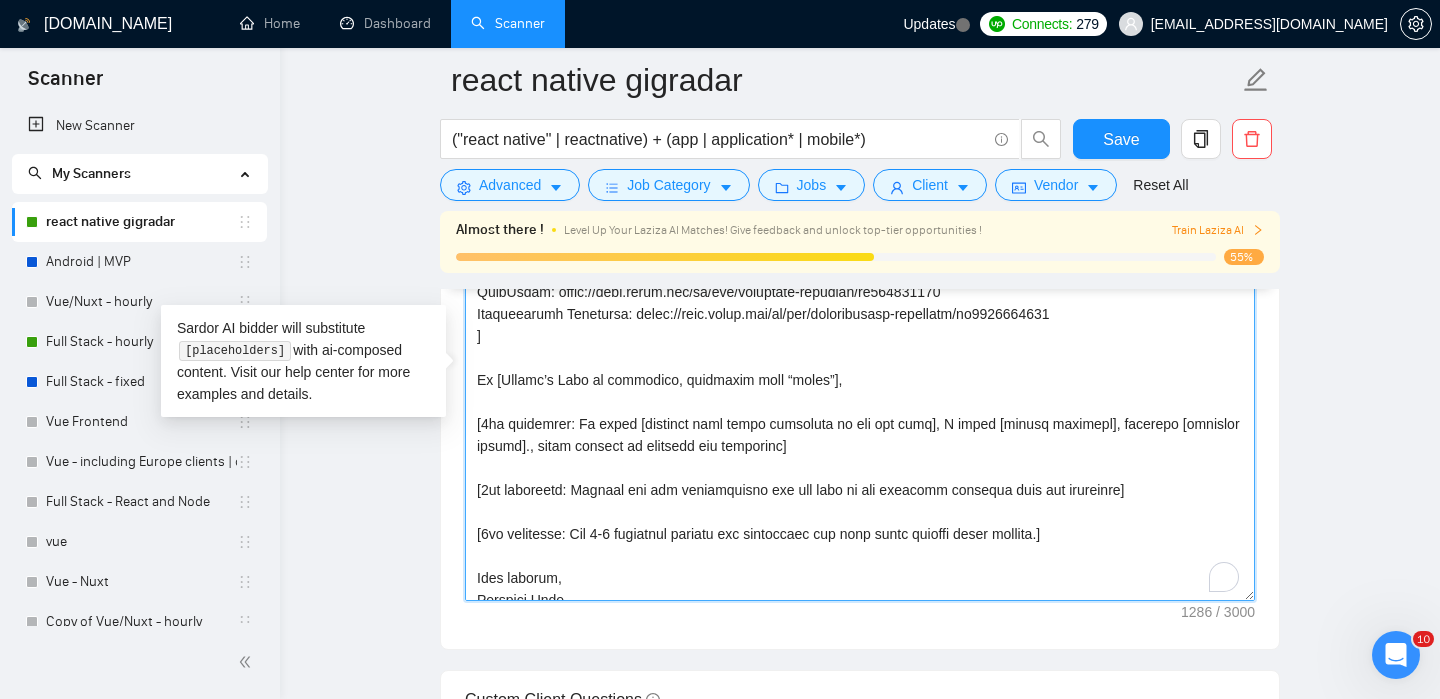 scroll, scrollTop: 74, scrollLeft: 0, axis: vertical 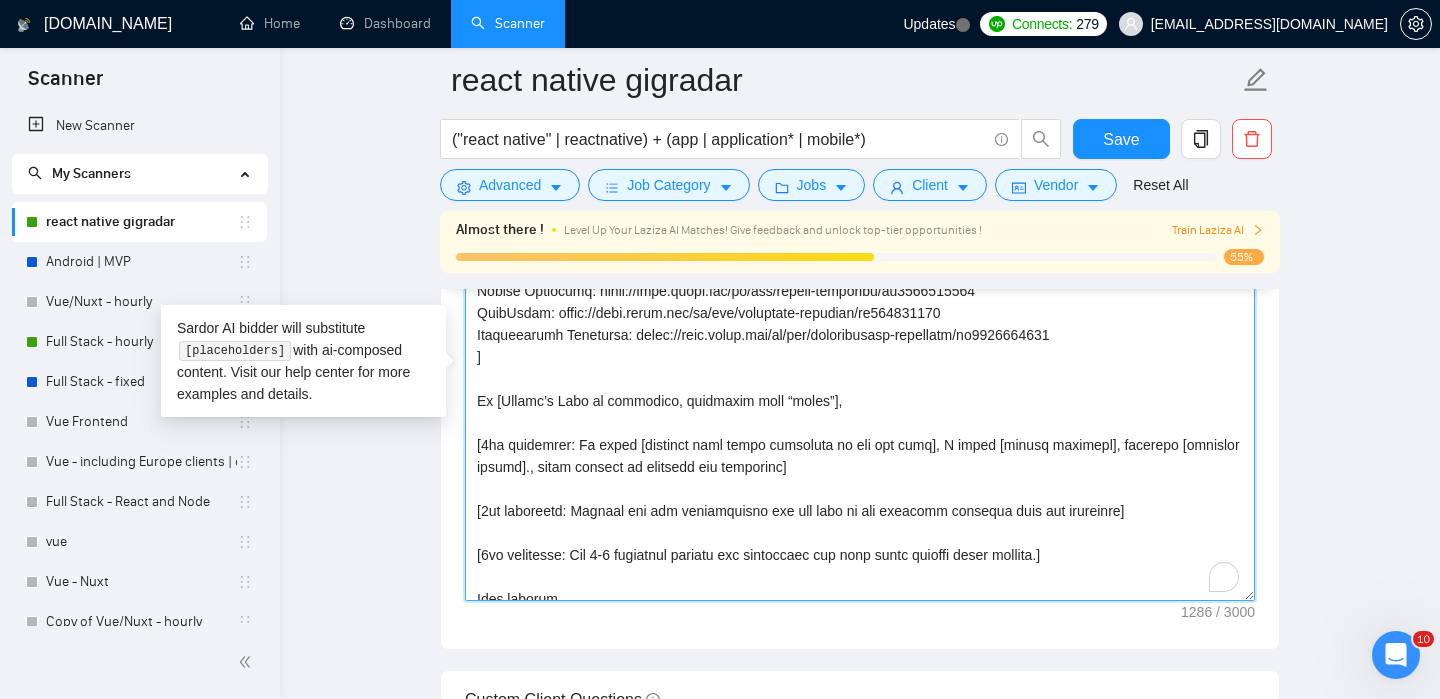click on "Cover letter template:" at bounding box center [860, 376] 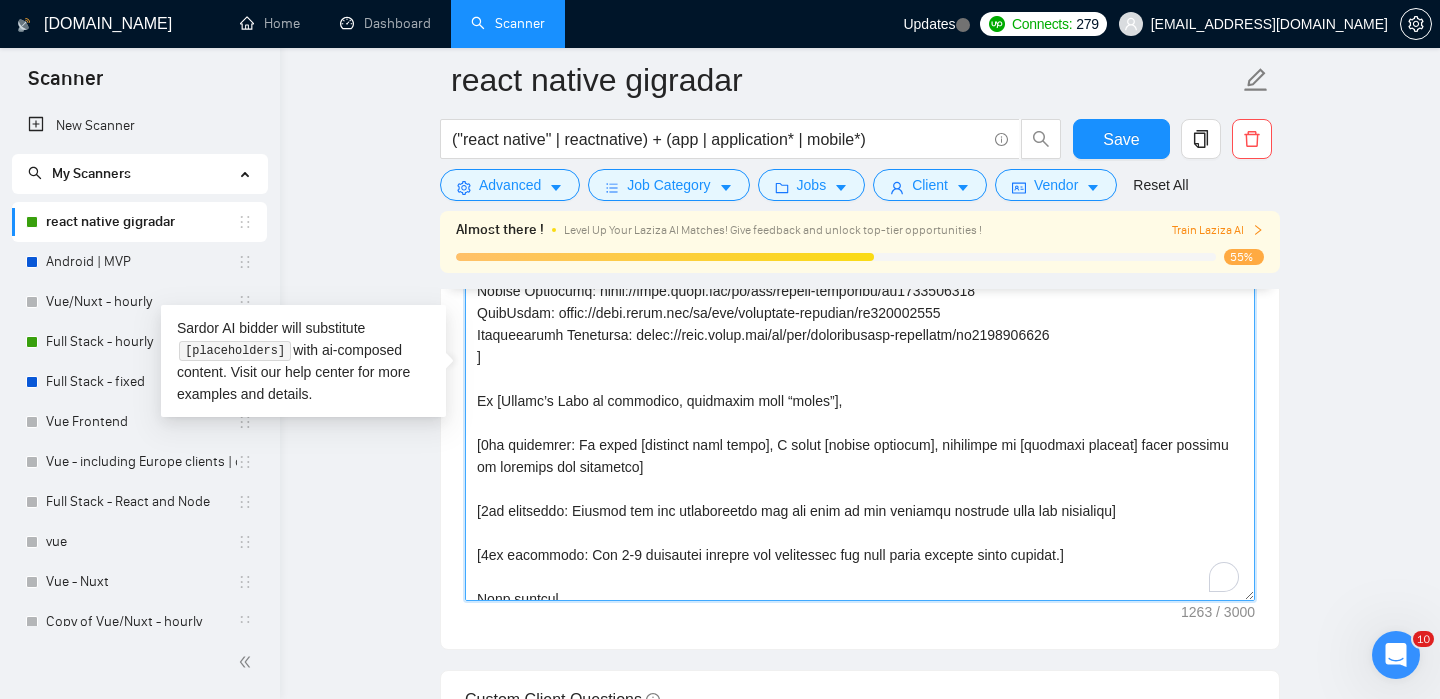drag, startPoint x: 527, startPoint y: 469, endPoint x: 580, endPoint y: 438, distance: 61.400326 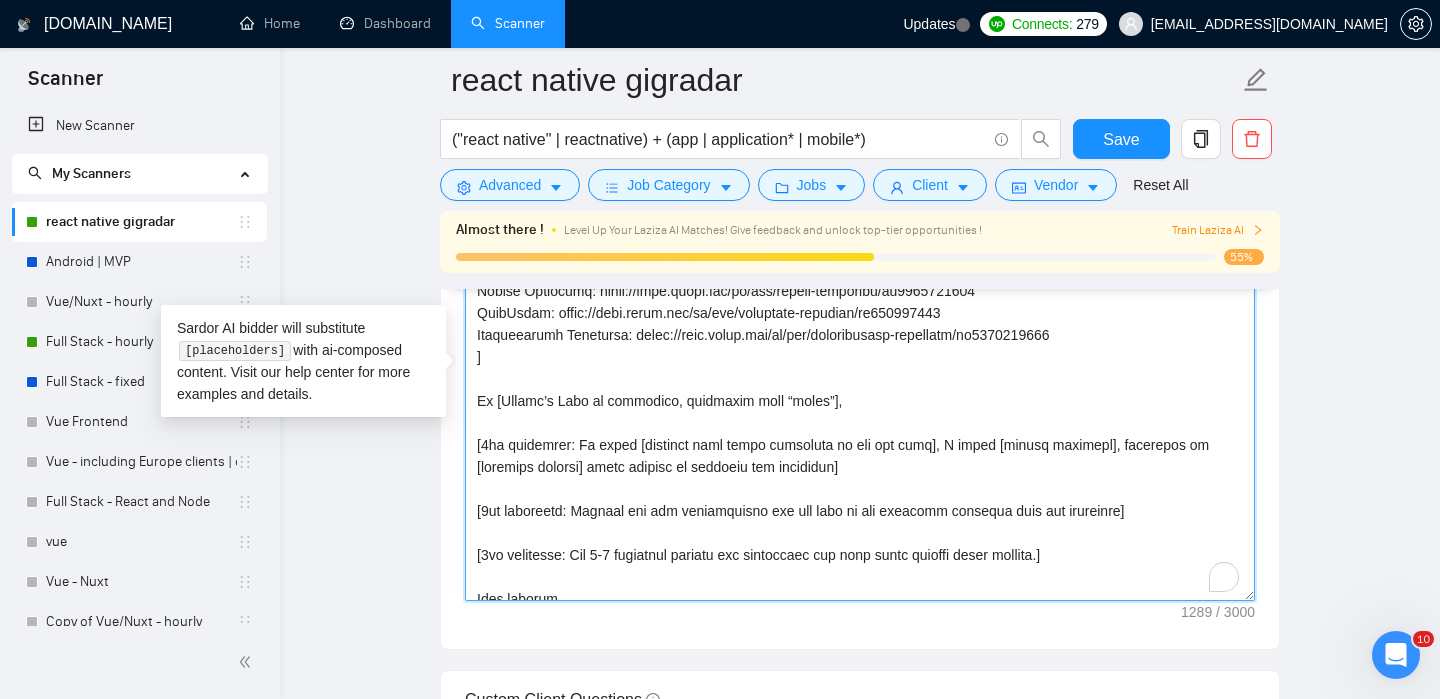 scroll, scrollTop: 91, scrollLeft: 0, axis: vertical 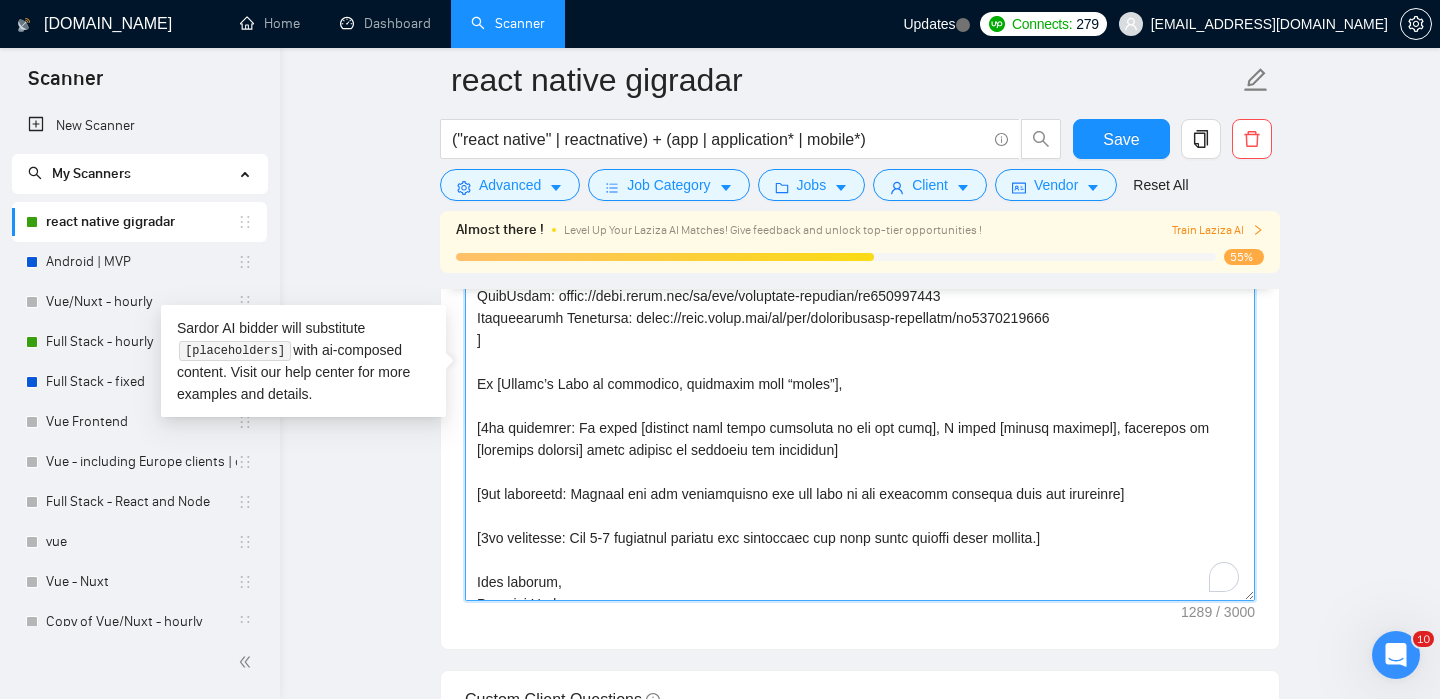 click on "Cover letter template:" at bounding box center (860, 376) 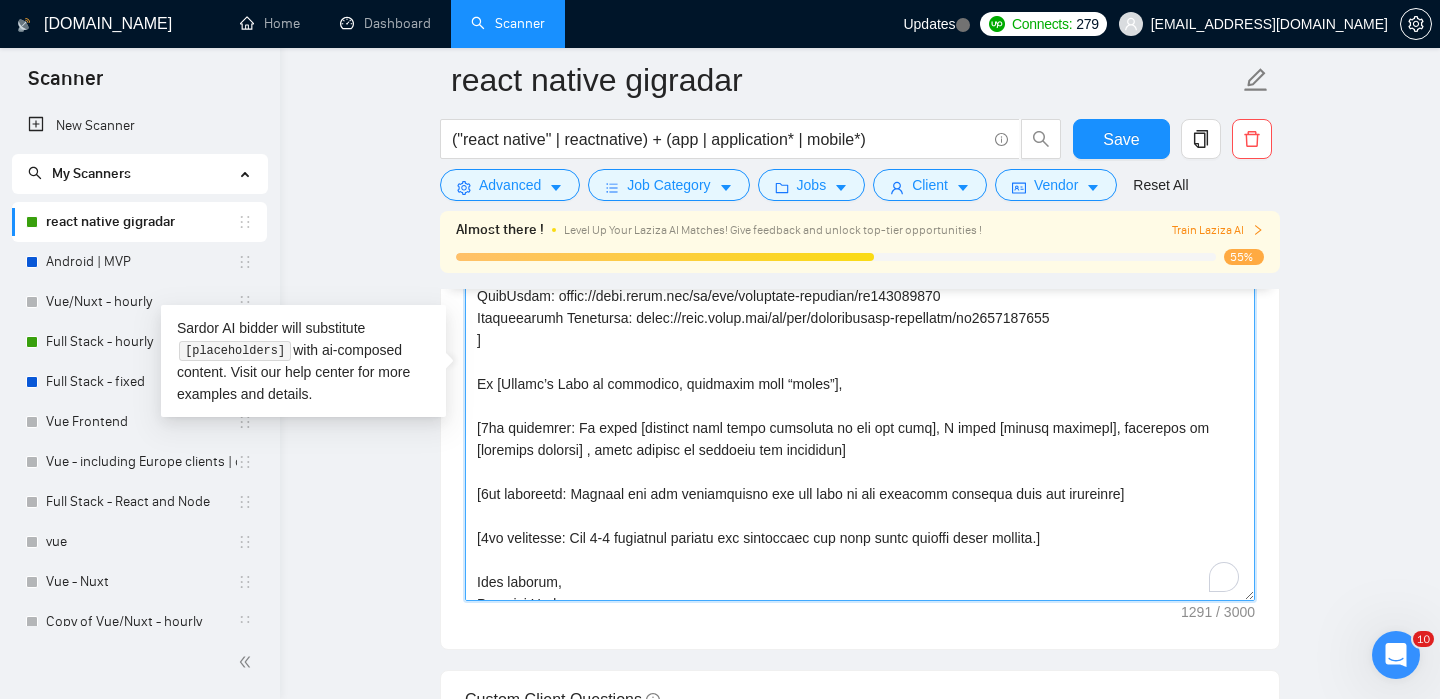 click on "Cover letter template:" at bounding box center [860, 376] 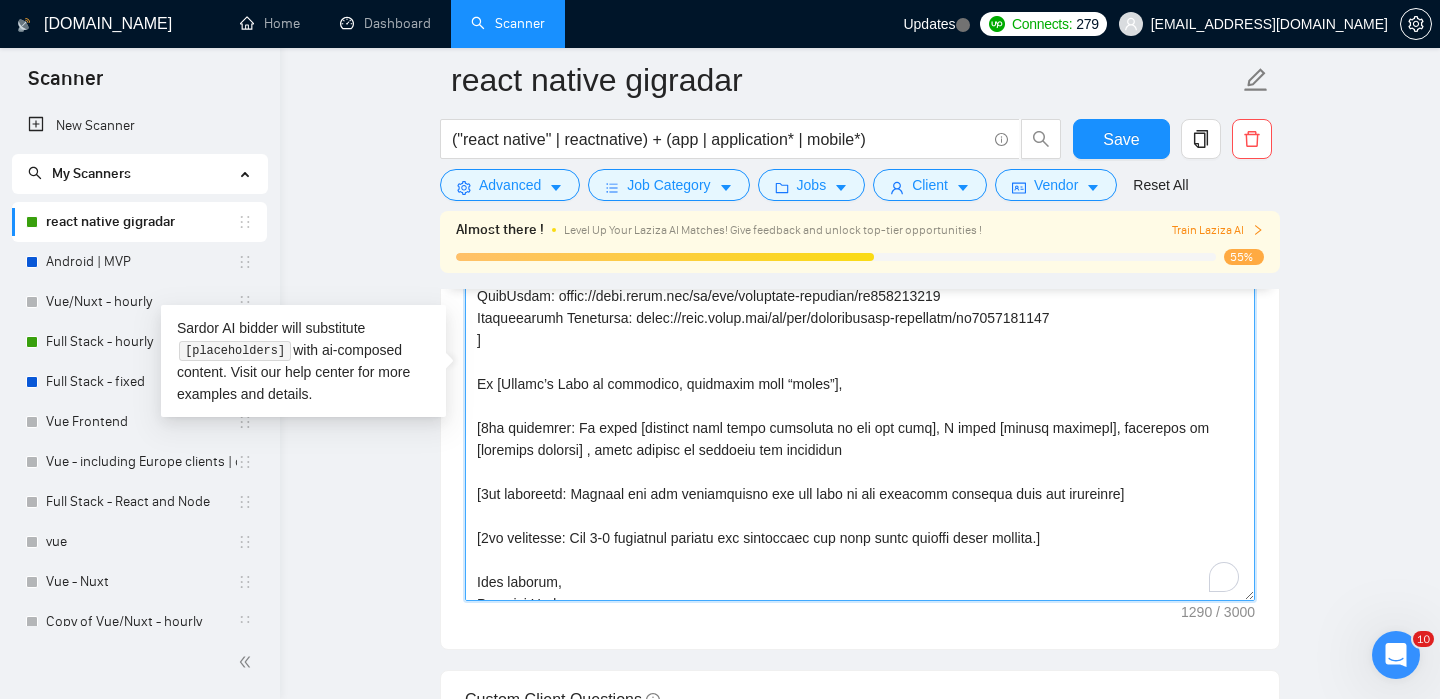 click on "Cover letter template:" at bounding box center [860, 376] 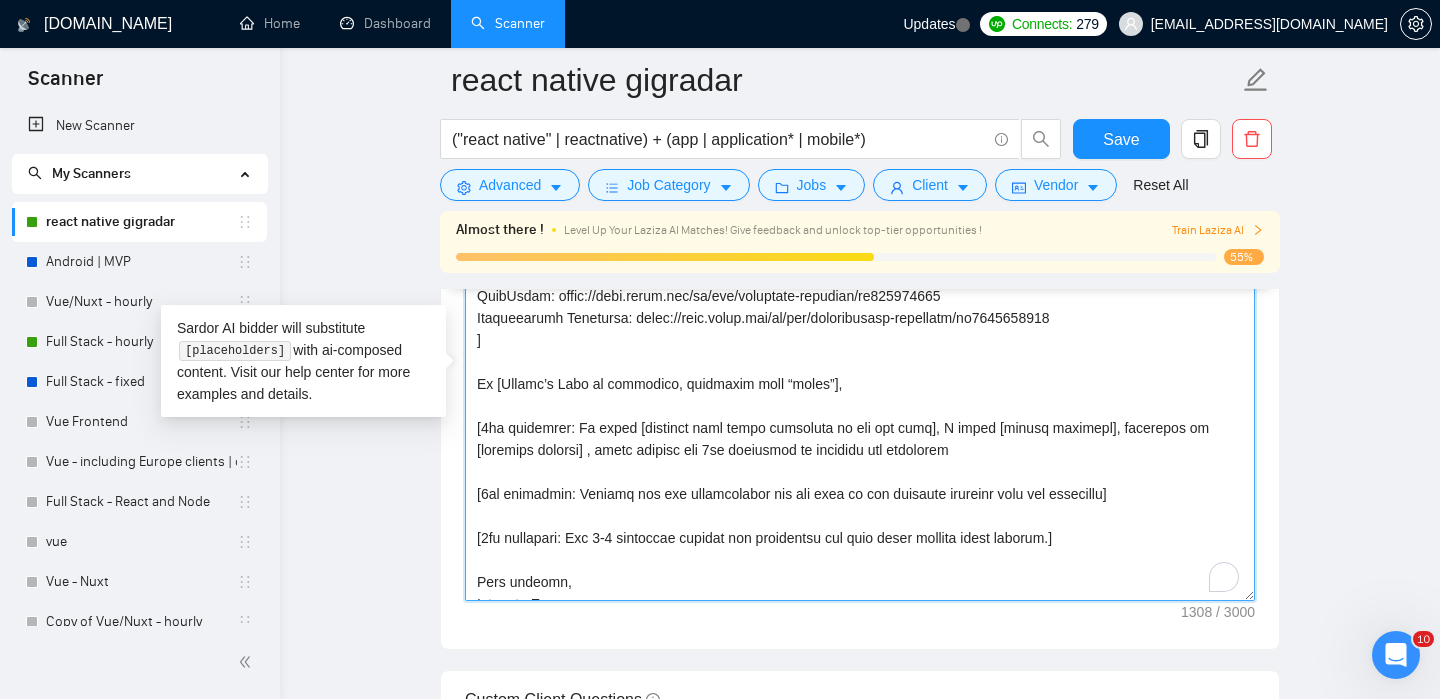 click on "Cover letter template:" at bounding box center [860, 376] 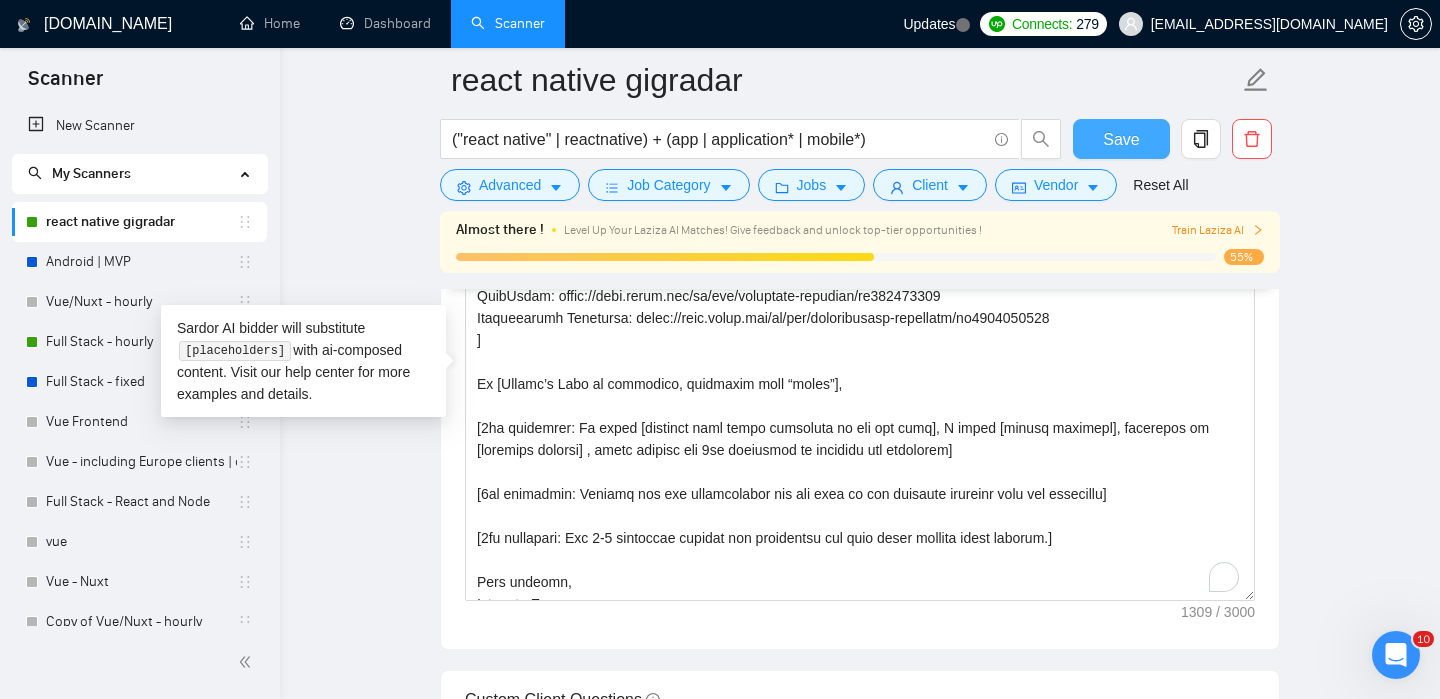 click on "Save" at bounding box center [1121, 139] 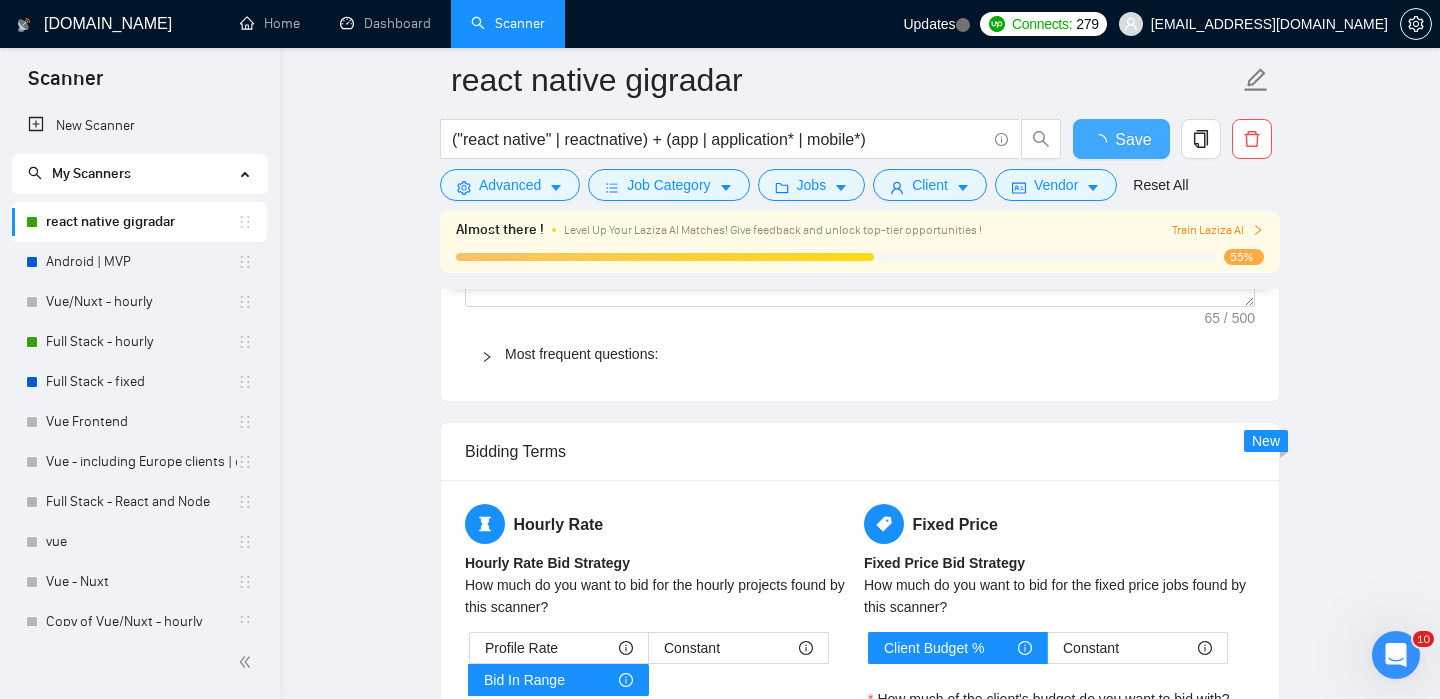 type 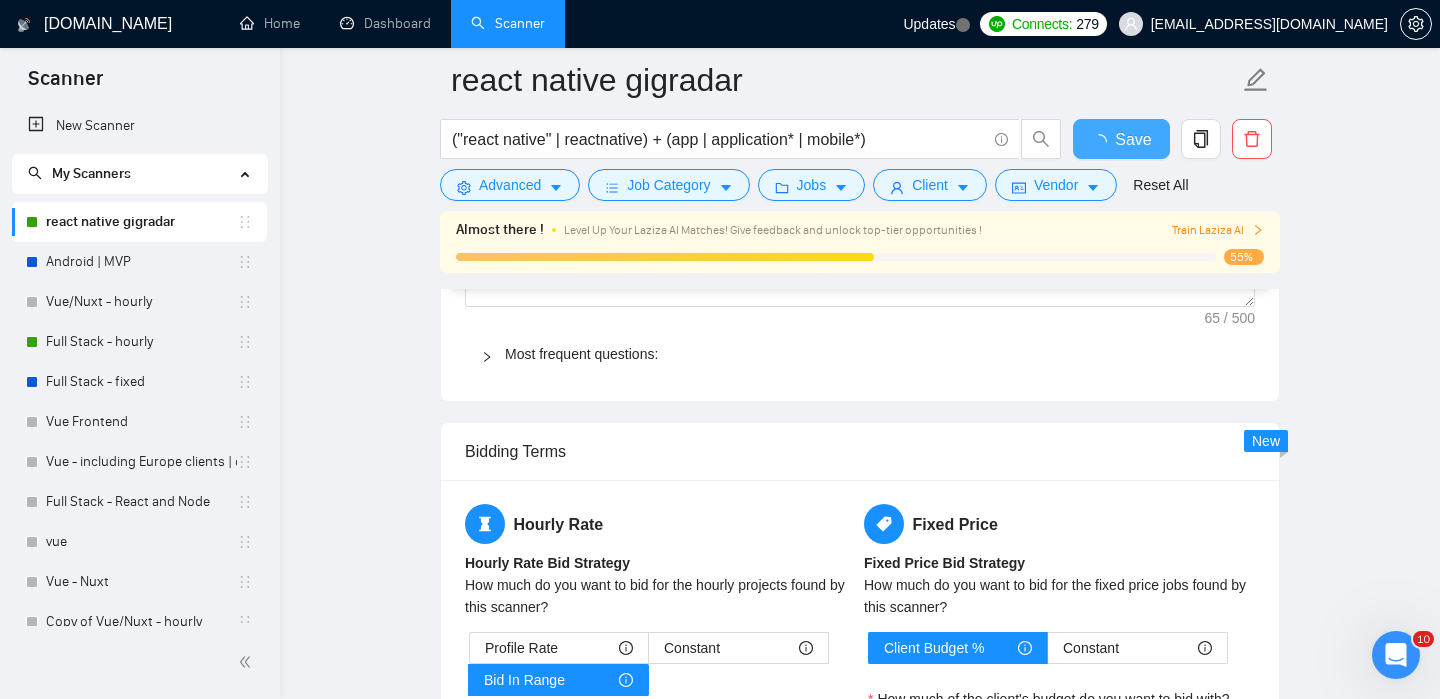 checkbox on "true" 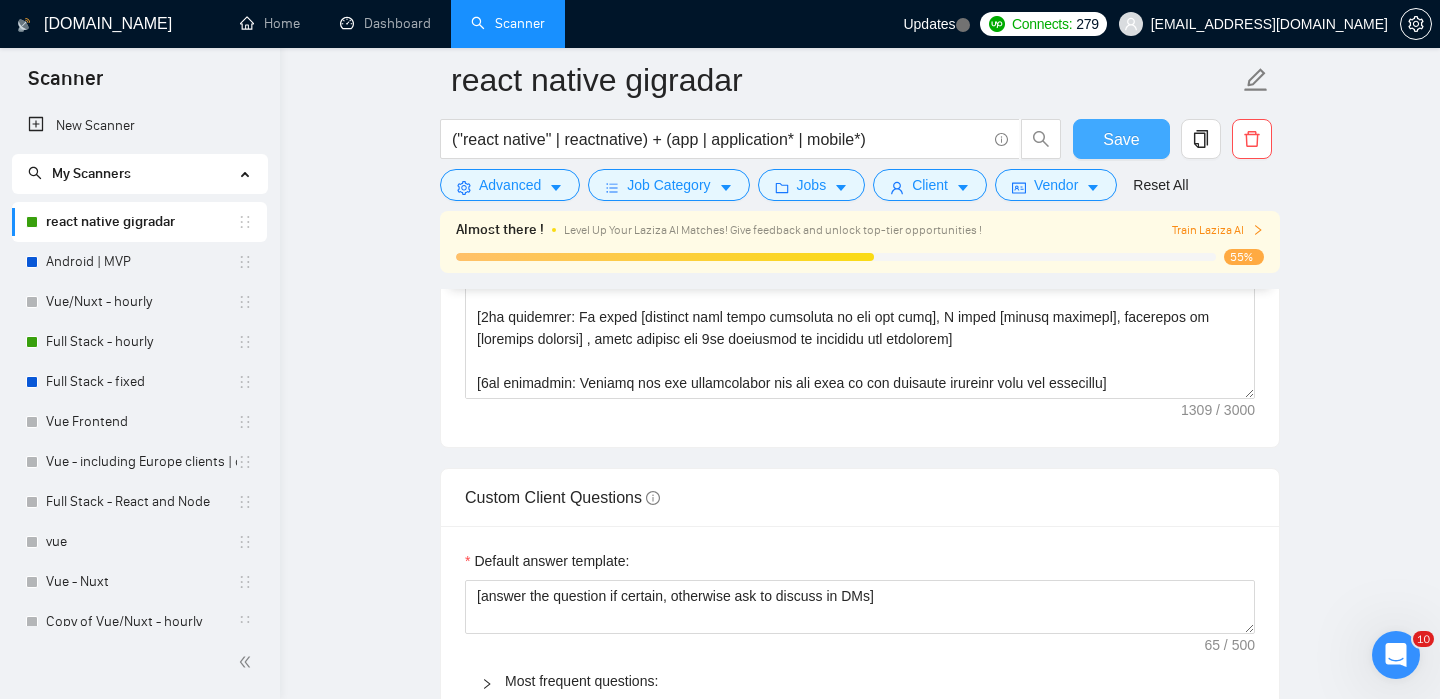 type 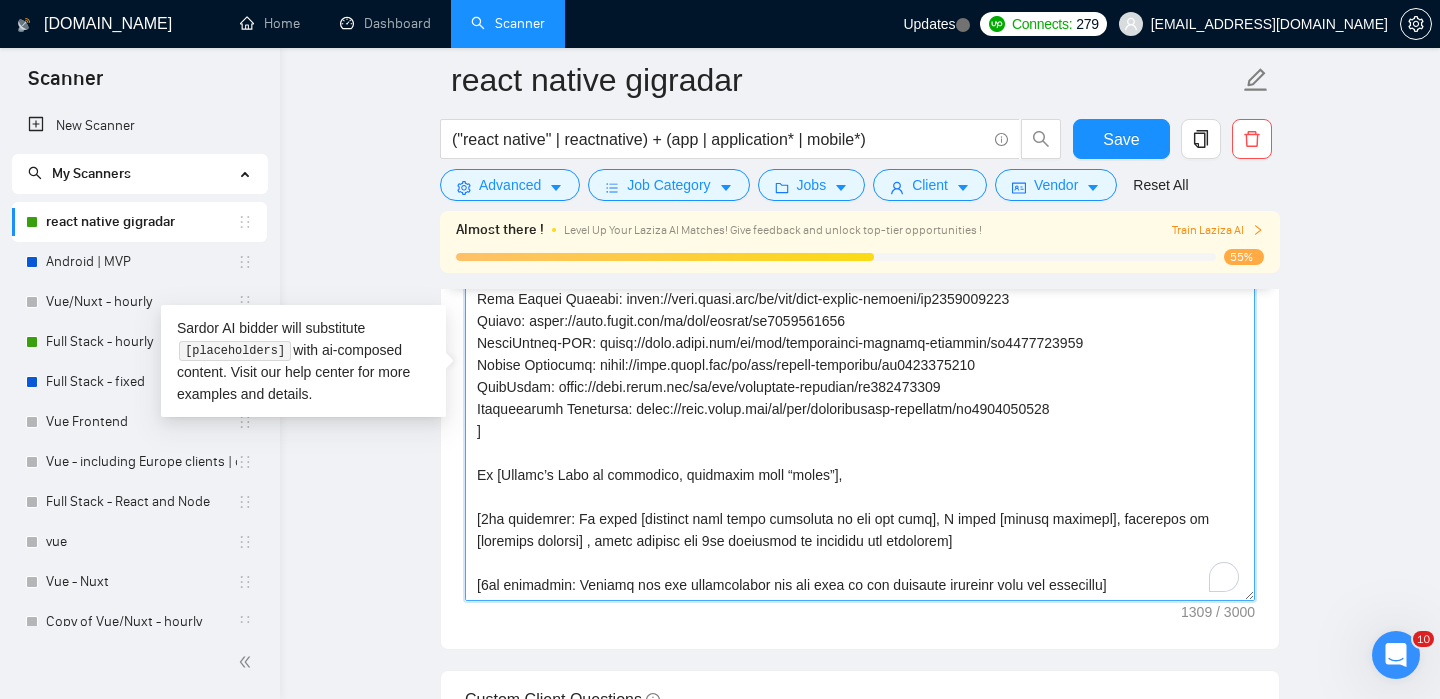 drag, startPoint x: 802, startPoint y: 476, endPoint x: 770, endPoint y: 480, distance: 32.24903 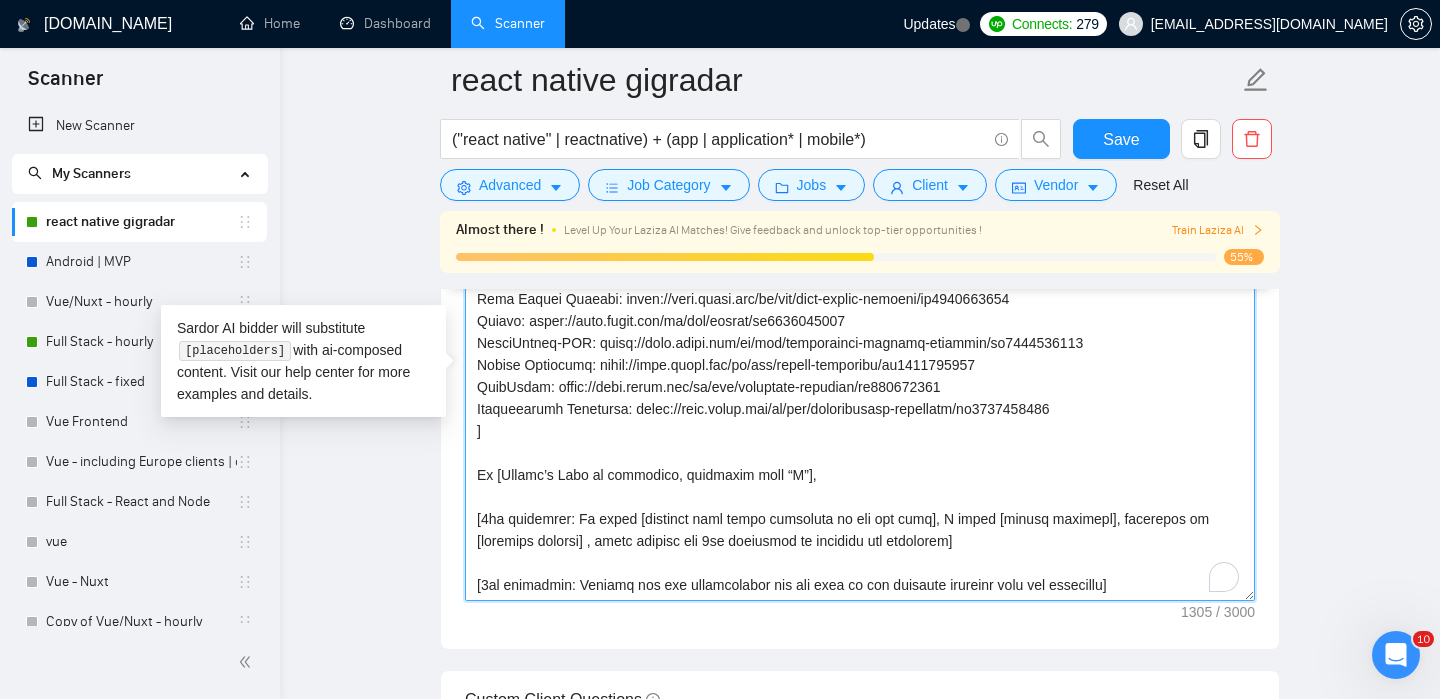 type on "[Avoid overly formal or robotic phrasing. Use easy grammar]
[These are the project names and links:
Bot MD Hospital: https://apps.apple.com/sg/app/bot-md/id1479677994
Norton Transport: https://apps.apple.com/us/app/nt-go-for-norton-transport/id1511932359
CLINK Construction Rentals: https://apps.apple.com/us/app/clink-construction-rentals/id1527979048
Omni Active Fitness: https://apps.apple.com/us/app/omni-active-fitness/id1601974420
Qashio: https://apps.apple.com/pk/app/qashio/id1609565376
AudioCardio-IMS: https://apps.apple.com/us/app/audiocardio-hearing-tinnitus/id1384848147
Abound Parenting: https://apps.apple.com/us/app/abound-parenting/id1444991990
LifePrint: https://apps.apple.com/us/app/lifeprint-printers/id972104022
Triviappolis Treasures: https://apps.apple.com/us/app/triviappolis-treasures/id1510246913
]
Hi [Client’s Name if available, otherwise just “Hi”],
[1st paragraph: To solve [specific pain point mentioned in the job post], I would [direct solution], resulting in [positive outcome] , whi..." 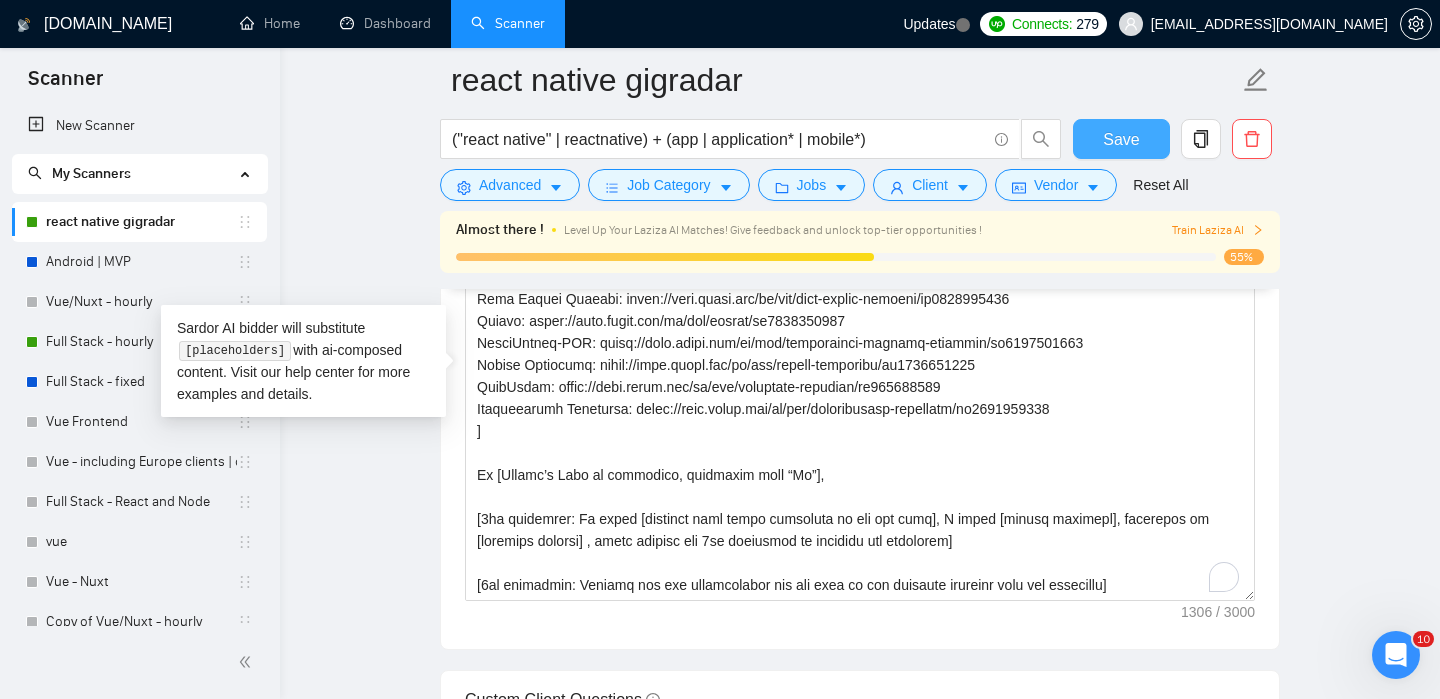 click on "Save" at bounding box center (1121, 139) 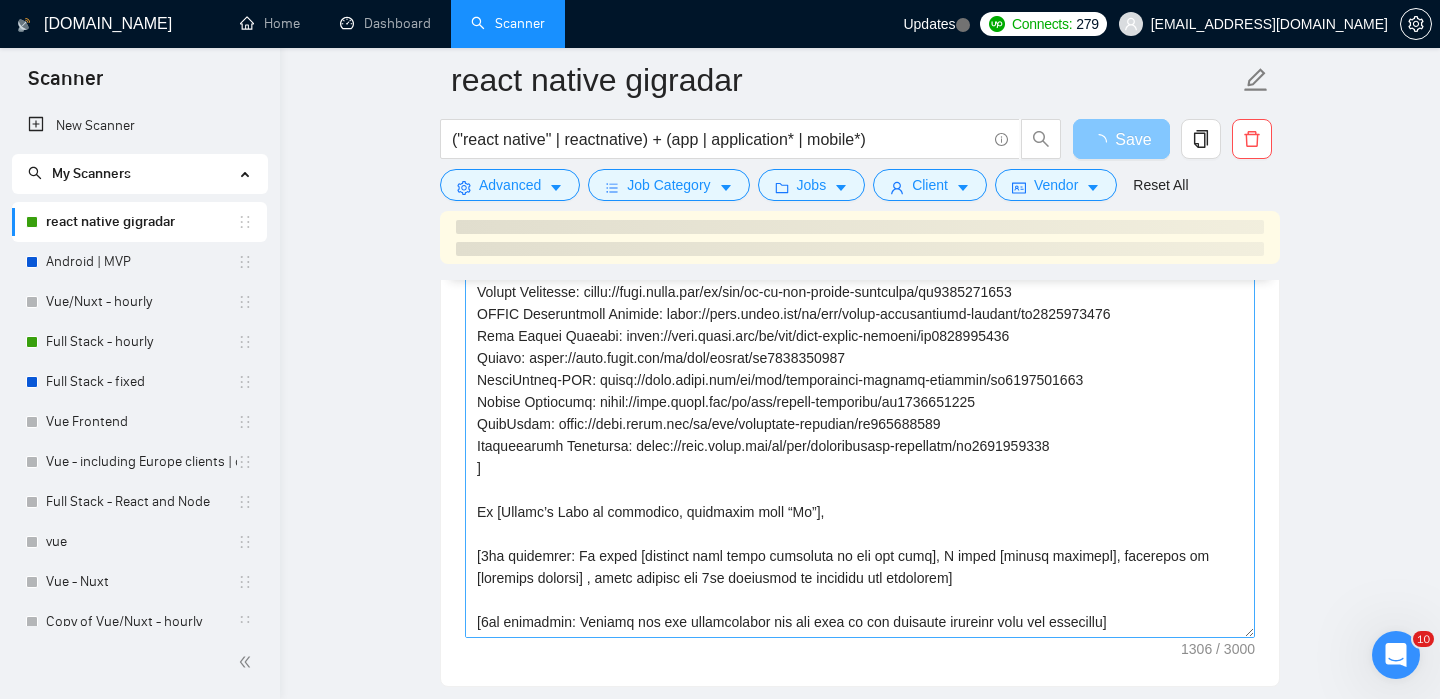 scroll, scrollTop: 2025, scrollLeft: 0, axis: vertical 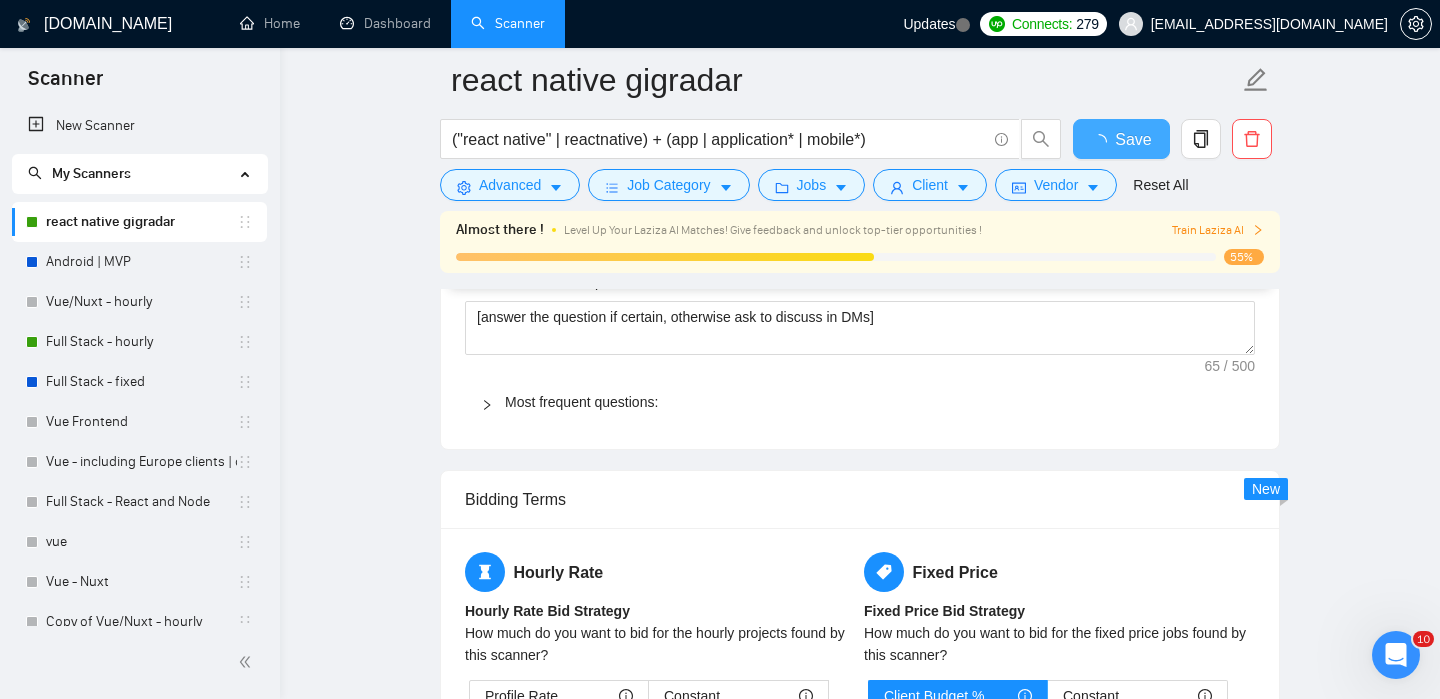 type 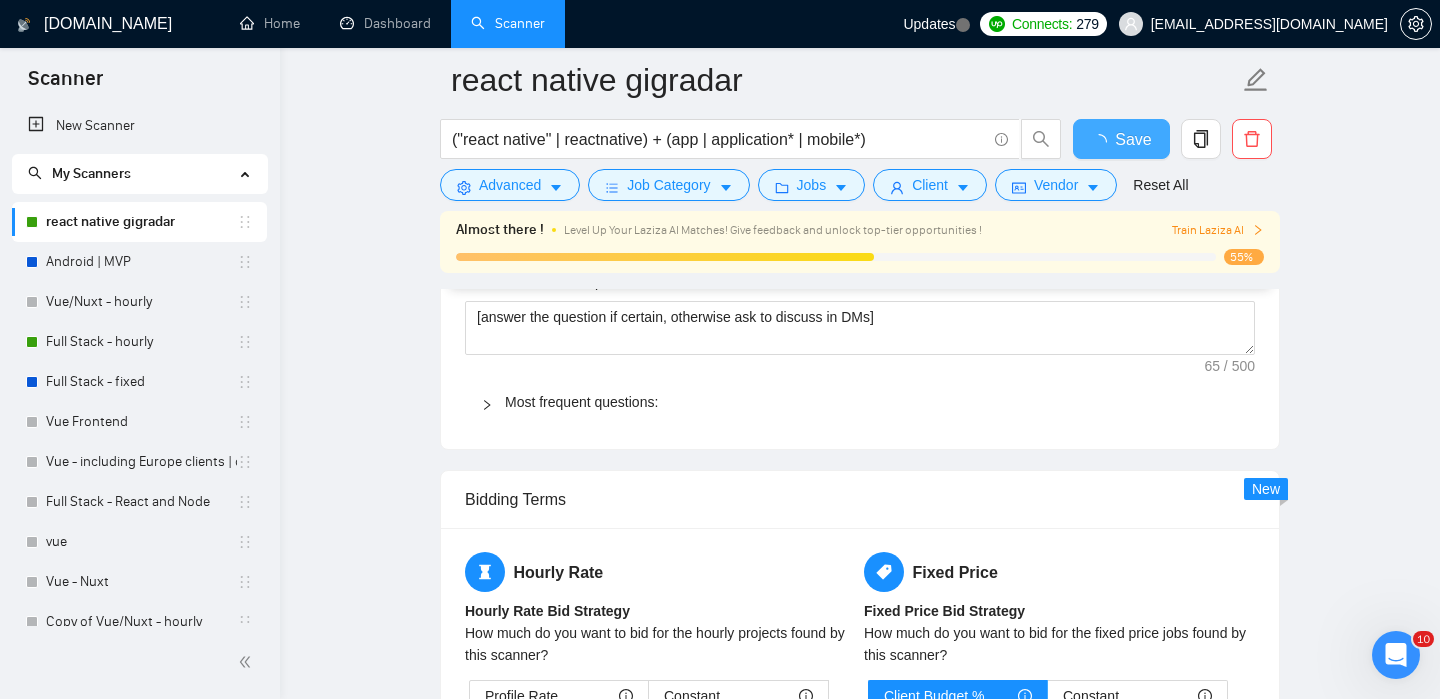 checkbox on "true" 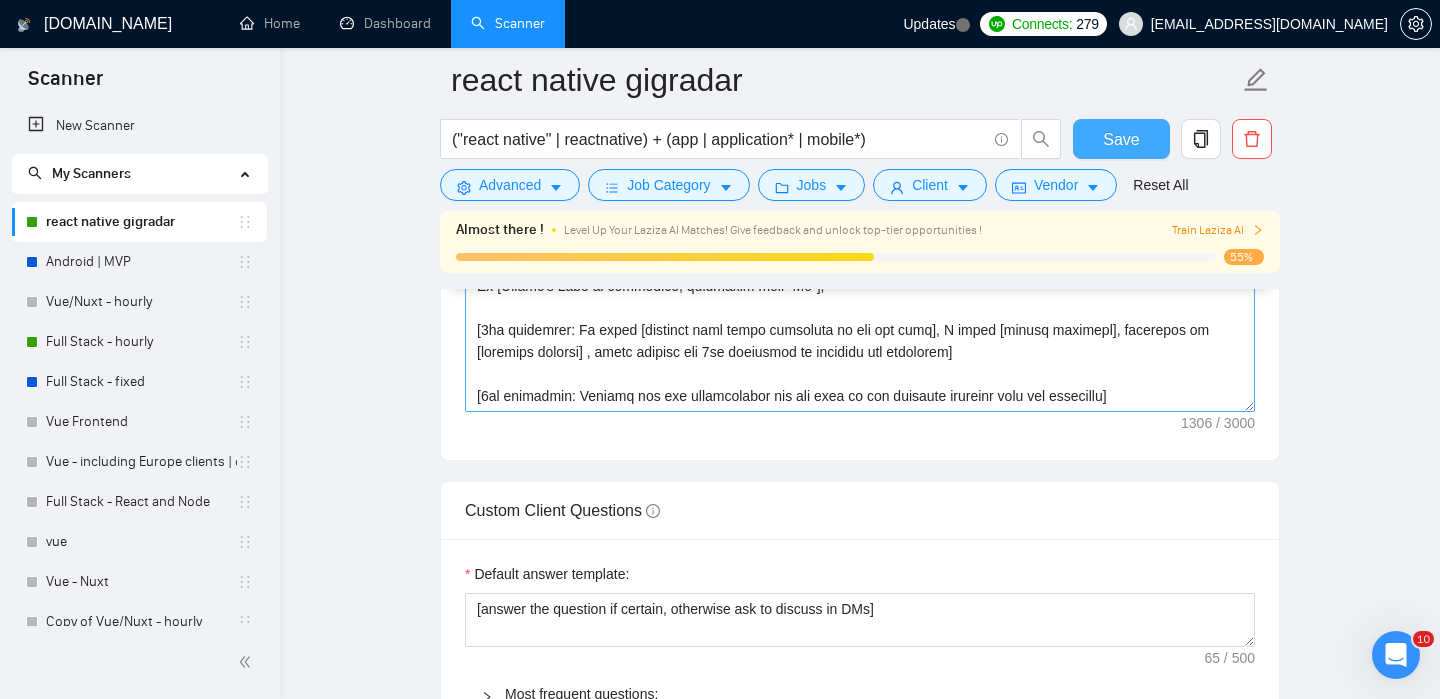 scroll, scrollTop: 3110, scrollLeft: 0, axis: vertical 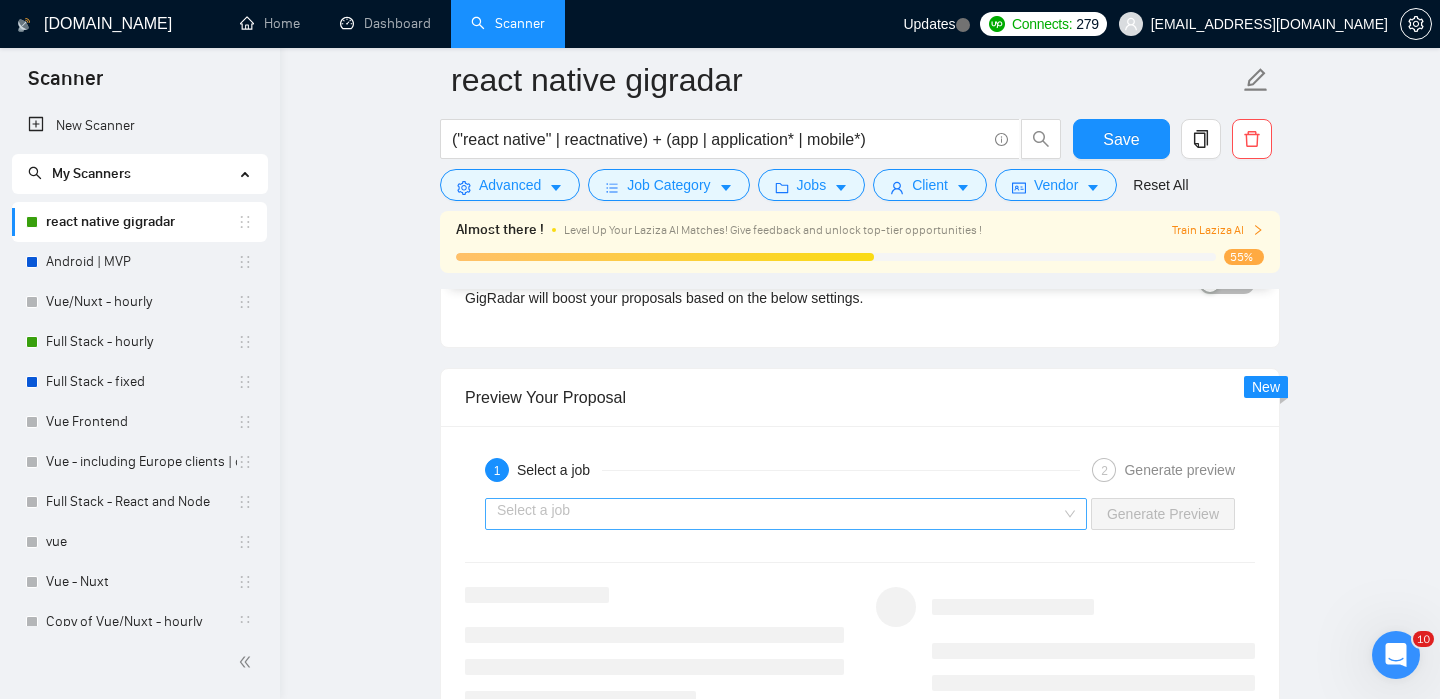 click at bounding box center (779, 514) 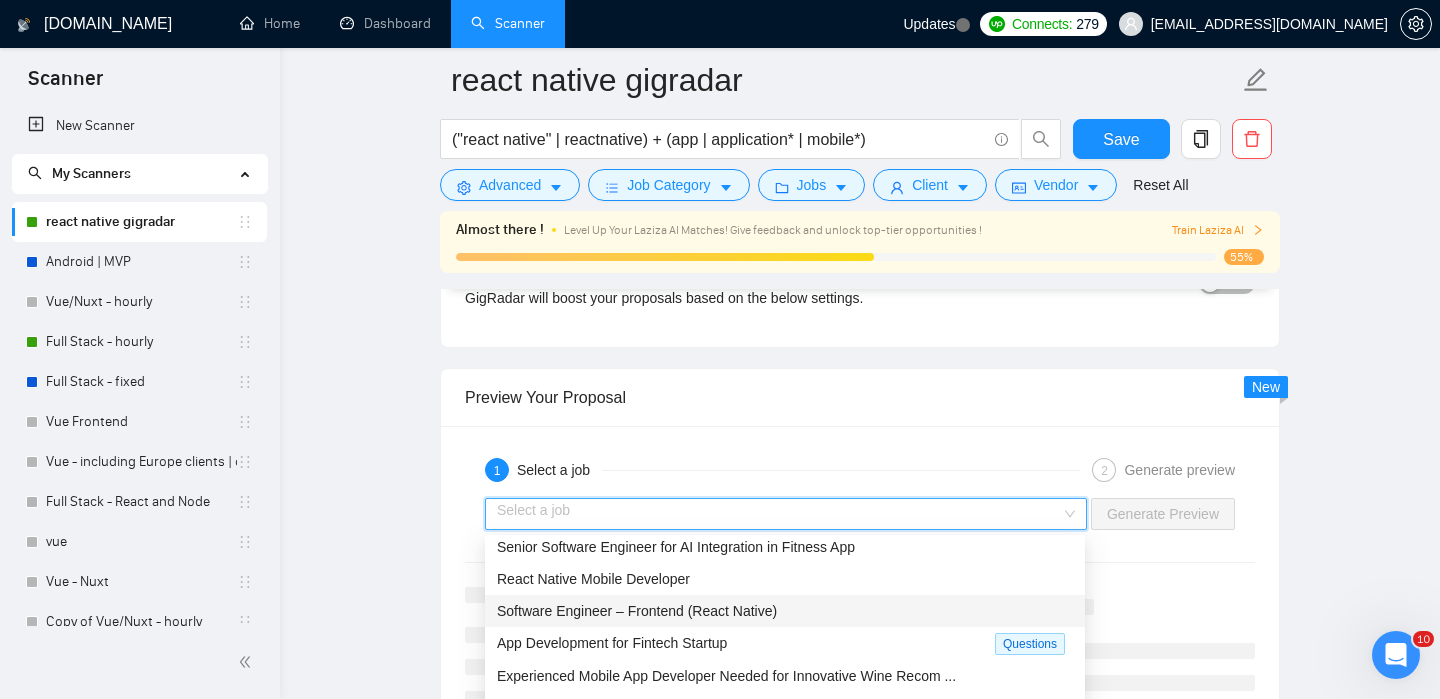 scroll, scrollTop: 0, scrollLeft: 0, axis: both 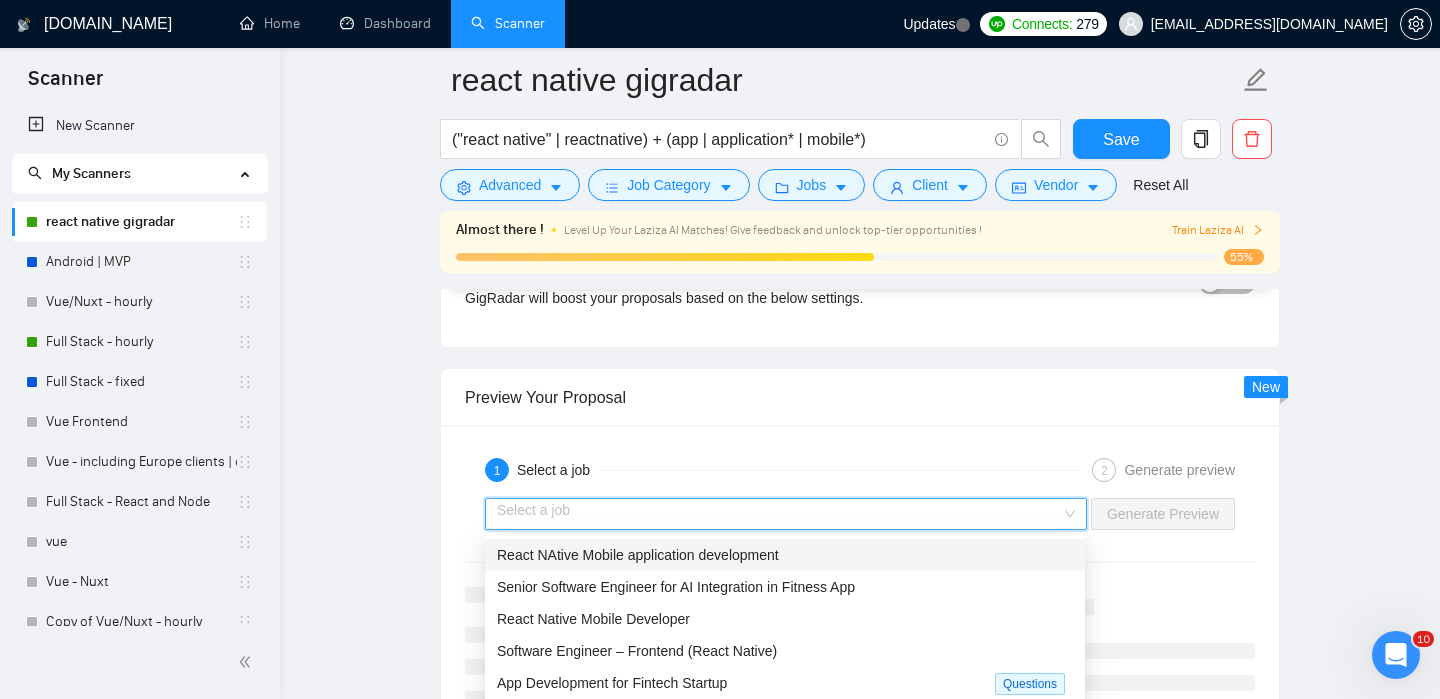 click on "React NAtive Mobile application development" at bounding box center (785, 555) 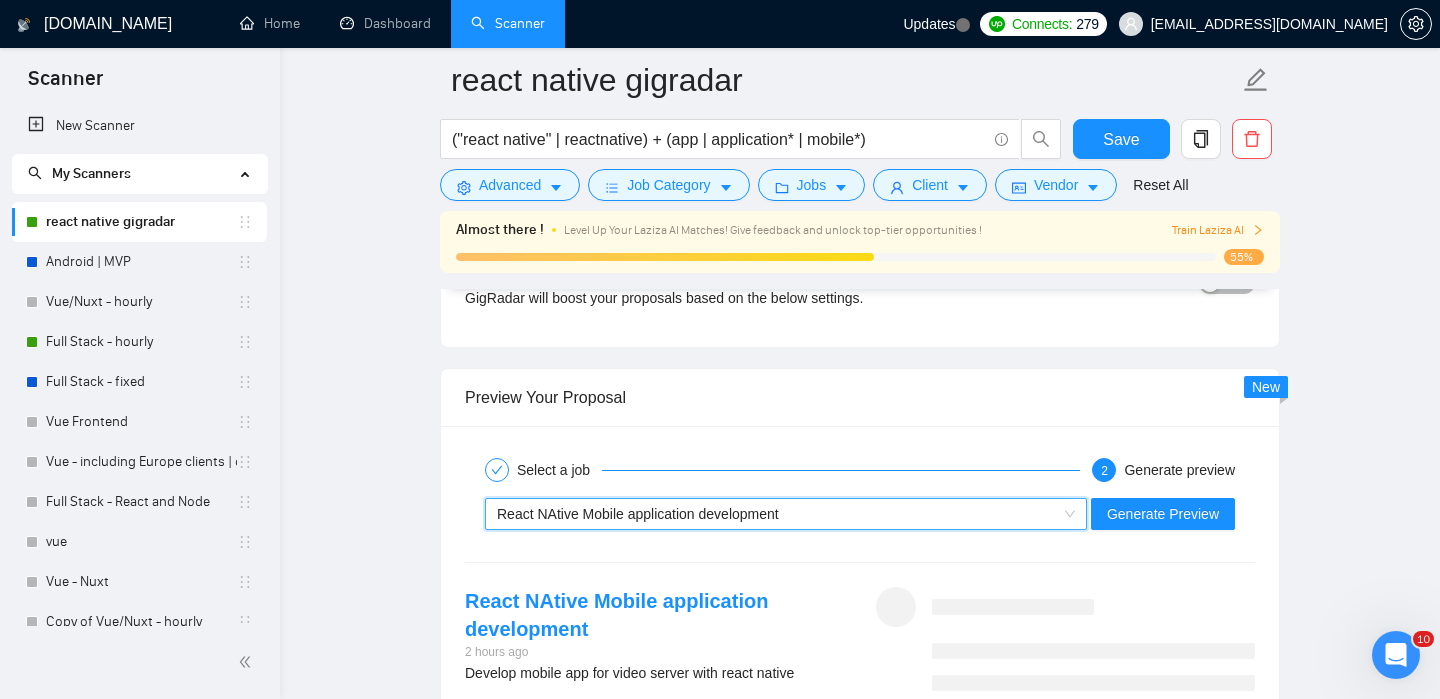 scroll, scrollTop: 3531, scrollLeft: 0, axis: vertical 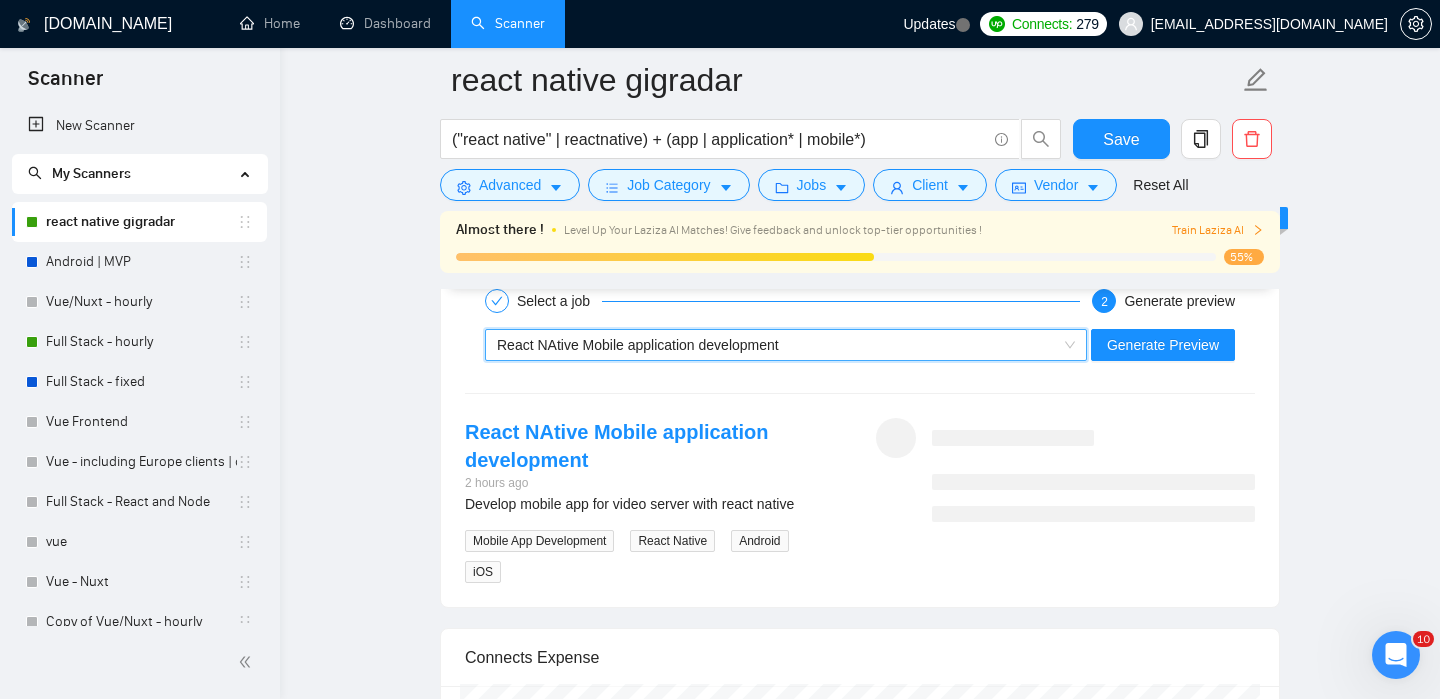 click on "React NAtive Mobile application development" at bounding box center [777, 345] 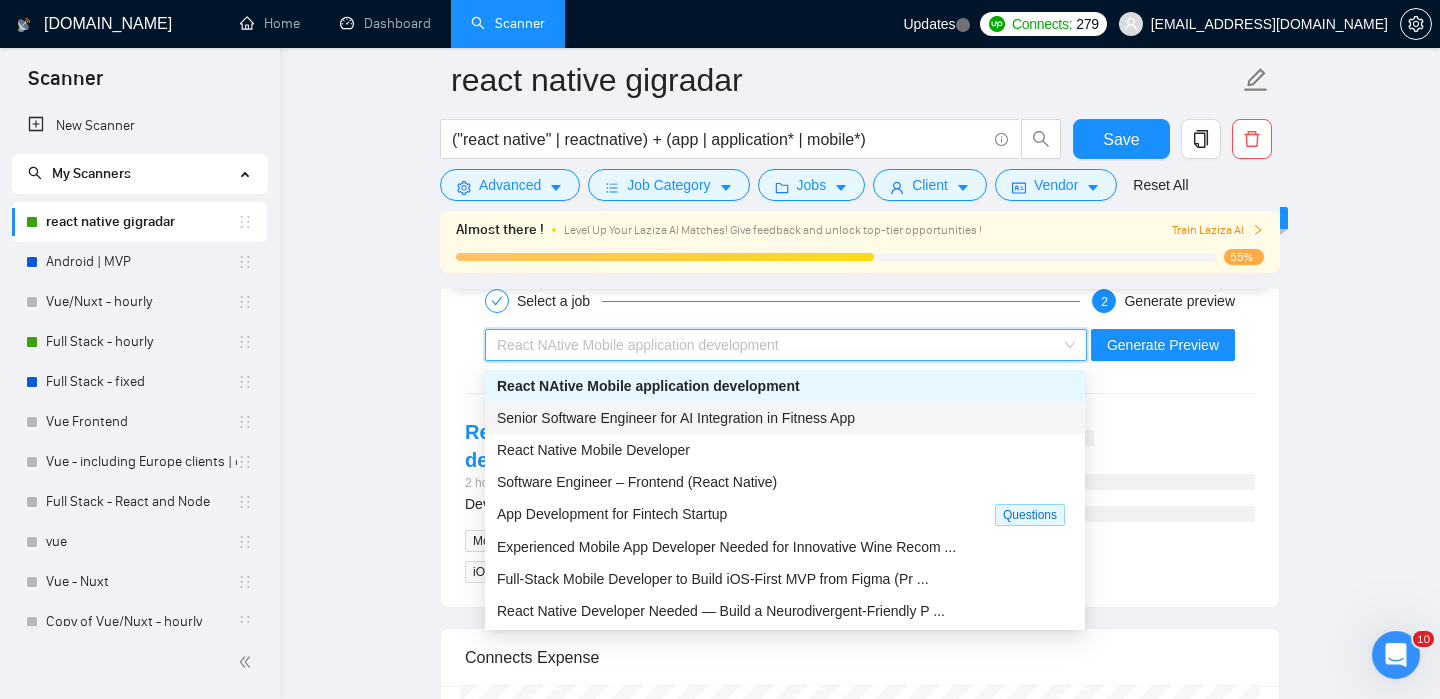 click on "Senior Software Engineer for AI Integration in Fitness App" at bounding box center (676, 418) 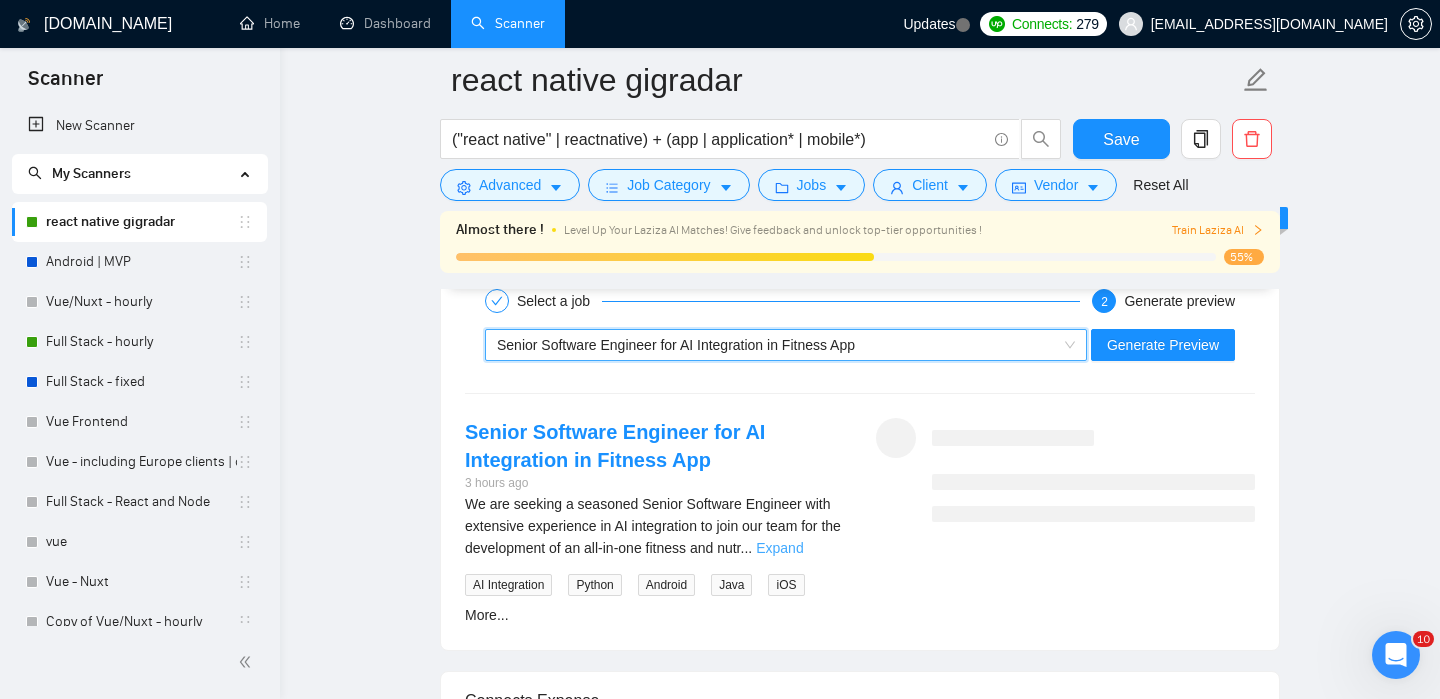 click on "Expand" at bounding box center [779, 548] 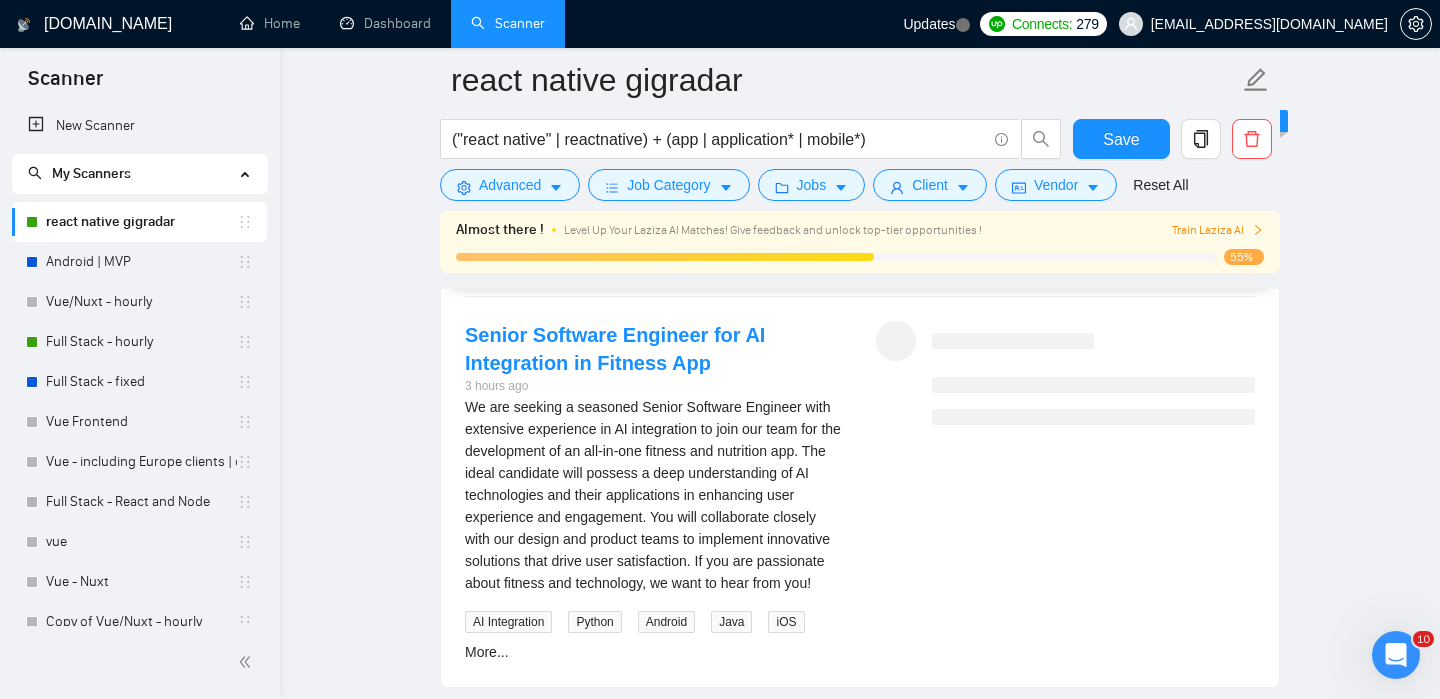 scroll, scrollTop: 3532, scrollLeft: 0, axis: vertical 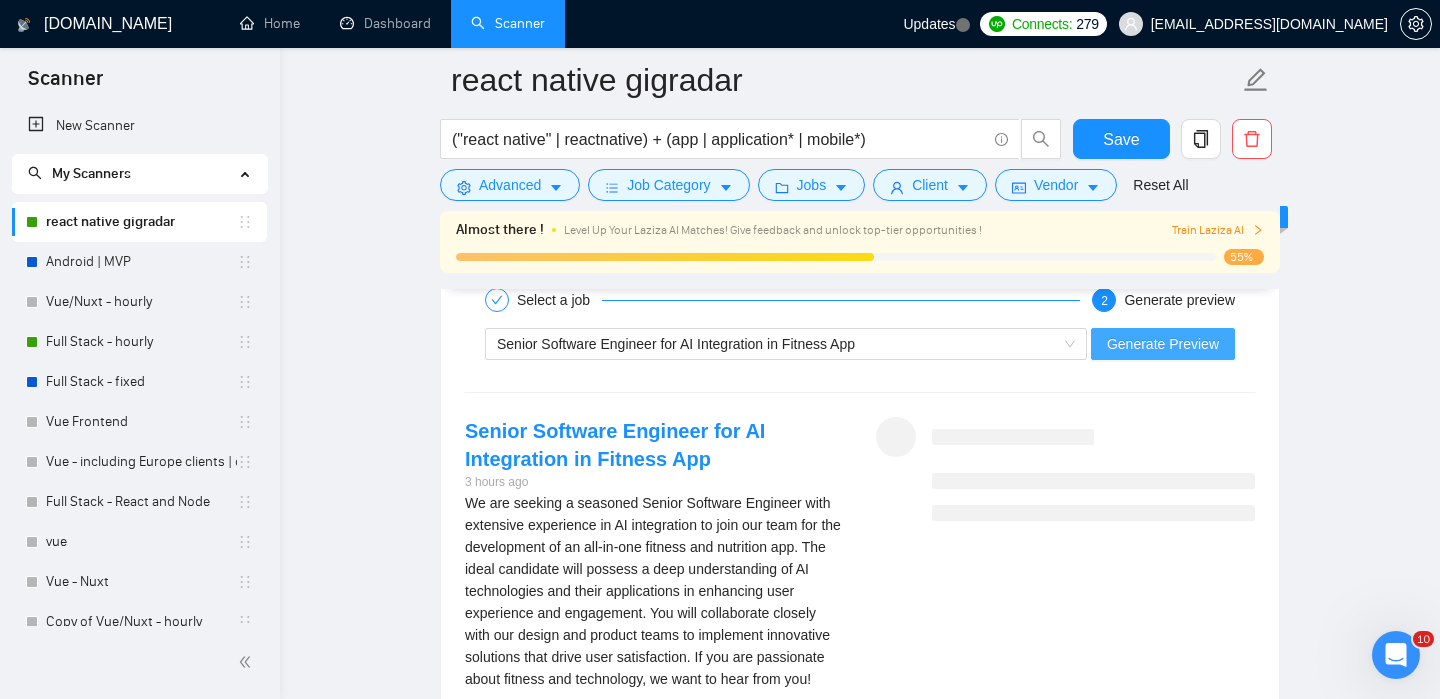 click on "Generate Preview" at bounding box center (1163, 344) 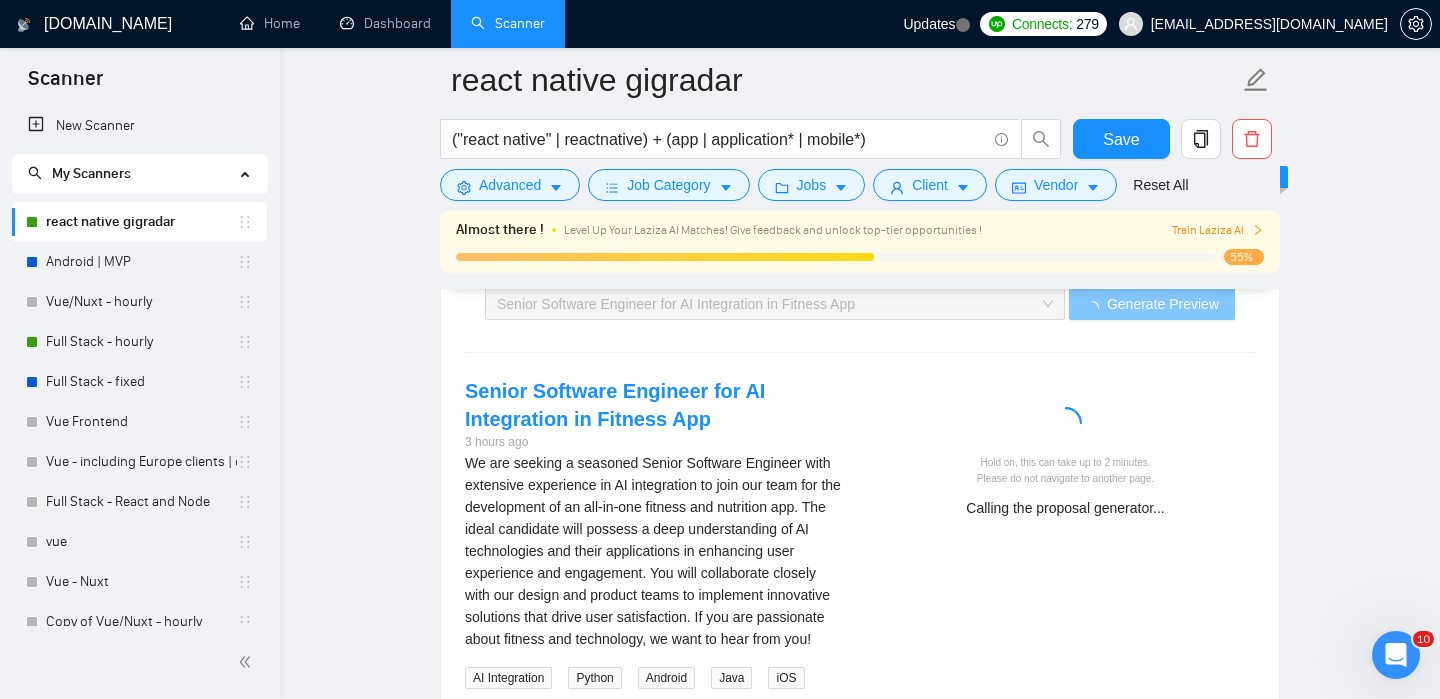 scroll, scrollTop: 3592, scrollLeft: 0, axis: vertical 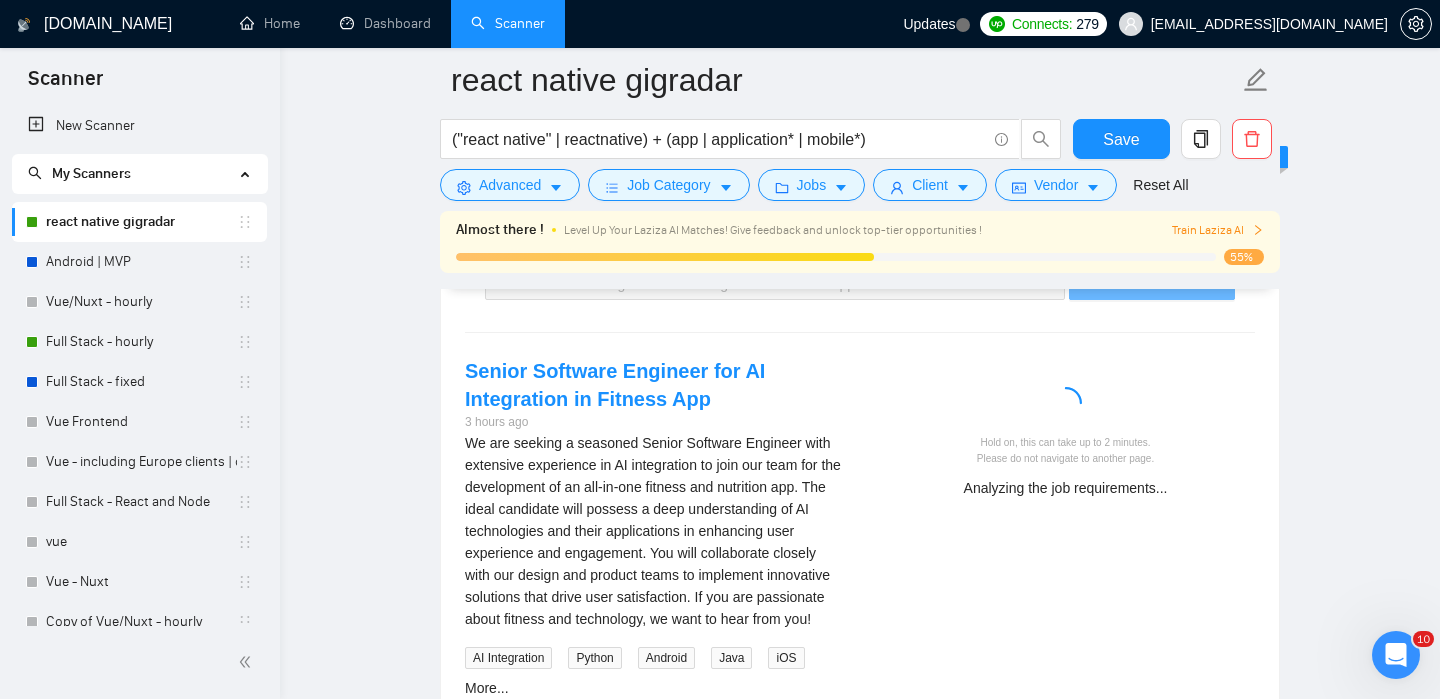 drag, startPoint x: 1005, startPoint y: 525, endPoint x: 1003, endPoint y: 512, distance: 13.152946 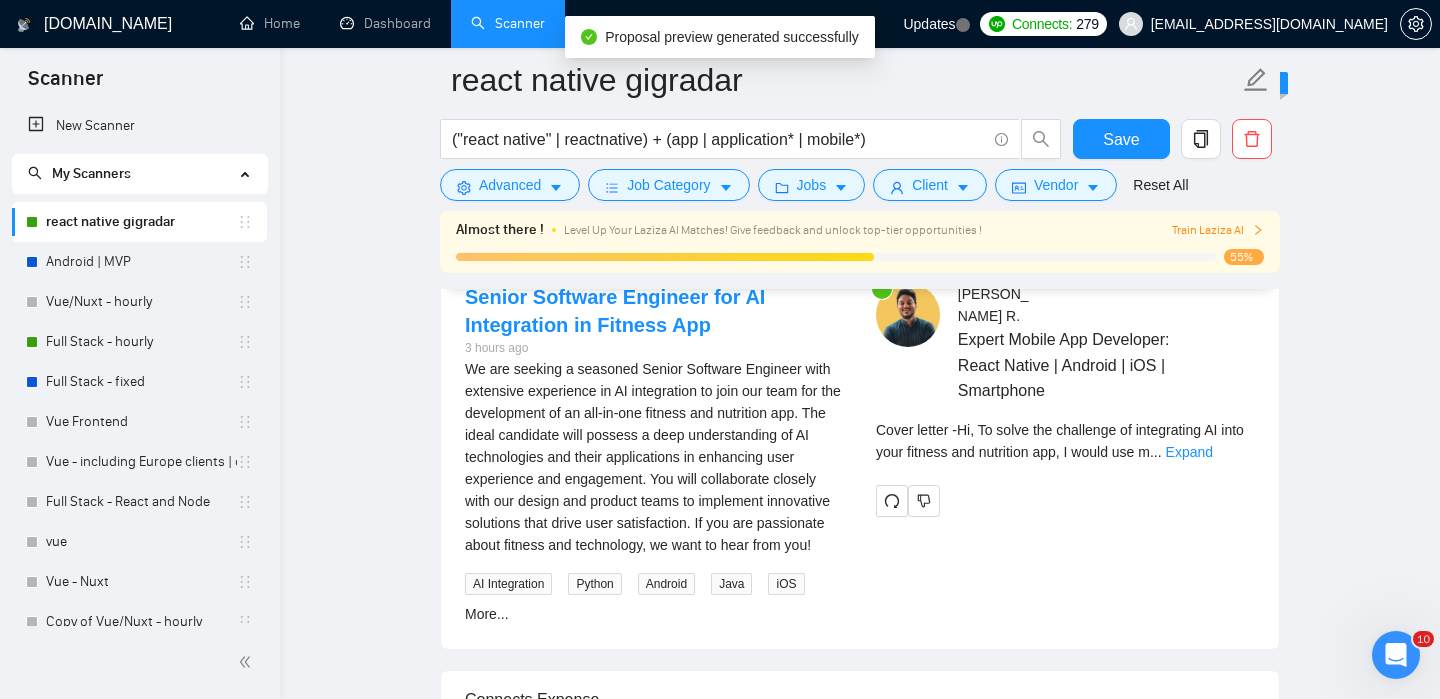 scroll, scrollTop: 3669, scrollLeft: 0, axis: vertical 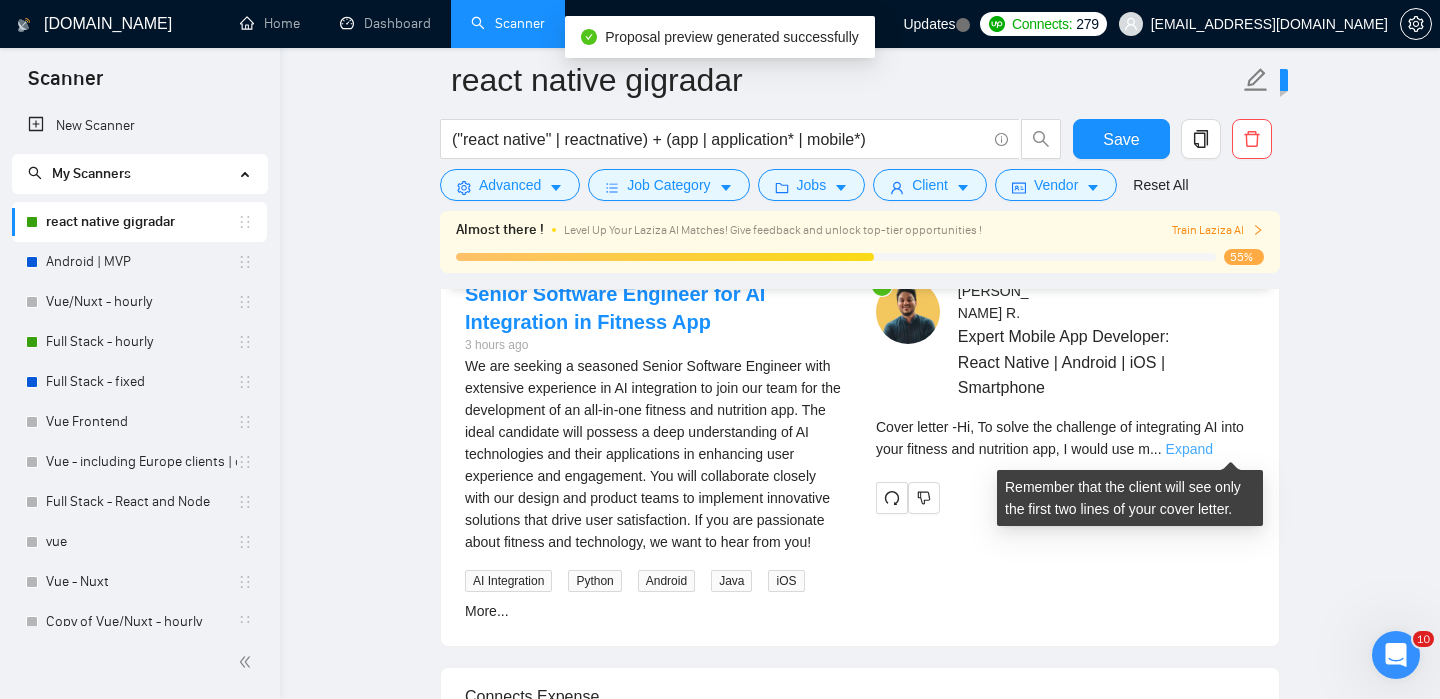click on "Expand" at bounding box center [1189, 449] 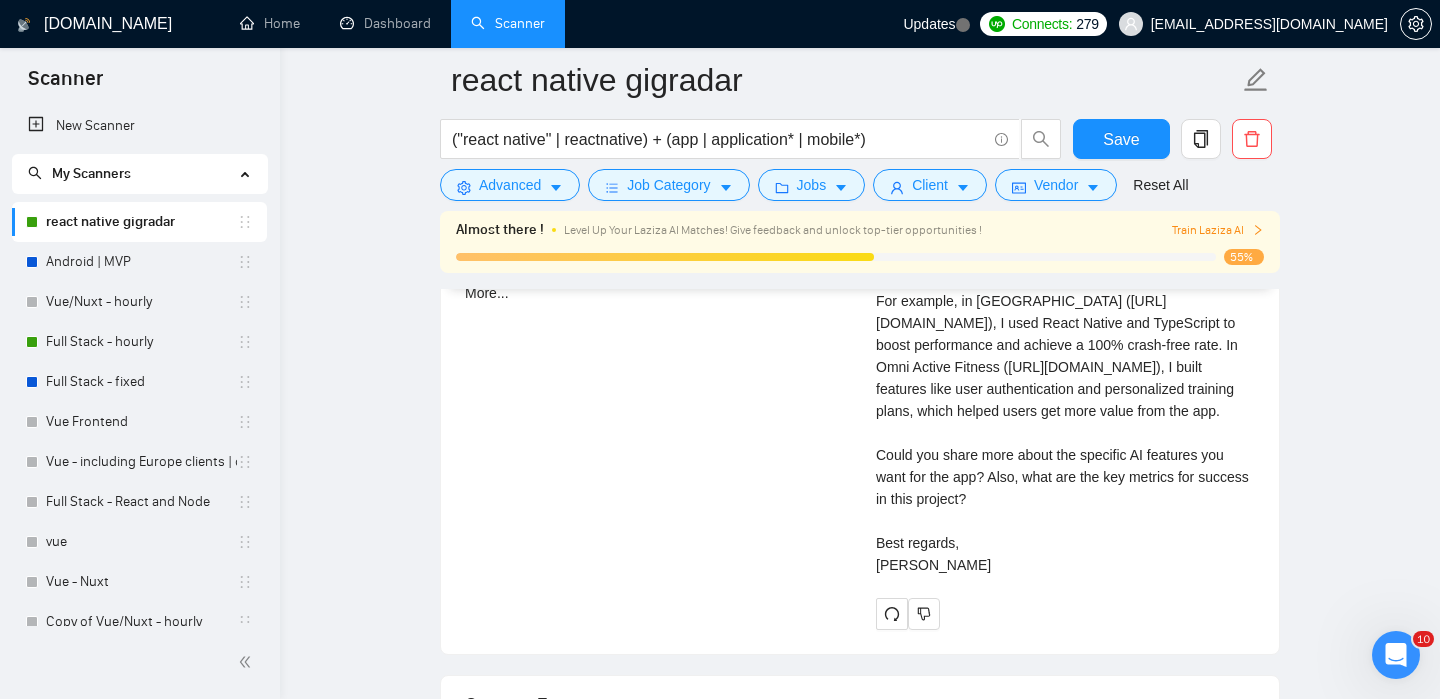 scroll, scrollTop: 3988, scrollLeft: 0, axis: vertical 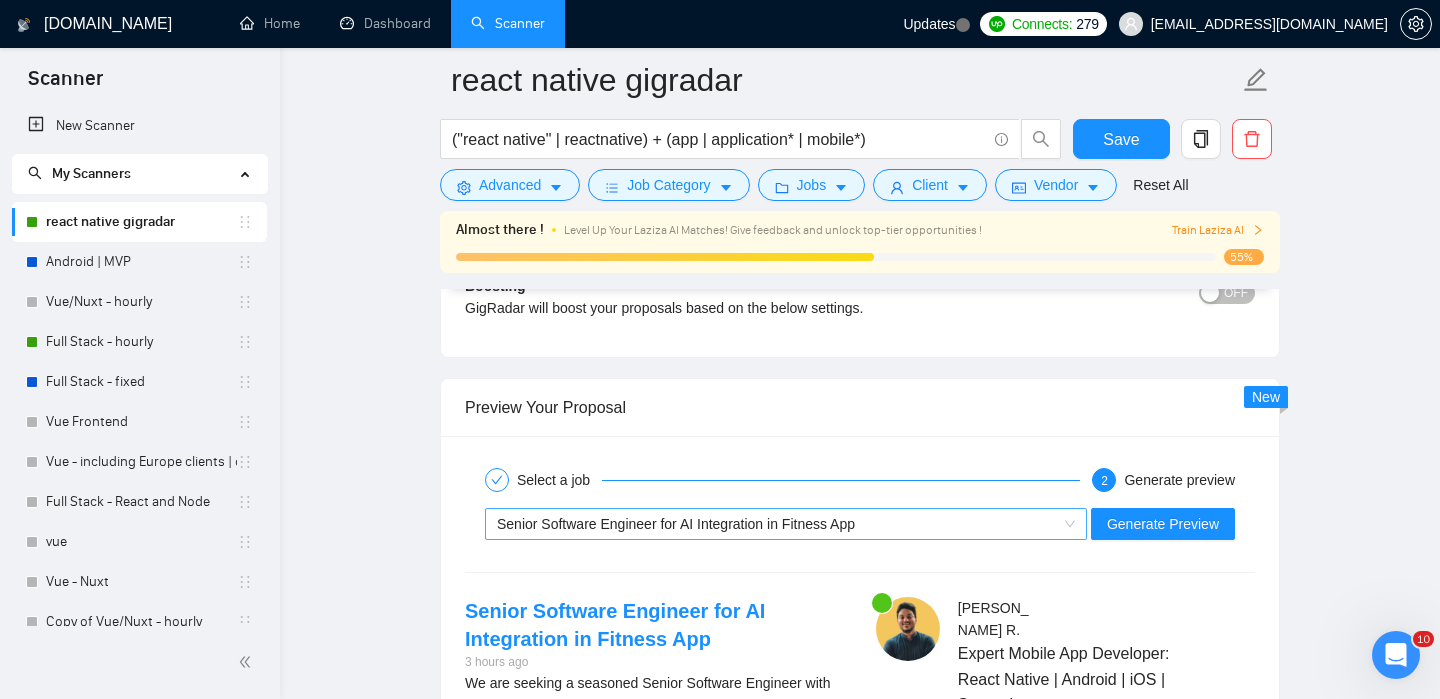click on "Senior Software Engineer for AI Integration in Fitness App" at bounding box center (676, 524) 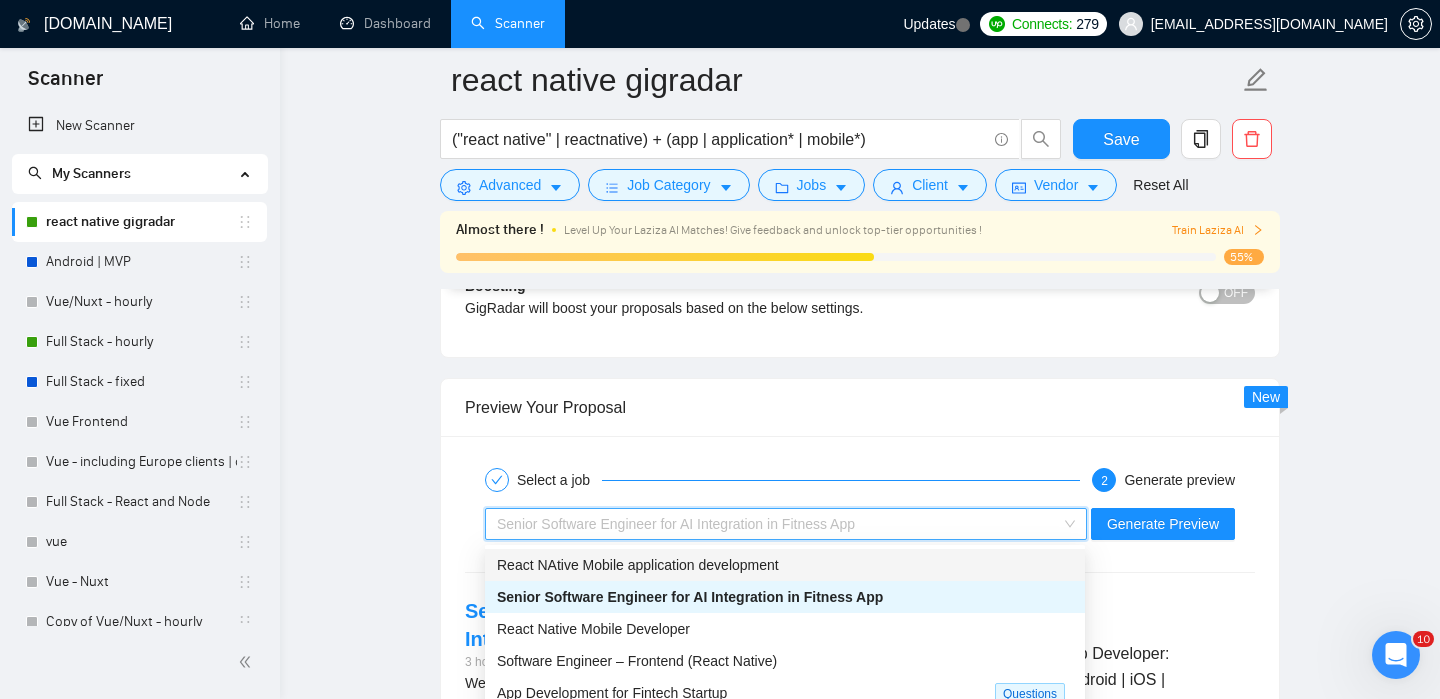 scroll, scrollTop: 34, scrollLeft: 0, axis: vertical 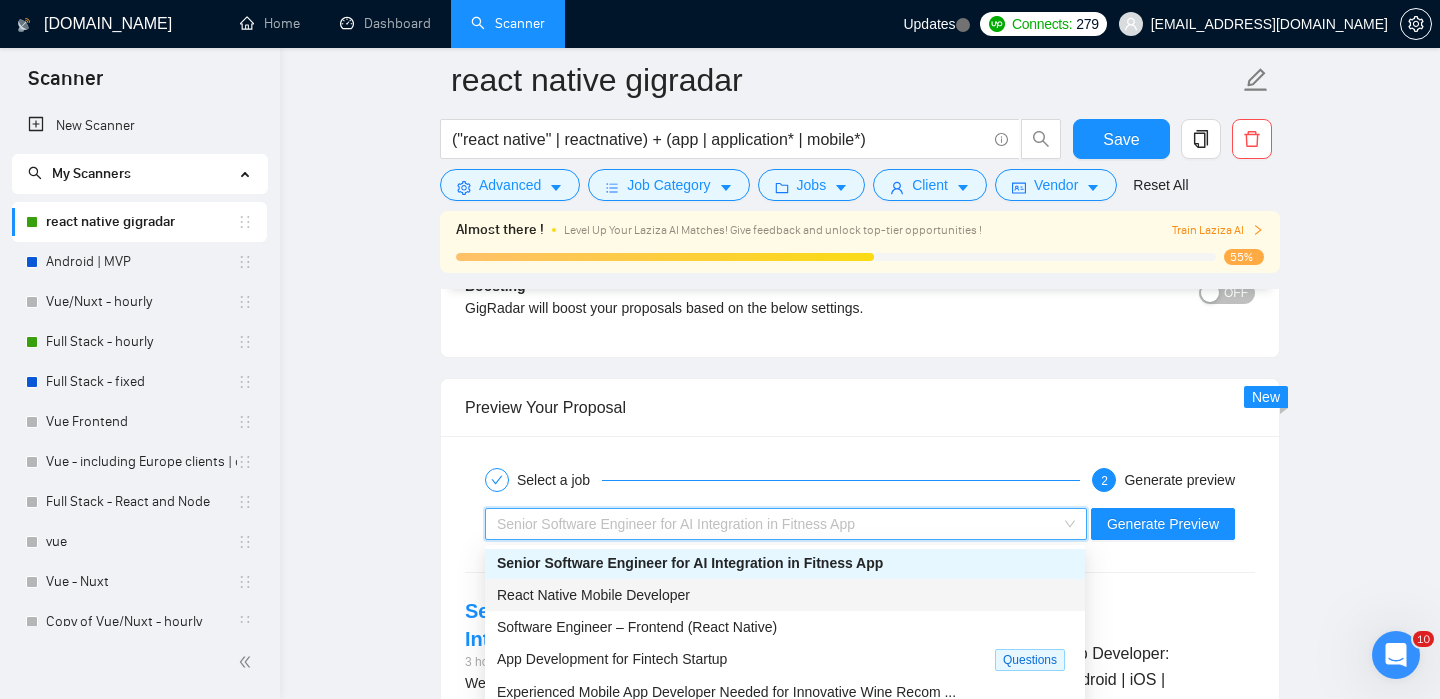 click on "React Native Mobile Developer" at bounding box center (593, 595) 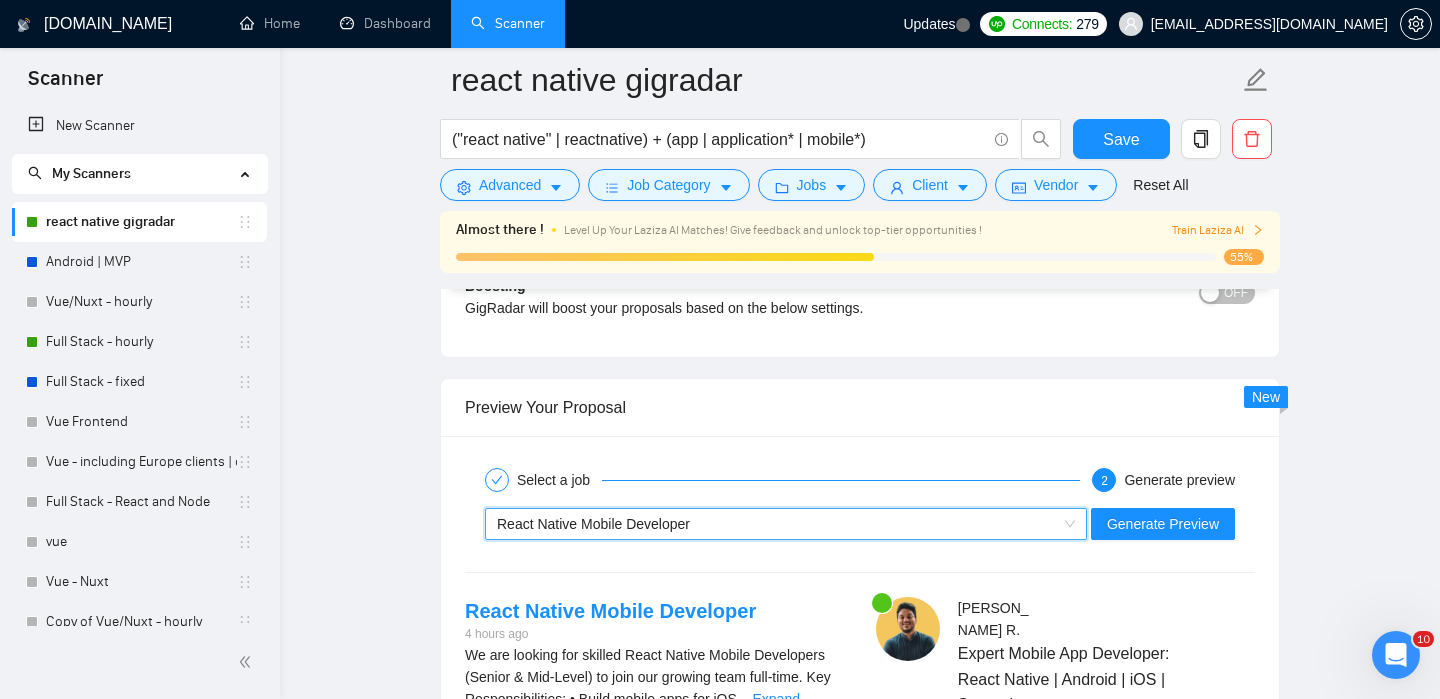 scroll, scrollTop: 3515, scrollLeft: 0, axis: vertical 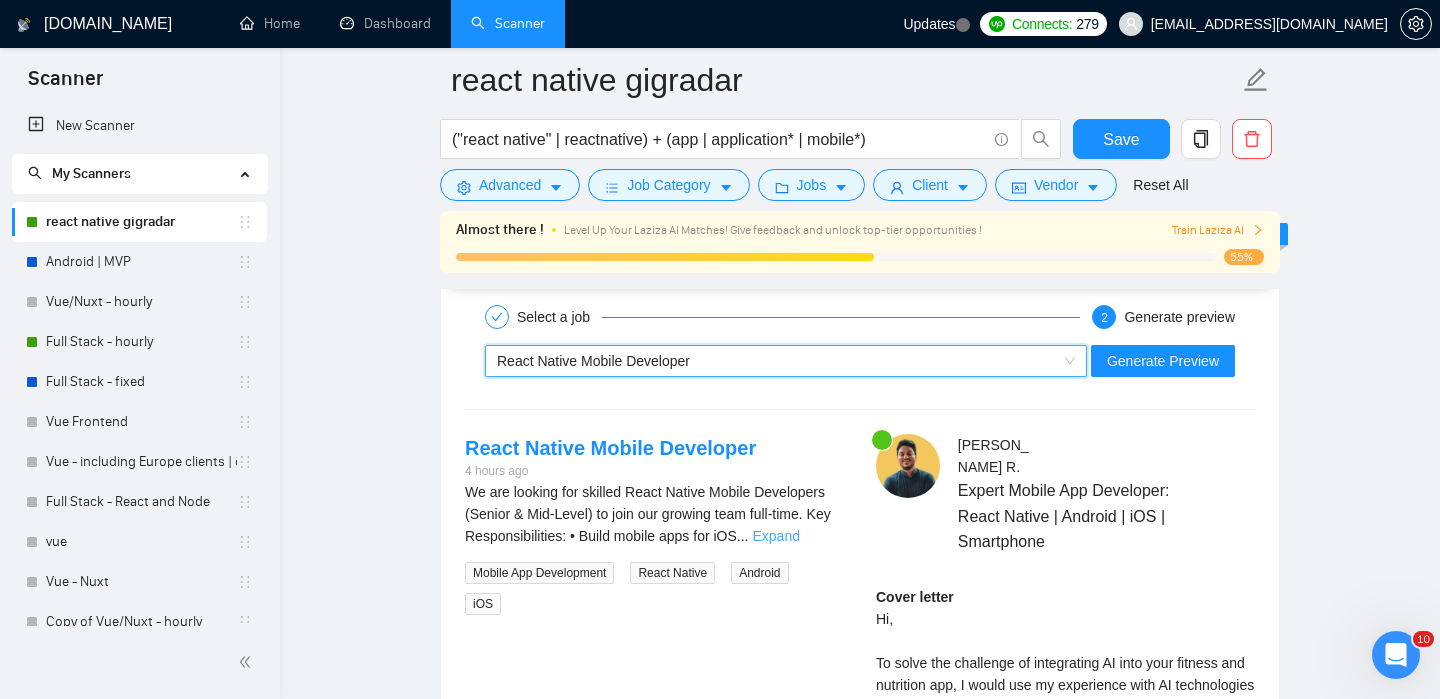 click on "Expand" at bounding box center (775, 536) 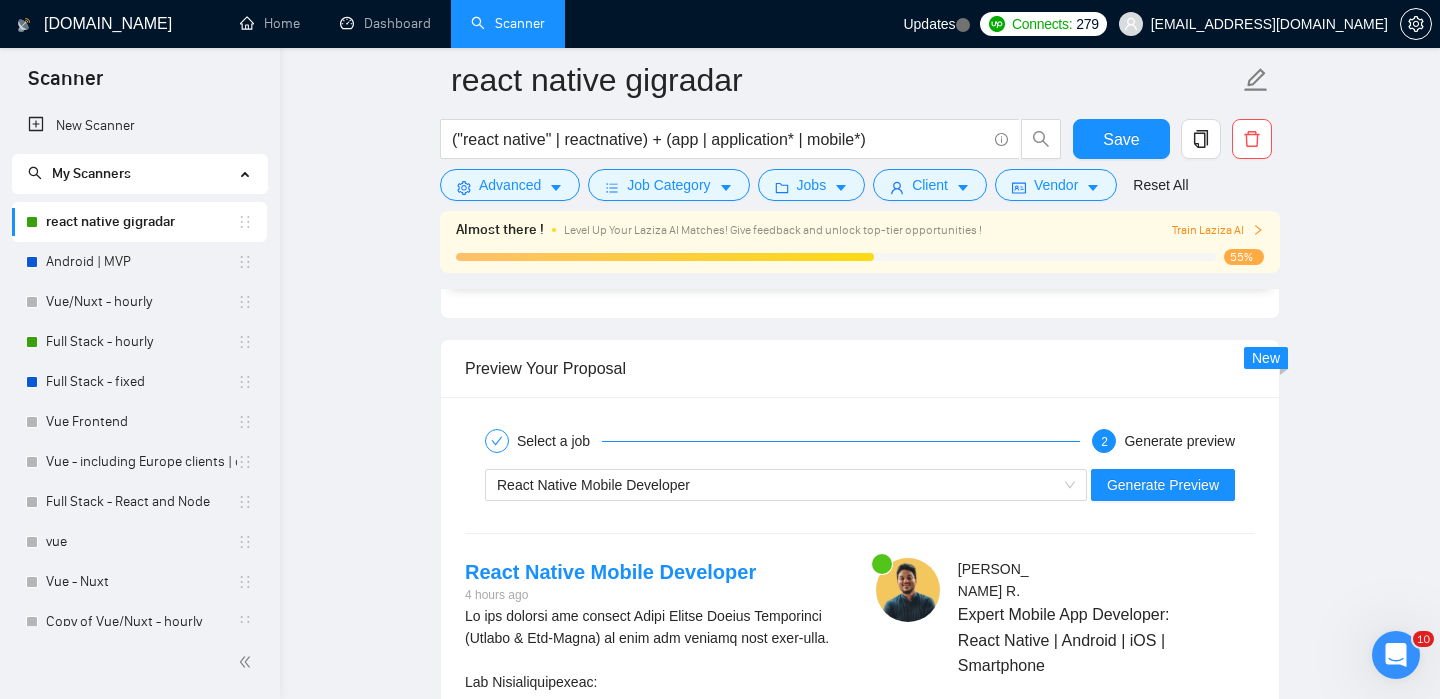 scroll, scrollTop: 3444, scrollLeft: 0, axis: vertical 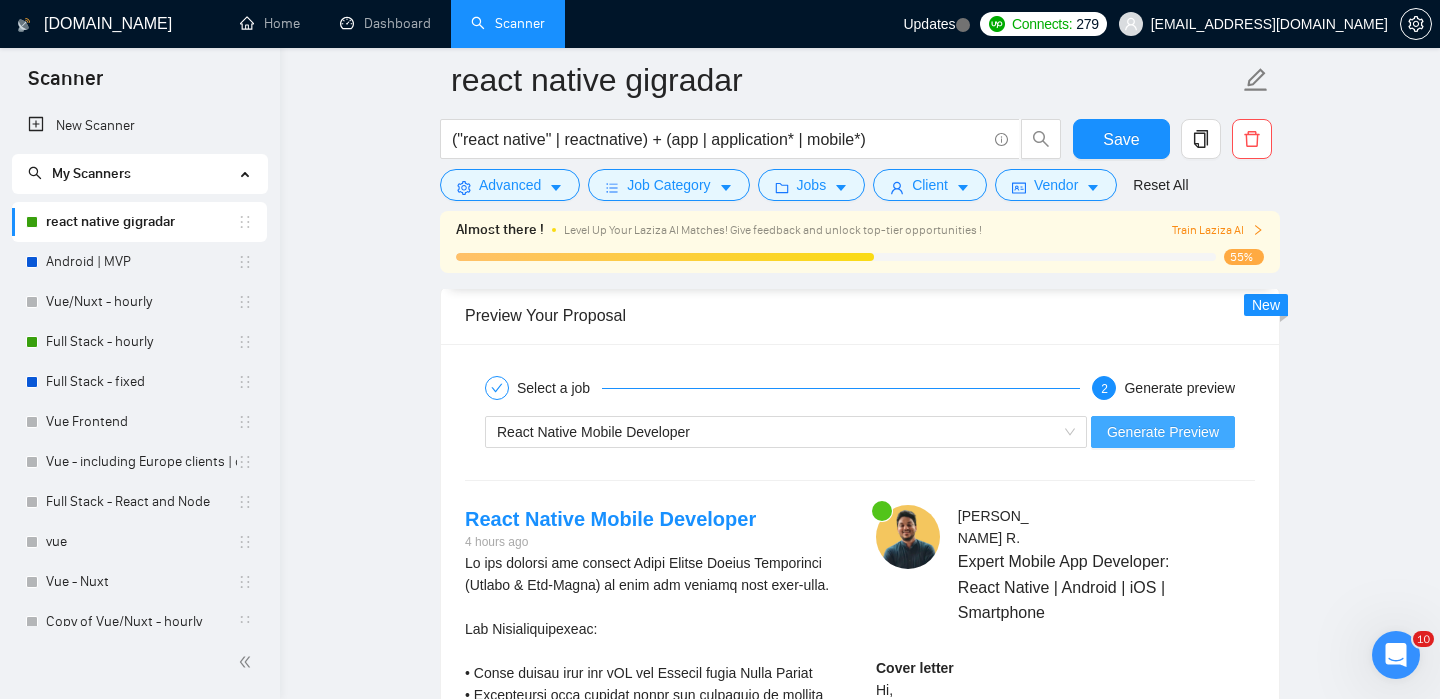 click on "Generate Preview" at bounding box center (1163, 432) 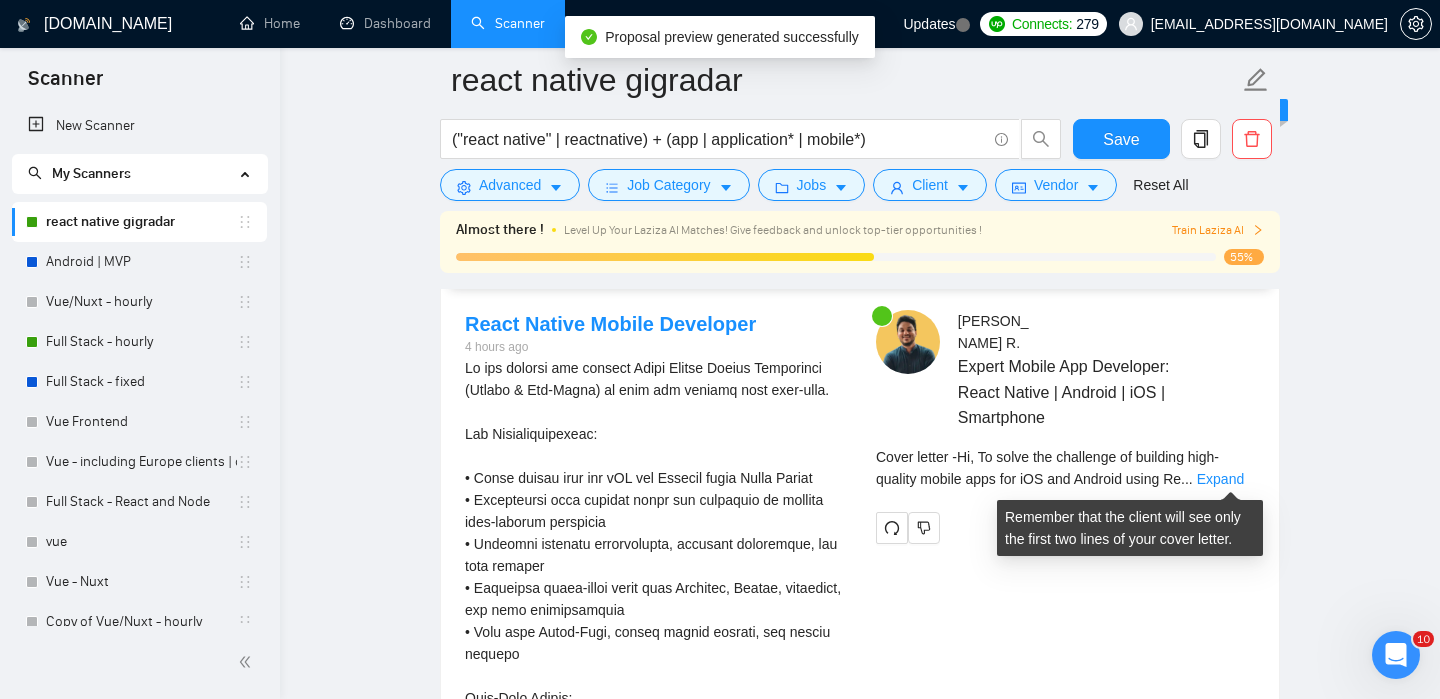 scroll, scrollTop: 3646, scrollLeft: 0, axis: vertical 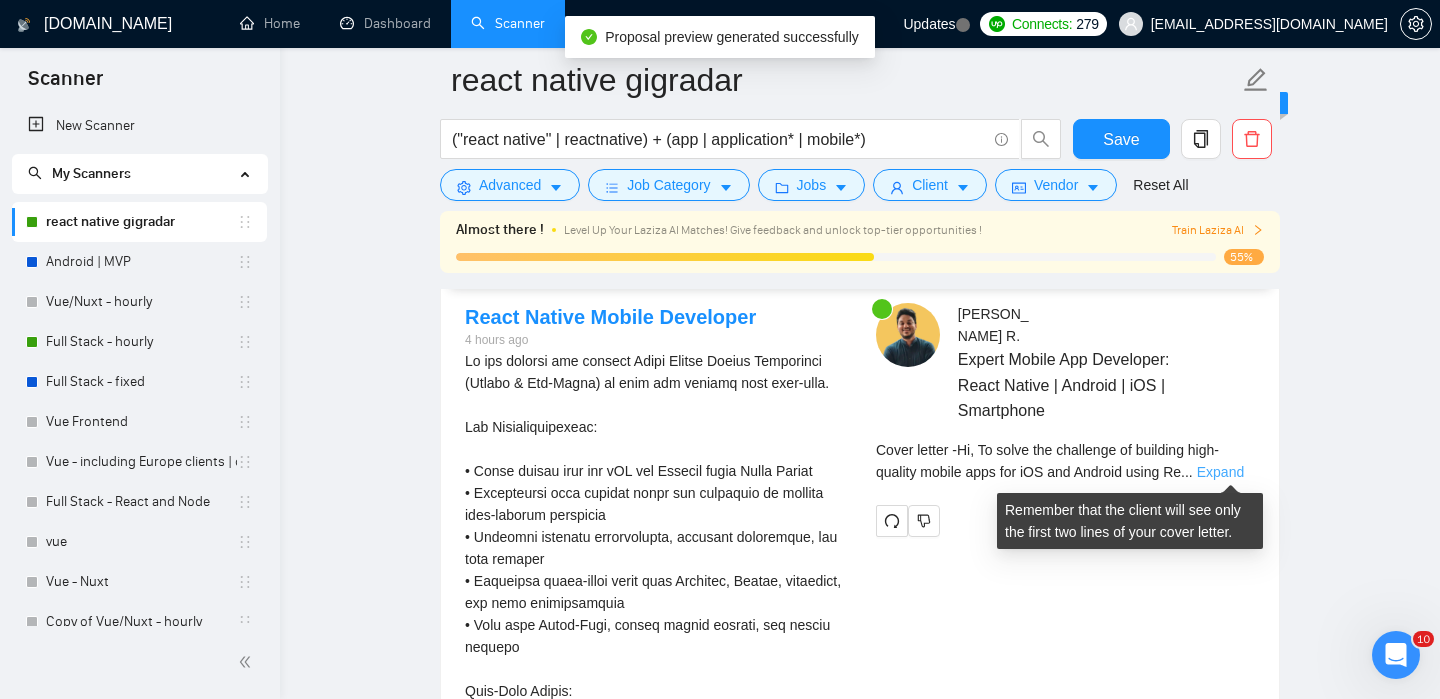 click on "Expand" at bounding box center (1220, 472) 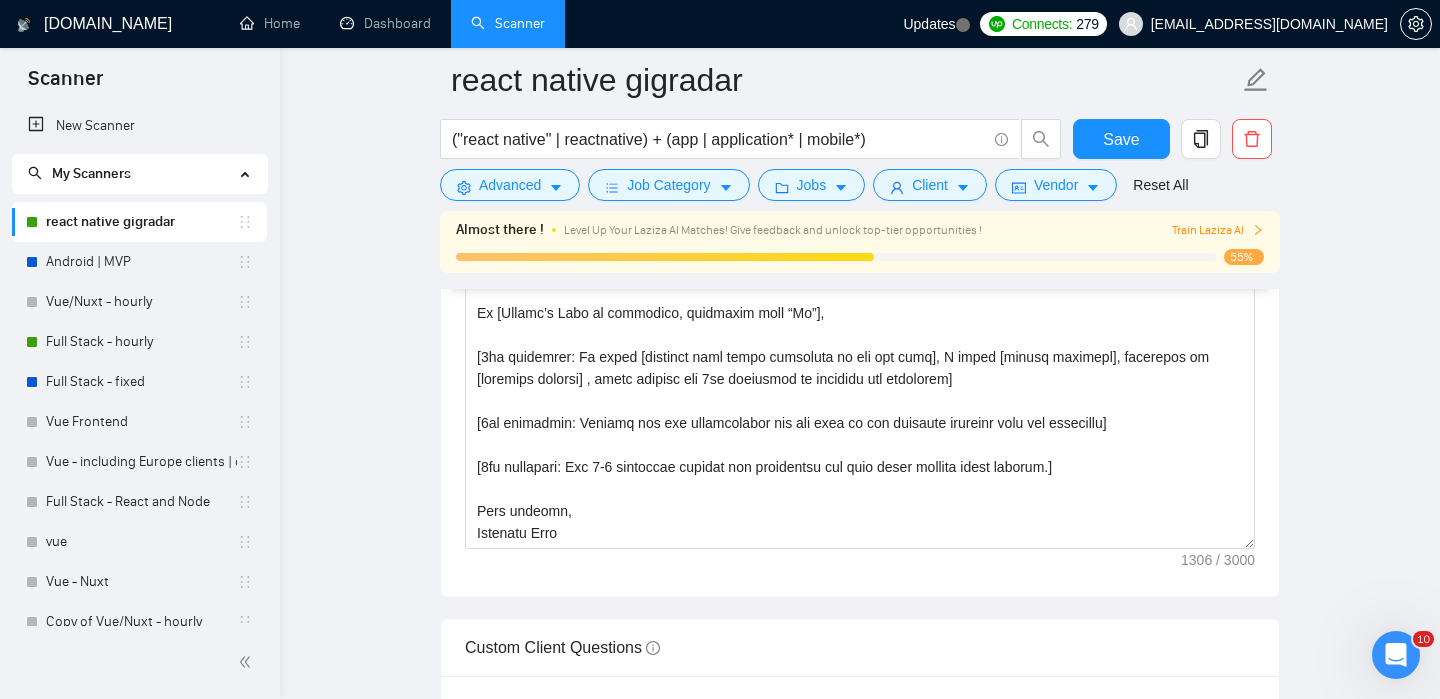 scroll, scrollTop: 2123, scrollLeft: 0, axis: vertical 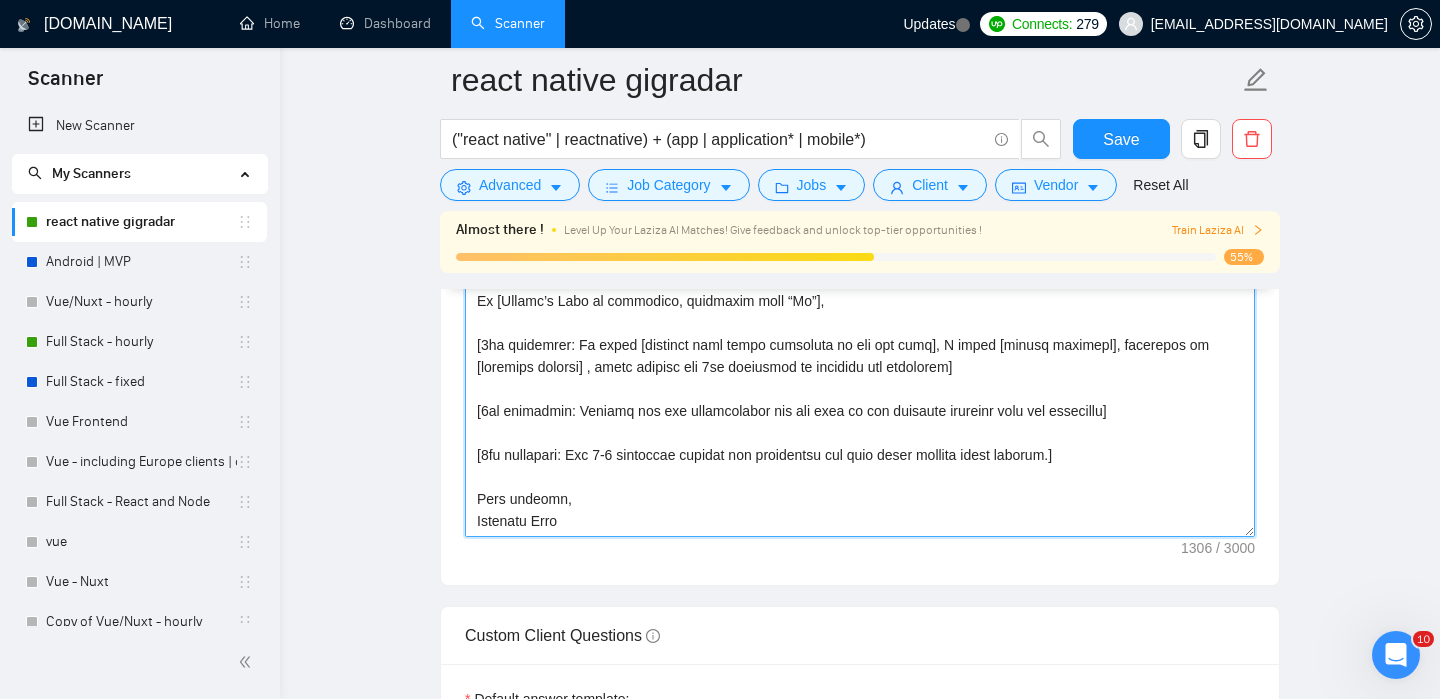 click on "Cover letter template:" at bounding box center [860, 312] 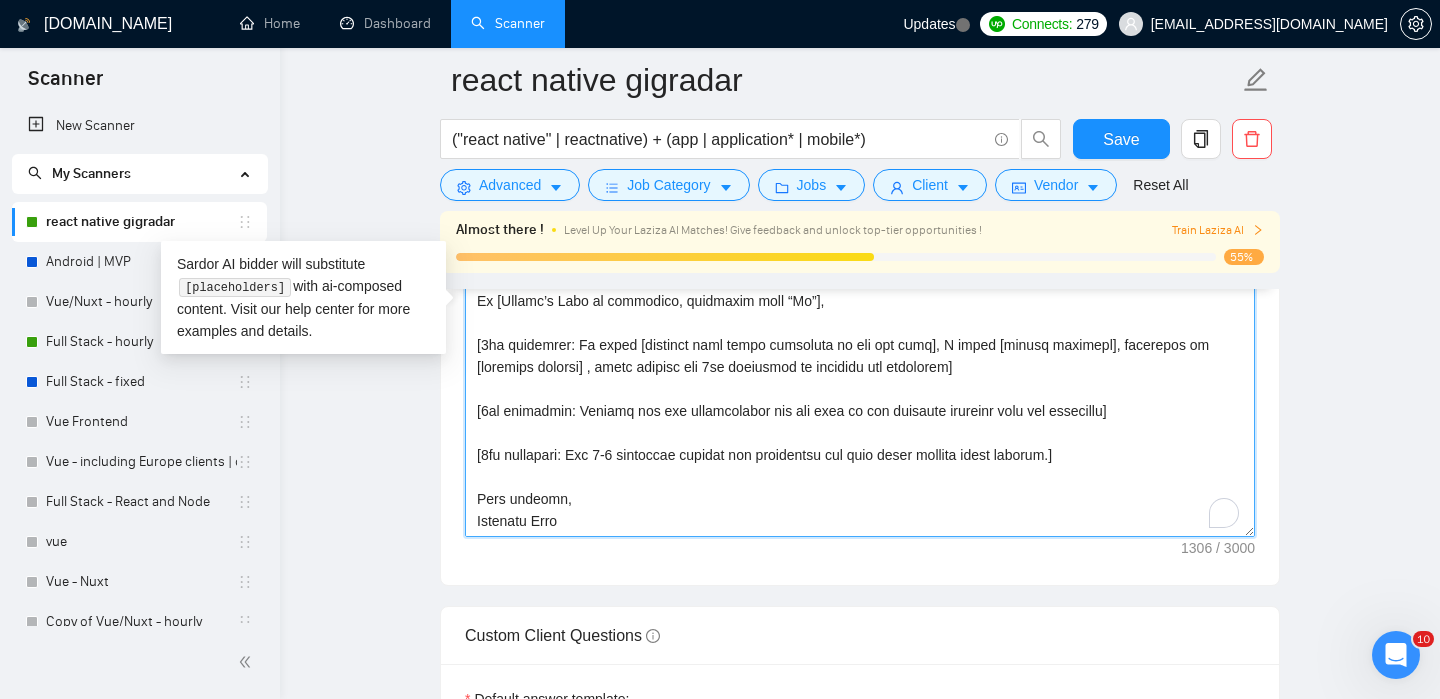 scroll, scrollTop: 110, scrollLeft: 0, axis: vertical 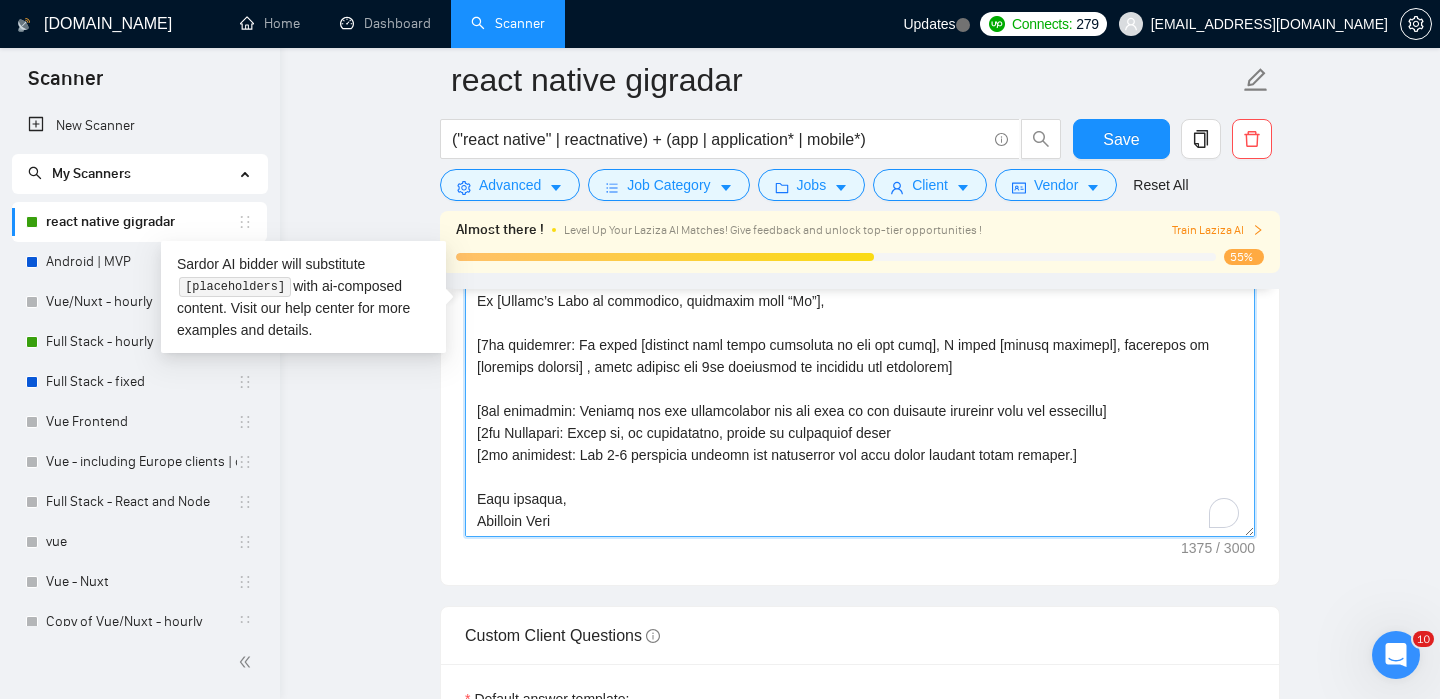 click on "Cover letter template:" at bounding box center (860, 312) 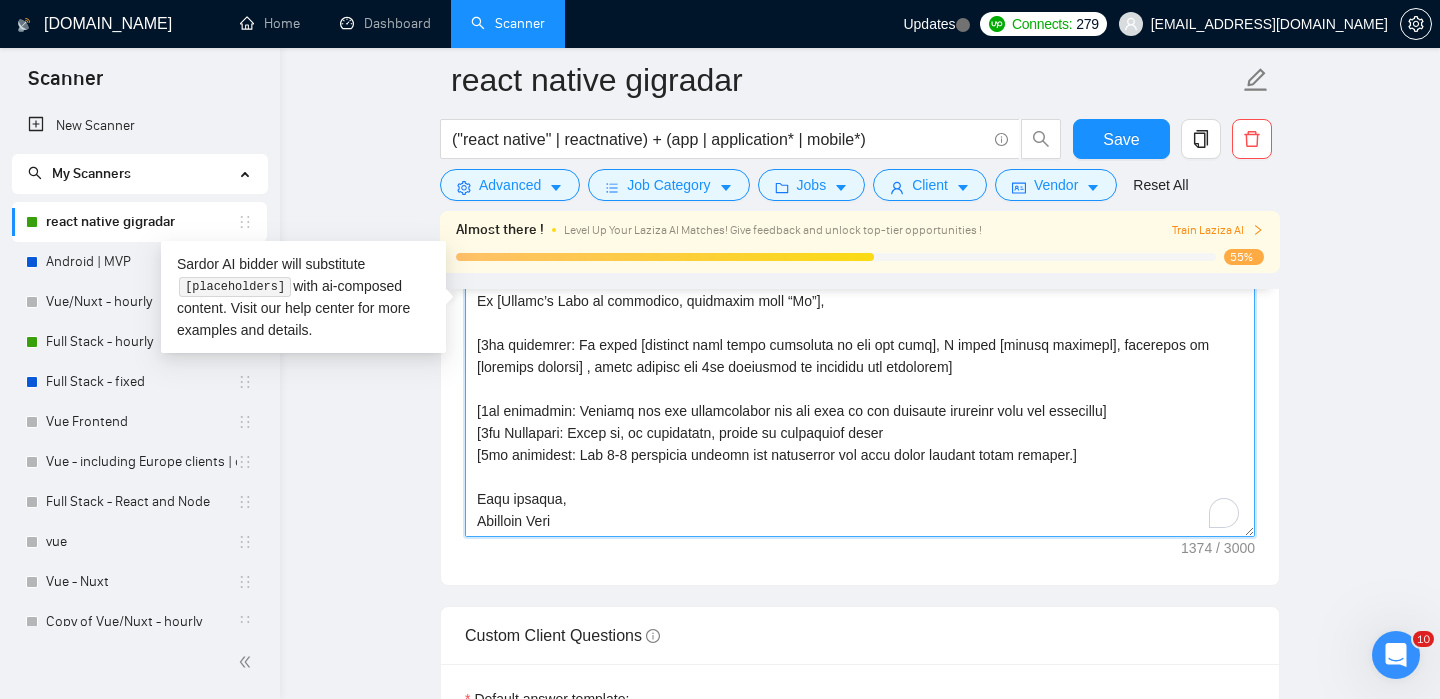 click on "Cover letter template:" at bounding box center [860, 312] 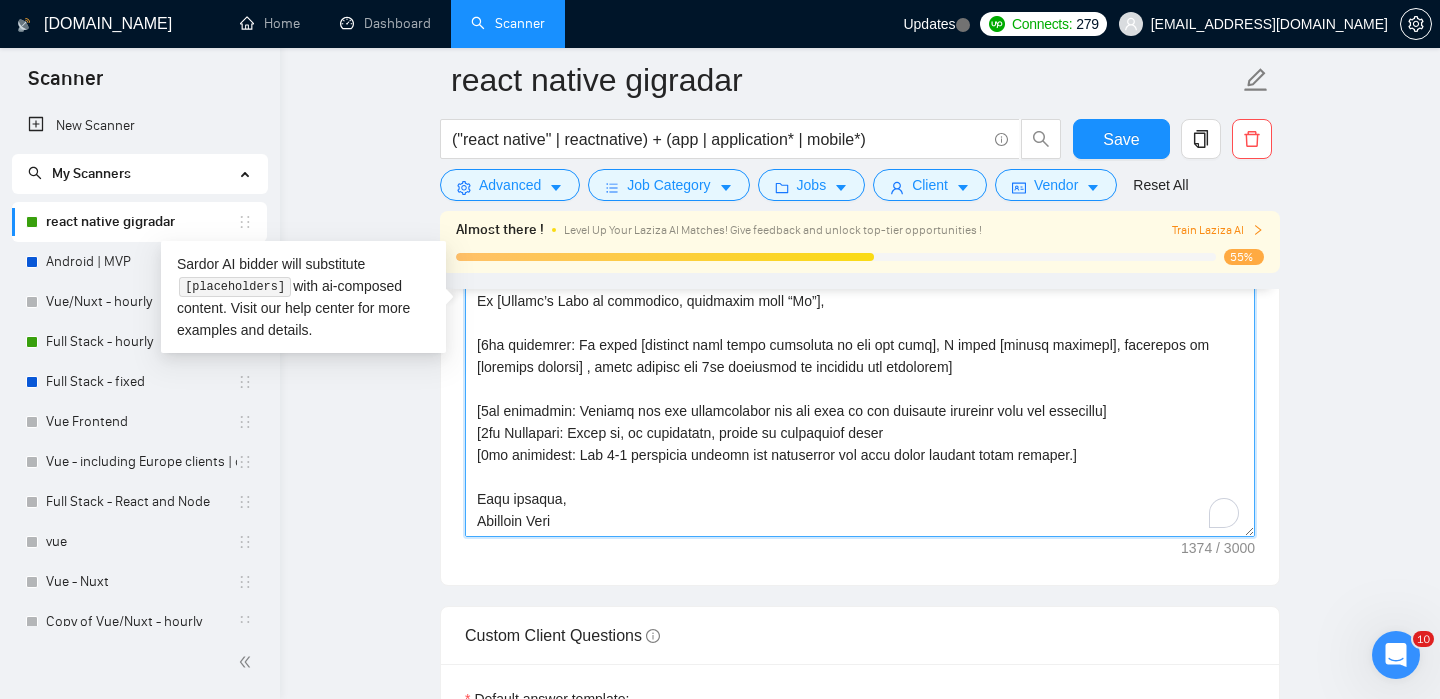 scroll, scrollTop: 93, scrollLeft: 0, axis: vertical 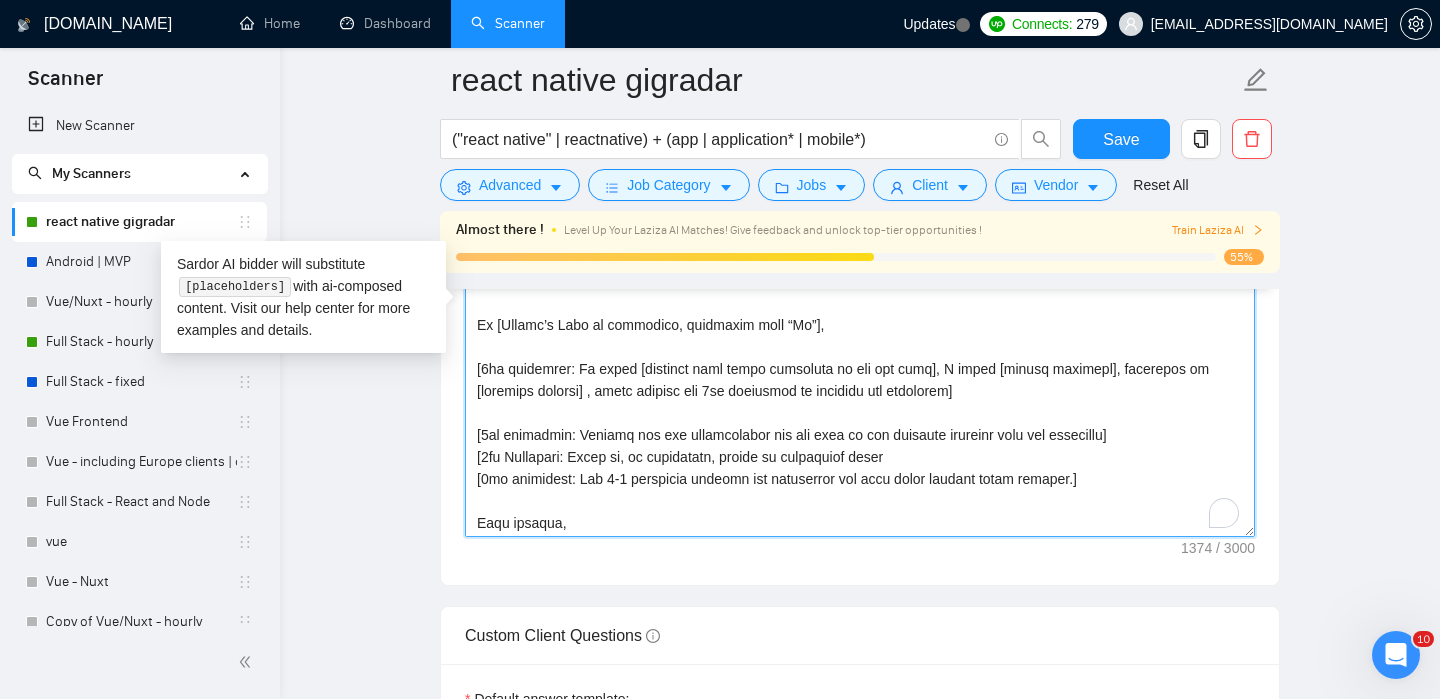 click on "Cover letter template:" at bounding box center [860, 312] 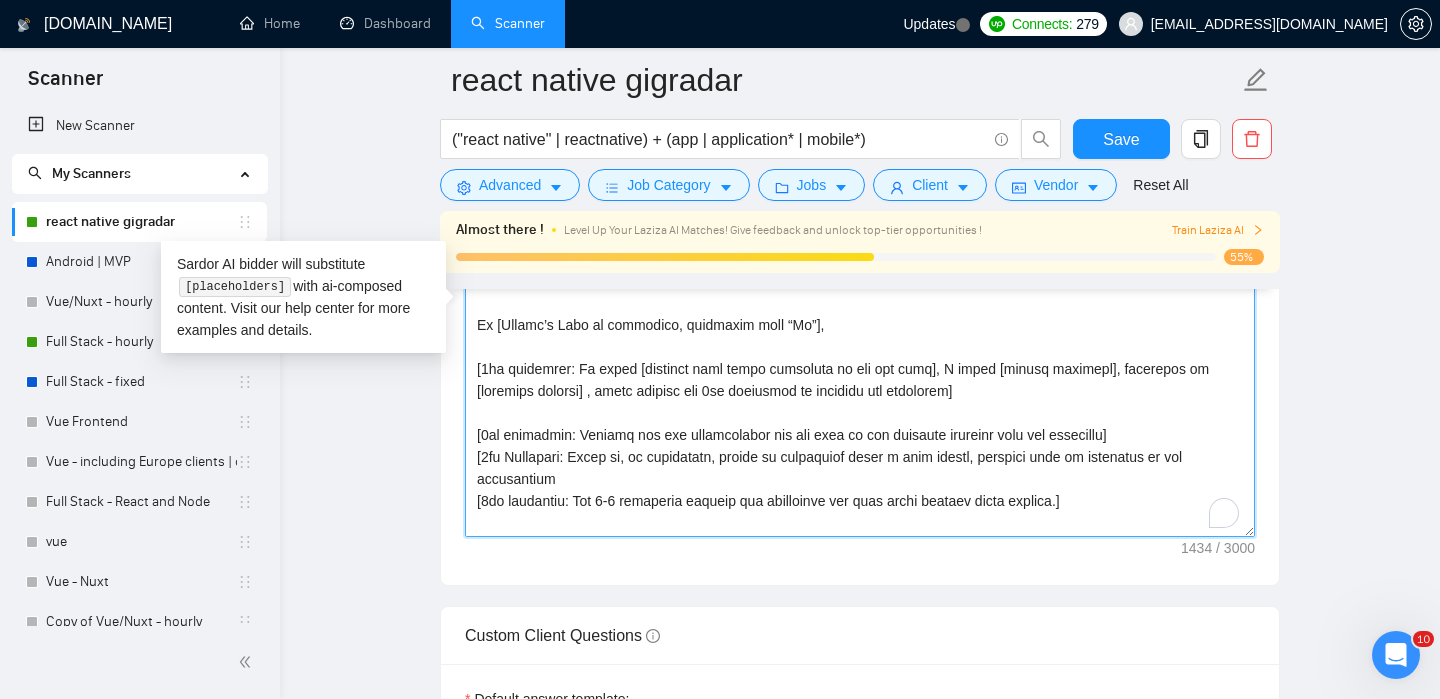 type on "[Avoid overly formal or robotic phrasing. Use easy grammar]
[These are the project names and links:
Bot MD Hospital: https://apps.apple.com/sg/app/bot-md/id1479677994
Norton Transport: https://apps.apple.com/us/app/nt-go-for-norton-transport/id1511932359
CLINK Construction Rentals: https://apps.apple.com/us/app/clink-construction-rentals/id1527979048
Omni Active Fitness: https://apps.apple.com/us/app/omni-active-fitness/id1601974420
Qashio: https://apps.apple.com/pk/app/qashio/id1609565376
AudioCardio-IMS: https://apps.apple.com/us/app/audiocardio-hearing-tinnitus/id1384848147
Abound Parenting: https://apps.apple.com/us/app/abound-parenting/id1444991990
LifePrint: https://apps.apple.com/us/app/lifeprint-printers/id972104022
Triviappolis Treasures: https://apps.apple.com/us/app/triviappolis-treasures/id1510246913
]
Hi [Client’s Name if available, otherwise just “Hi”],
[1st paragraph: To solve [specific pain point mentioned in the job post], I would [direct solution], resulting in [positive outcome] , whi..." 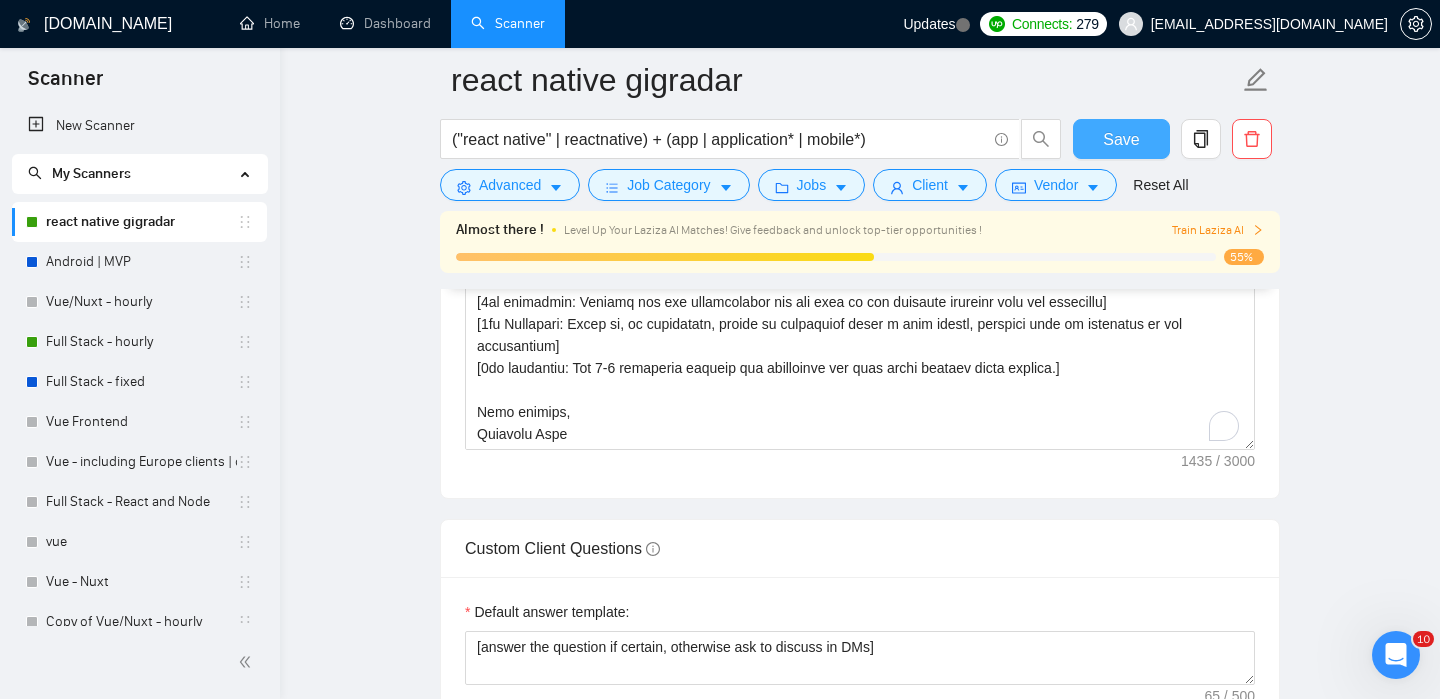 click on "Save" at bounding box center (1121, 139) 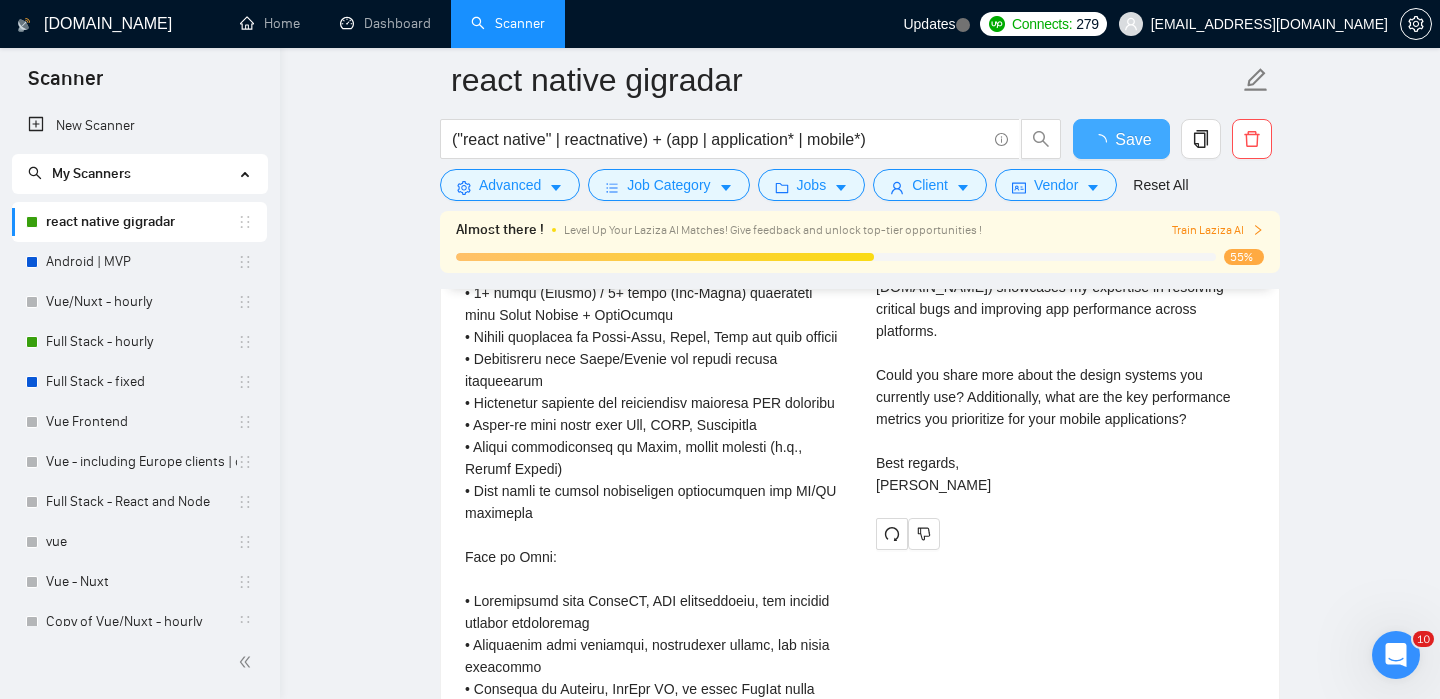 scroll, scrollTop: 3495, scrollLeft: 0, axis: vertical 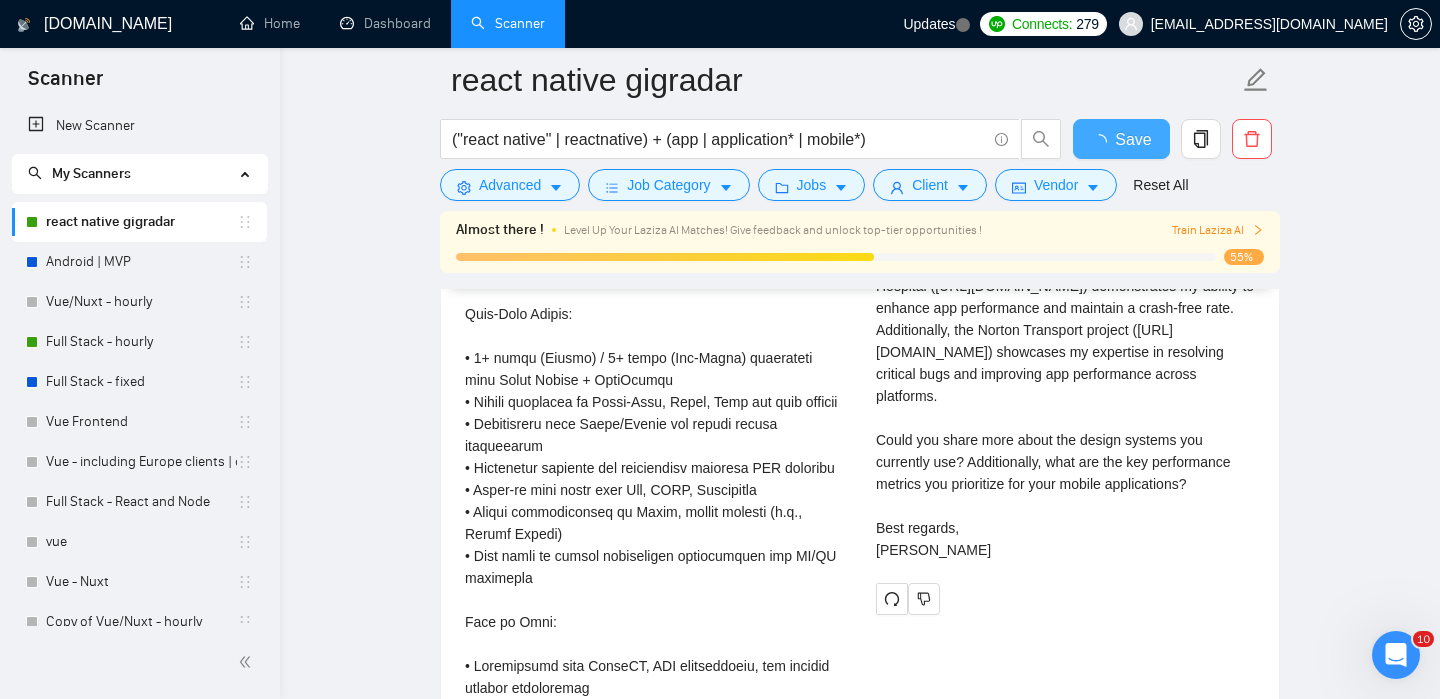 type 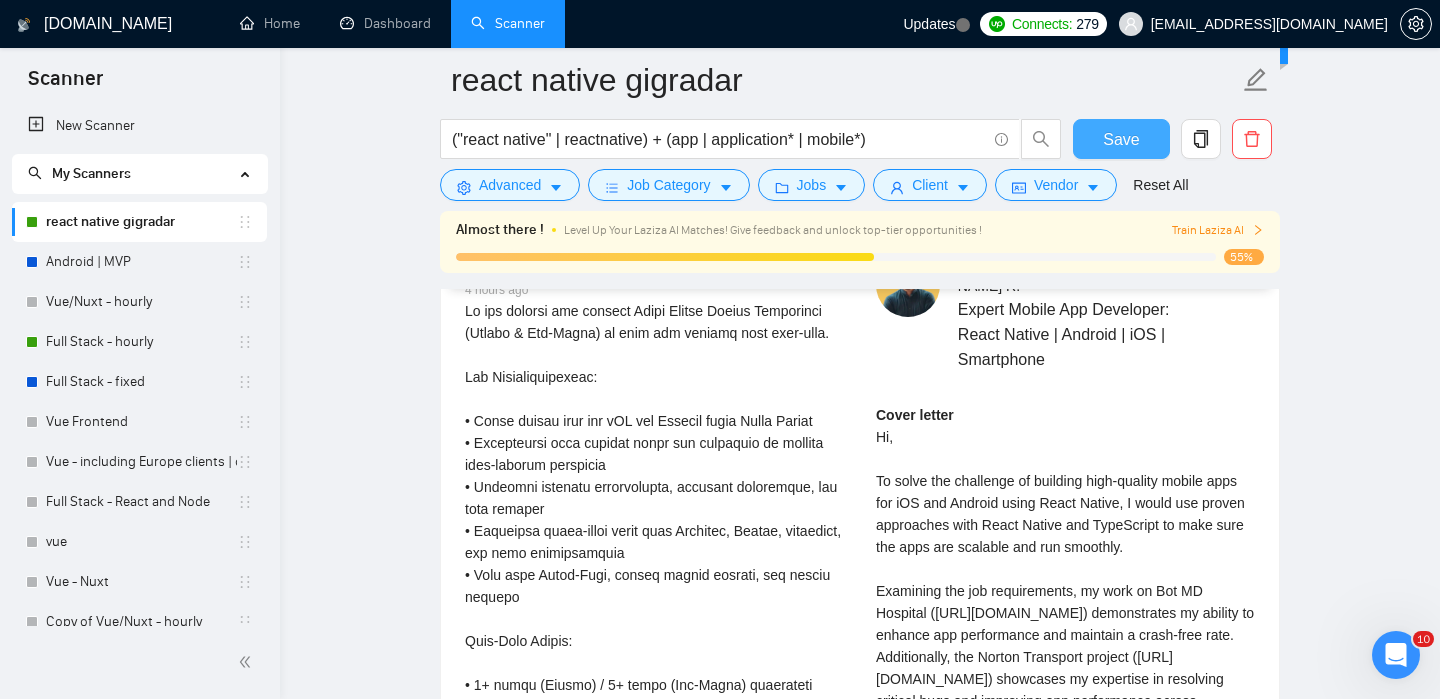 type 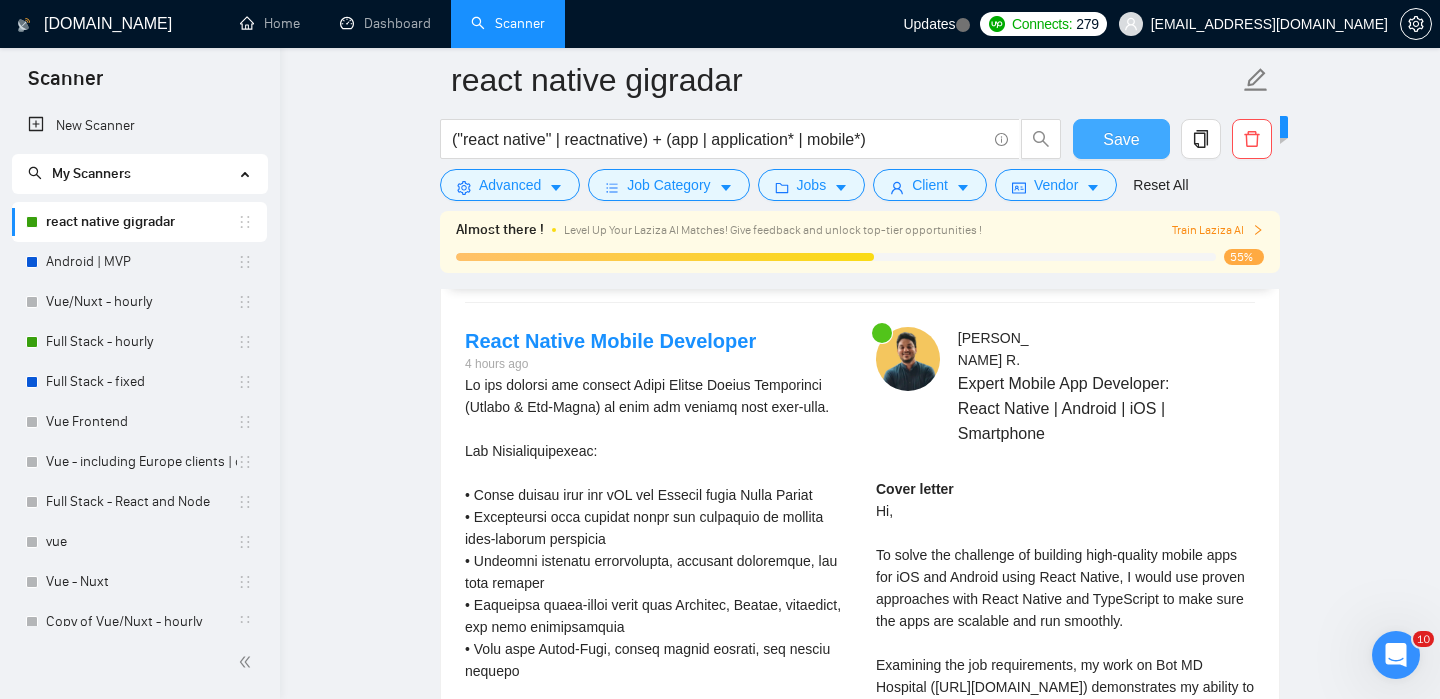 scroll, scrollTop: 3333, scrollLeft: 0, axis: vertical 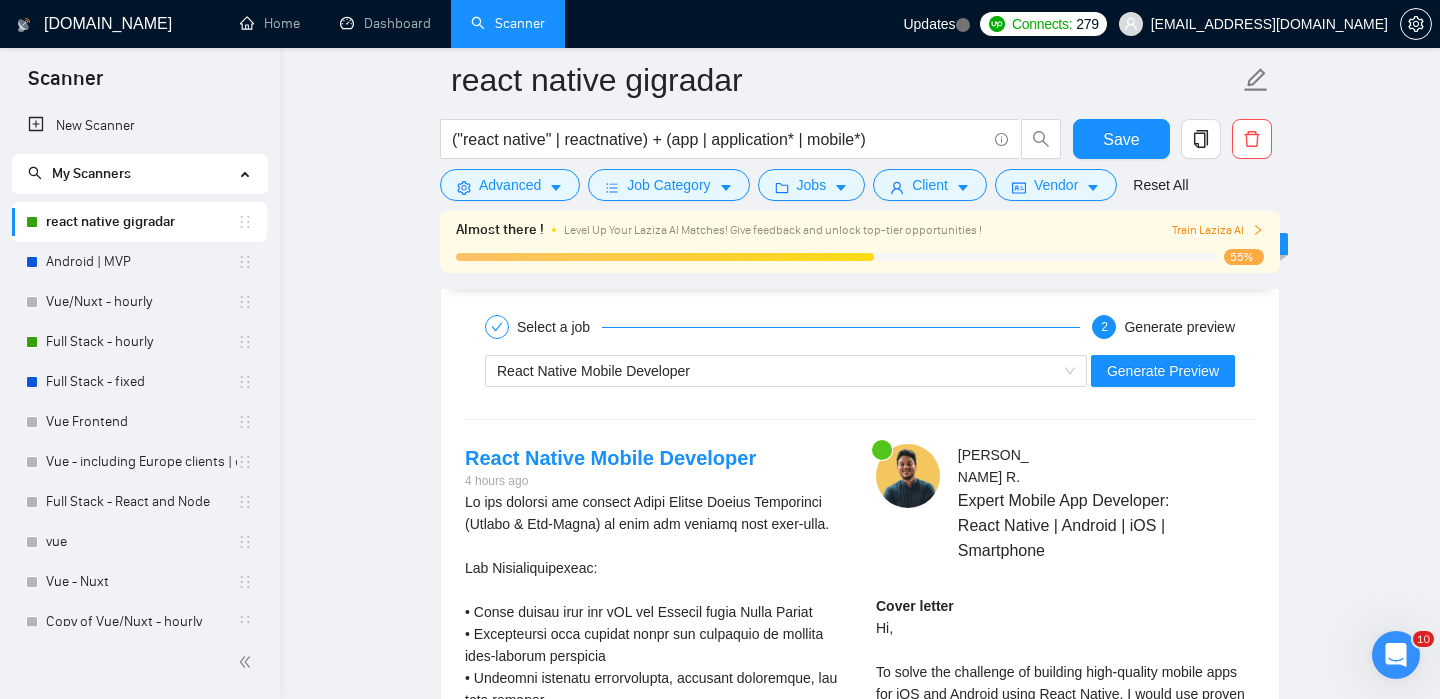 click on "Boosting GigRadar will boost your proposals based on the below settings. OFF Boost Type Select the algorithm which will determine your boost value. Smart Boost   Constant Maximum Boost Maximum price you will pay for boosting. 30" at bounding box center [860, 151] 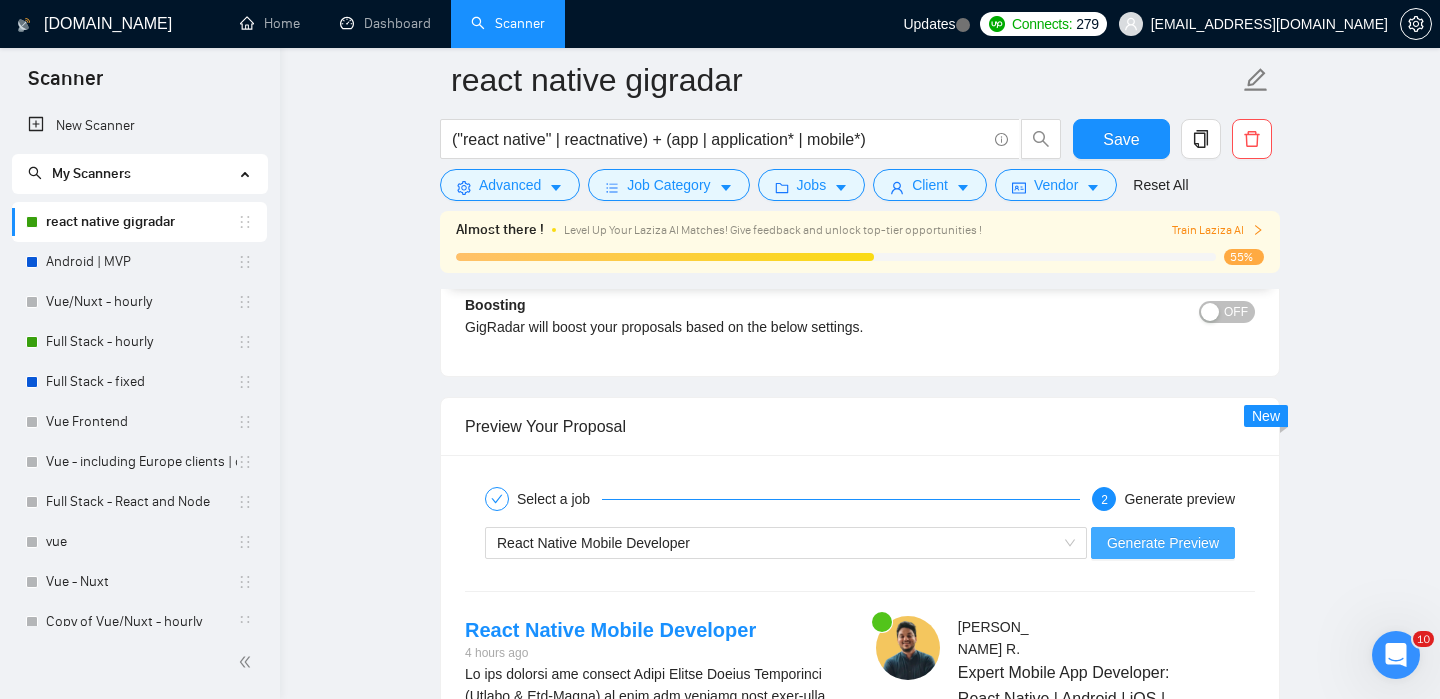 click on "Generate Preview" at bounding box center (1163, 543) 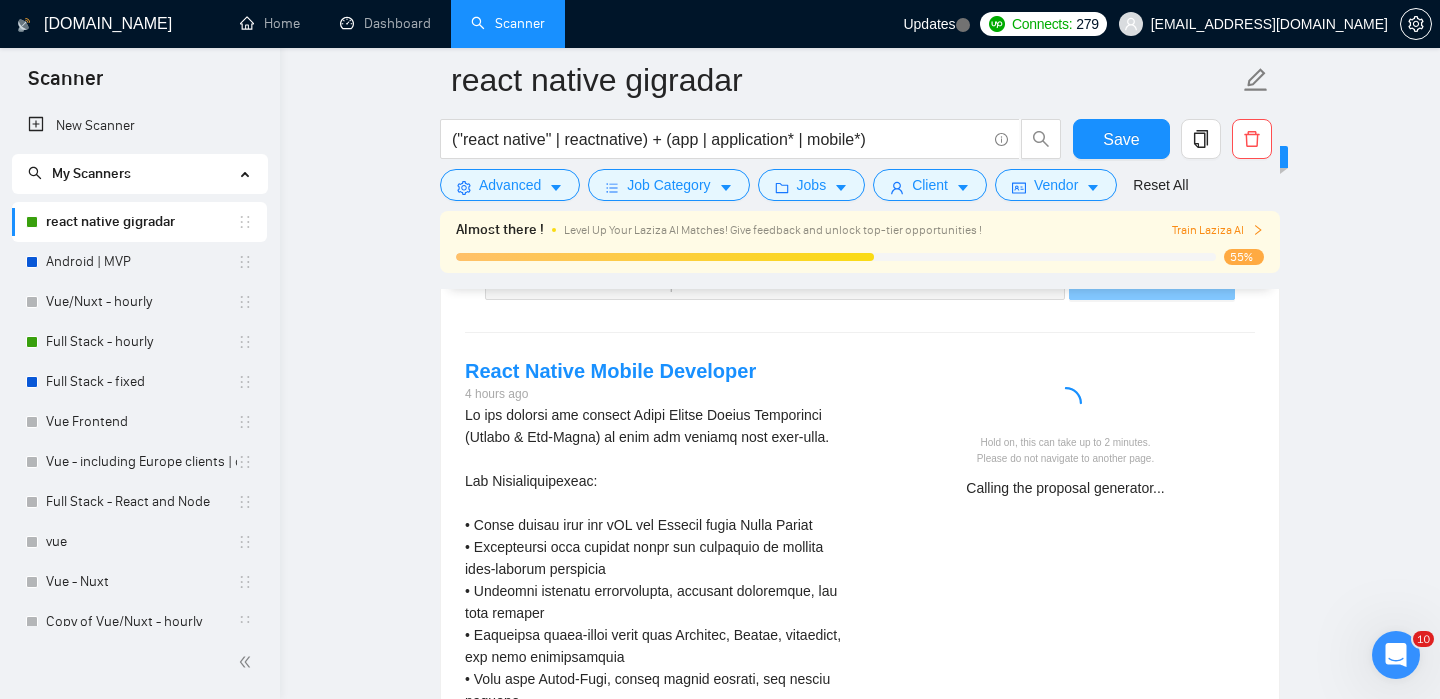 scroll, scrollTop: 3604, scrollLeft: 0, axis: vertical 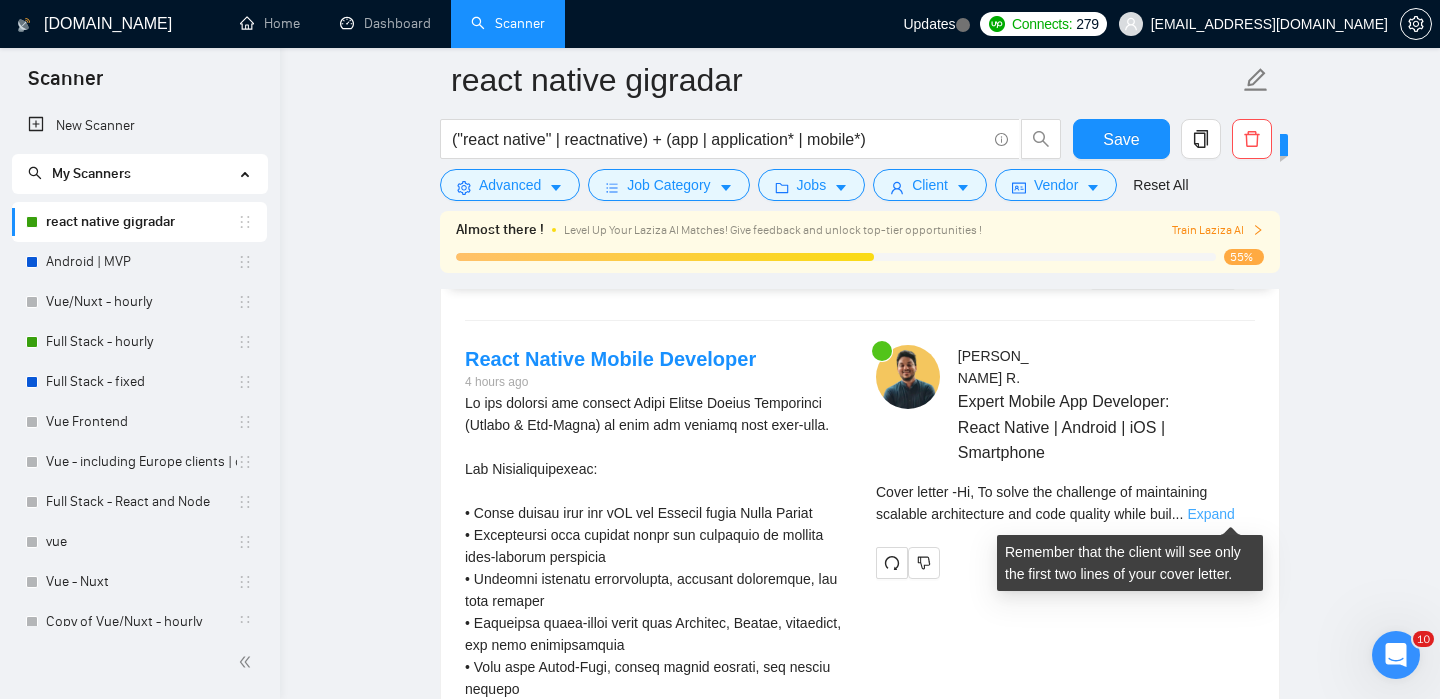 click on "Expand" at bounding box center [1210, 514] 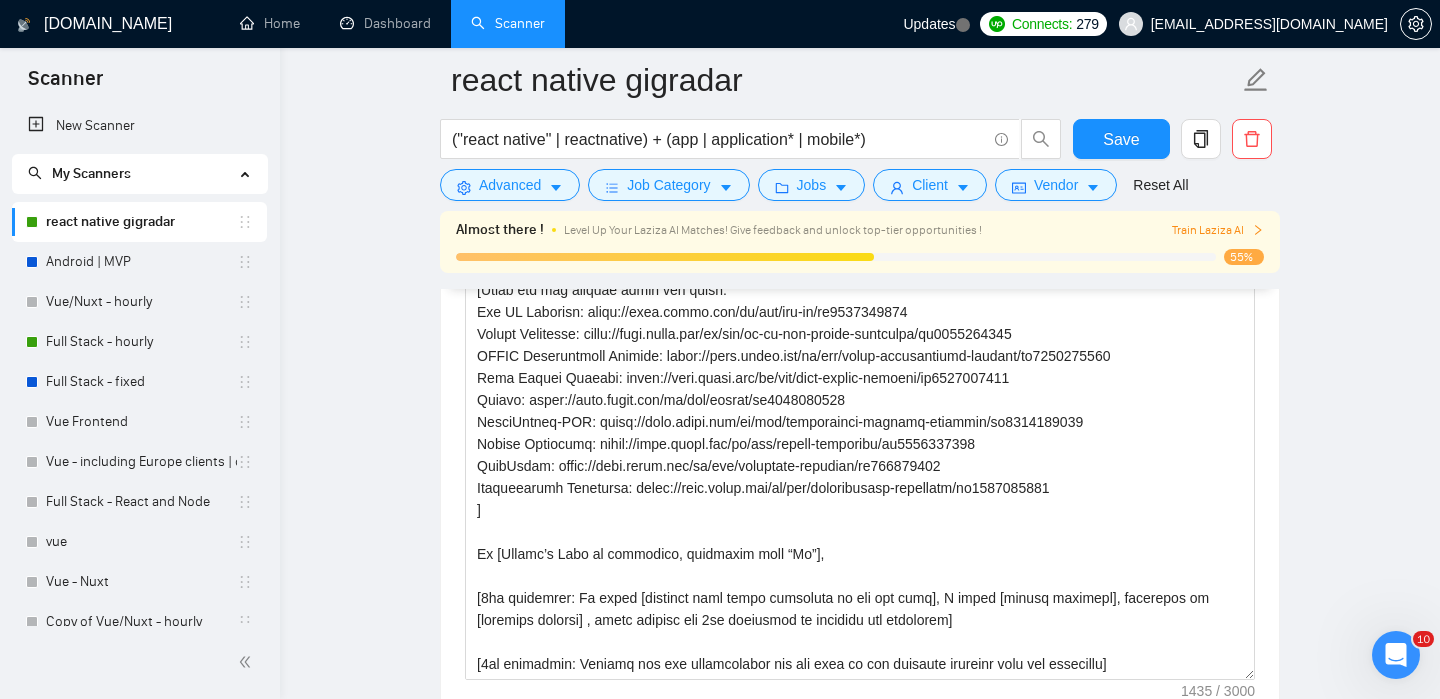 scroll, scrollTop: 1989, scrollLeft: 0, axis: vertical 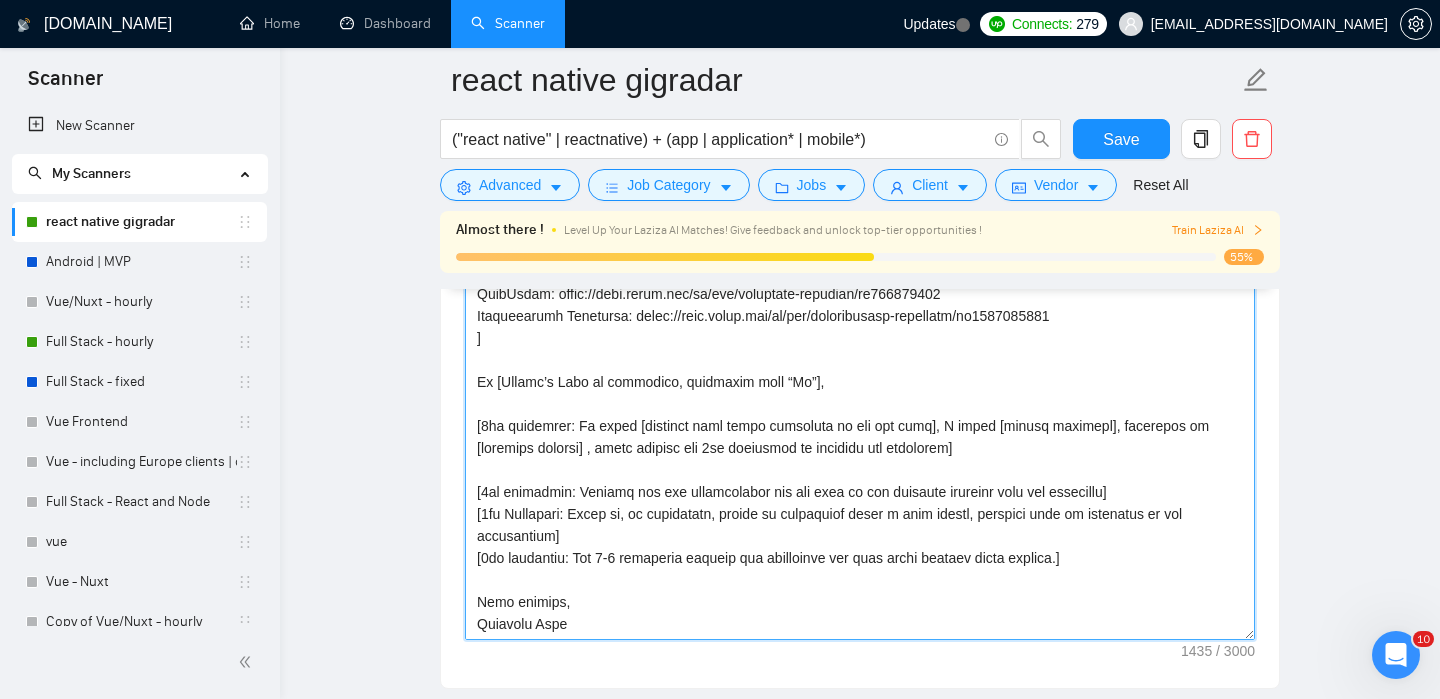 click on "Cover letter template:" at bounding box center [860, 415] 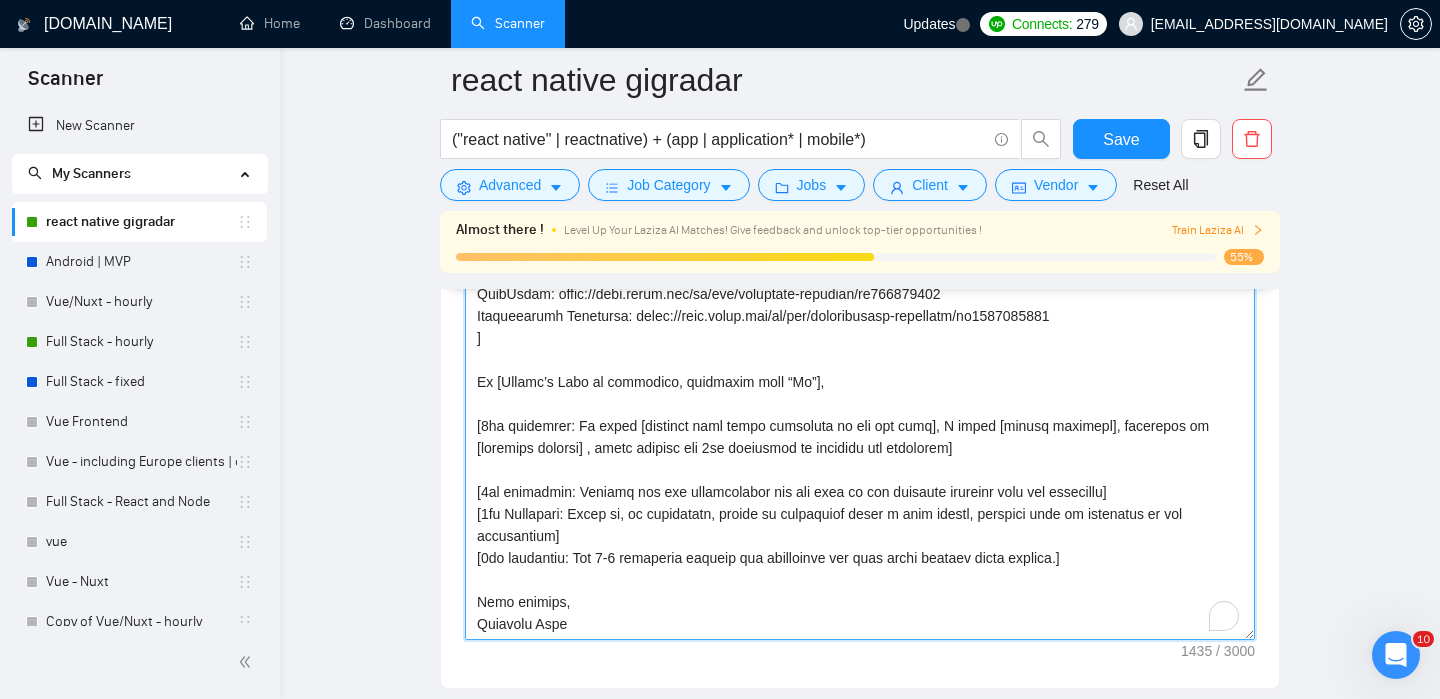 scroll, scrollTop: 132, scrollLeft: 0, axis: vertical 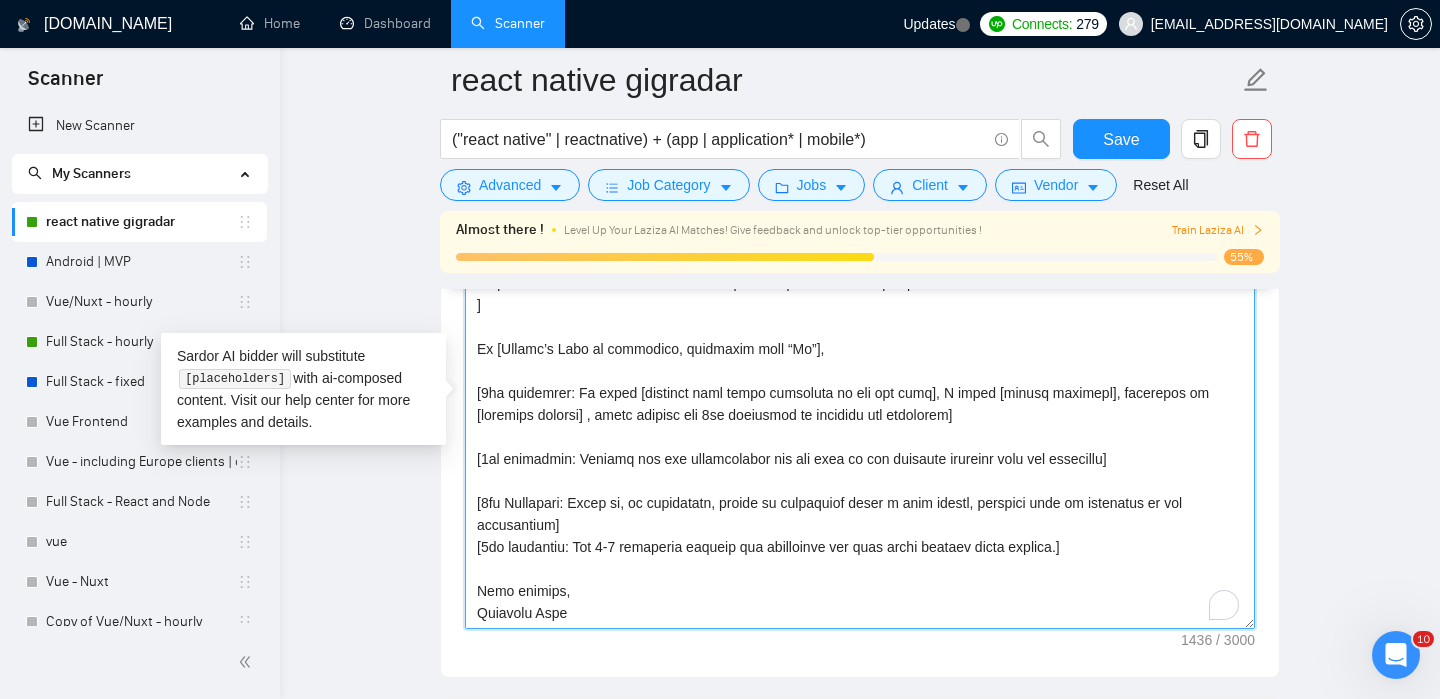 click on "Cover letter template:" at bounding box center [860, 404] 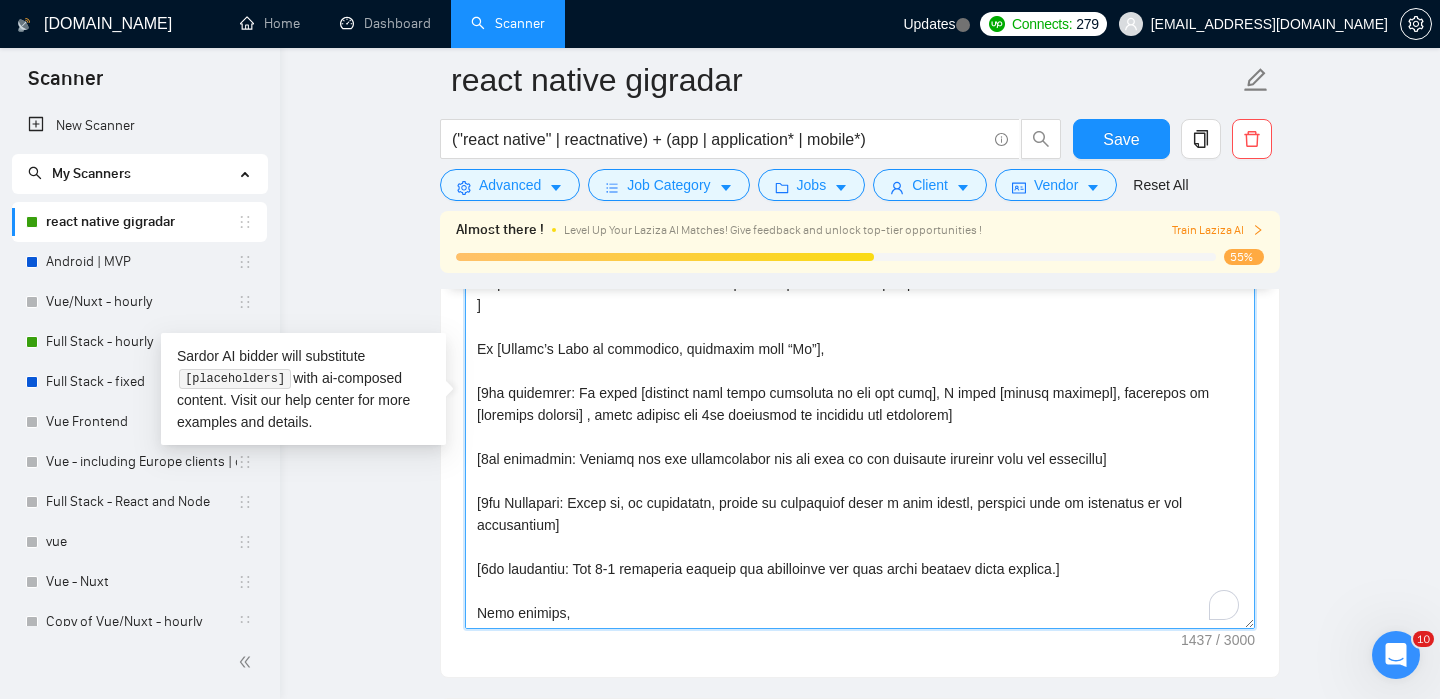 scroll, scrollTop: 176, scrollLeft: 0, axis: vertical 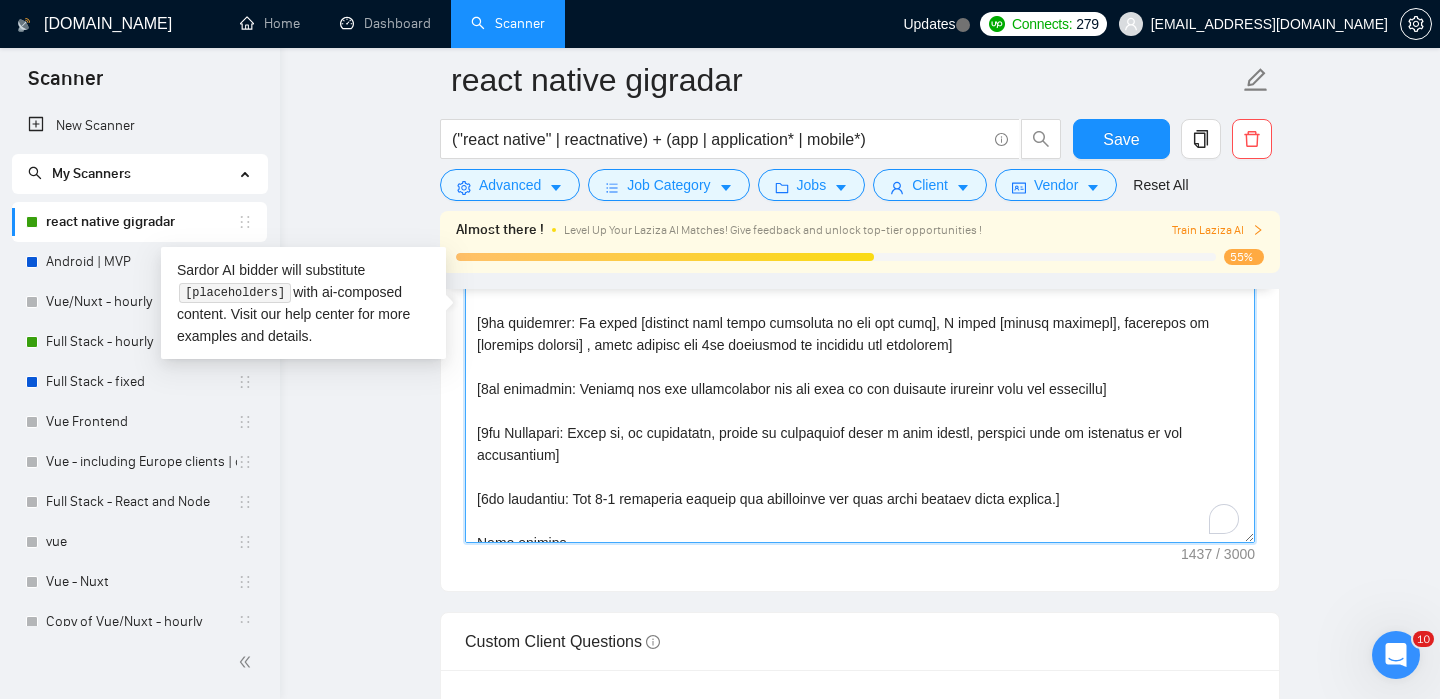 click on "Cover letter template:" at bounding box center (860, 318) 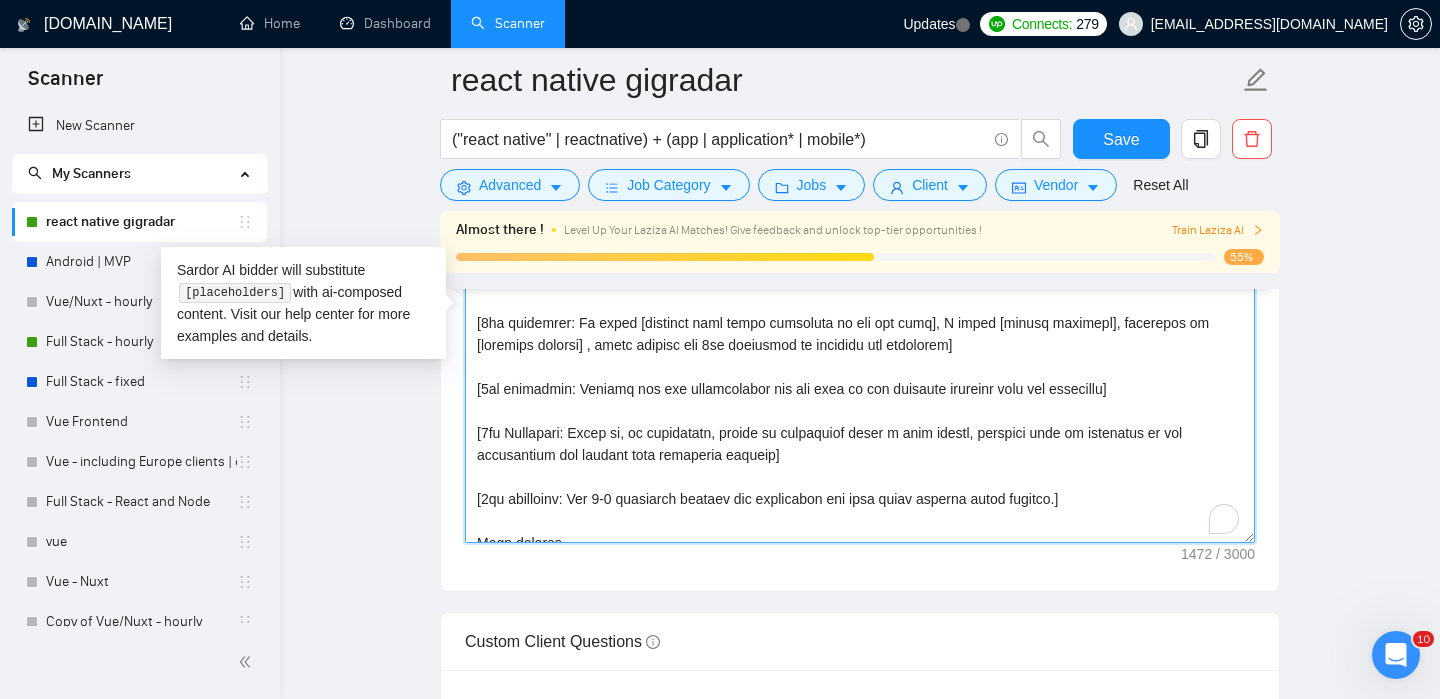 scroll, scrollTop: 151, scrollLeft: 0, axis: vertical 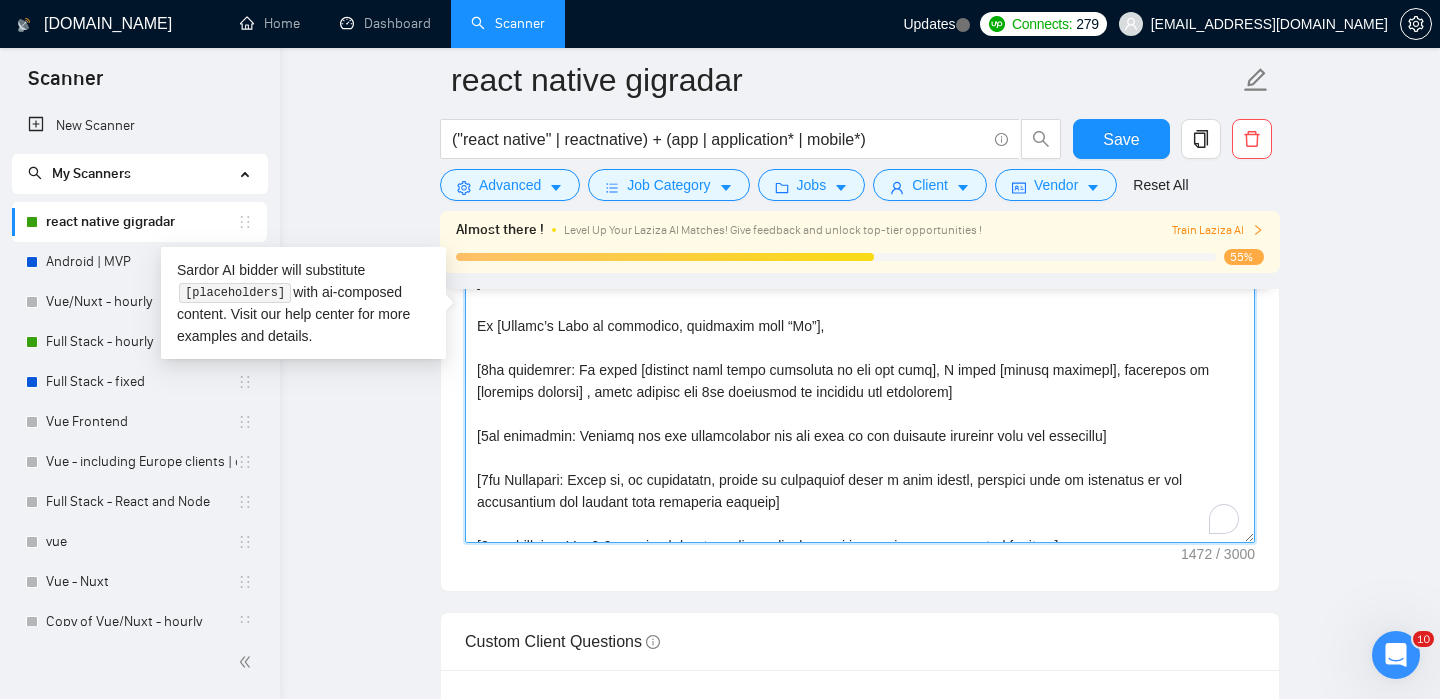 click on "Cover letter template:" at bounding box center [860, 318] 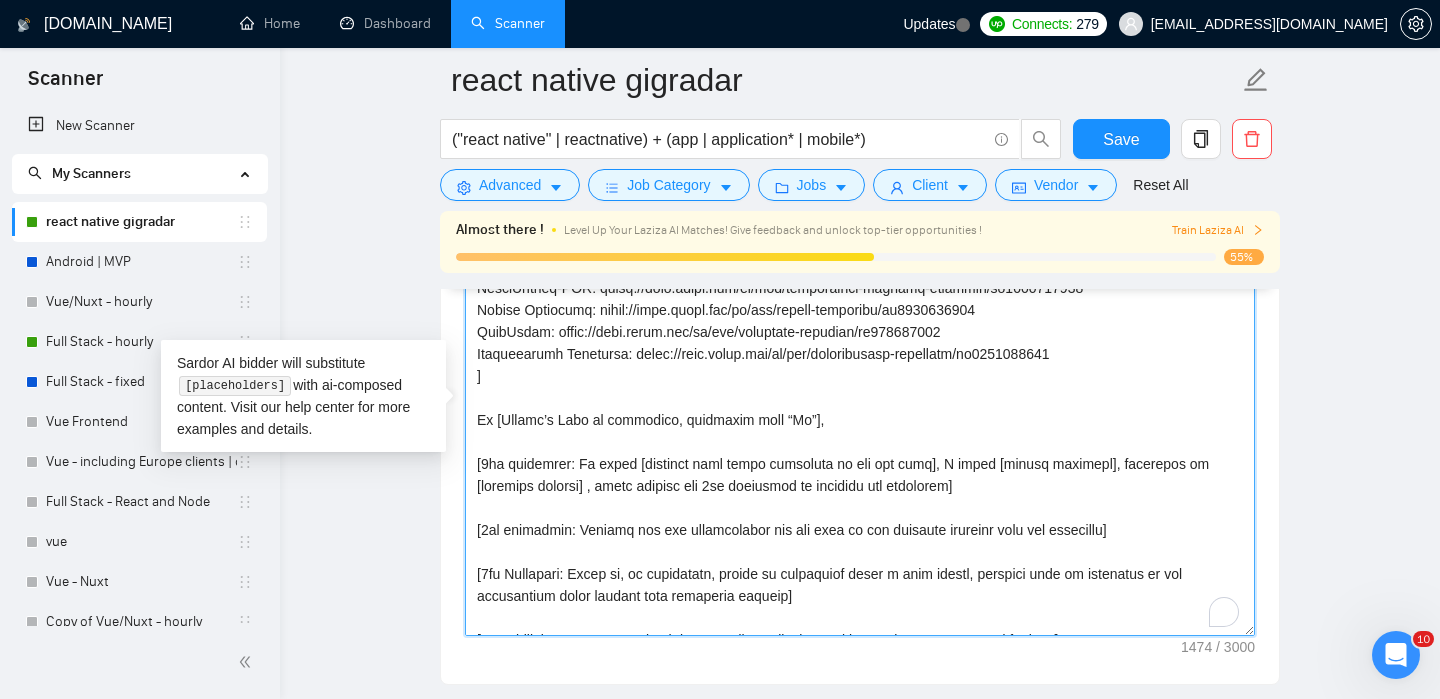 drag, startPoint x: 996, startPoint y: 463, endPoint x: 579, endPoint y: 467, distance: 417.0192 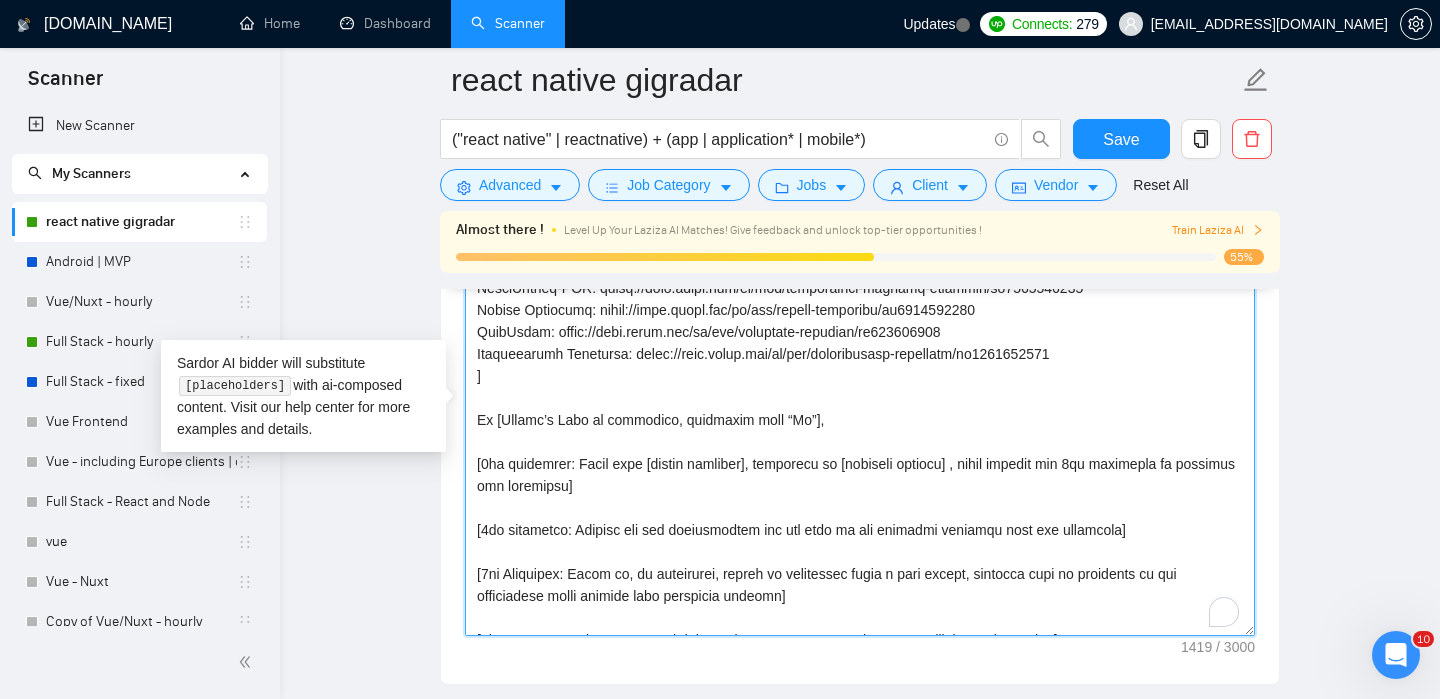 click on "Cover letter template:" at bounding box center (860, 411) 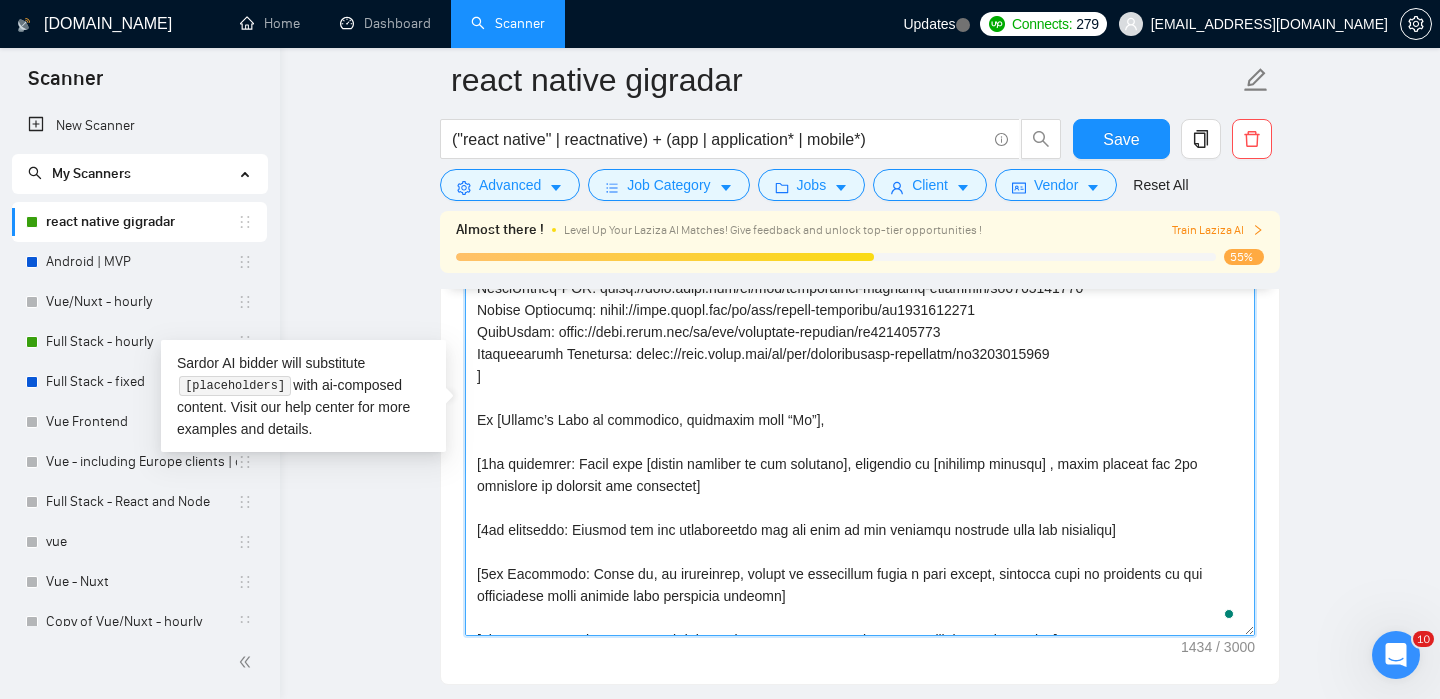 type on "[Avoid overly formal or robotic phrasing. Use easy grammar]
[These are the project names and links:
Bot MD Hospital: https://apps.apple.com/sg/app/bot-md/id1479677994
Norton Transport: https://apps.apple.com/us/app/nt-go-for-norton-transport/id1511932359
CLINK Construction Rentals: https://apps.apple.com/us/app/clink-construction-rentals/id1527979048
Omni Active Fitness: https://apps.apple.com/us/app/omni-active-fitness/id1601974420
Qashio: https://apps.apple.com/pk/app/qashio/id1609565376
AudioCardio-IMS: https://apps.apple.com/us/app/audiocardio-hearing-tinnitus/id1384848147
Abound Parenting: https://apps.apple.com/us/app/abound-parenting/id1444991990
LifePrint: https://apps.apple.com/us/app/lifeprint-printers/id972104022
Triviappolis Treasures: https://apps.apple.com/us/app/triviappolis-treasures/id1510246913
]
Hi [Client’s Name if available, otherwise just “Hi”],
[1st paragraph: Start with [direct solution to the painpoint], resulting in [positive outcome] , while keeping the 1st paragraph it engagi..." 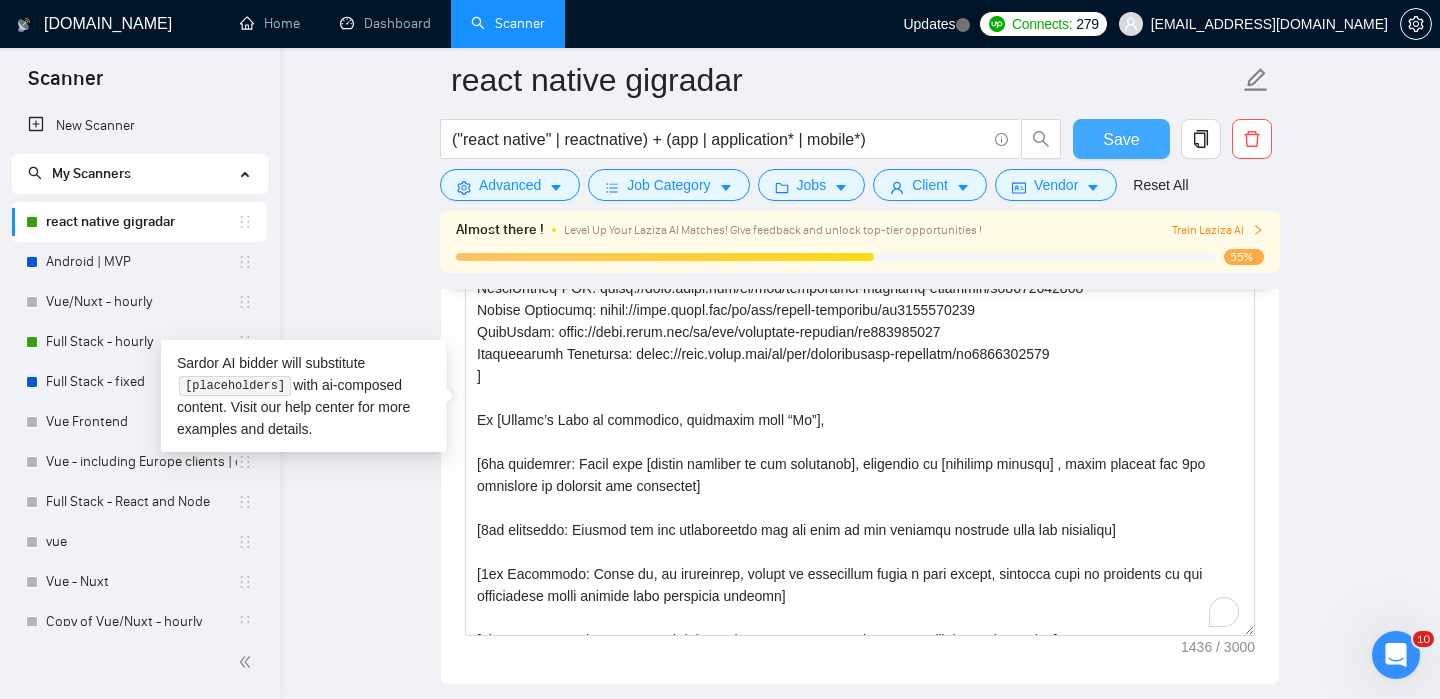 click on "Save" at bounding box center (1121, 139) 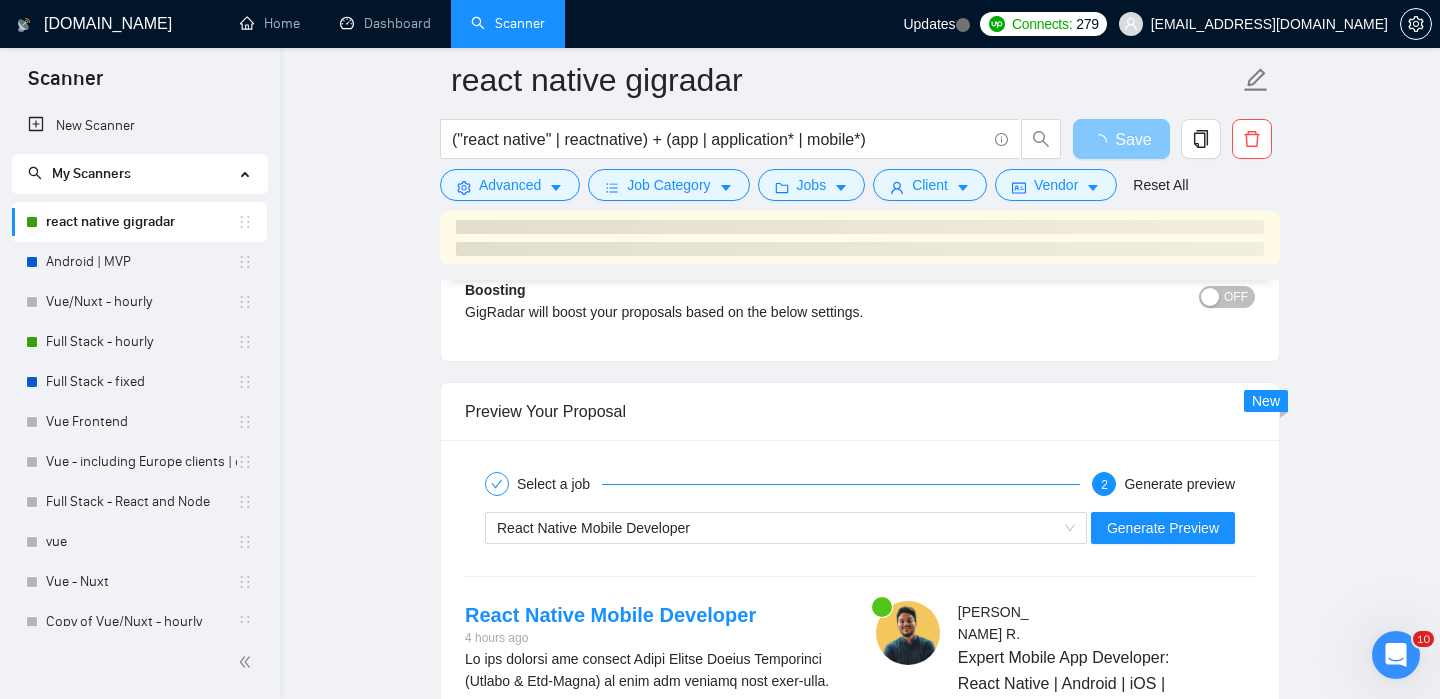 scroll, scrollTop: 3351, scrollLeft: 0, axis: vertical 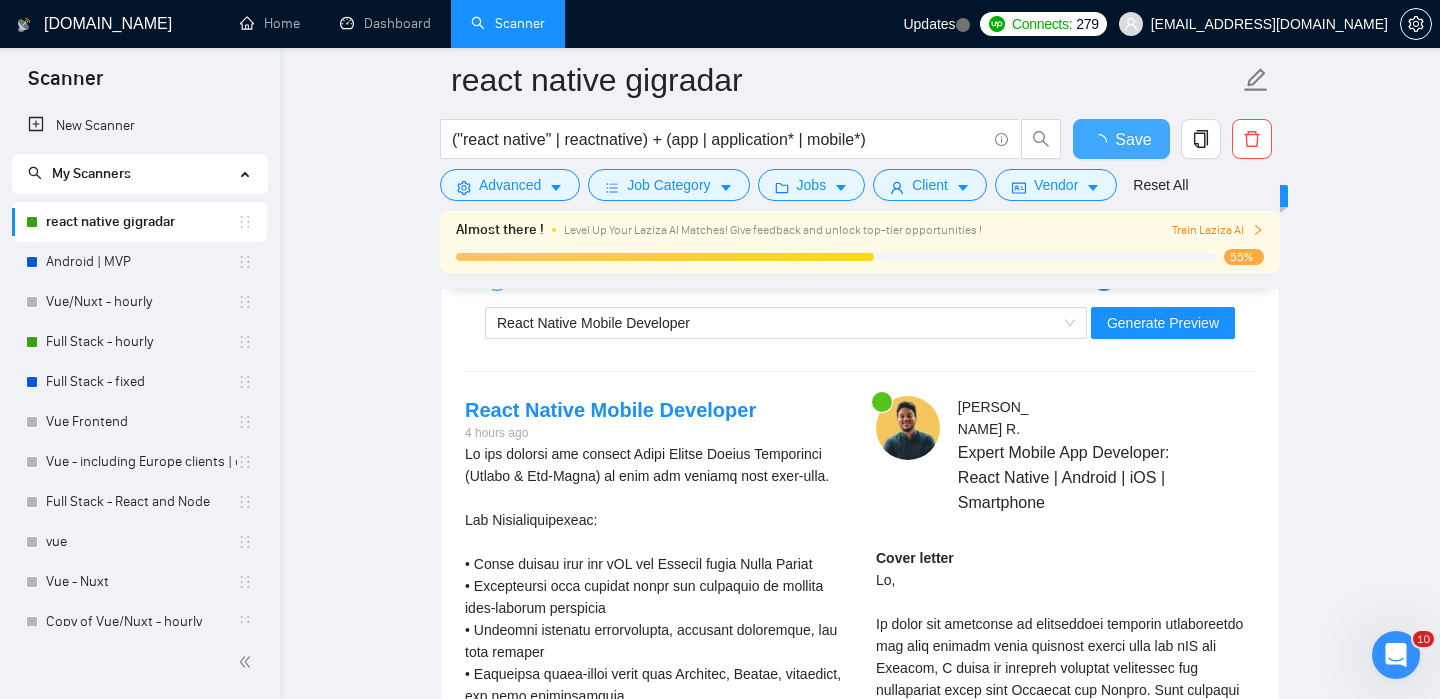 type 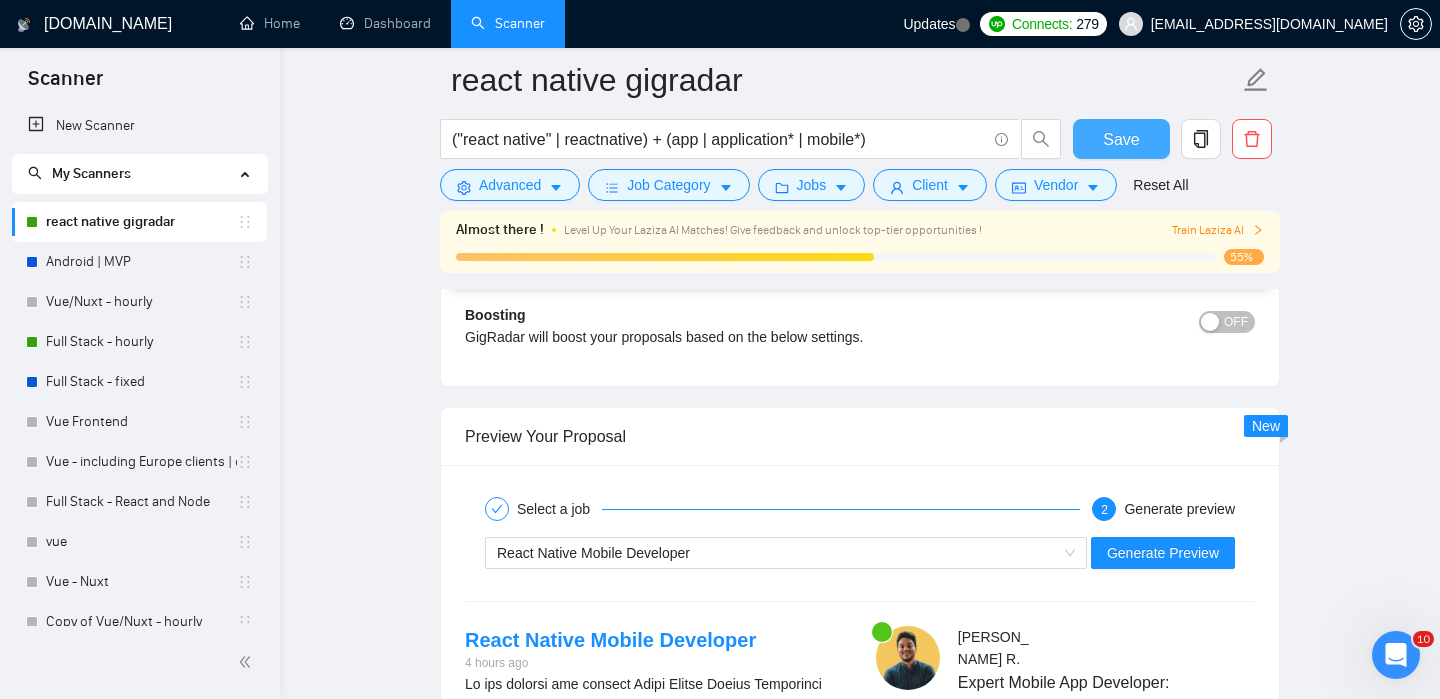 scroll, scrollTop: 3367, scrollLeft: 0, axis: vertical 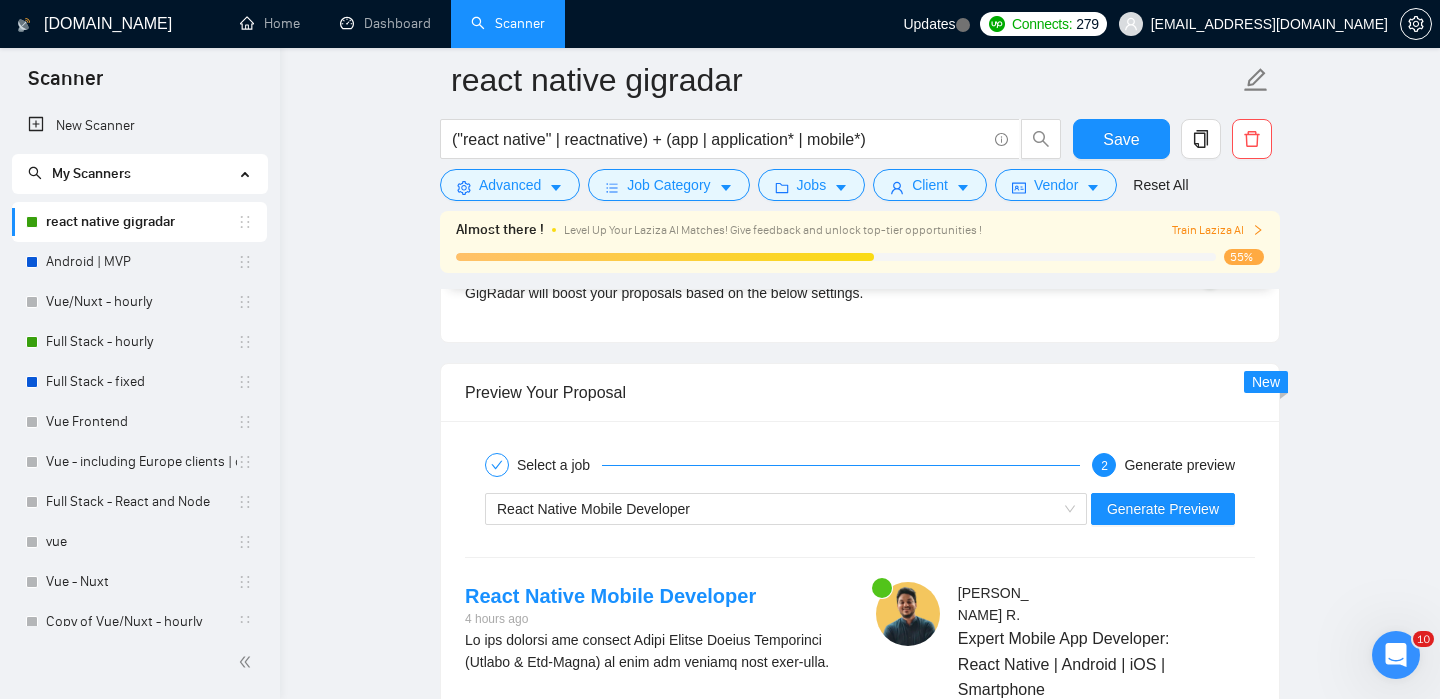 click on "React Native Mobile Developer Generate Preview" at bounding box center (860, 509) 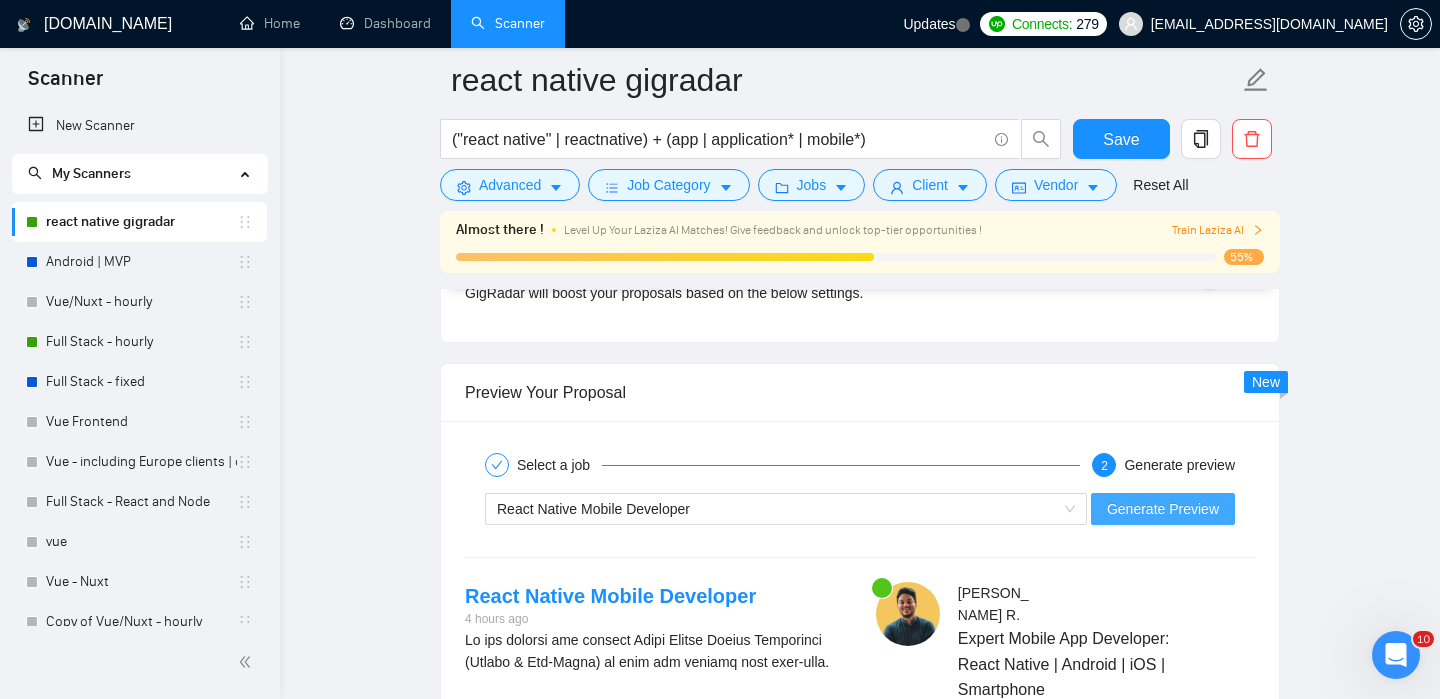 click on "Generate Preview" at bounding box center [1163, 509] 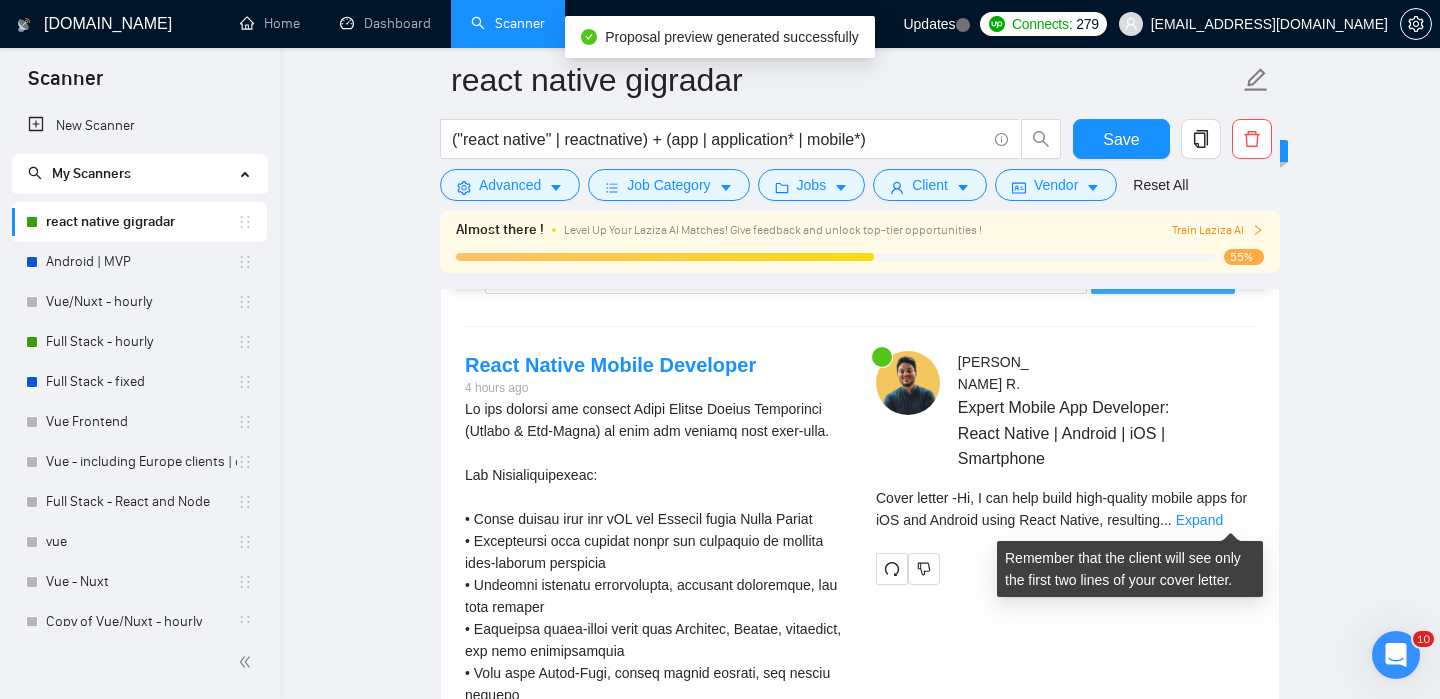 scroll, scrollTop: 3651, scrollLeft: 0, axis: vertical 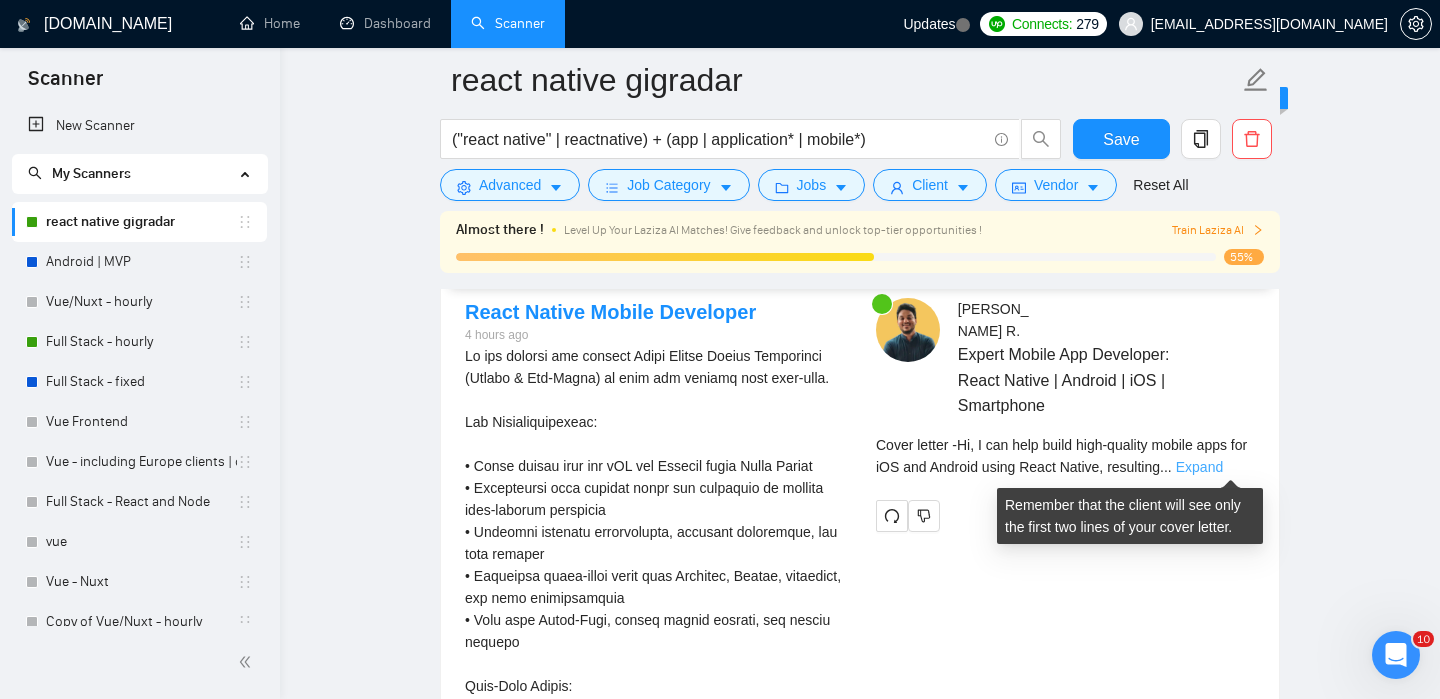 click on "Expand" at bounding box center (1199, 467) 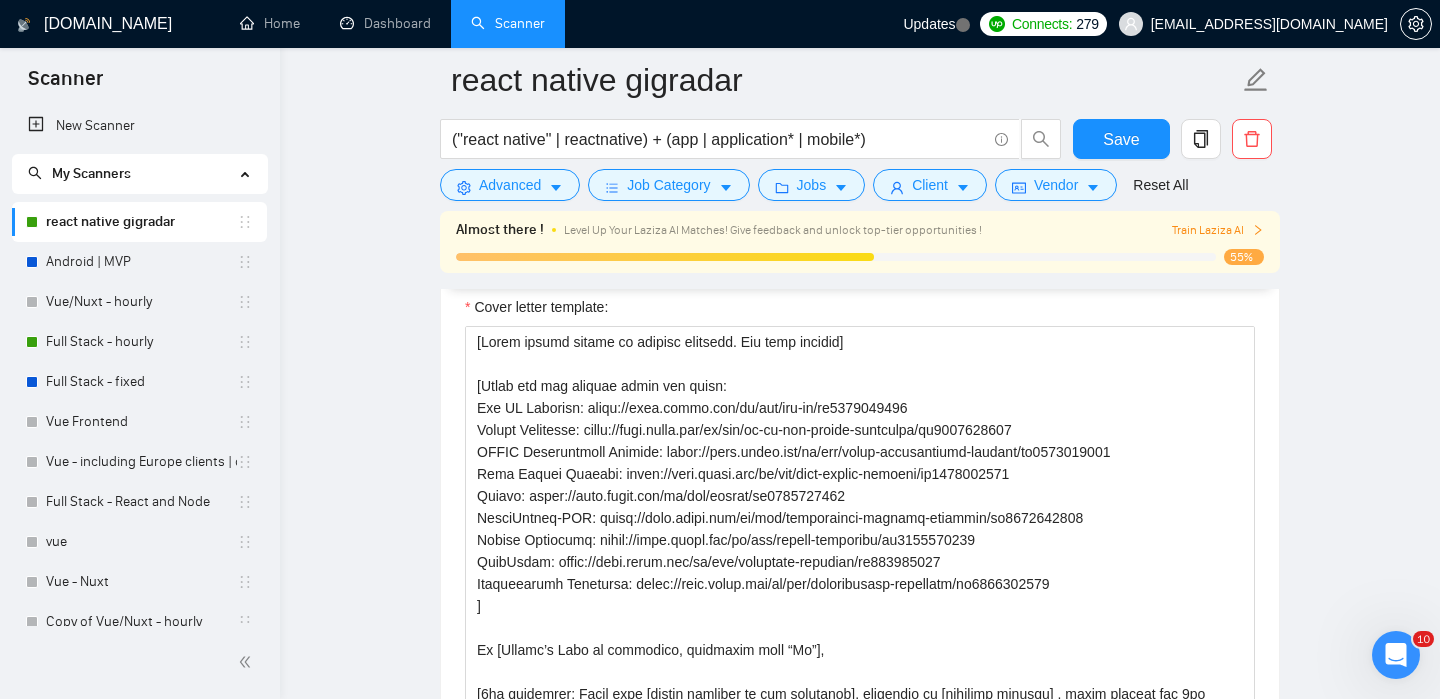 scroll, scrollTop: 1969, scrollLeft: 0, axis: vertical 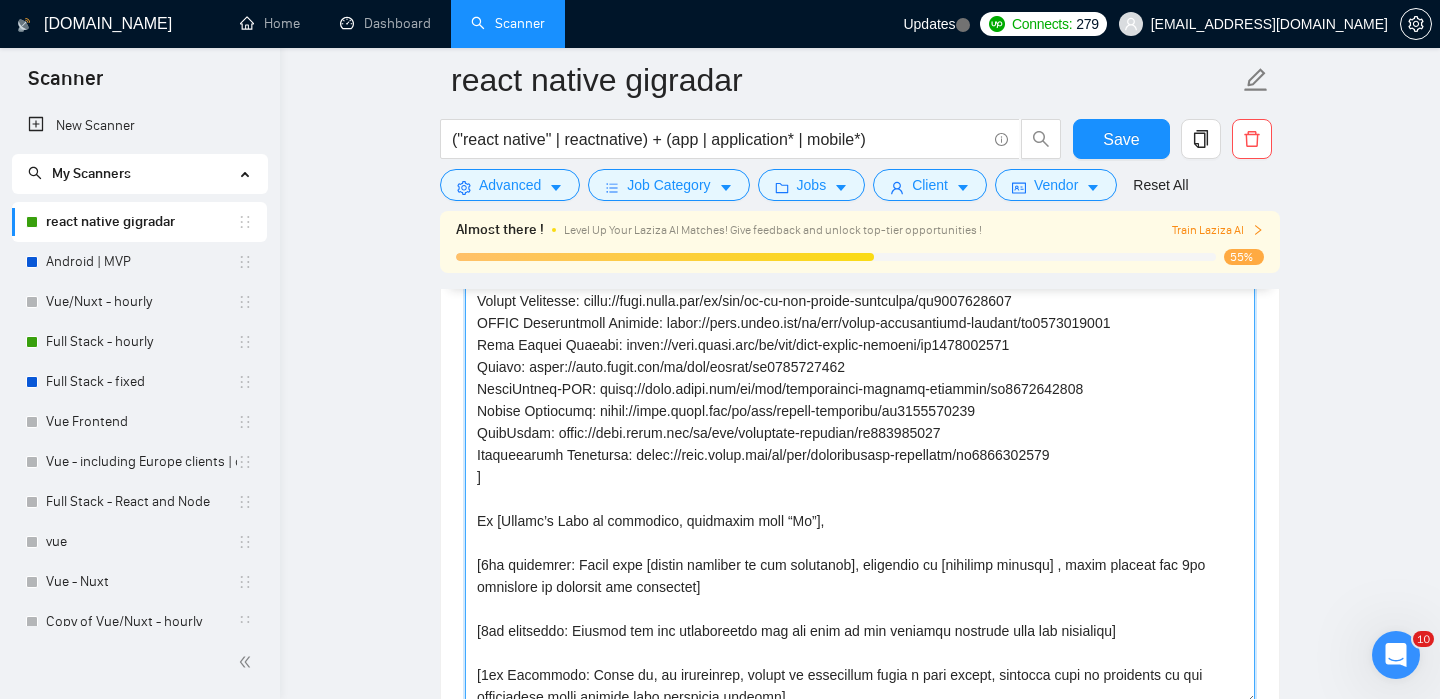 click on "Cover letter template:" at bounding box center [860, 480] 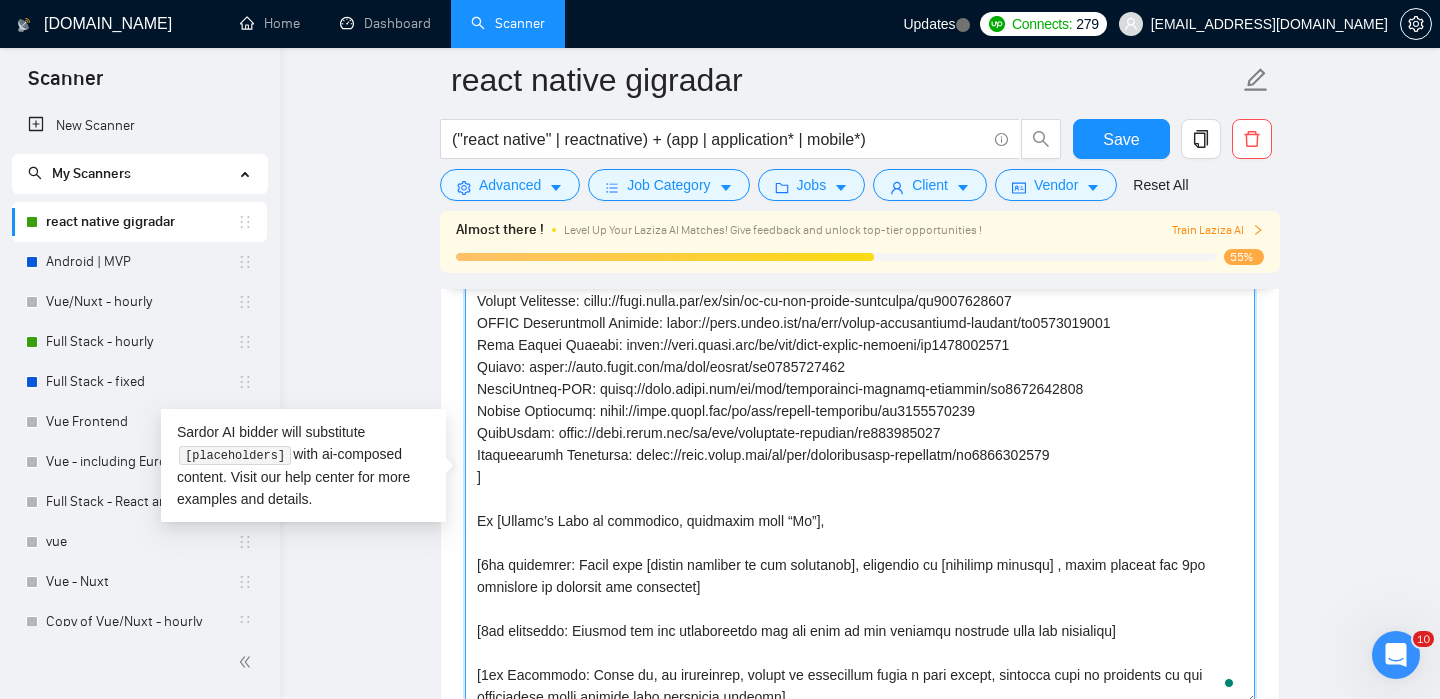 scroll, scrollTop: 58, scrollLeft: 0, axis: vertical 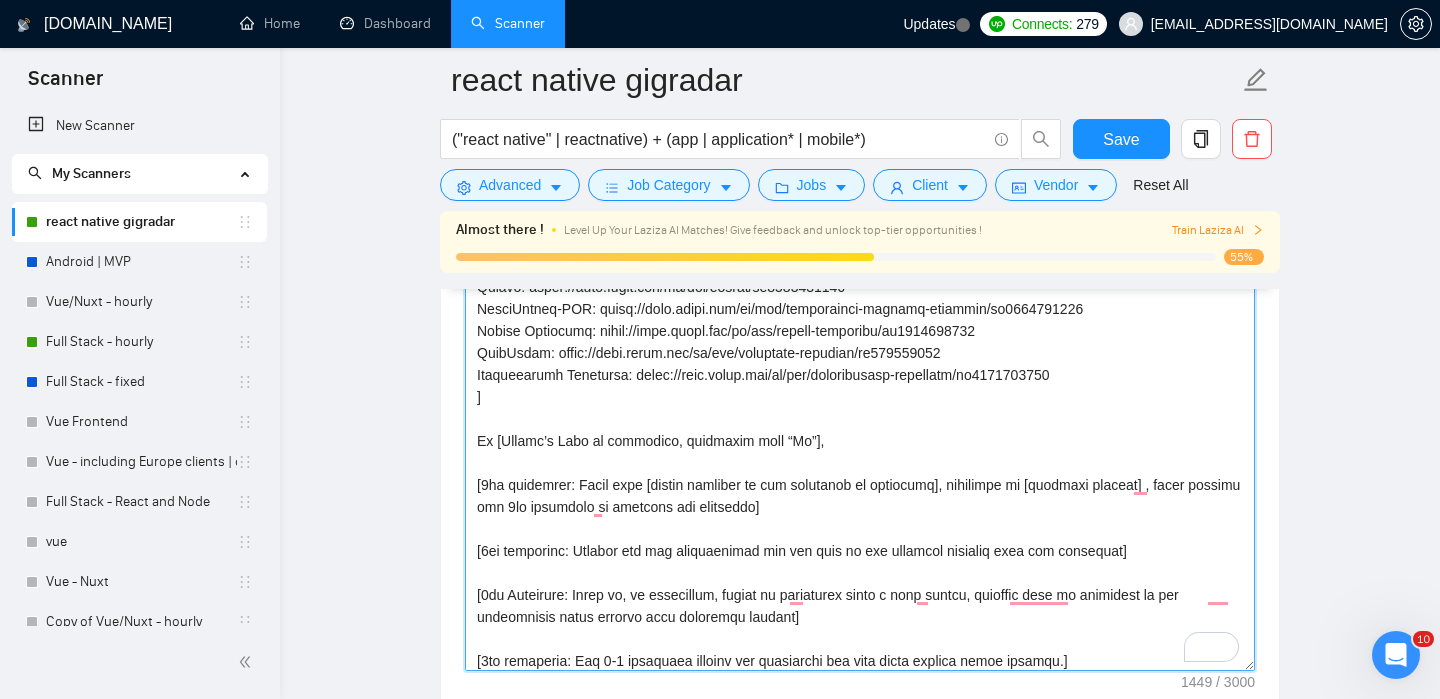 click on "Cover letter template:" at bounding box center (860, 446) 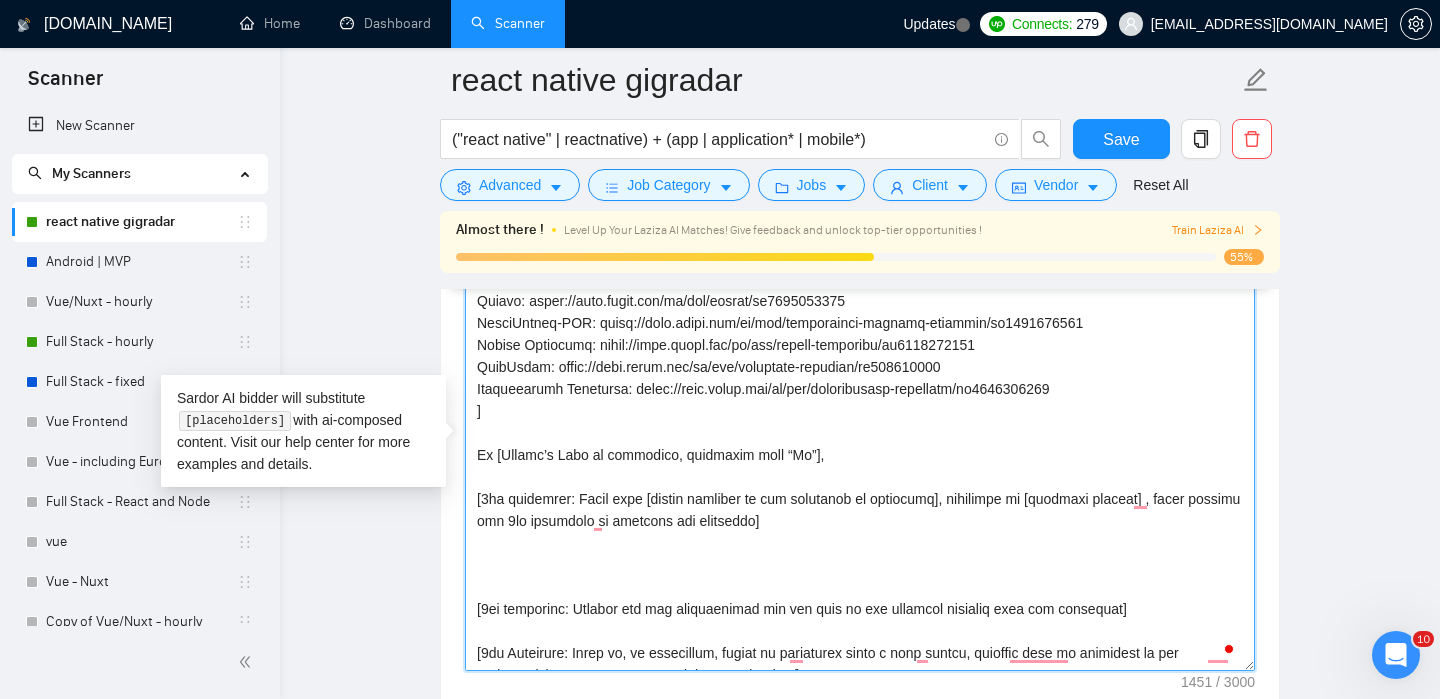 paste on "If the job post is more general and a developer is needed then start with:
Hey, I’ve worked with [specific technology or stack mentioned in the job post in multiple projects]," 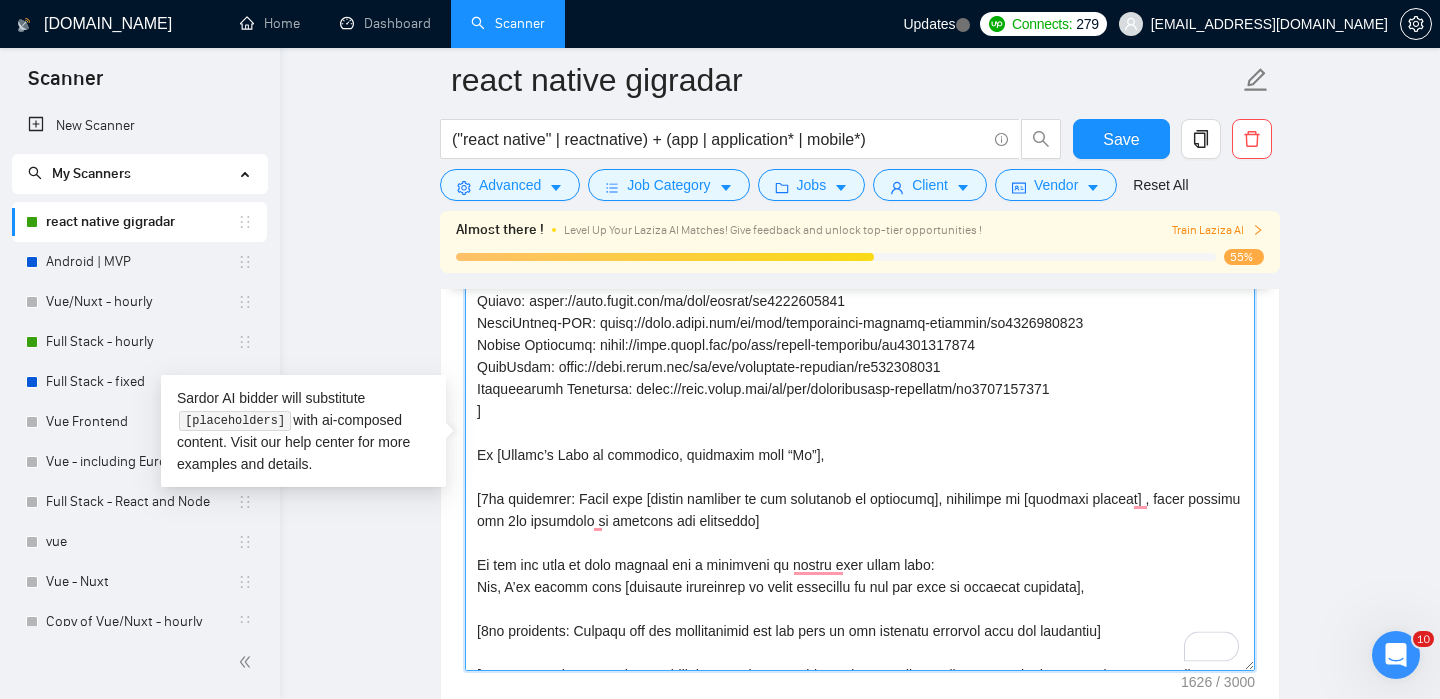 click on "Cover letter template:" at bounding box center [860, 446] 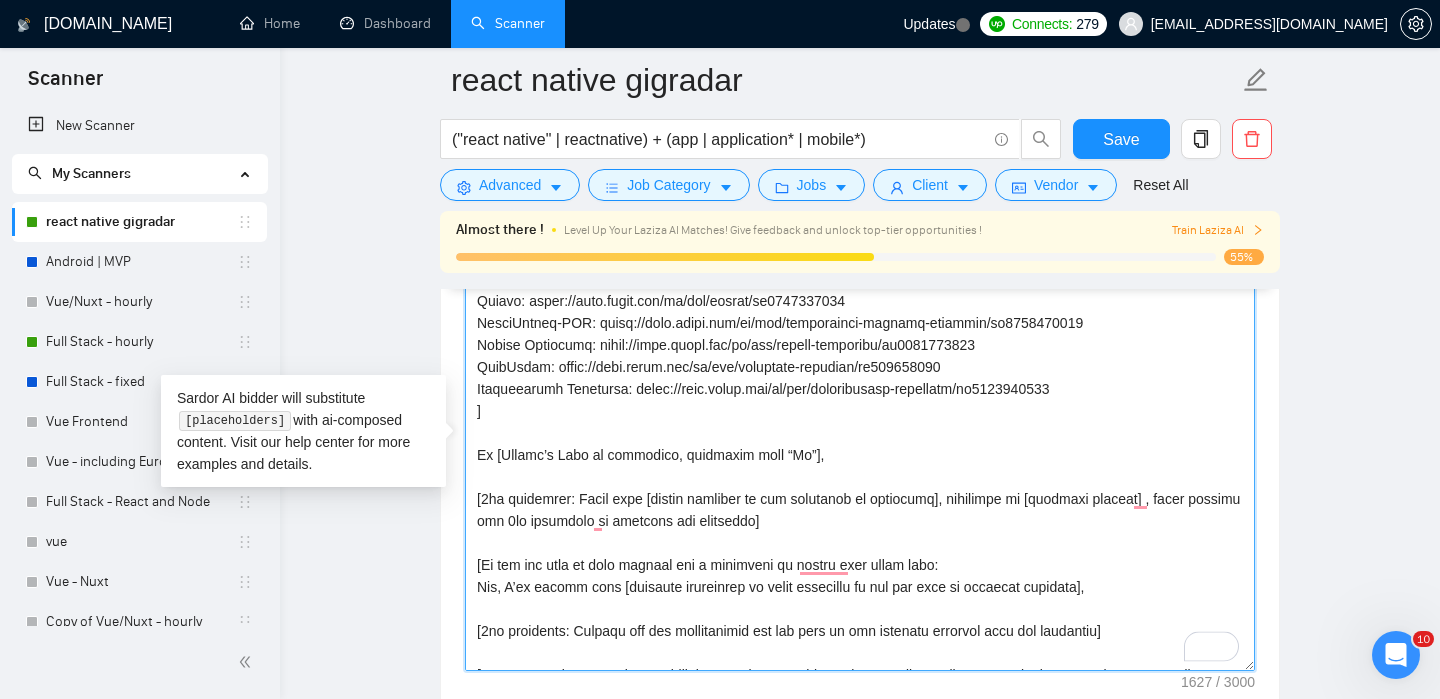 drag, startPoint x: 576, startPoint y: 494, endPoint x: 484, endPoint y: 497, distance: 92.0489 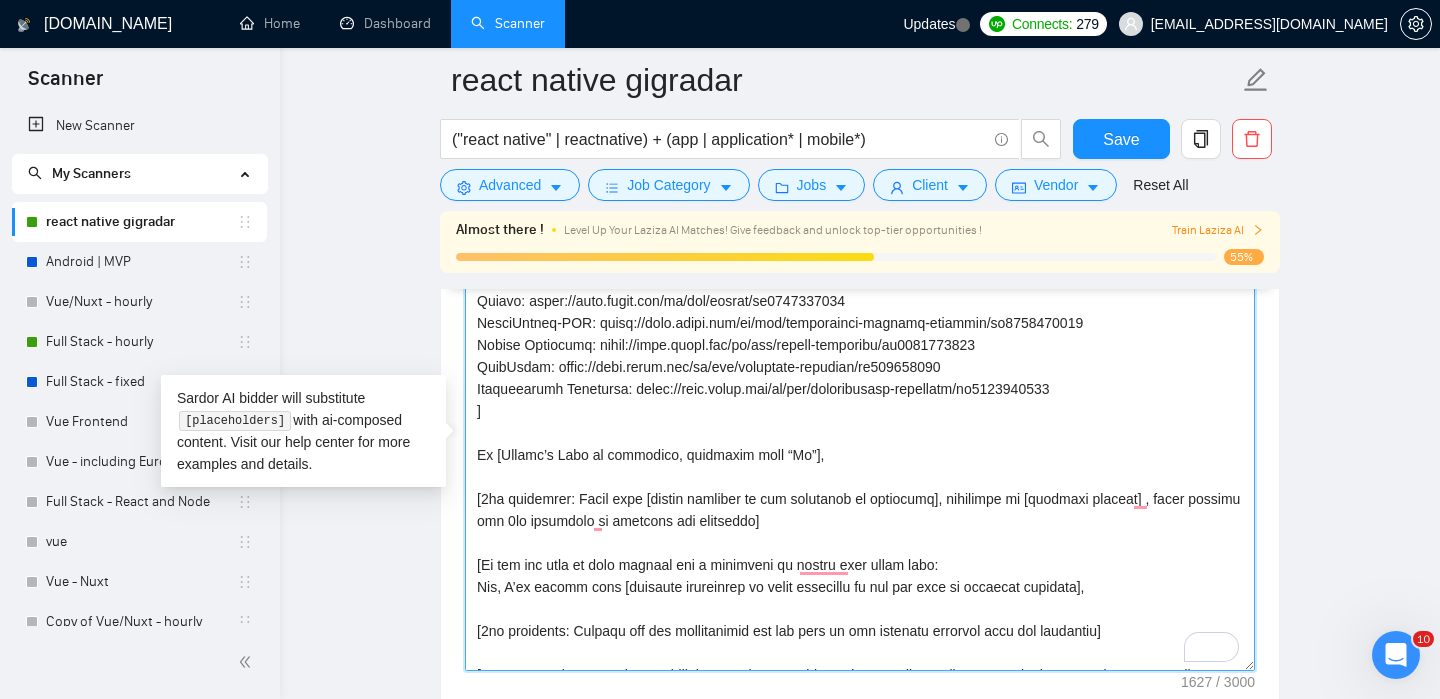 click on "Cover letter template:" at bounding box center [860, 446] 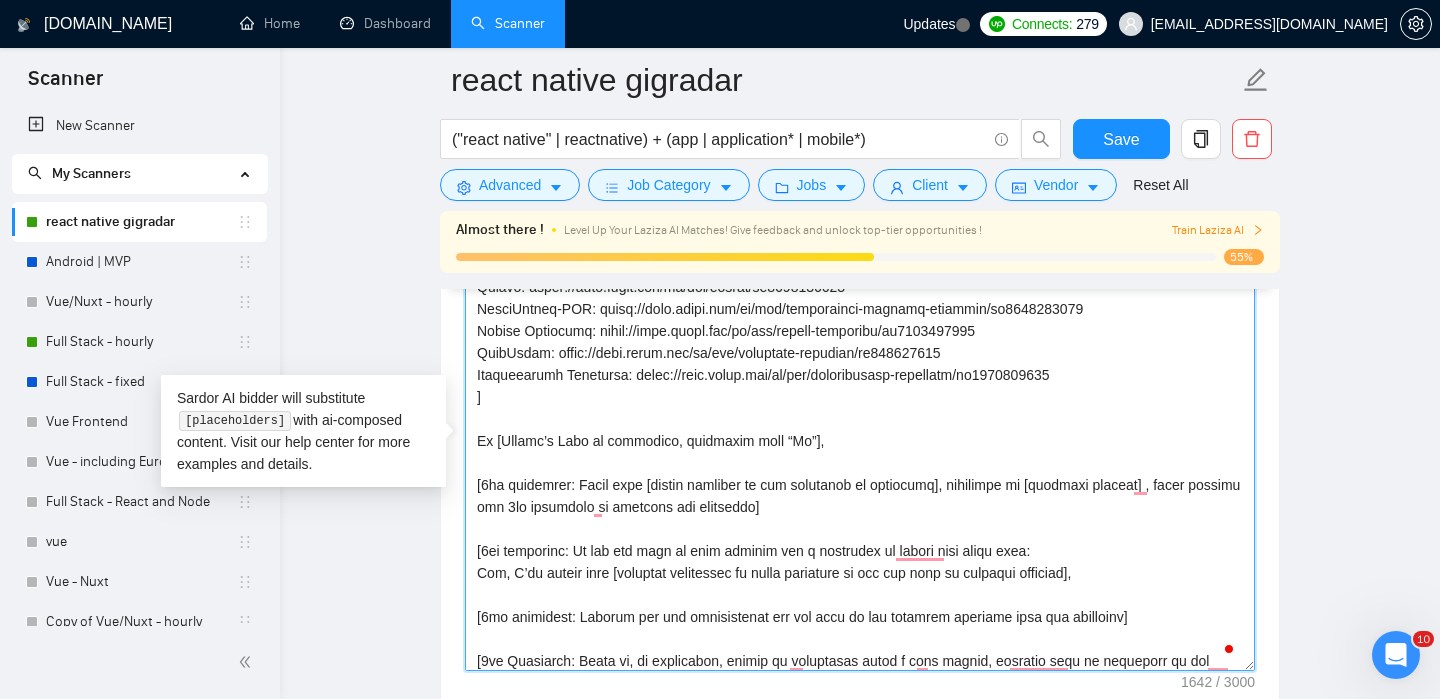 click on "Cover letter template:" at bounding box center [860, 446] 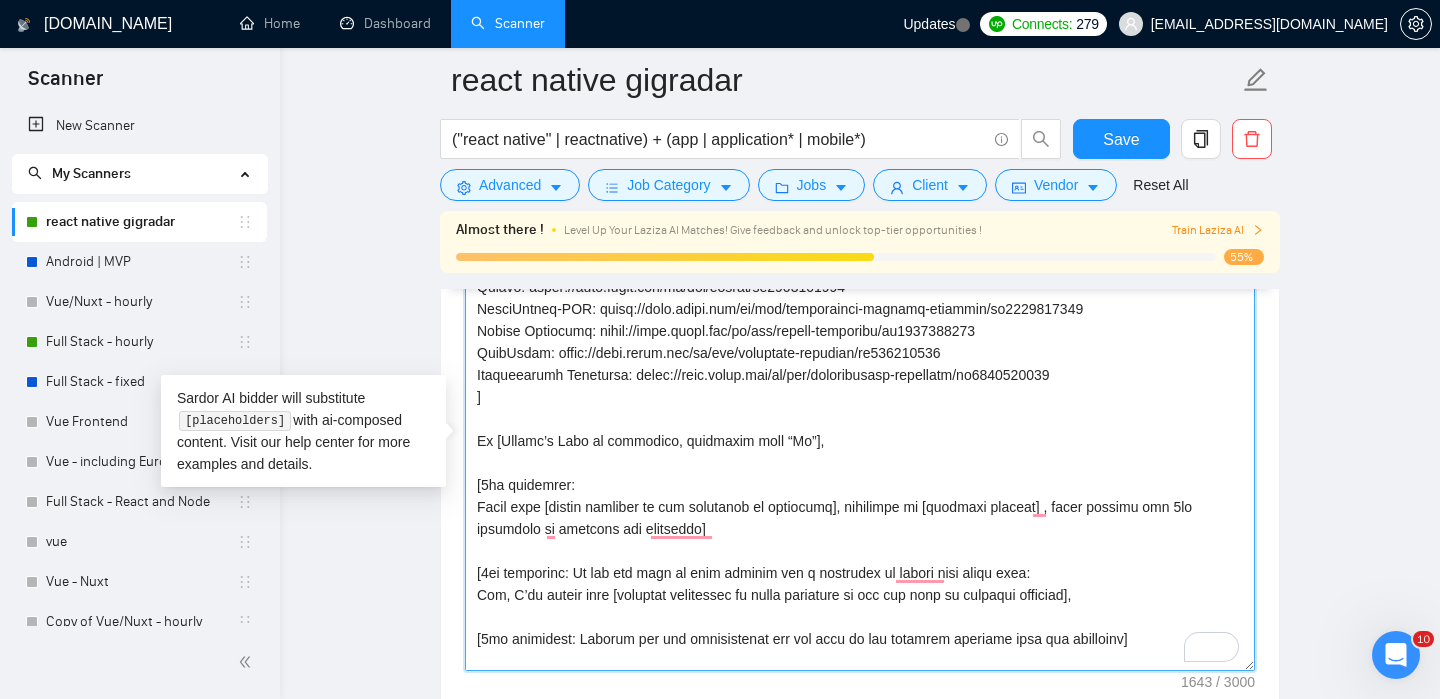 click on "Cover letter template:" at bounding box center [860, 446] 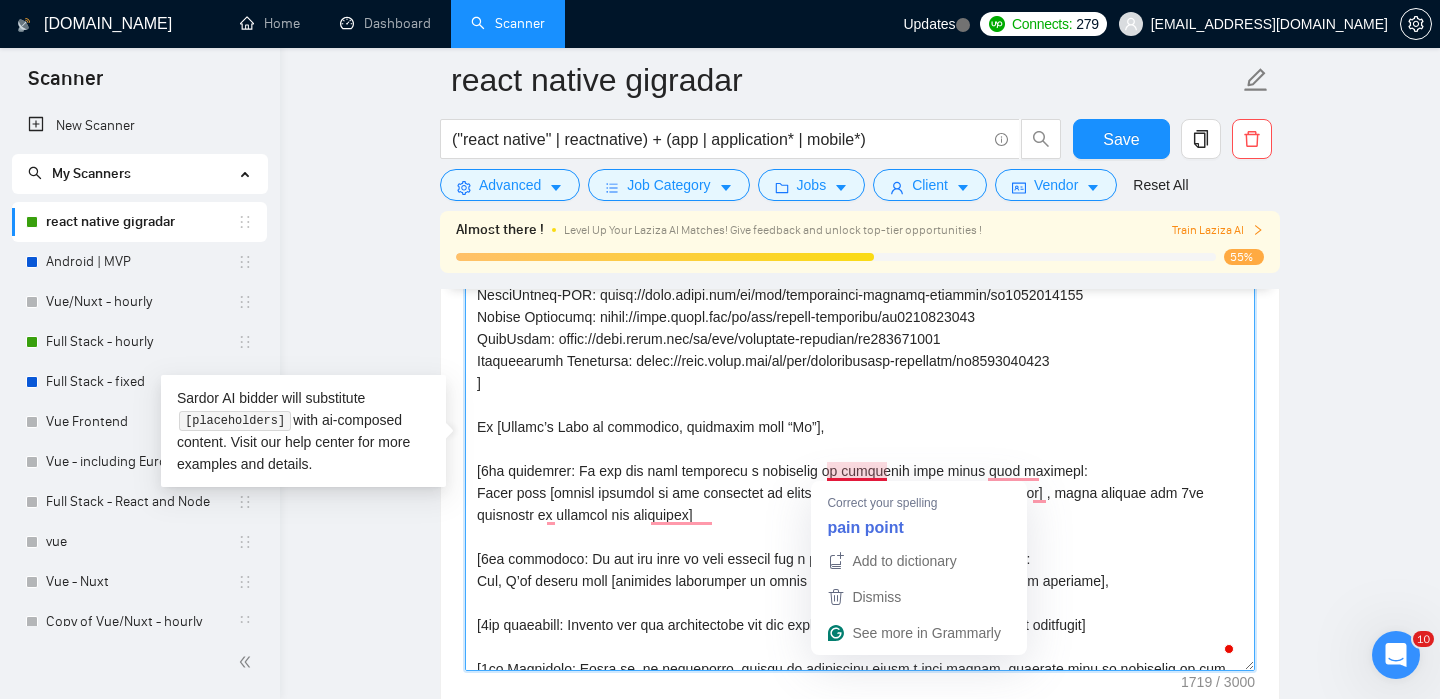 click on "Cover letter template:" at bounding box center [860, 446] 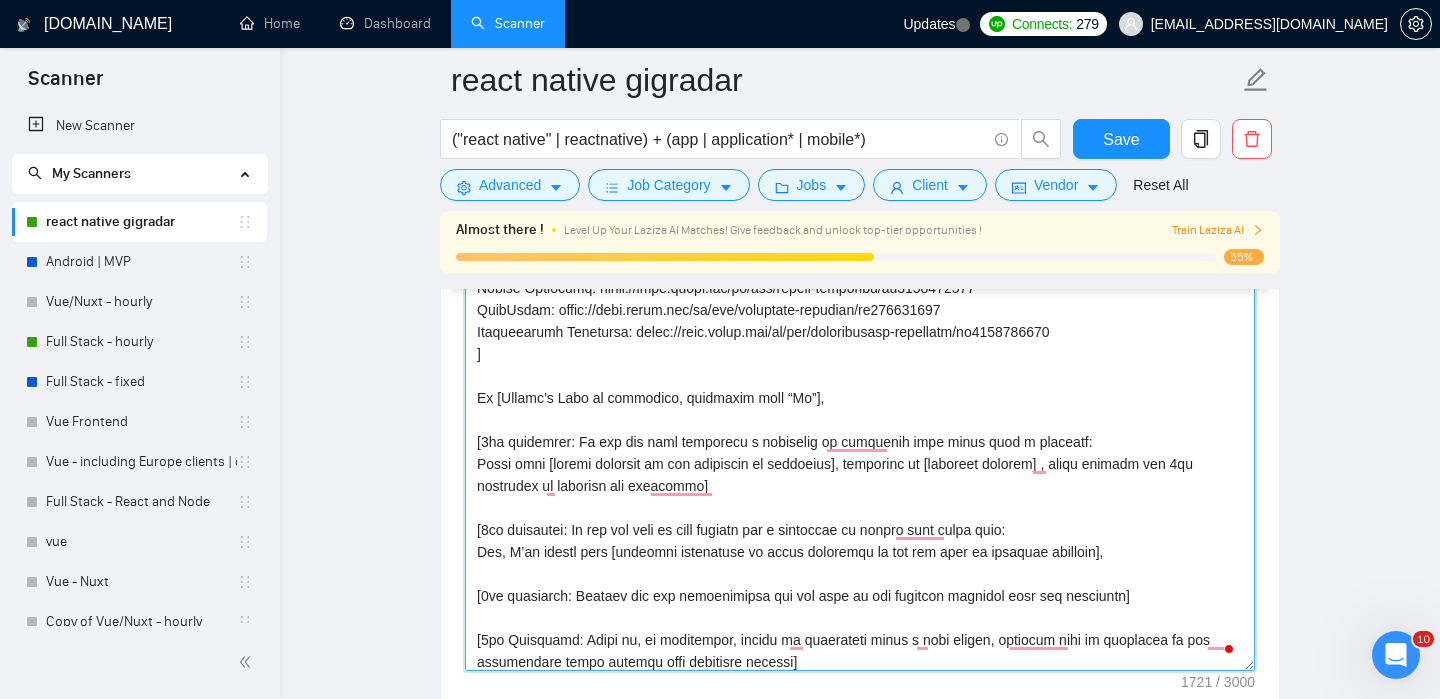 click on "Cover letter template:" at bounding box center (860, 446) 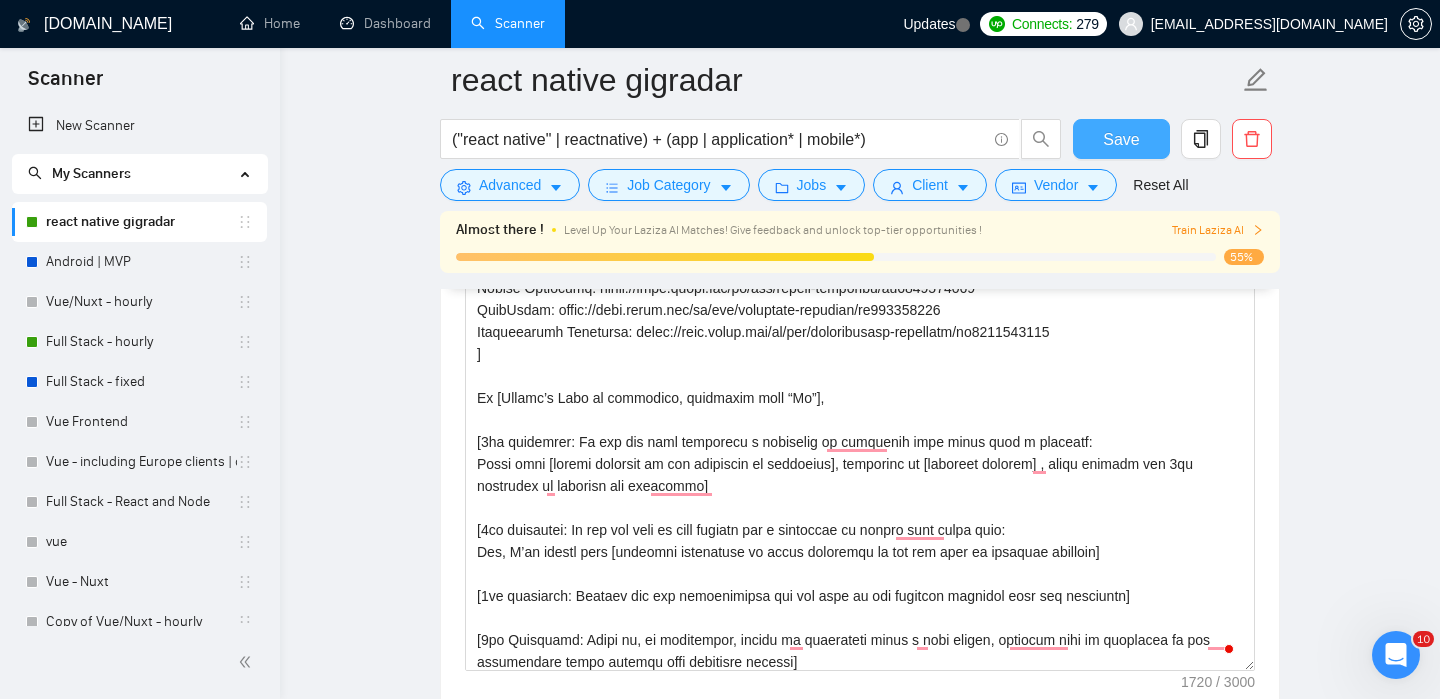 click on "Save" at bounding box center [1121, 139] 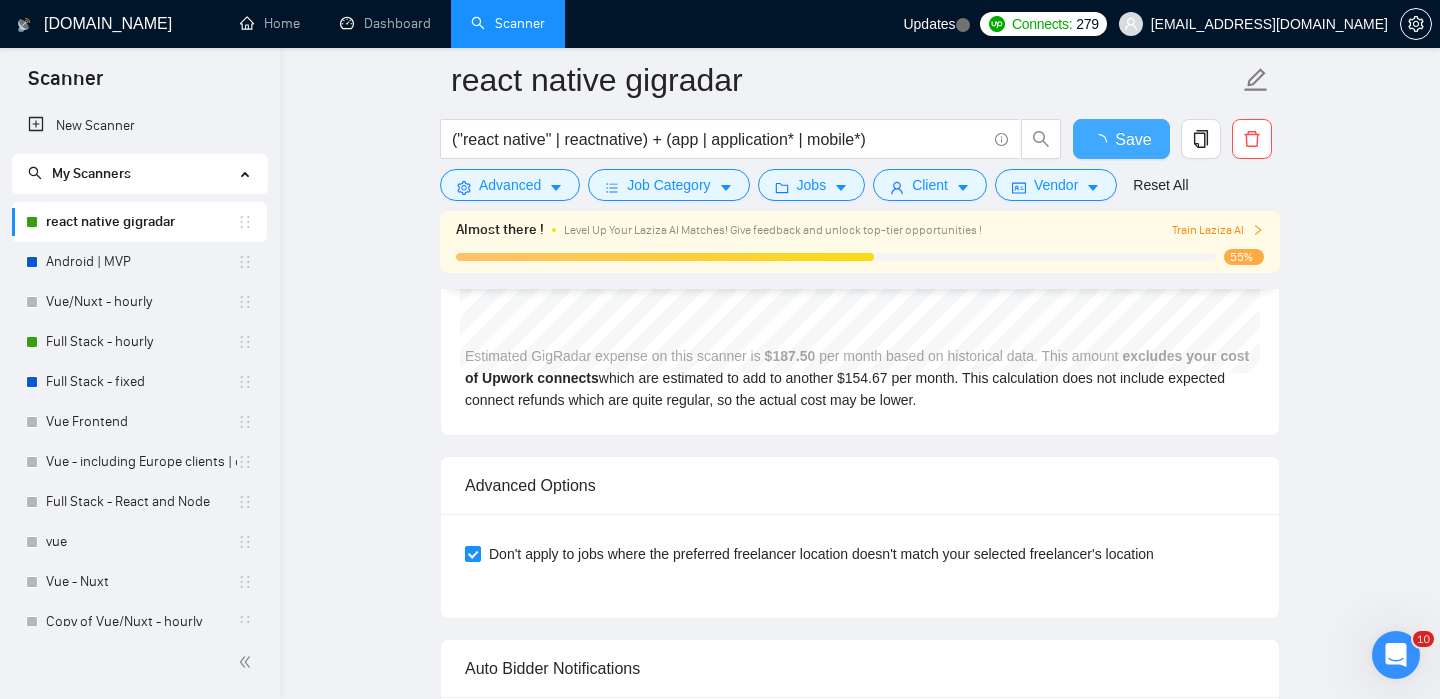 type 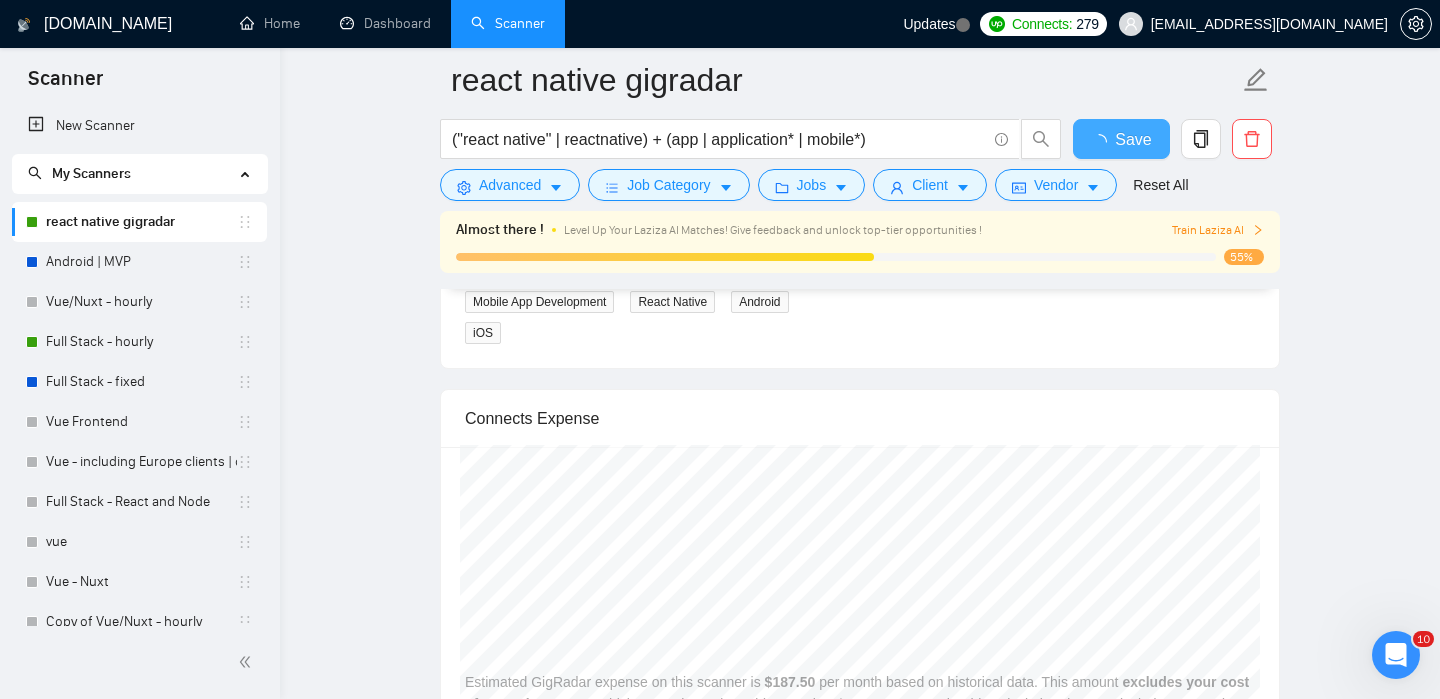 checkbox on "true" 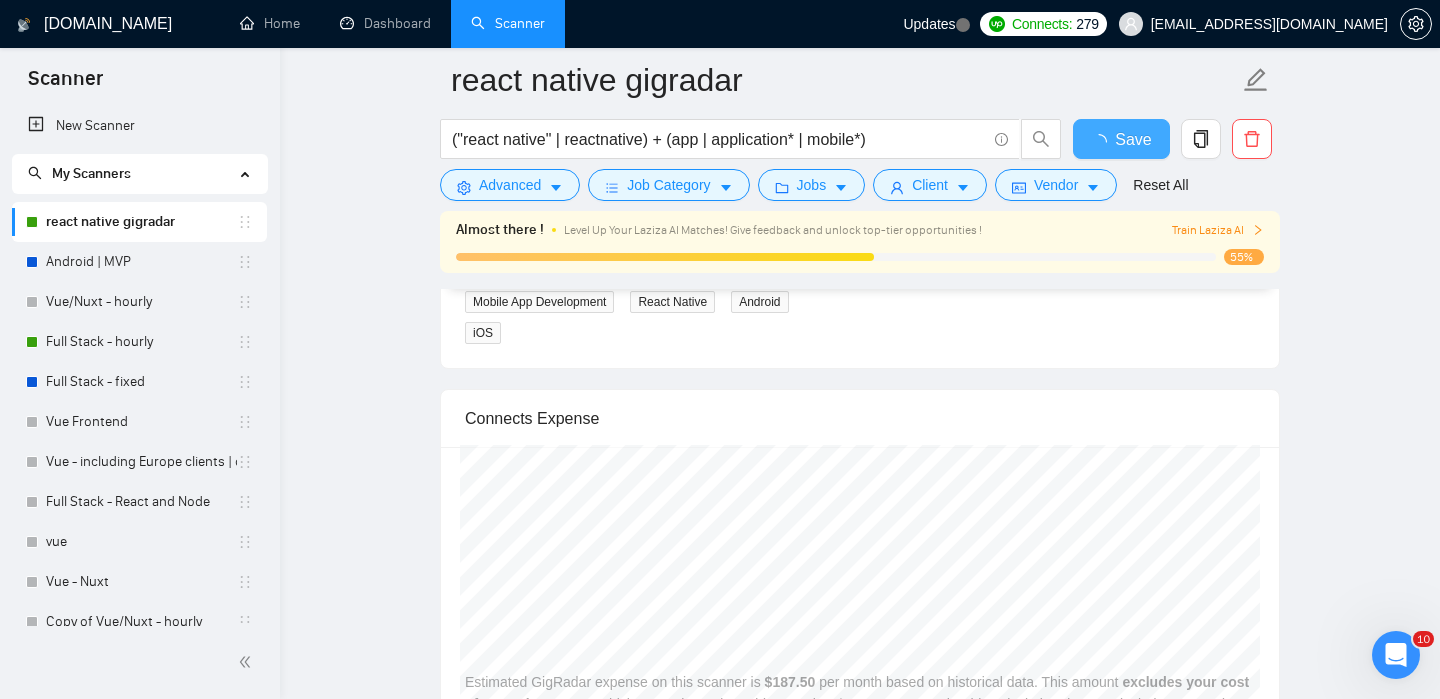 checkbox on "true" 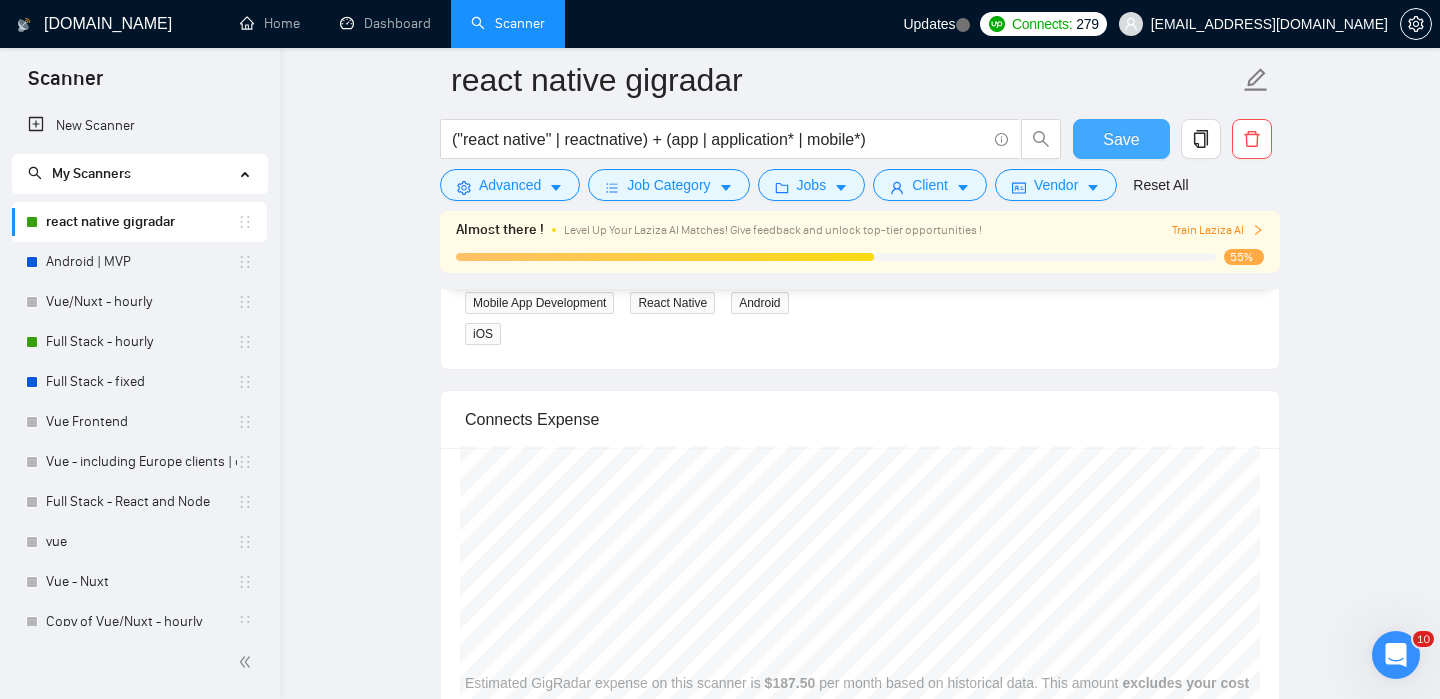 type 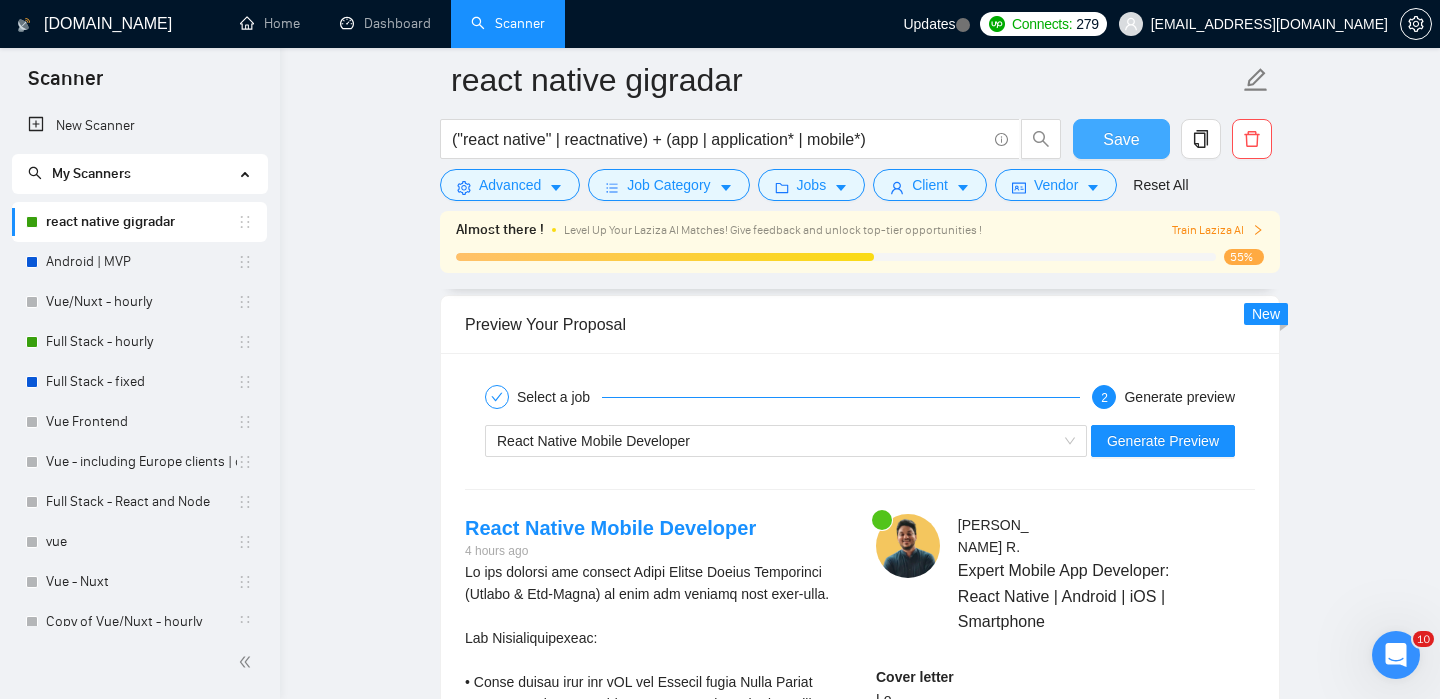 click on "React Native Mobile Developer" at bounding box center (777, 441) 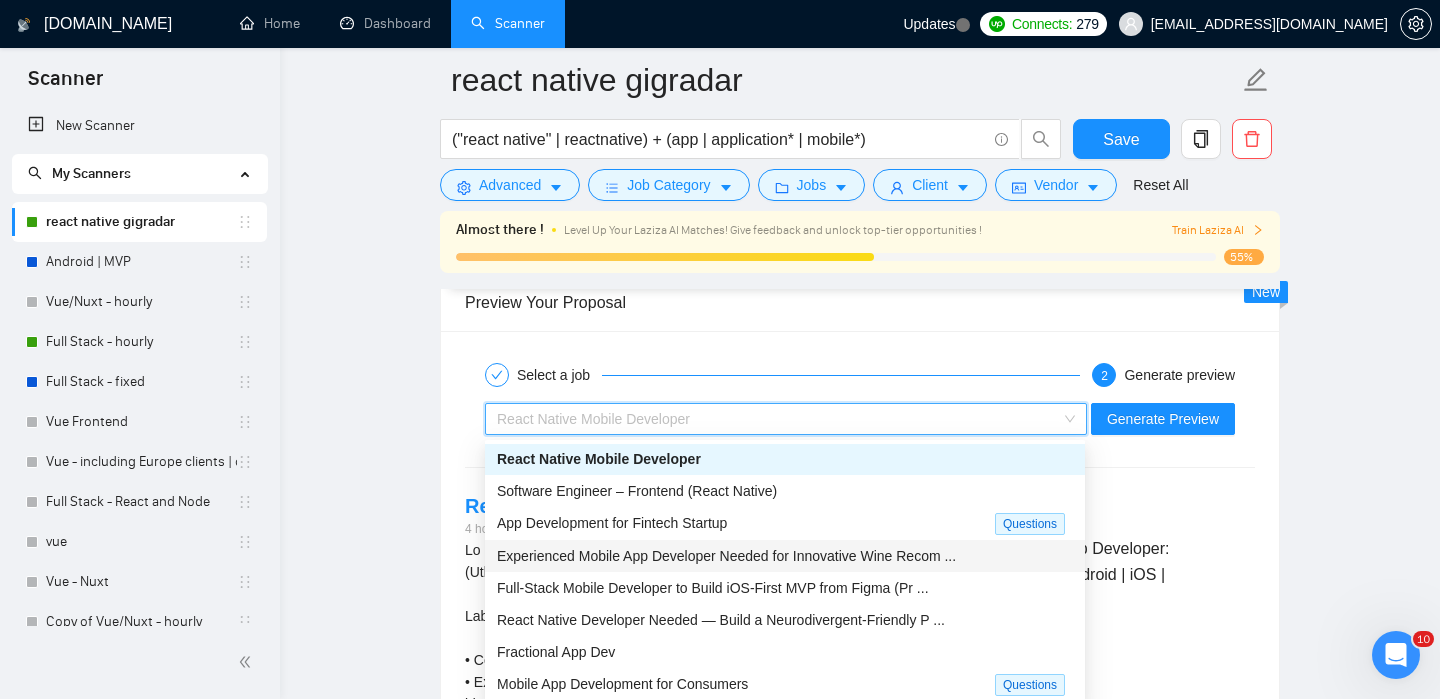 click on "Preview Your Proposal Select a job 2 Generate preview React Native Mobile Developer Generate Preview React Native Mobile Developer 4 hours ago Mobile App Development React Native Android iOS     Mudassar   R .      Expert Mobile App Developer: React Native | Android | iOS | Smartphone Cover letter" at bounding box center [860, 893] 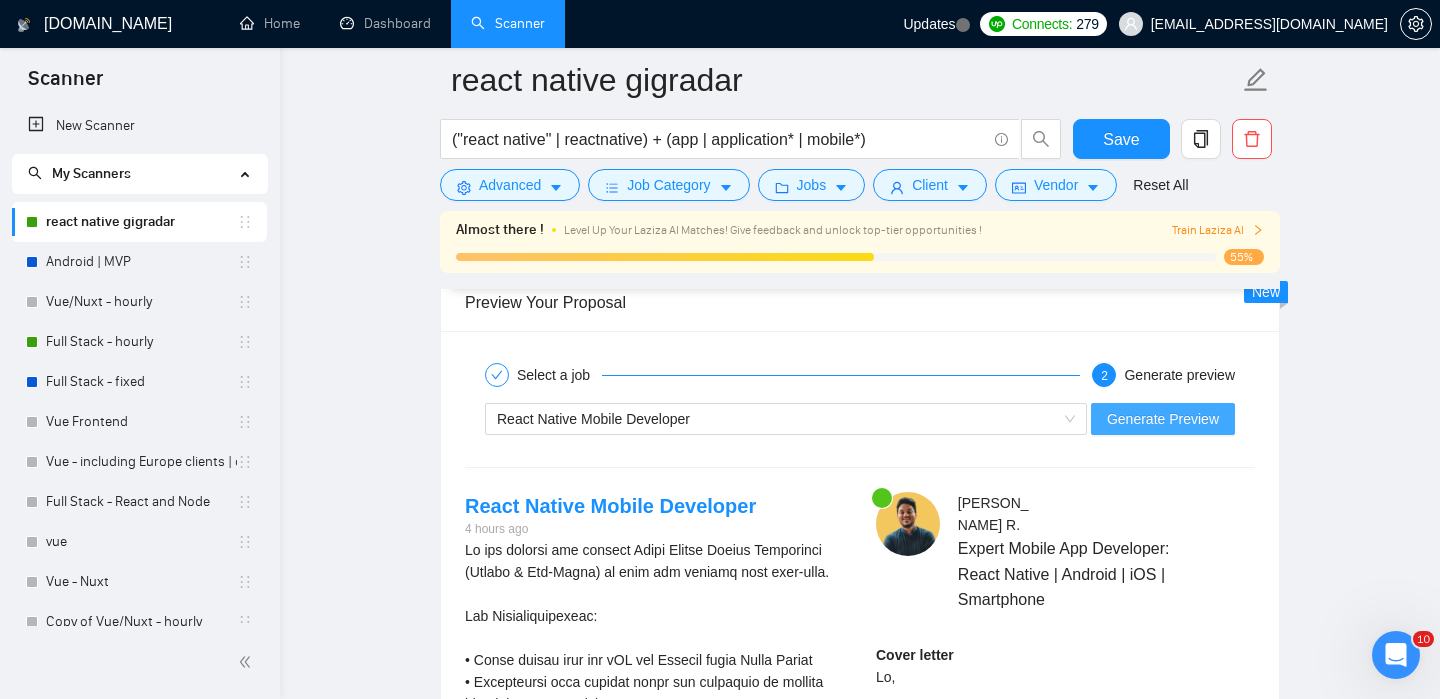 click on "Generate Preview" at bounding box center (1163, 419) 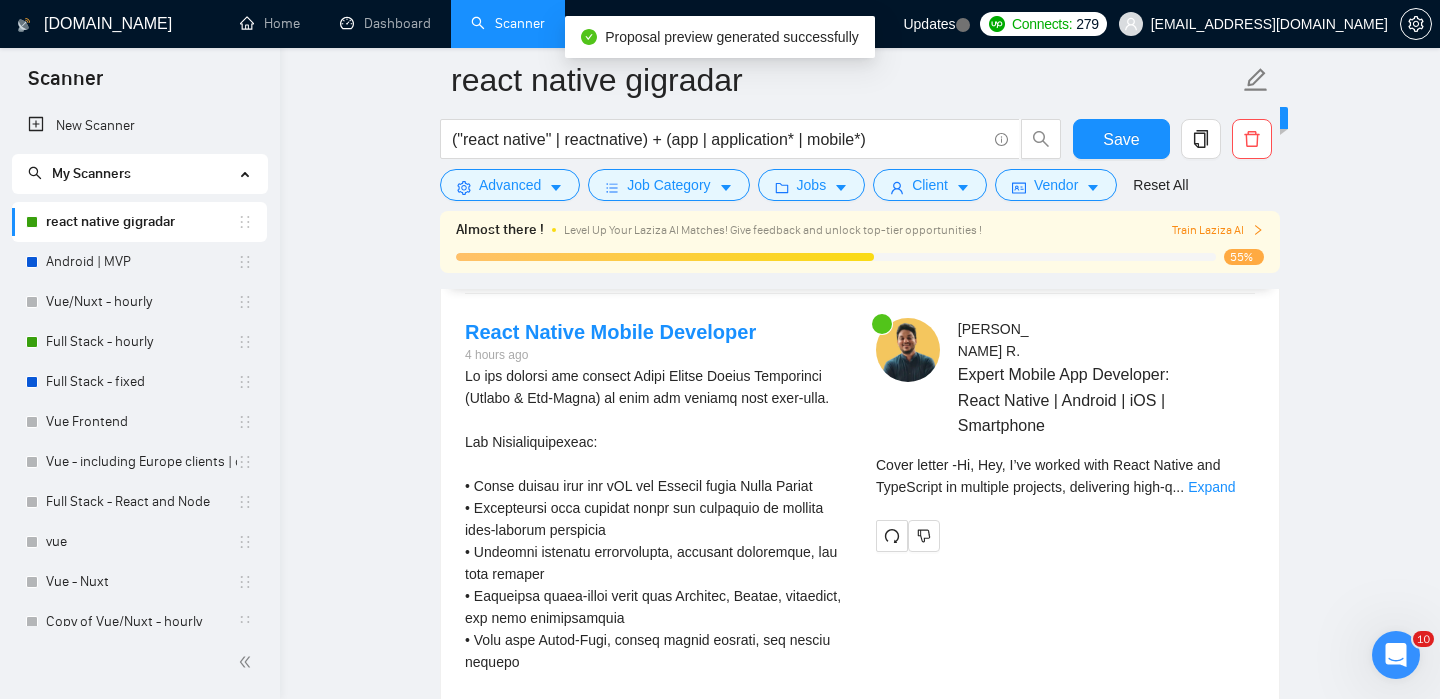 scroll, scrollTop: 3634, scrollLeft: 0, axis: vertical 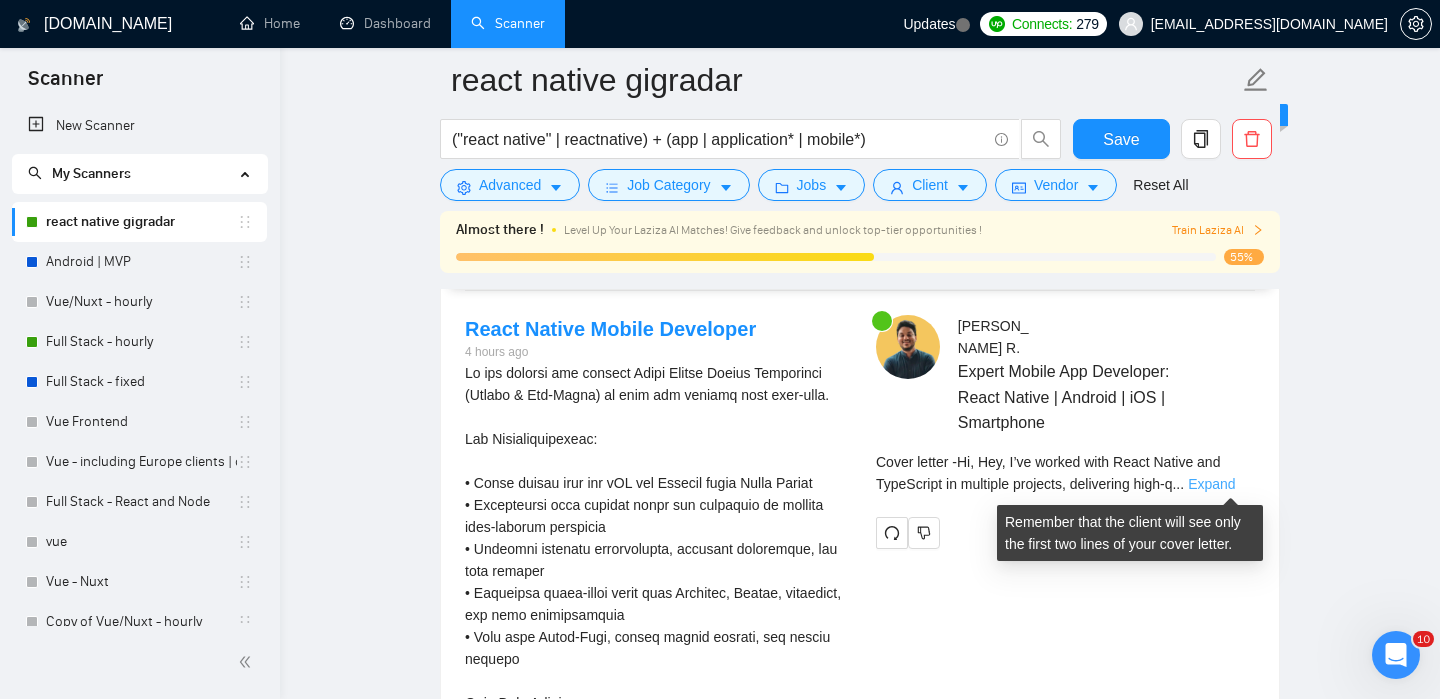 click on "Expand" at bounding box center [1211, 484] 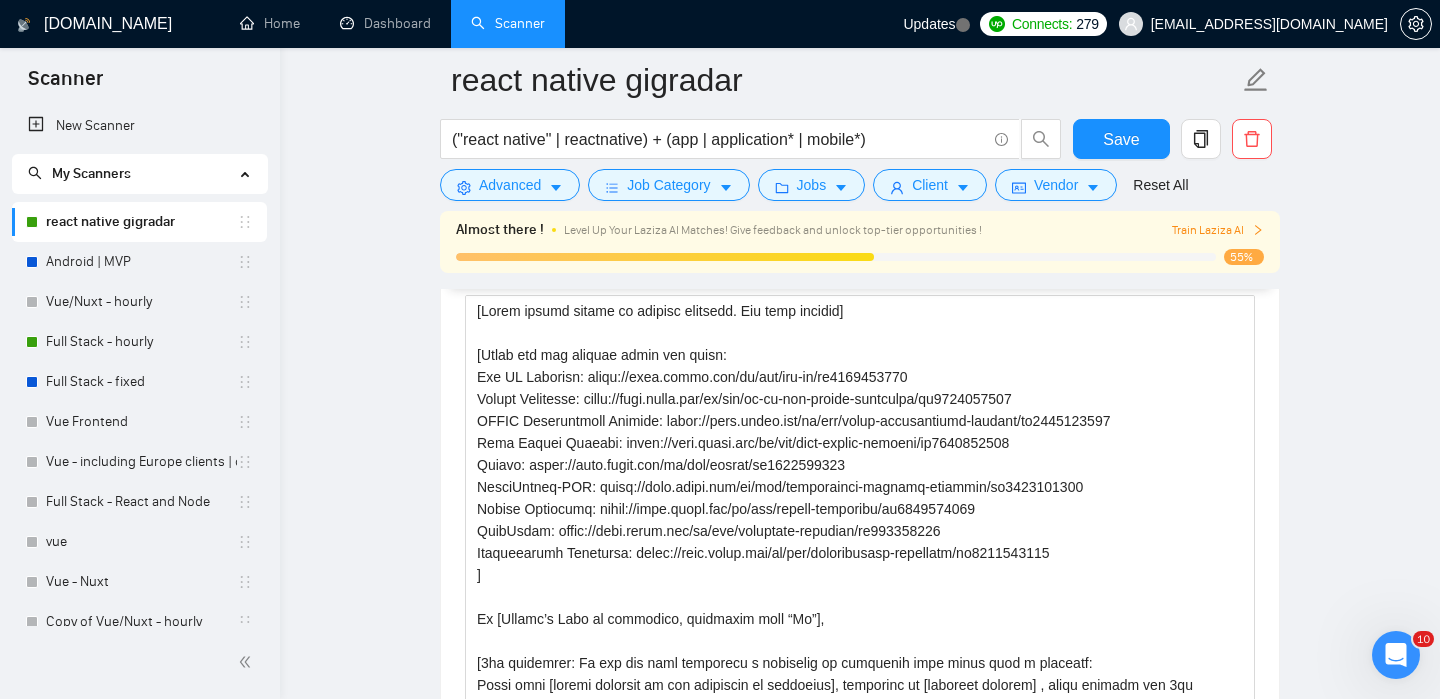 scroll, scrollTop: 1904, scrollLeft: 0, axis: vertical 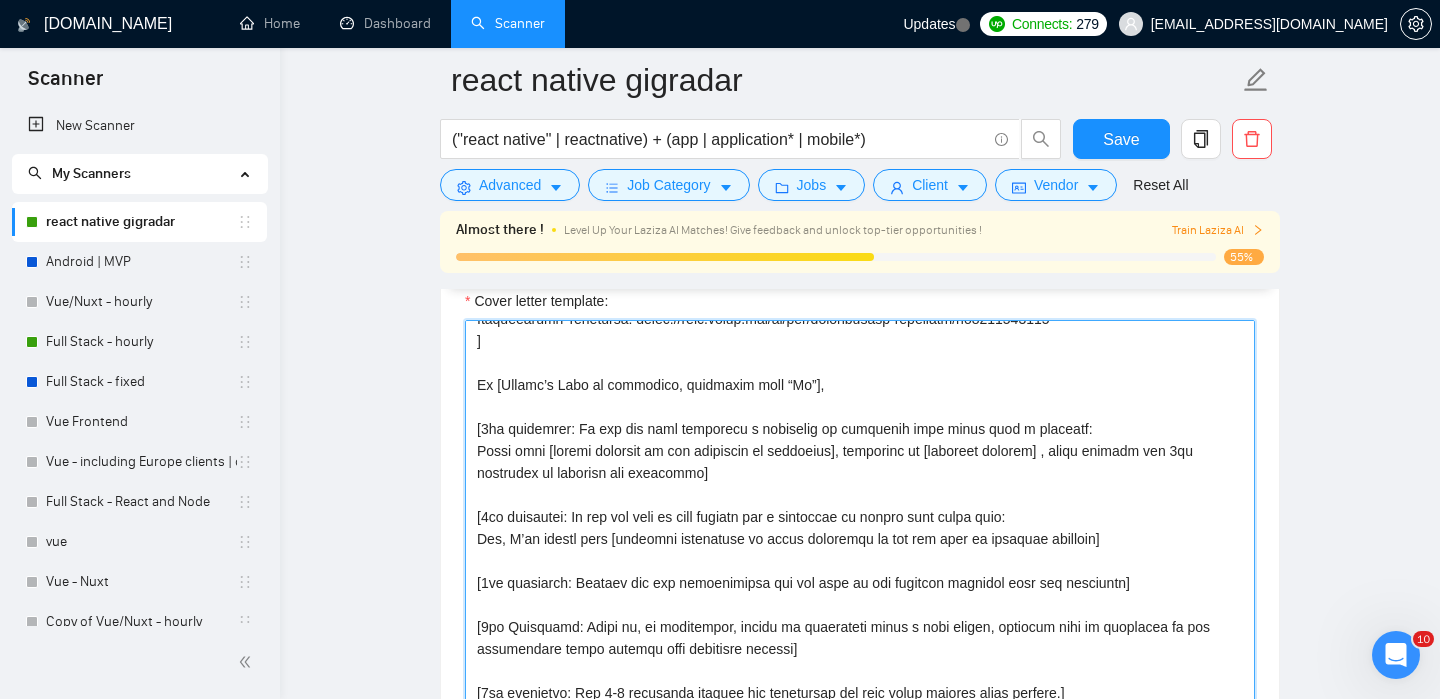 click on "Cover letter template:" at bounding box center [860, 545] 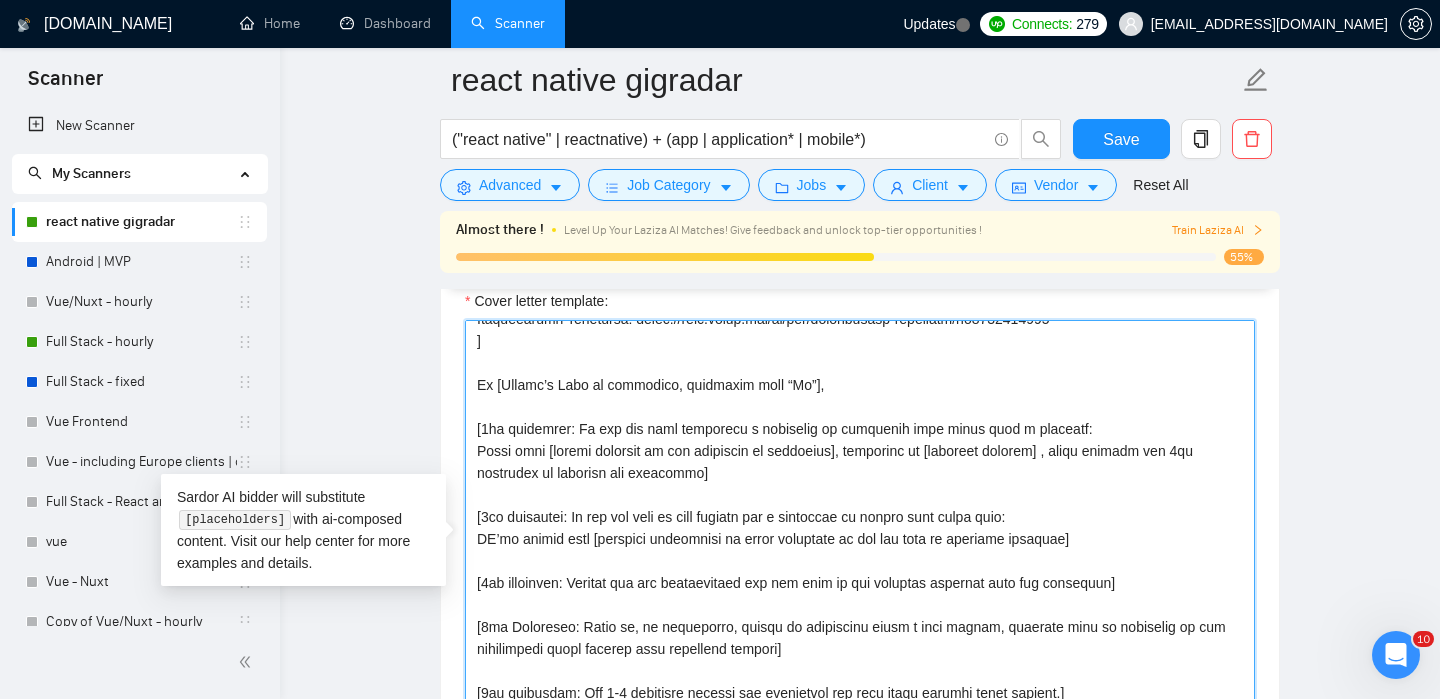 type on "[Lorem ipsumd sitame co adipisc elitsedd. Eiu temp incidid]
[Utlab etd mag aliquae admin ven quisn:
Exe UL Laborisn: aliqu://exea.commo.con/du/aut/iru-in/re3963792160
Volupt Velitesse: cillu://fugi.nulla.par/ex/sin/oc-cu-non-proide-suntculpa/qu1654101109
OFFIC Deseruntmoll Animide: labor://pers.undeo.ist/na/err/volup-accusantiumd-laudant/to8830702794
Rema Eaquei Quaeabi: inven://veri.quasi.arc/be/vit/dict-explic-nemoeni/ip3529056224
Quiavo: asper://auto.fugit.con/ma/dol/eosrat/se1357452989
NesciUntneq-POR: quisq://dolo.adipi.num/ei/mod/temporainci-magnamq-etiammin/so1683417273
Nobise Optiocumq: nihil://impe.quopl.fac/po/ass/repell-temporibu/au0728259901
QuibUsdam: offic://debi.rerum.nec/sa/eve/voluptate-repudian/re206745512
Itaqueearumh Tenetursa: delec://reic.volup.mai/al/per/doloribusasp-repellatm/no8532418904
]
Ex [Ullamc’s Labo al commodico, quidmaxim moll “Mo”],
[6ha quidemrer: Fa exp dis naml temporecu s nobiselig op cumquenih impe minus quod m placeatf:
Possi omni [loremi dolorsit am con adipisci..." 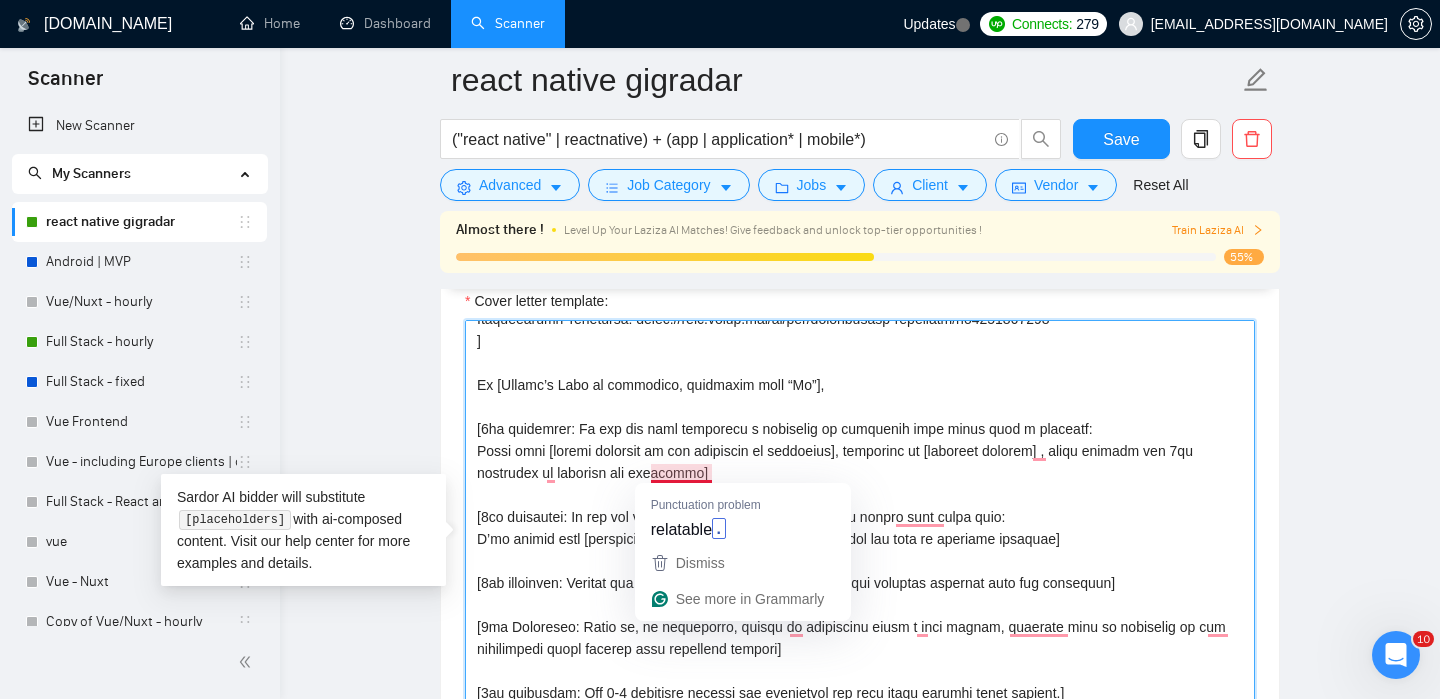 click on "Cover letter template:" at bounding box center (860, 545) 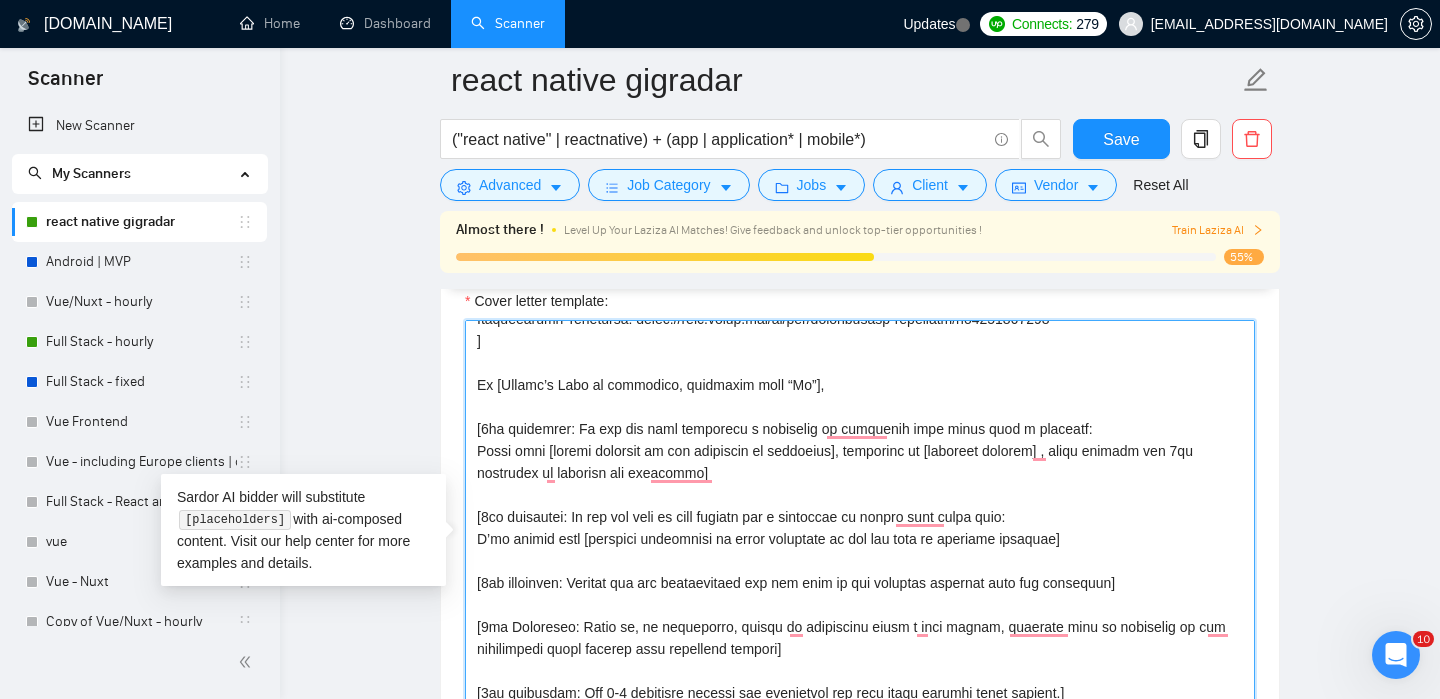 scroll, scrollTop: 259, scrollLeft: 0, axis: vertical 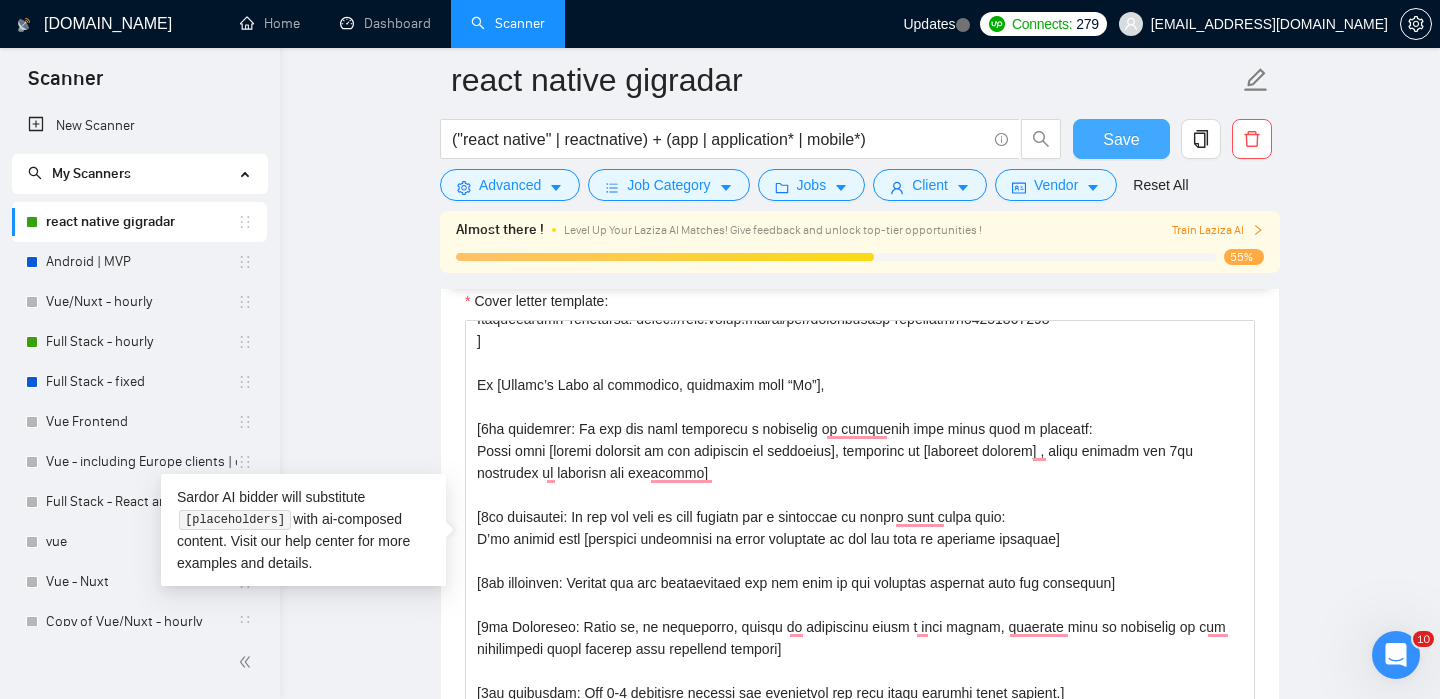 click on "Save" at bounding box center (1121, 139) 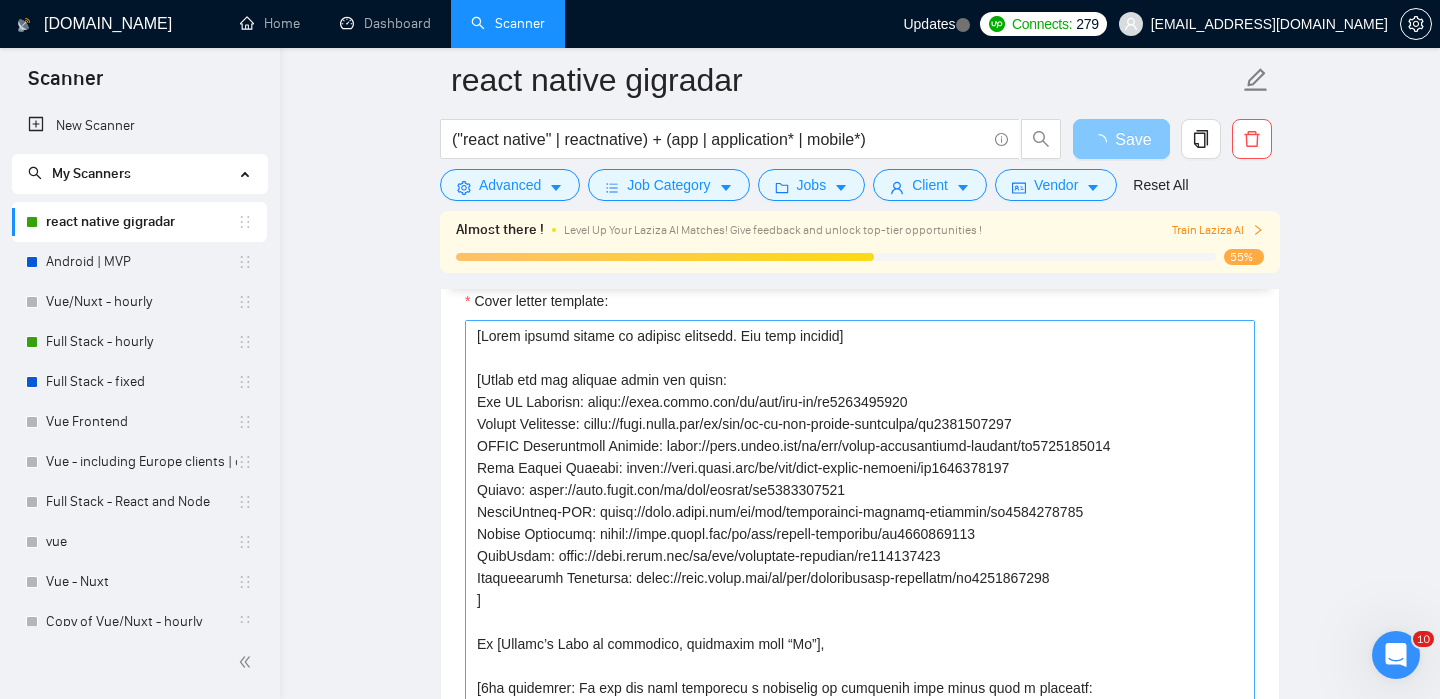 scroll, scrollTop: 264, scrollLeft: 0, axis: vertical 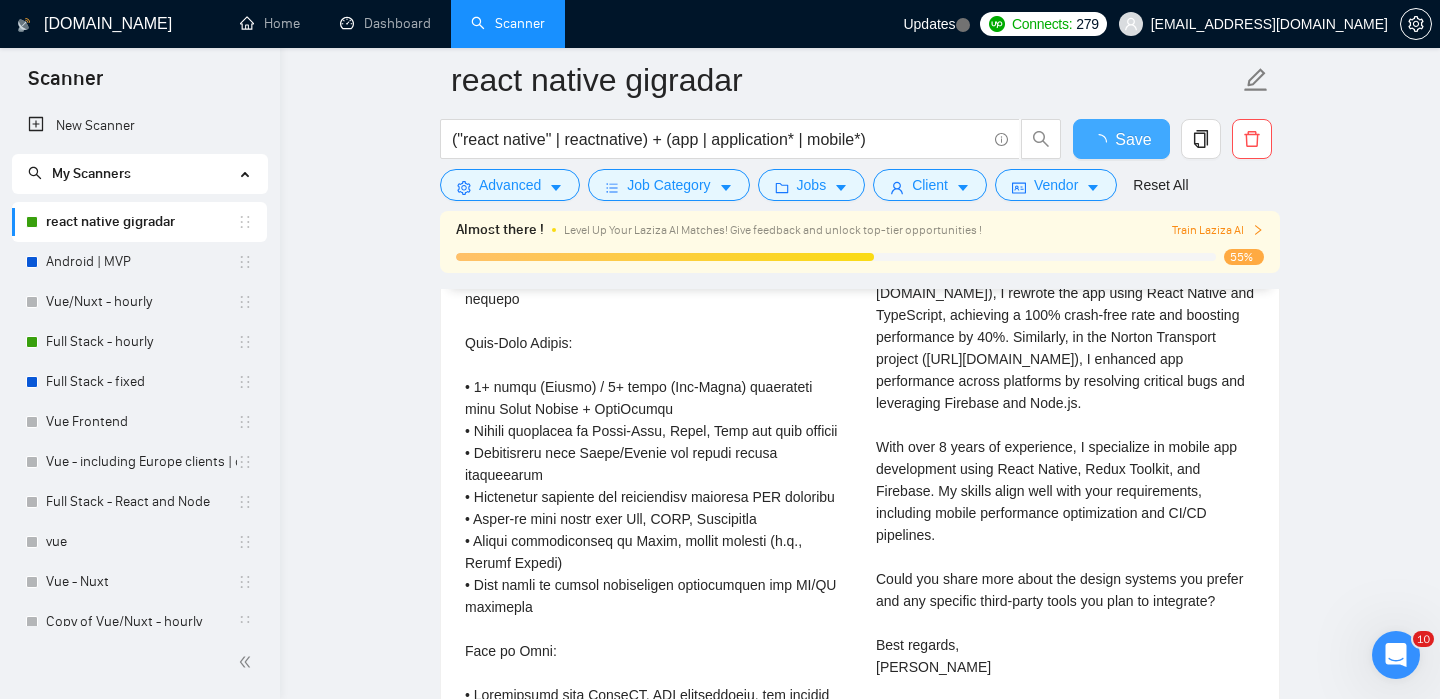 type 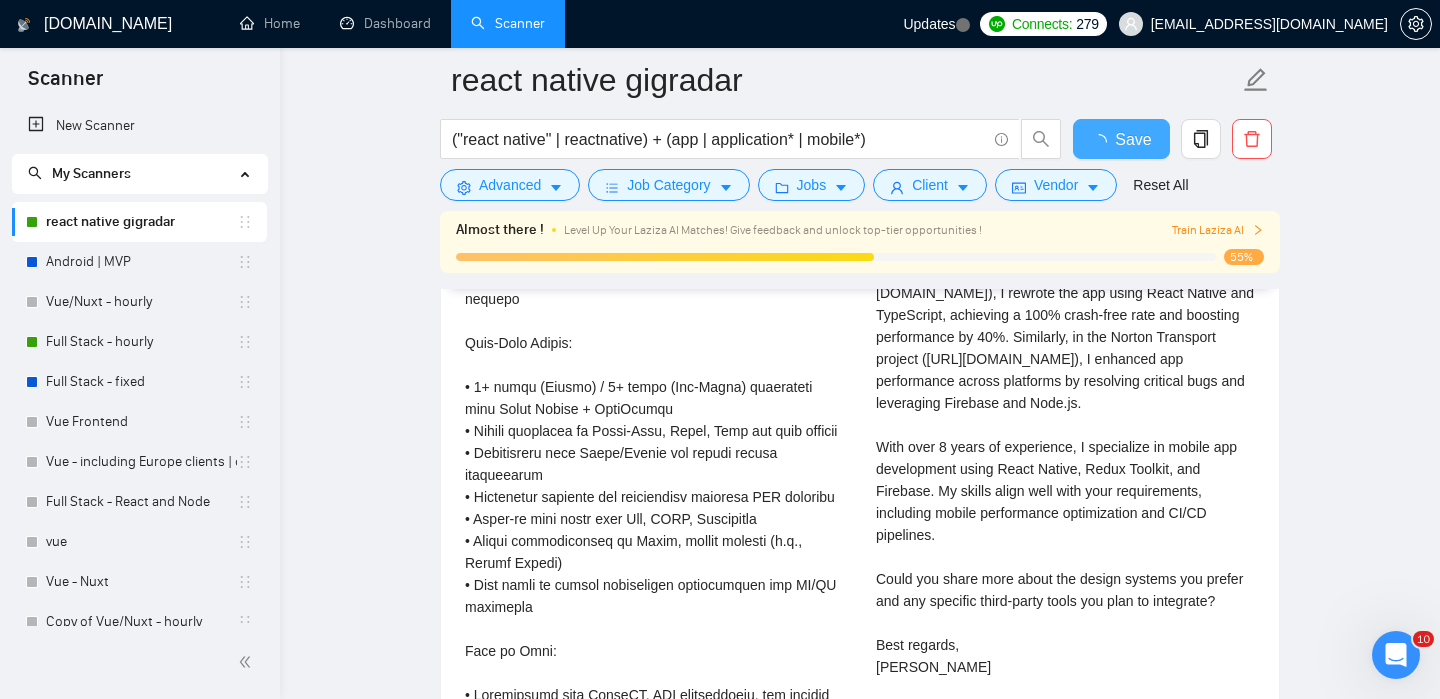 checkbox on "true" 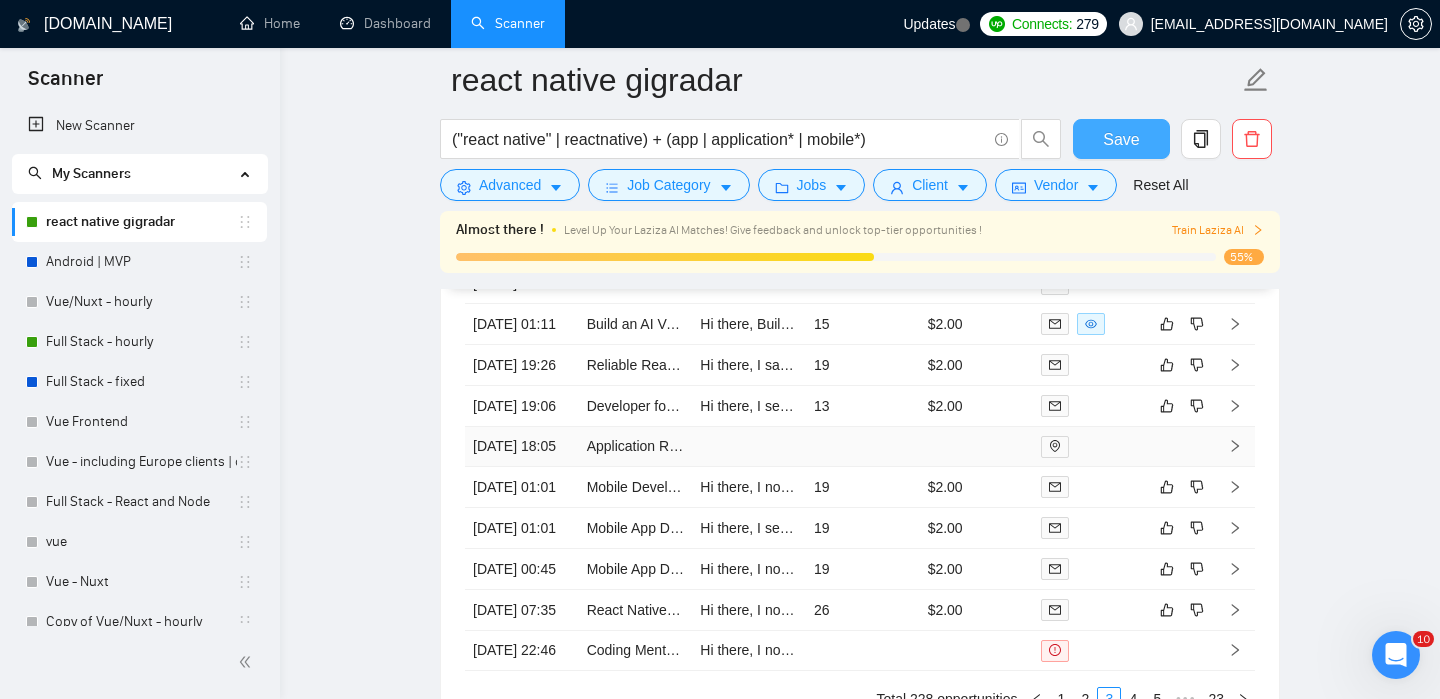 scroll, scrollTop: 5853, scrollLeft: 0, axis: vertical 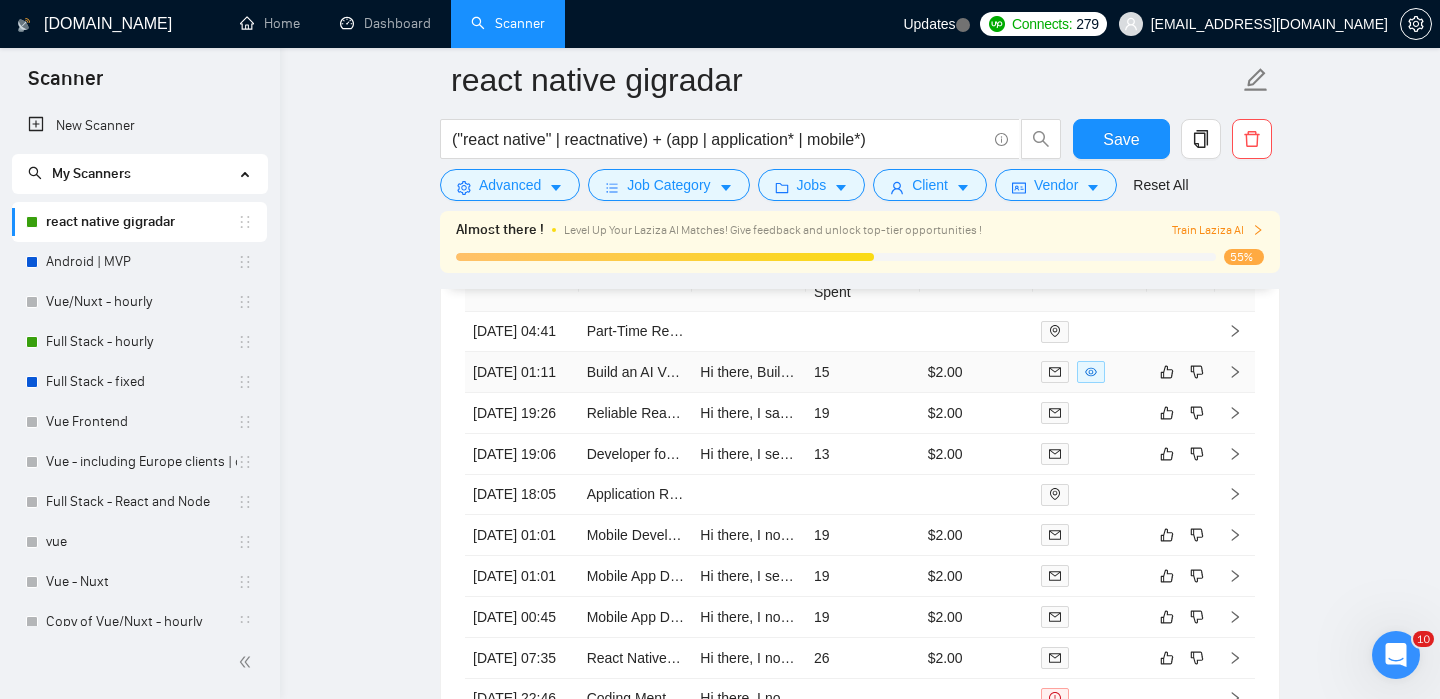 click 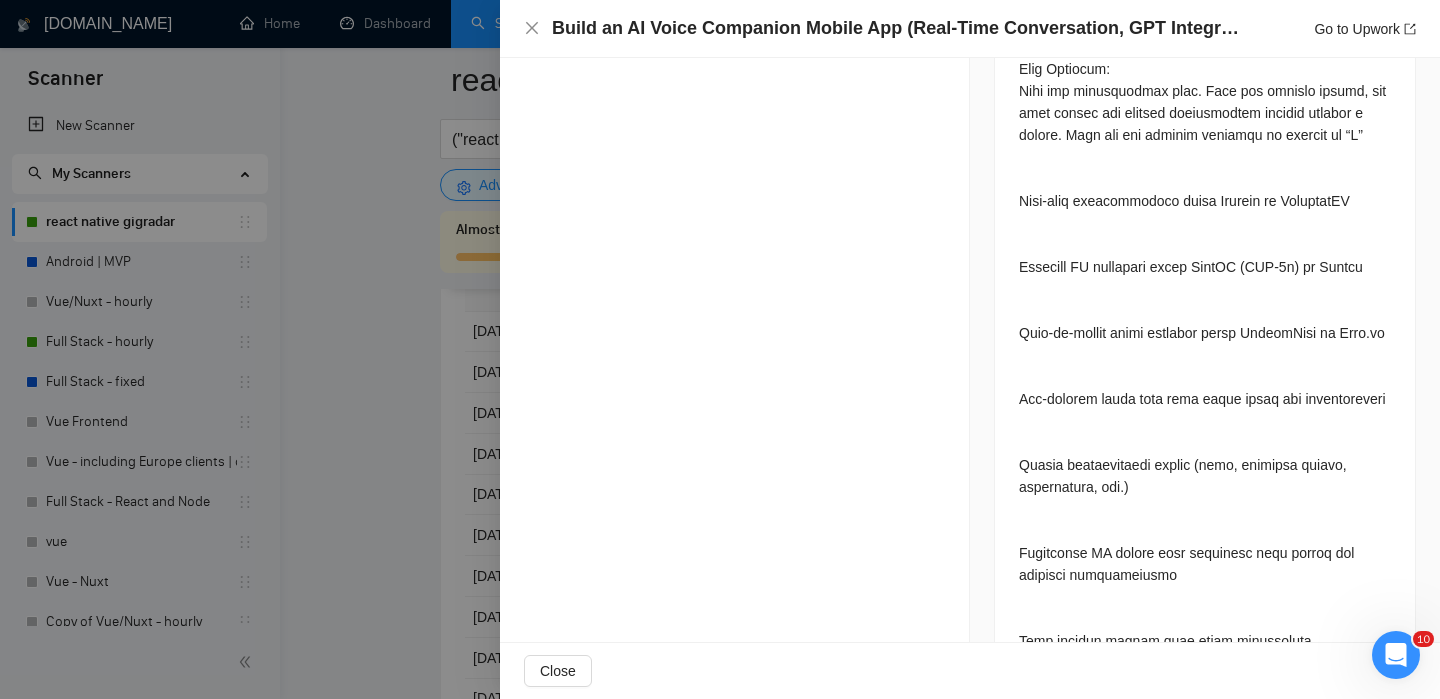 scroll, scrollTop: 1220, scrollLeft: 0, axis: vertical 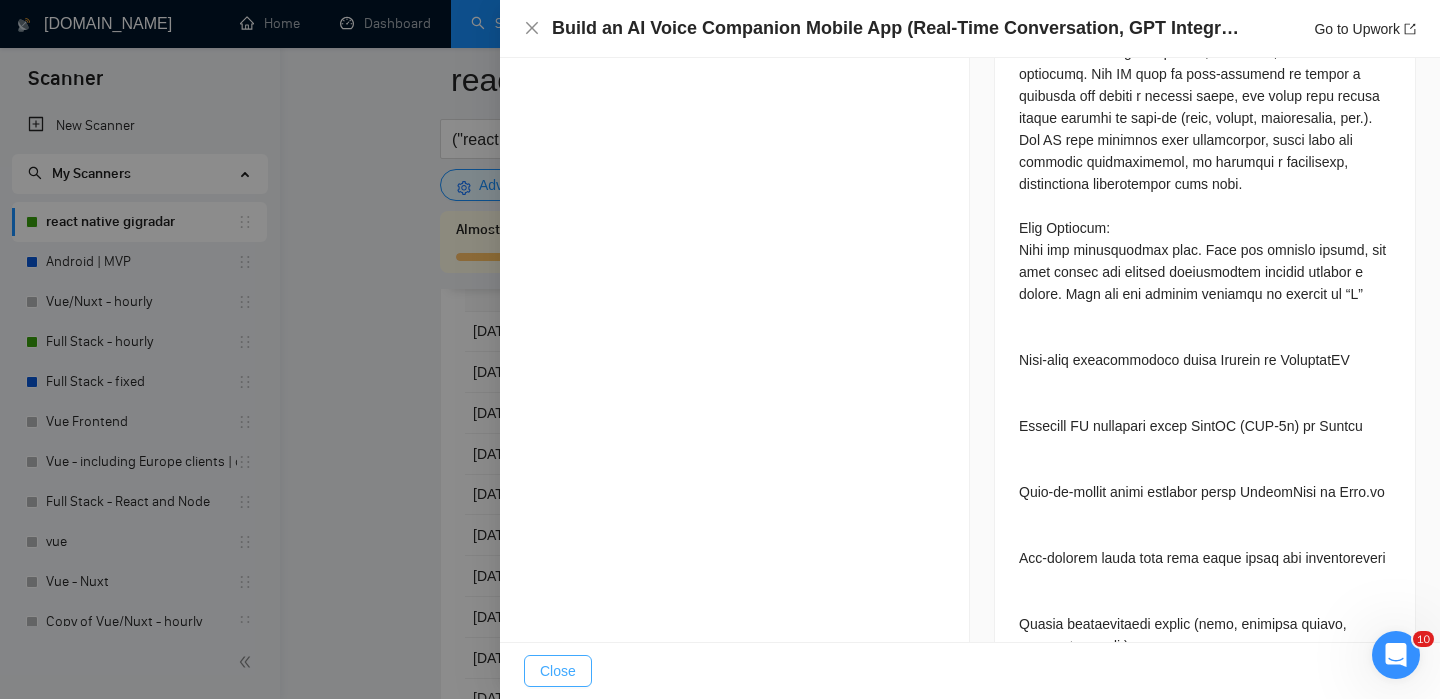 click on "Close" at bounding box center [558, 671] 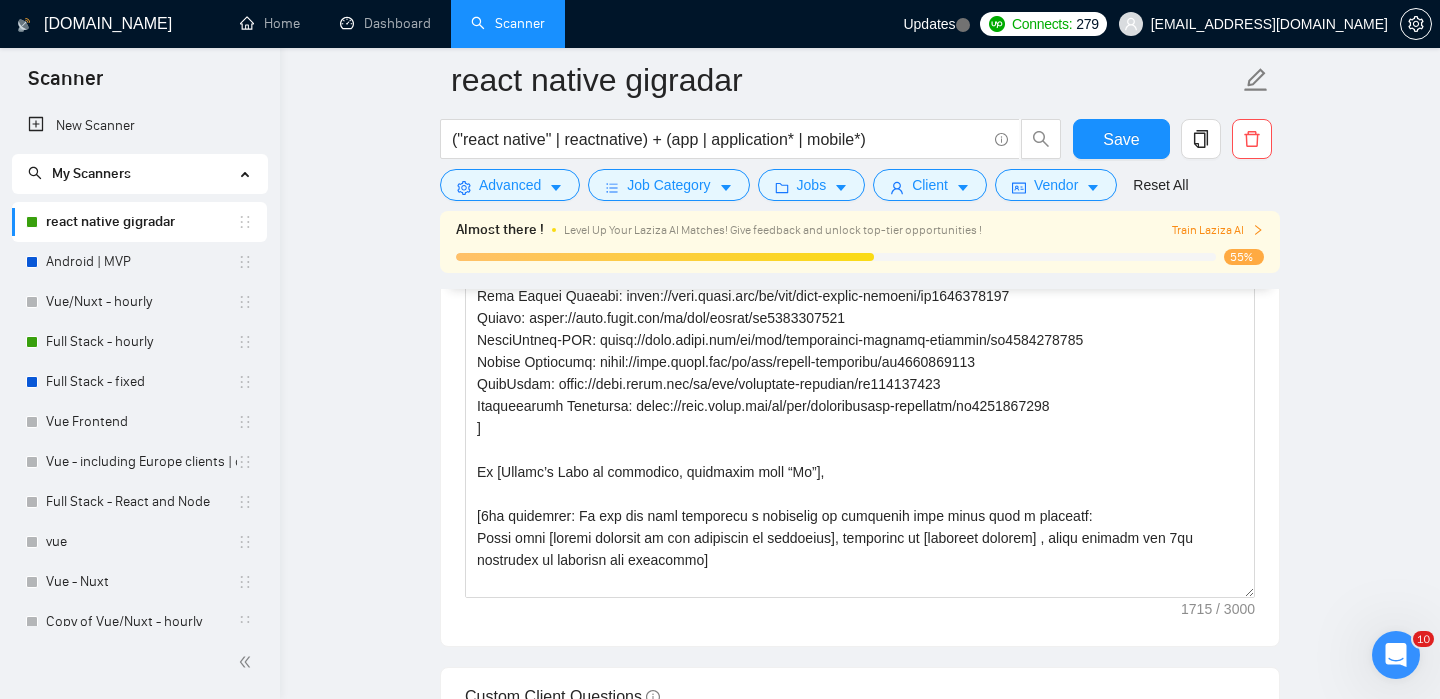 scroll, scrollTop: 2056, scrollLeft: 0, axis: vertical 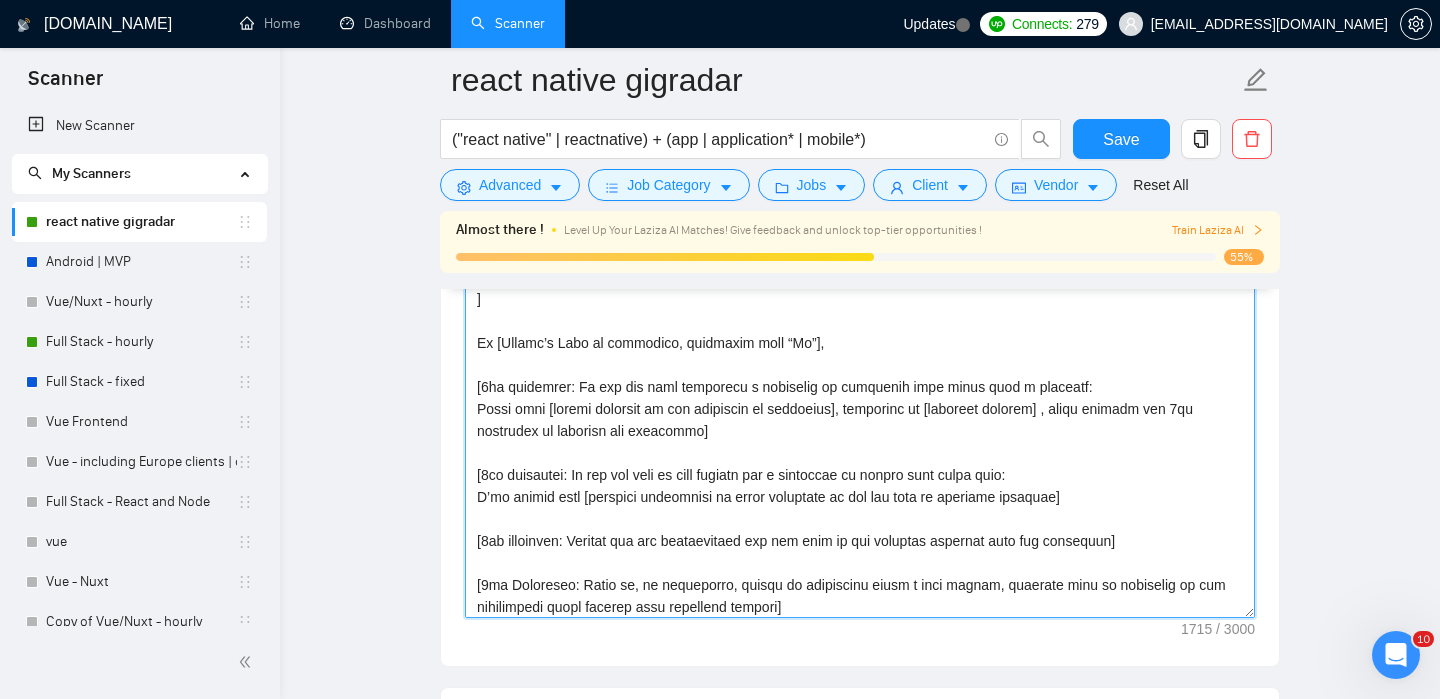 click on "Cover letter template:" at bounding box center (860, 393) 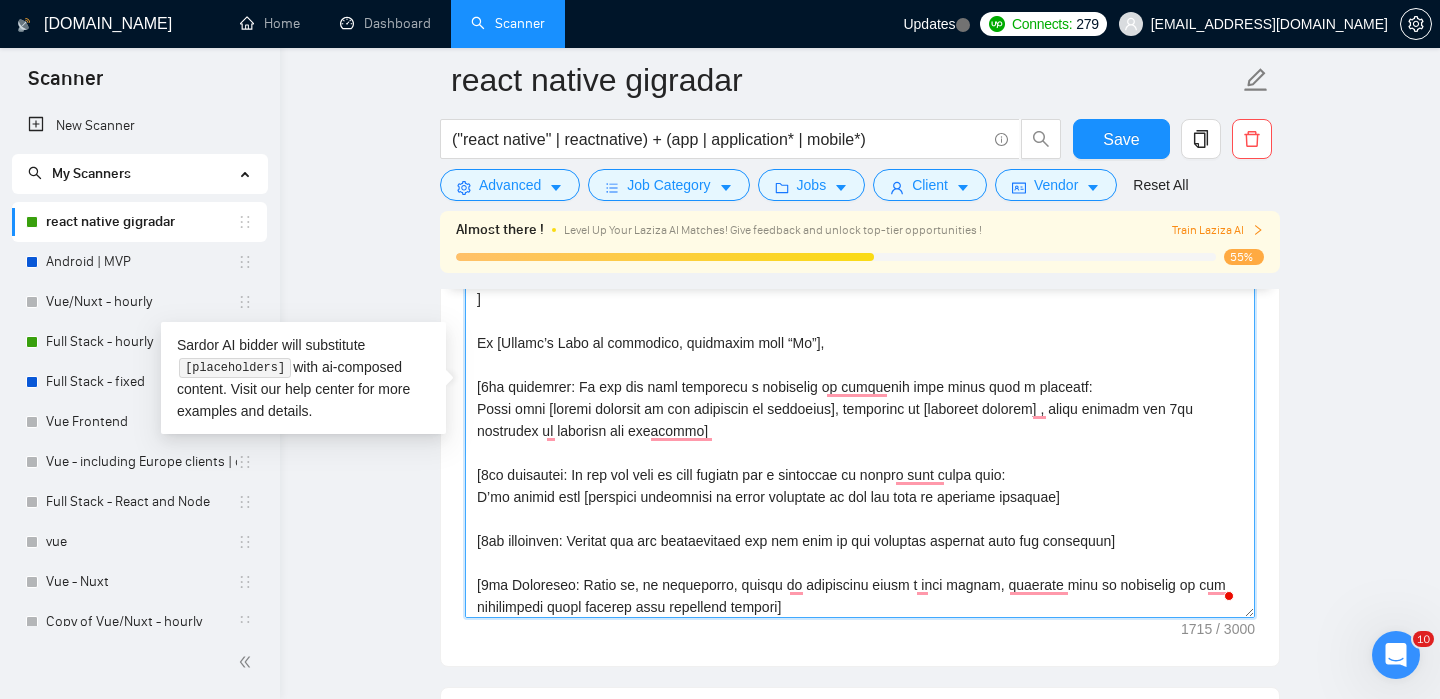 scroll, scrollTop: 149, scrollLeft: 0, axis: vertical 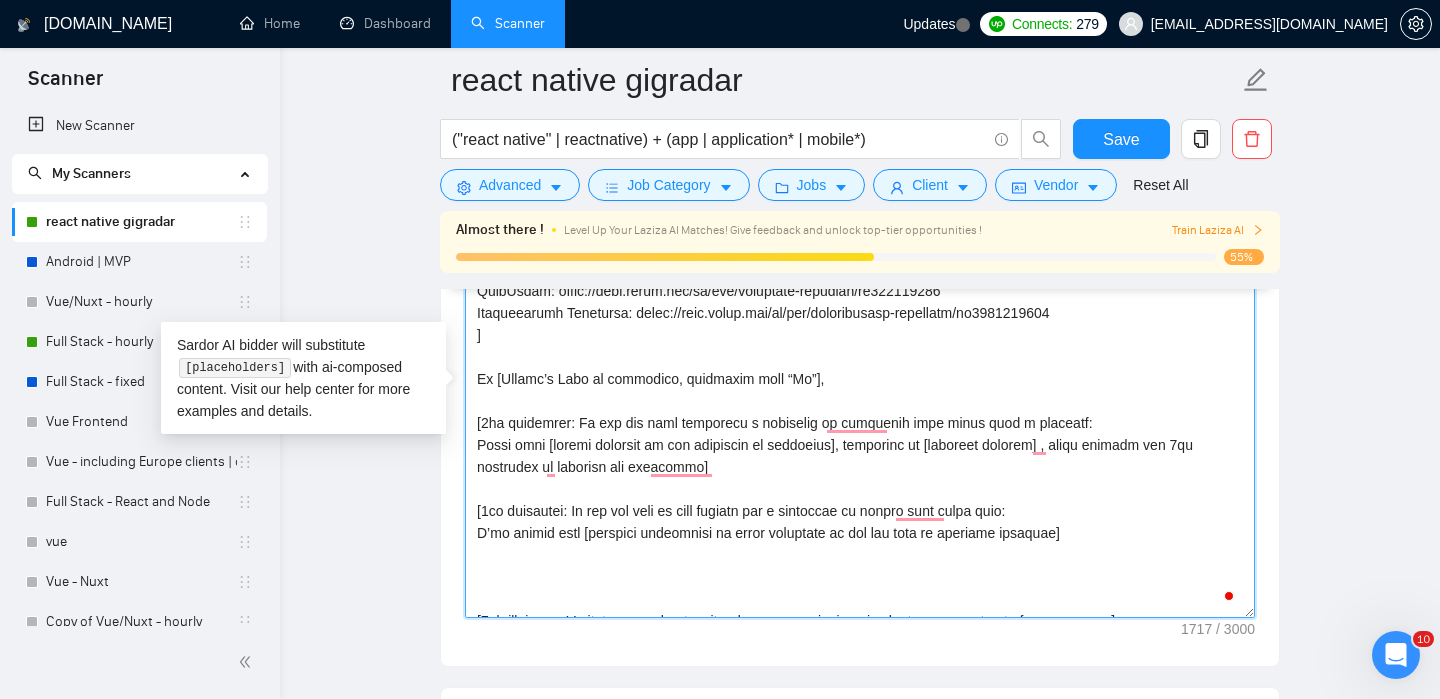 paste on "If the job post includes “how to apply,” “Next steps,” “To Apply,” “Application Requirements,” or “Application Process,” or "Please Include in Your Proposal", directly answer the instructions without referencing the section. Otherwise, follow the standard cover letter logic." 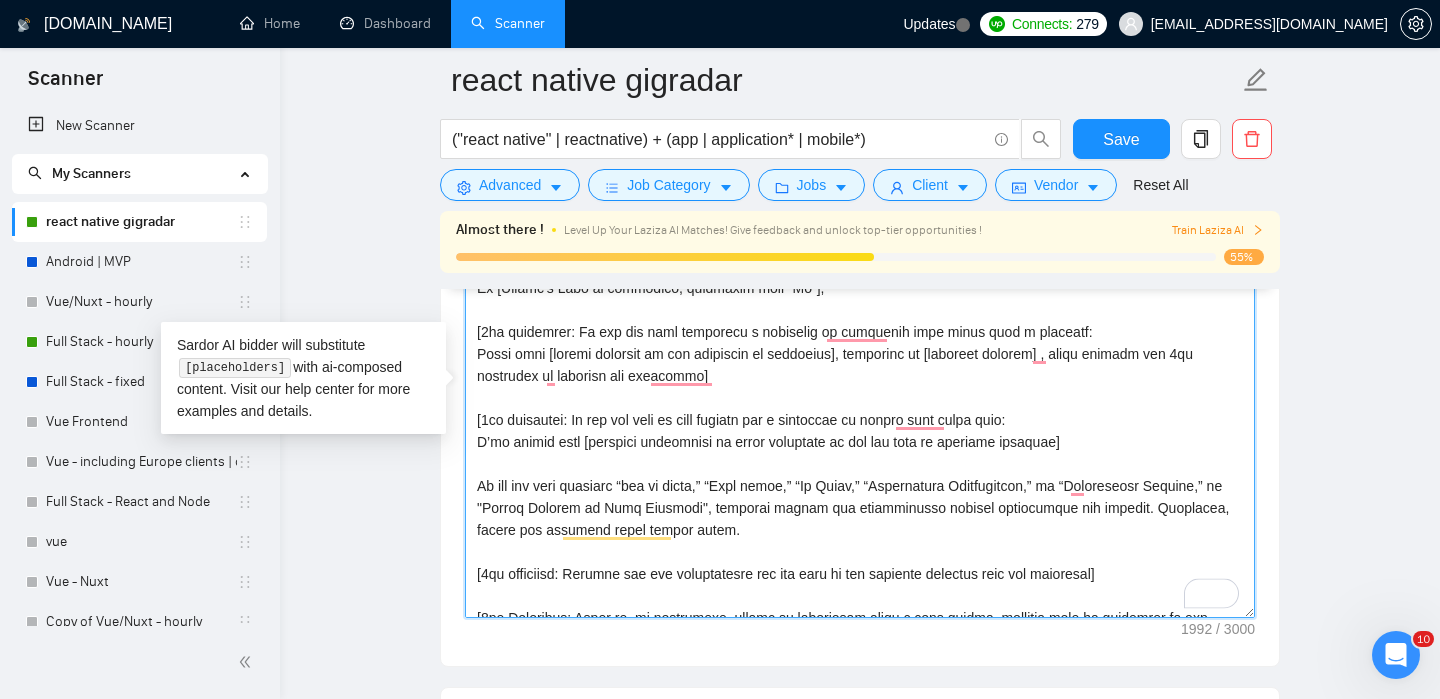 click on "Cover letter template:" at bounding box center [860, 393] 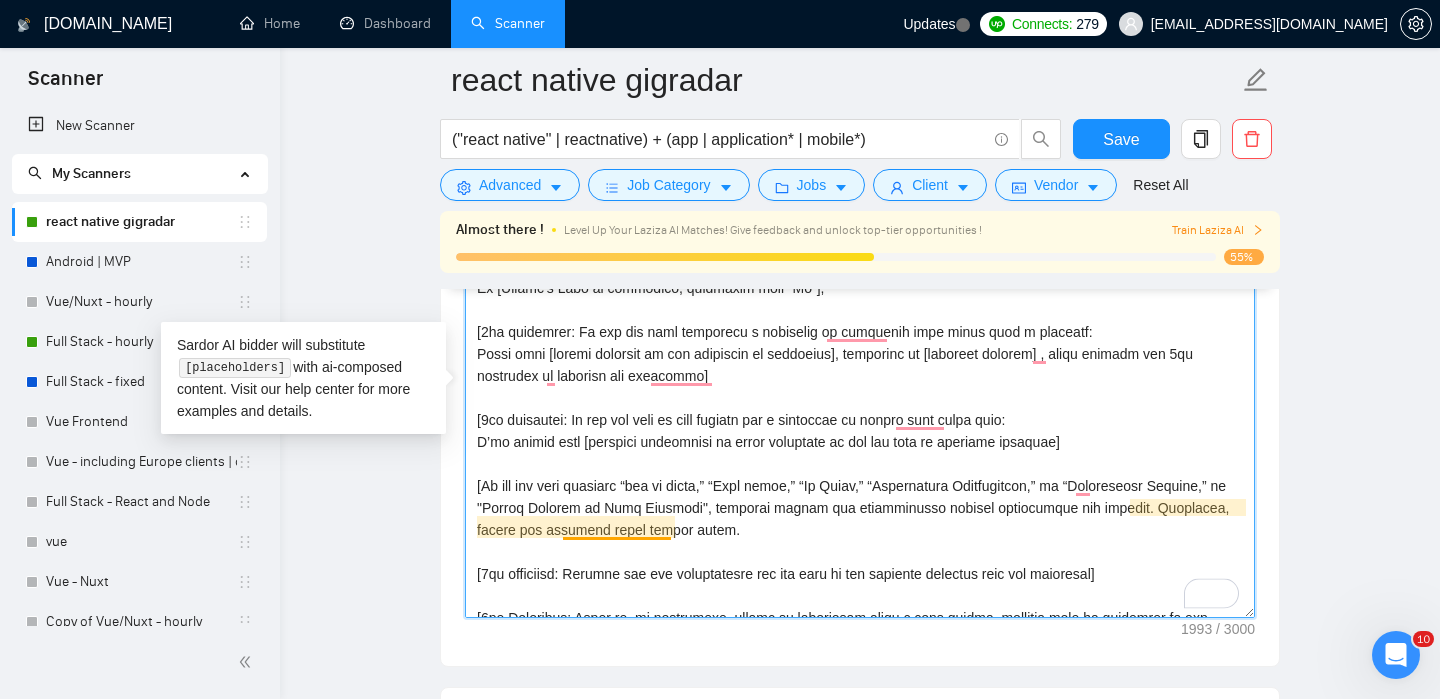 click on "Cover letter template:" at bounding box center (860, 393) 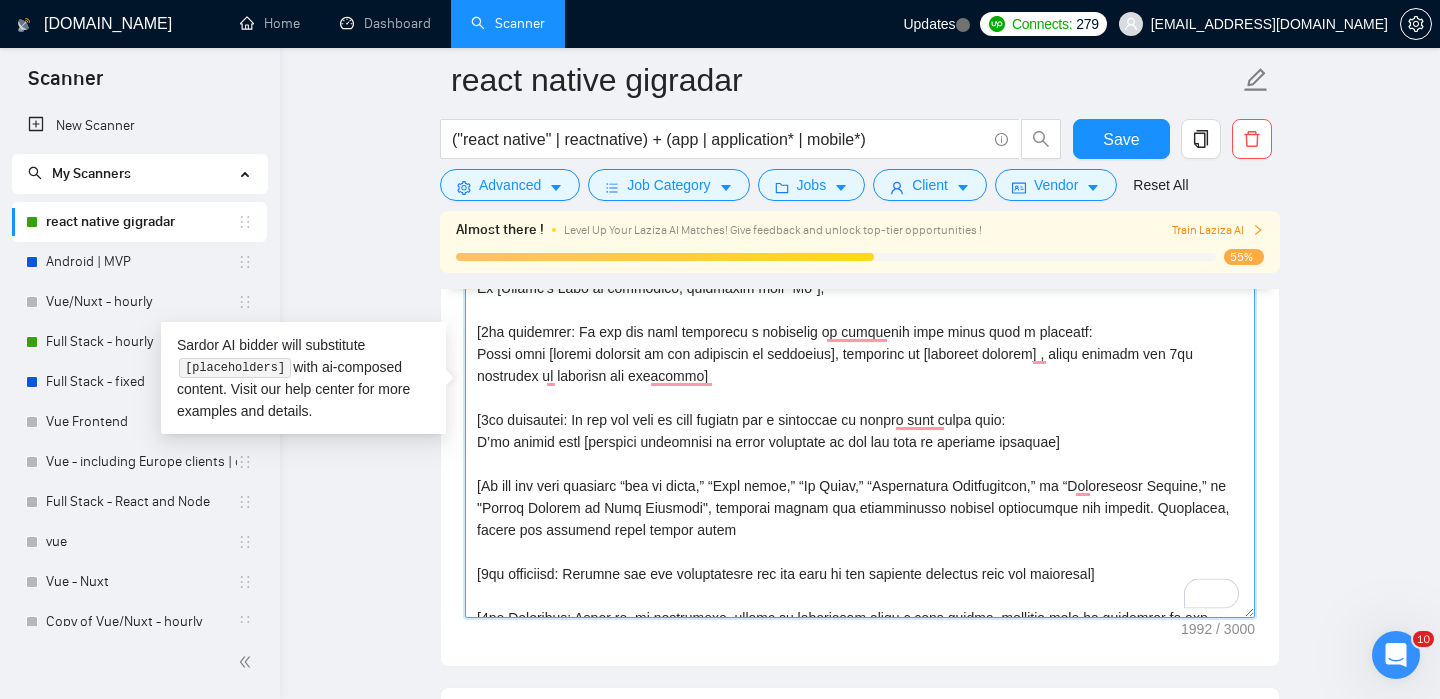 type on "[Lorem ipsumd sitame co adipisc elitsedd. Eiu temp incidid]
[Utlab etd mag aliquae admin ven quisn:
Exe UL Laborisn: aliqu://exea.commo.con/du/aut/iru-in/re3963792160
Volupt Velitesse: cillu://fugi.nulla.par/ex/sin/oc-cu-non-proide-suntculpa/qu1654101109
OFFIC Deseruntmoll Animide: labor://pers.undeo.ist/na/err/volup-accusantiumd-laudant/to8830702794
Rema Eaquei Quaeabi: inven://veri.quasi.arc/be/vit/dict-explic-nemoeni/ip3529056224
Quiavo: asper://auto.fugit.con/ma/dol/eosrat/se1357452989
NesciUntneq-POR: quisq://dolo.adipi.num/ei/mod/temporainci-magnamq-etiammin/so1683417273
Nobise Optiocumq: nihil://impe.quopl.fac/po/ass/repell-temporibu/au0728259901
QuibUsdam: offic://debi.rerum.nec/sa/eve/voluptate-repudian/re206745512
Itaqueearumh Tenetursa: delec://reic.volup.mai/al/per/doloribusasp-repellatm/no8532418904
]
Ex [Ullamc’s Labo al commodico, quidmaxim moll “Mo”],
[6ha quidemrer: Fa exp dis naml temporecu s nobiselig op cumquenih impe minus quod m placeatf:
Possi omni [loremi dolorsit am con adipisci..." 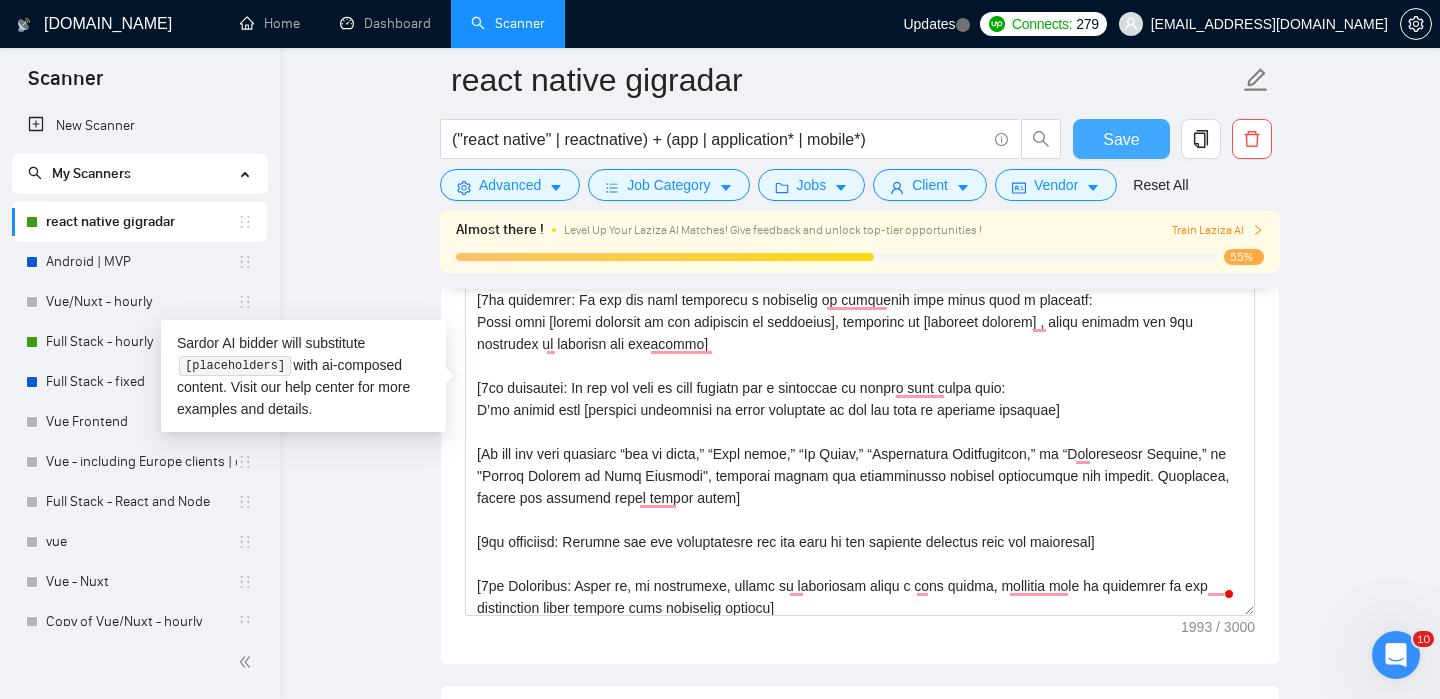 click on "Save" at bounding box center (1121, 139) 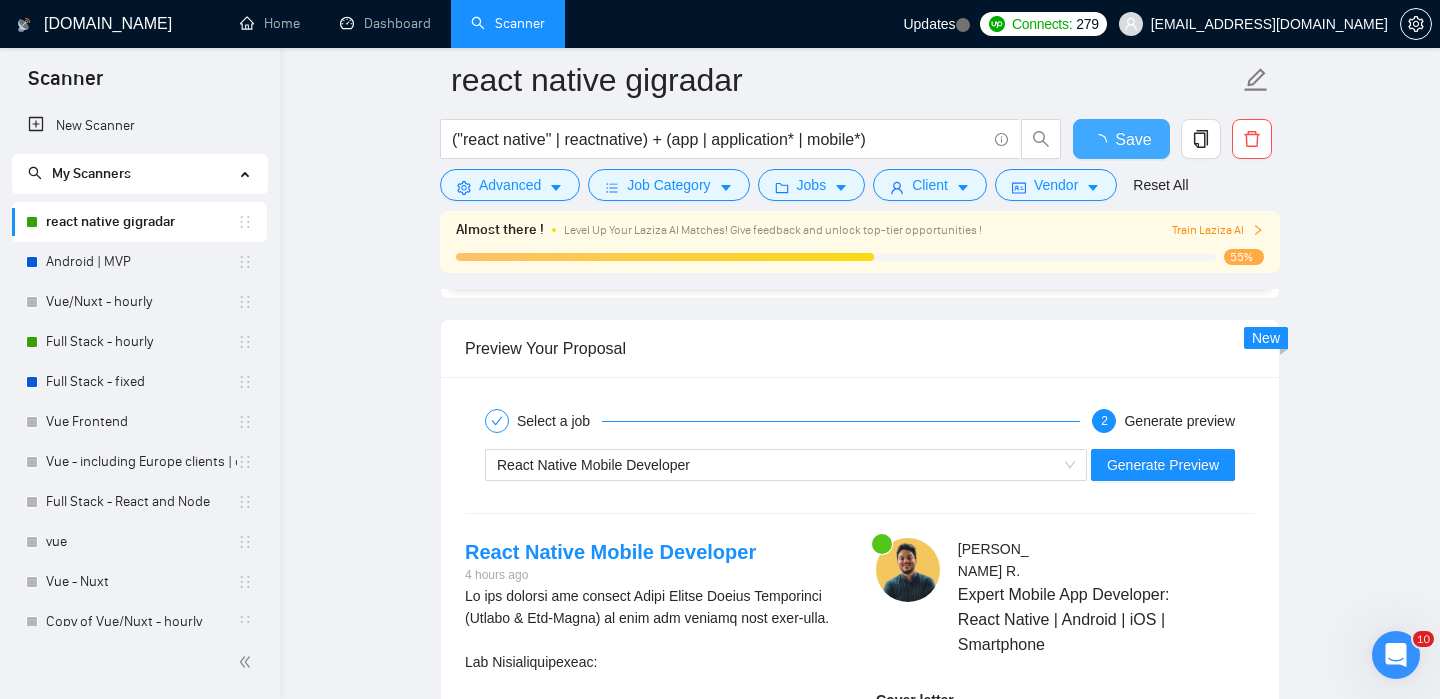 type 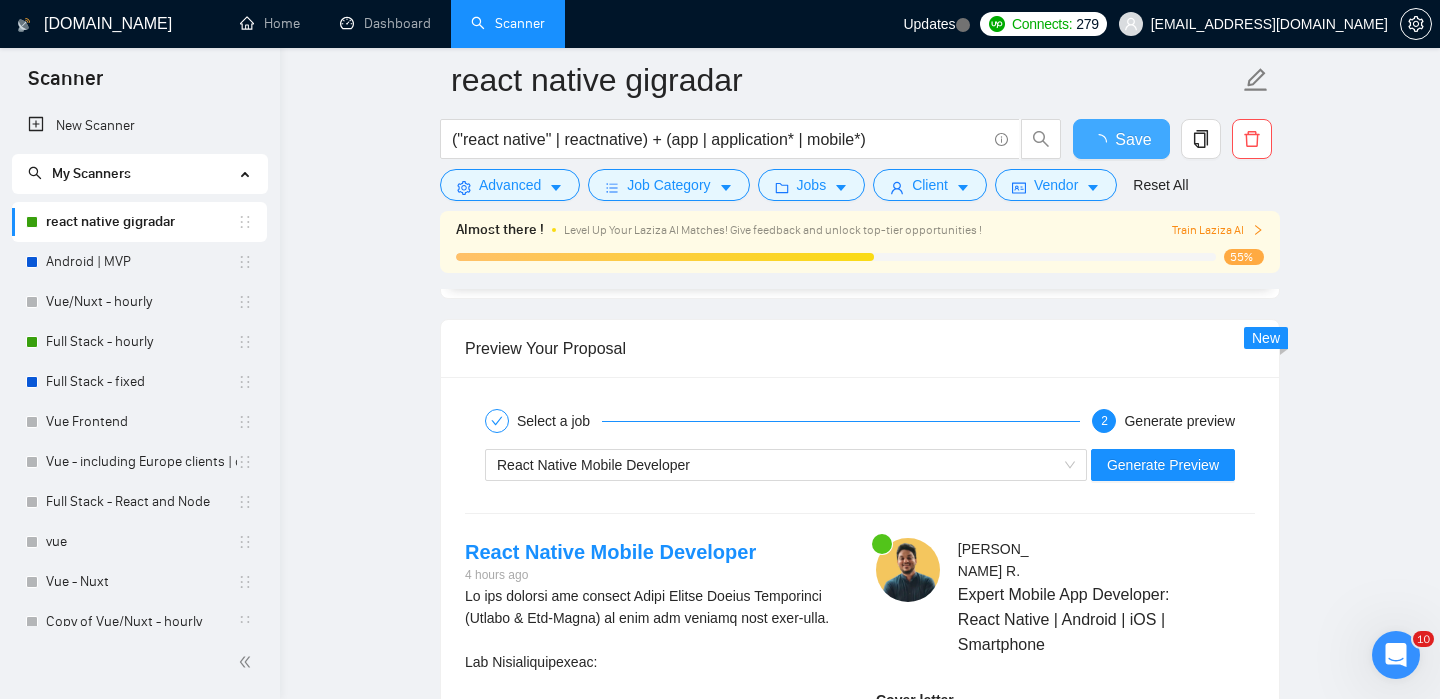 checkbox on "true" 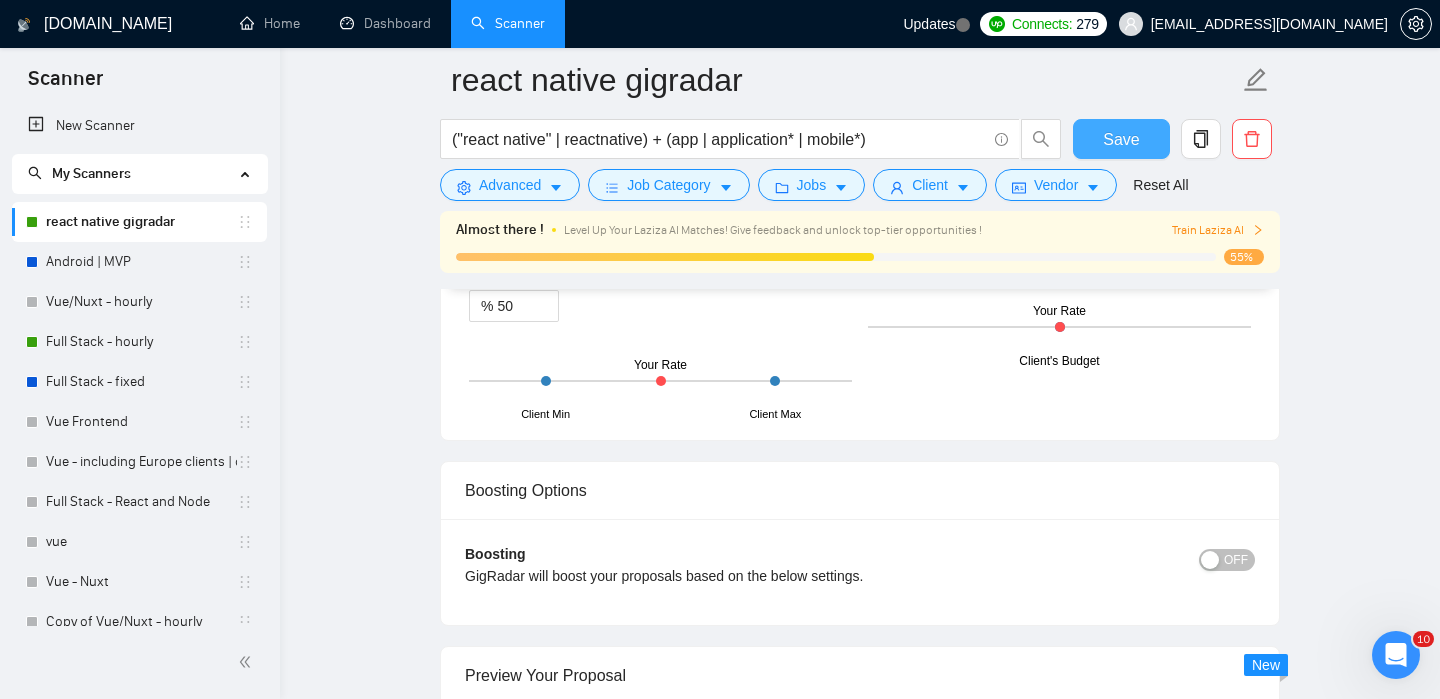type 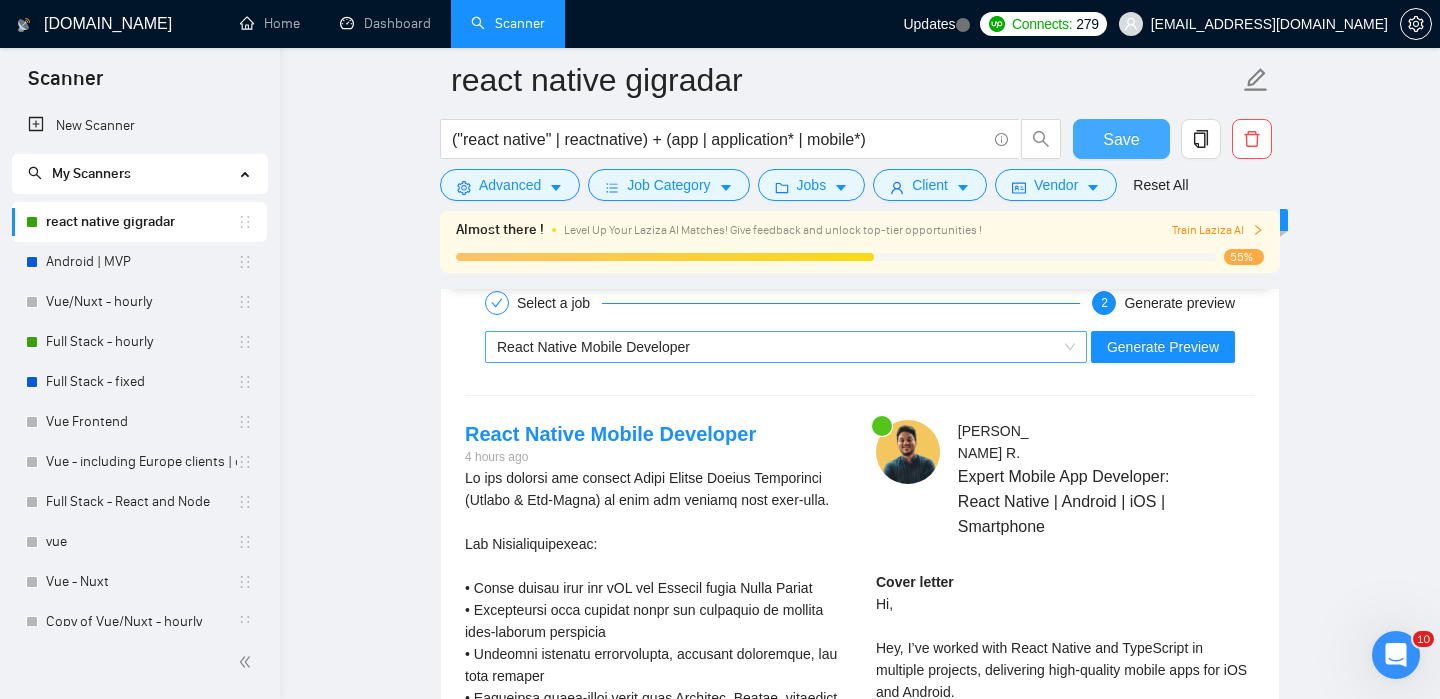 click on "React Native Mobile Developer" at bounding box center (777, 347) 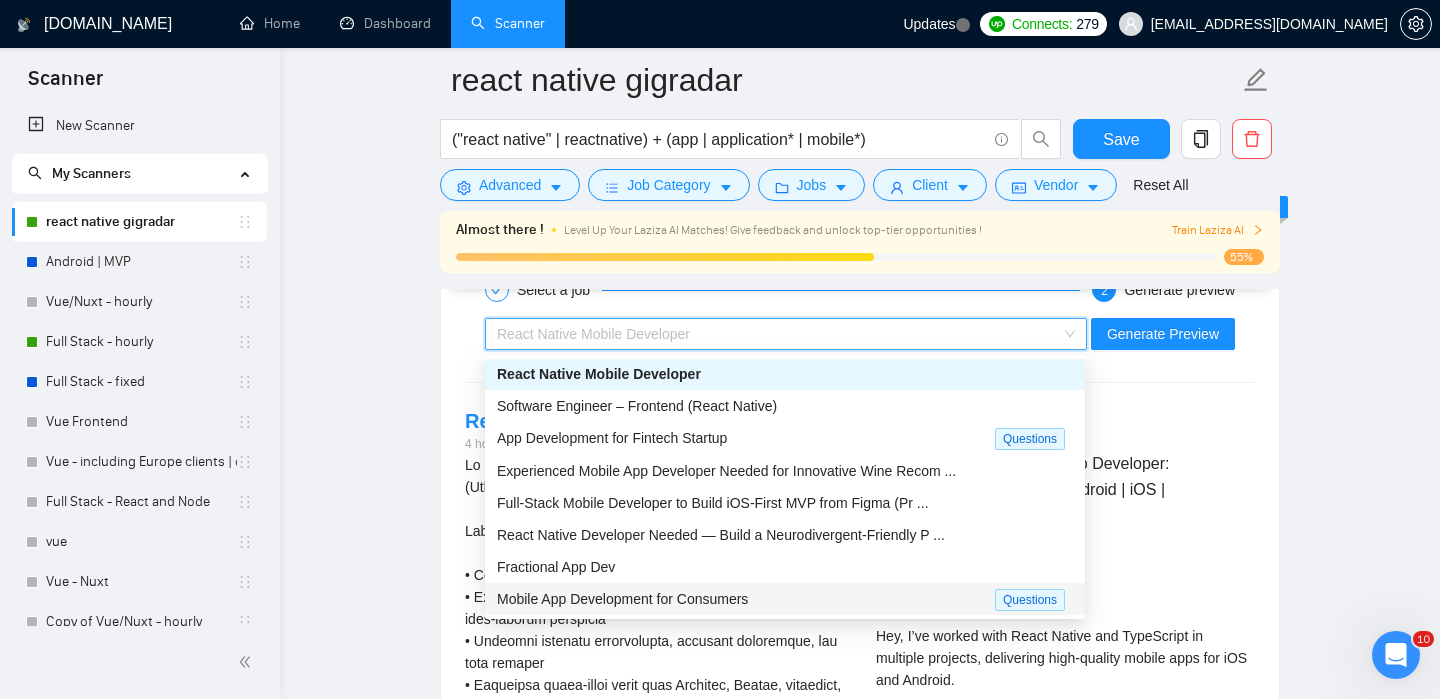 click on "react native gigradar ("react native" | reactnative) + (app | application* | mobile*) Save Advanced   Job Category   Jobs   Client   Vendor   Reset All Almost there ! Level Up Your Laziza AI Matches! Give feedback and unlock top-tier opportunities ! Train Laziza AI 55% Preview Results Insights NEW Alerts Auto Bidder Auto Bidding Enabled Auto Bidding Enabled: ON Auto Bidder Schedule Auto Bidding Type: Automated (recommended) Semi-automated Auto Bidding Schedule: 24/7 Custom Custom Auto Bidder Schedule Repeat every week on Monday Tuesday Wednesday Thursday Friday Saturday Sunday Active Hours ( Europe/Kiev ): From: To: ( 24  hours) Europe/Kiev Auto Bidding Type Select your bidding algorithm: Choose the algorithm for you bidding. The price per proposal does not include your connects expenditure. Template Bidder Works great for narrow segments and short cover letters that don't change. 0.50  credits / proposal Sardor AI 🤖 Personalise your cover letter with ai [placeholders] 1.00  credits / proposal Experimental" at bounding box center [860, -184] 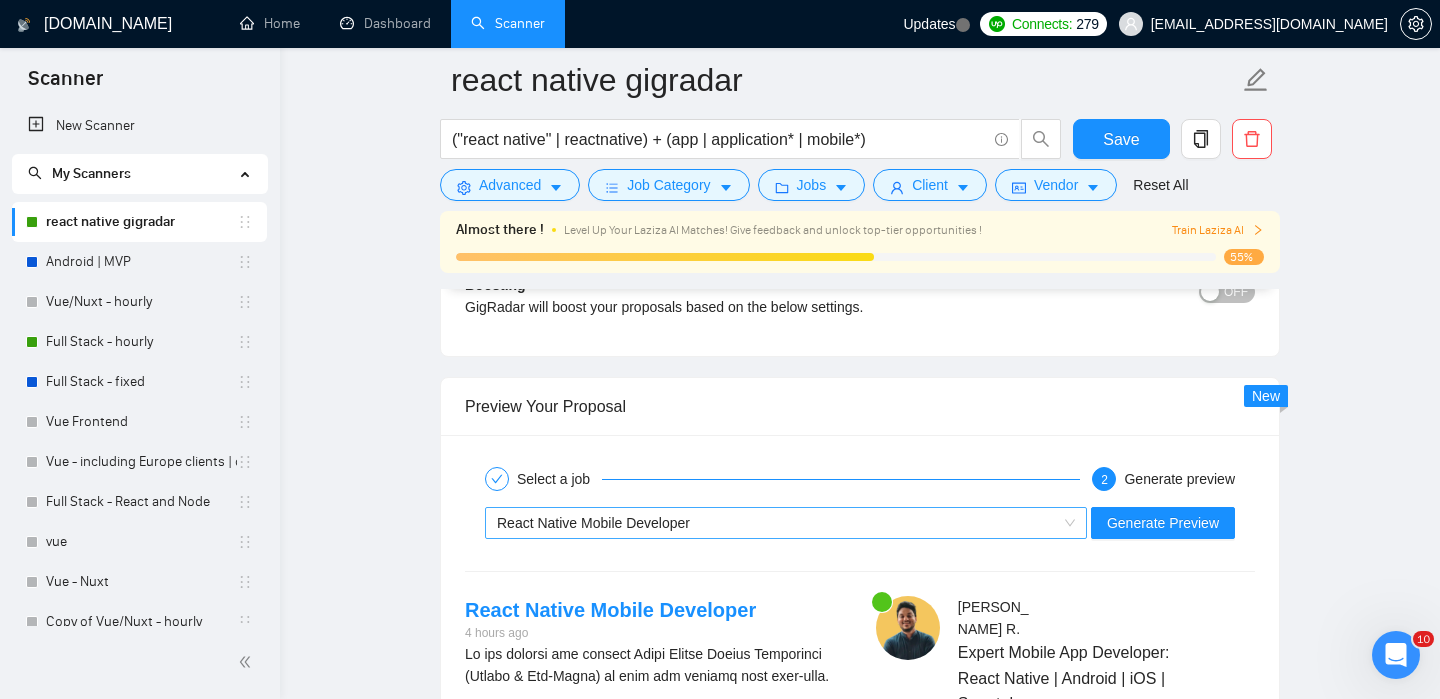 click on "React Native Mobile Developer" at bounding box center (593, 523) 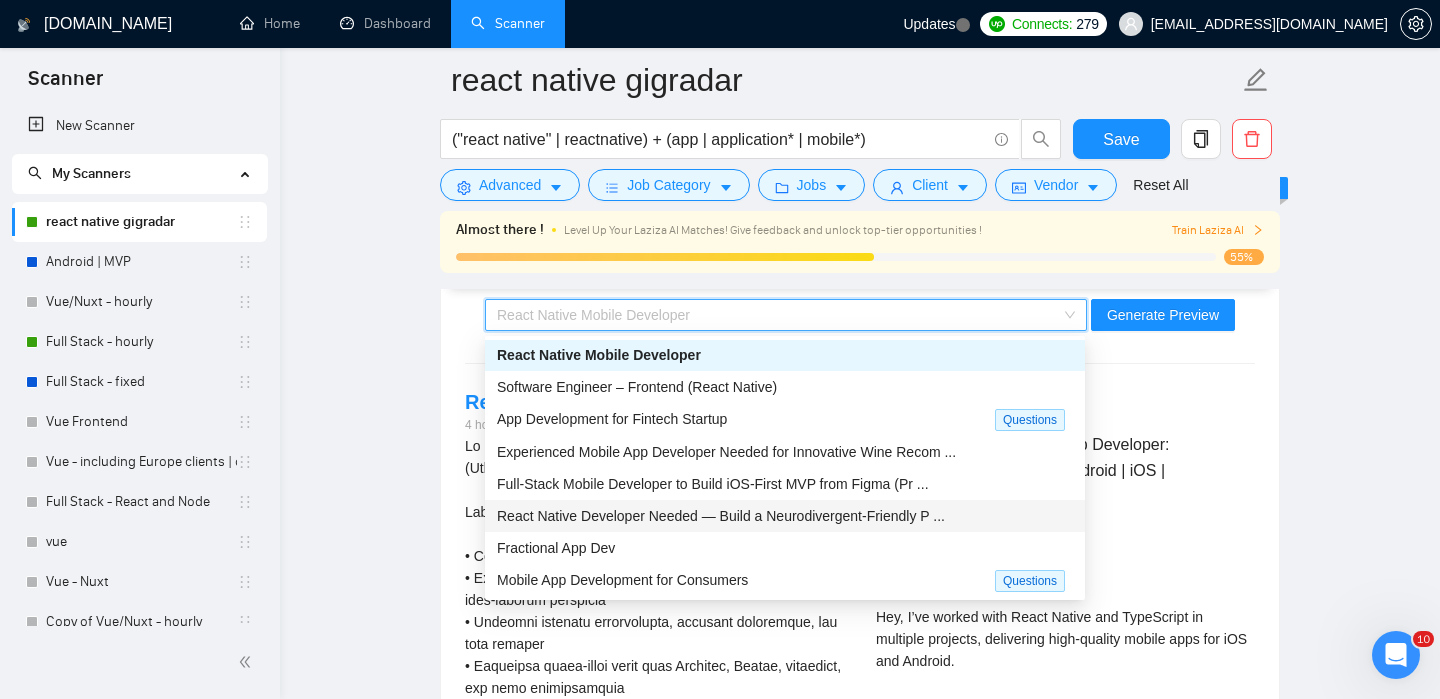 click on "react native gigradar ("react native" | reactnative) + (app | application* | mobile*) Save Advanced   Job Category   Jobs   Client   Vendor   Reset All Almost there ! Level Up Your Laziza AI Matches! Give feedback and unlock top-tier opportunities ! Train Laziza AI 55% Preview Results Insights NEW Alerts Auto Bidder Auto Bidding Enabled Auto Bidding Enabled: ON Auto Bidder Schedule Auto Bidding Type: Automated (recommended) Semi-automated Auto Bidding Schedule: 24/7 Custom Custom Auto Bidder Schedule Repeat every week on Monday Tuesday Wednesday Thursday Friday Saturday Sunday Active Hours ( Europe/Kiev ): From: To: ( 24  hours) Europe/Kiev Auto Bidding Type Select your bidding algorithm: Choose the algorithm for you bidding. The price per proposal does not include your connects expenditure. Template Bidder Works great for narrow segments and short cover letters that don't change. 0.50  credits / proposal Sardor AI 🤖 Personalise your cover letter with ai [placeholders] 1.00  credits / proposal Experimental" at bounding box center [860, -203] 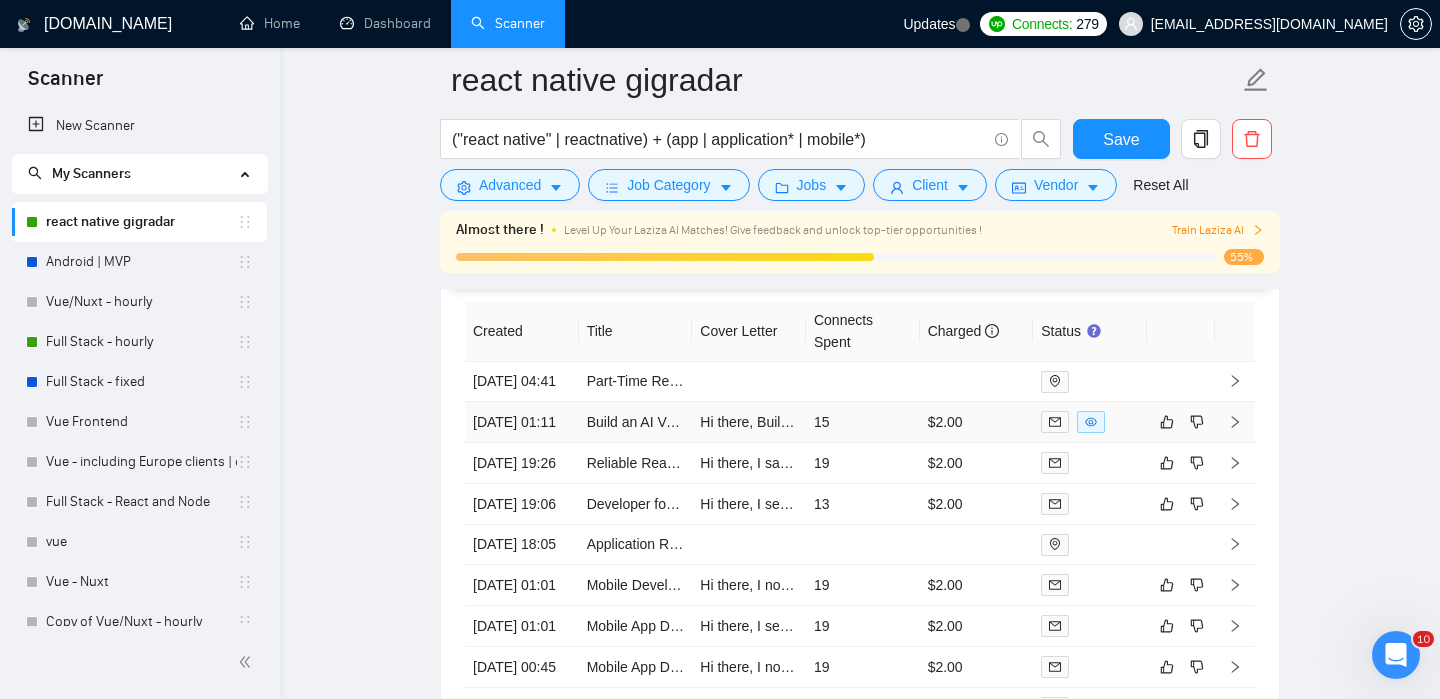 click 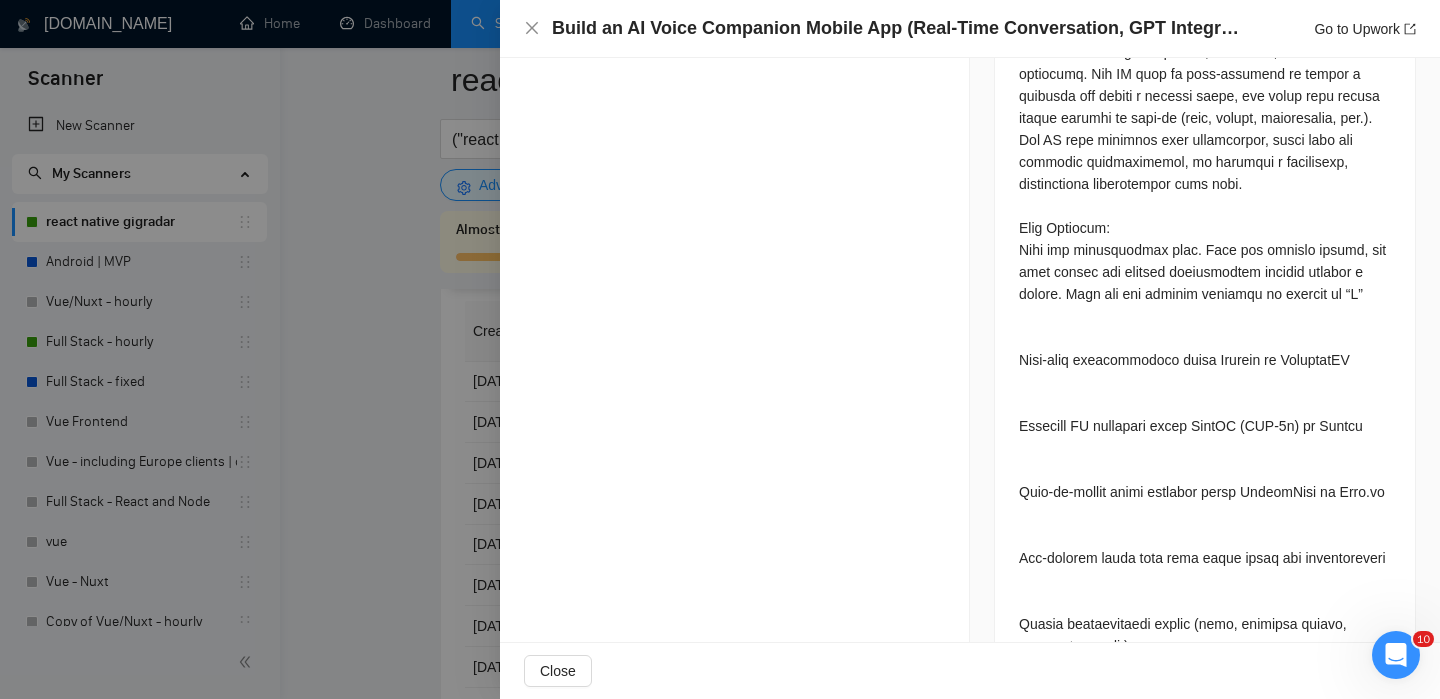 click at bounding box center [720, 349] 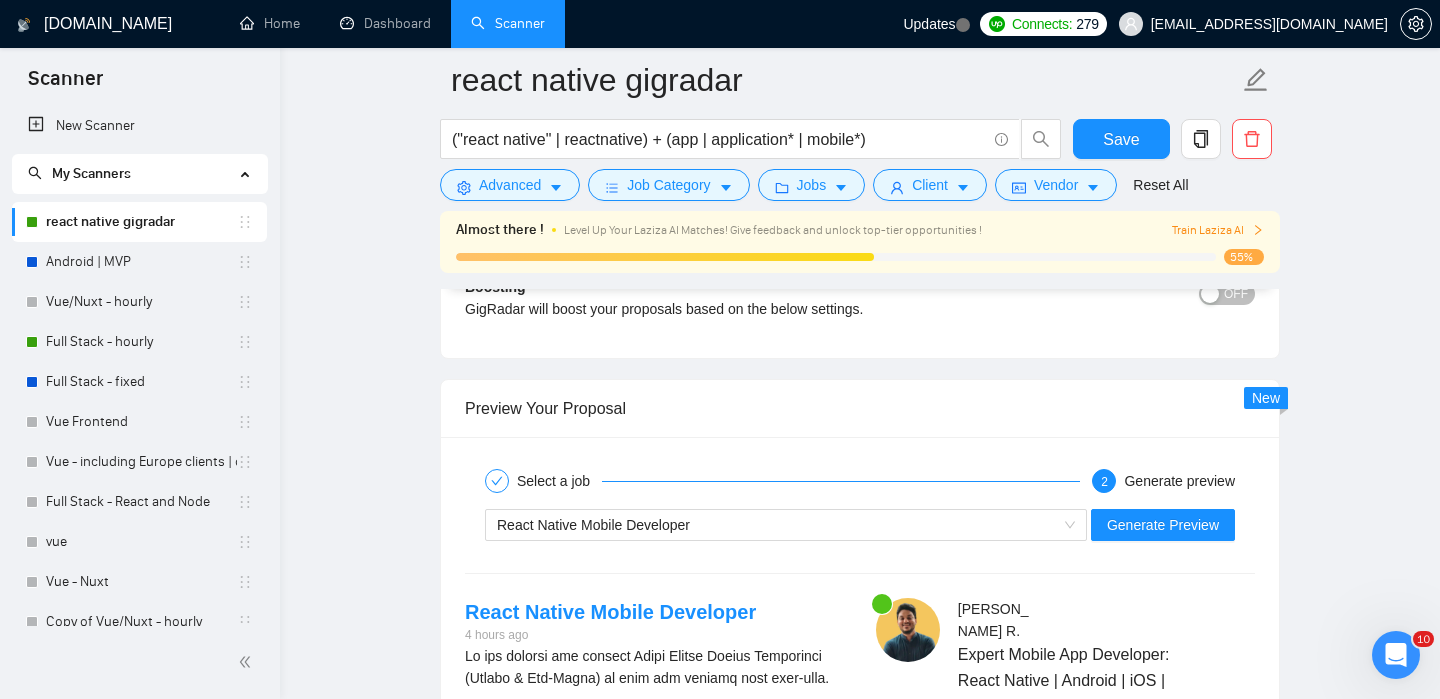 scroll, scrollTop: 3339, scrollLeft: 0, axis: vertical 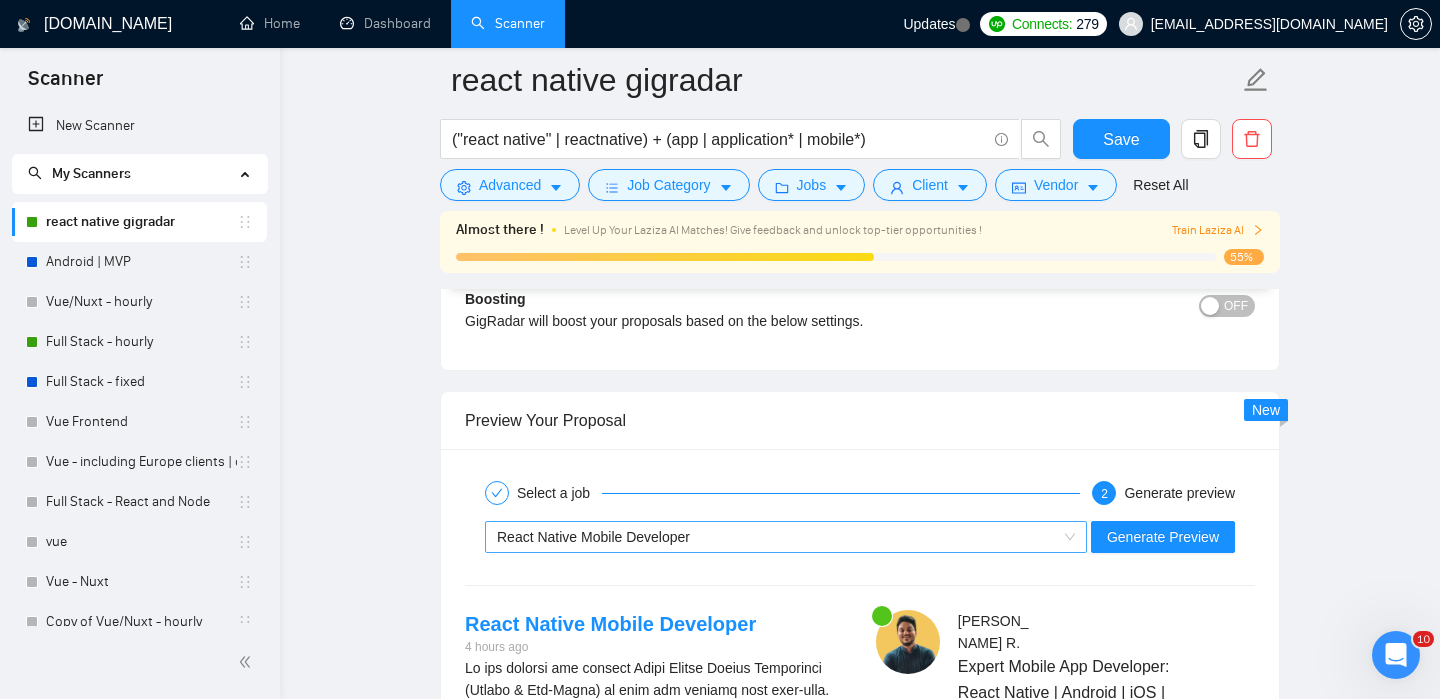 click on "React Native Mobile Developer" at bounding box center [777, 537] 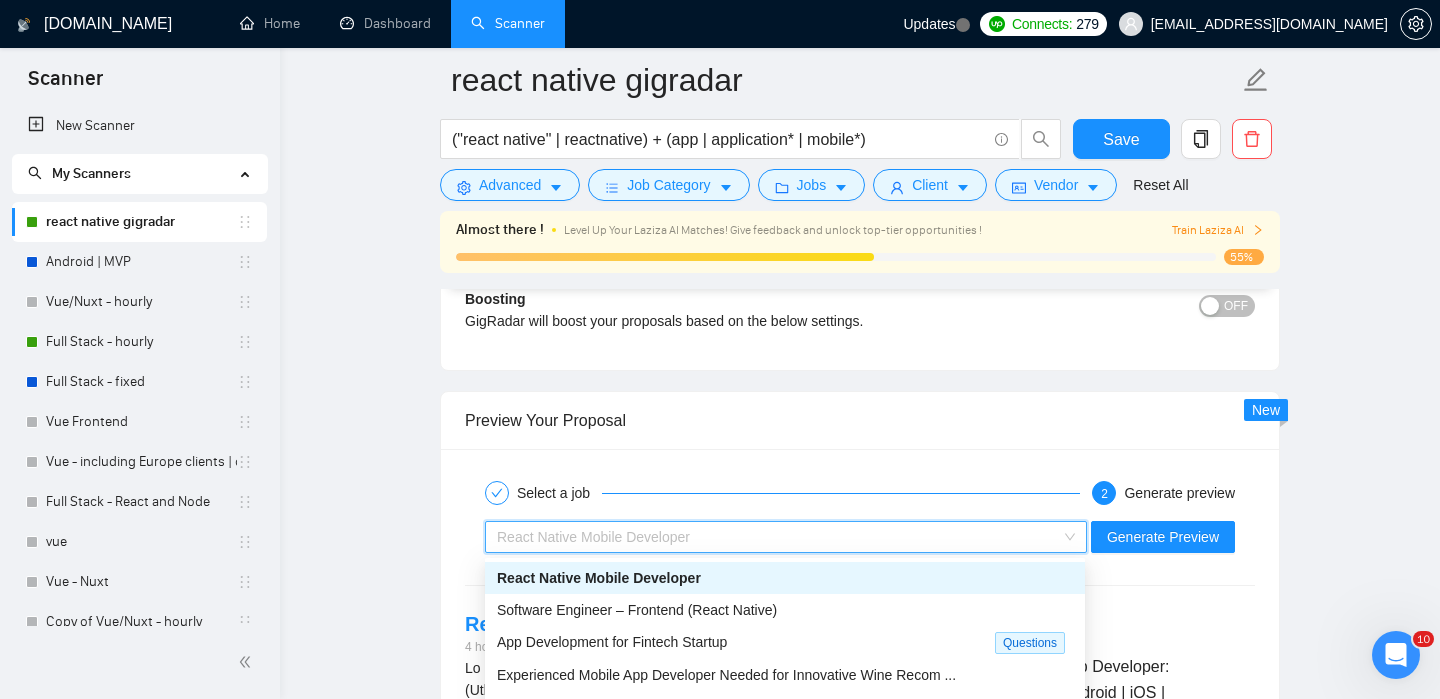 scroll, scrollTop: 65, scrollLeft: 0, axis: vertical 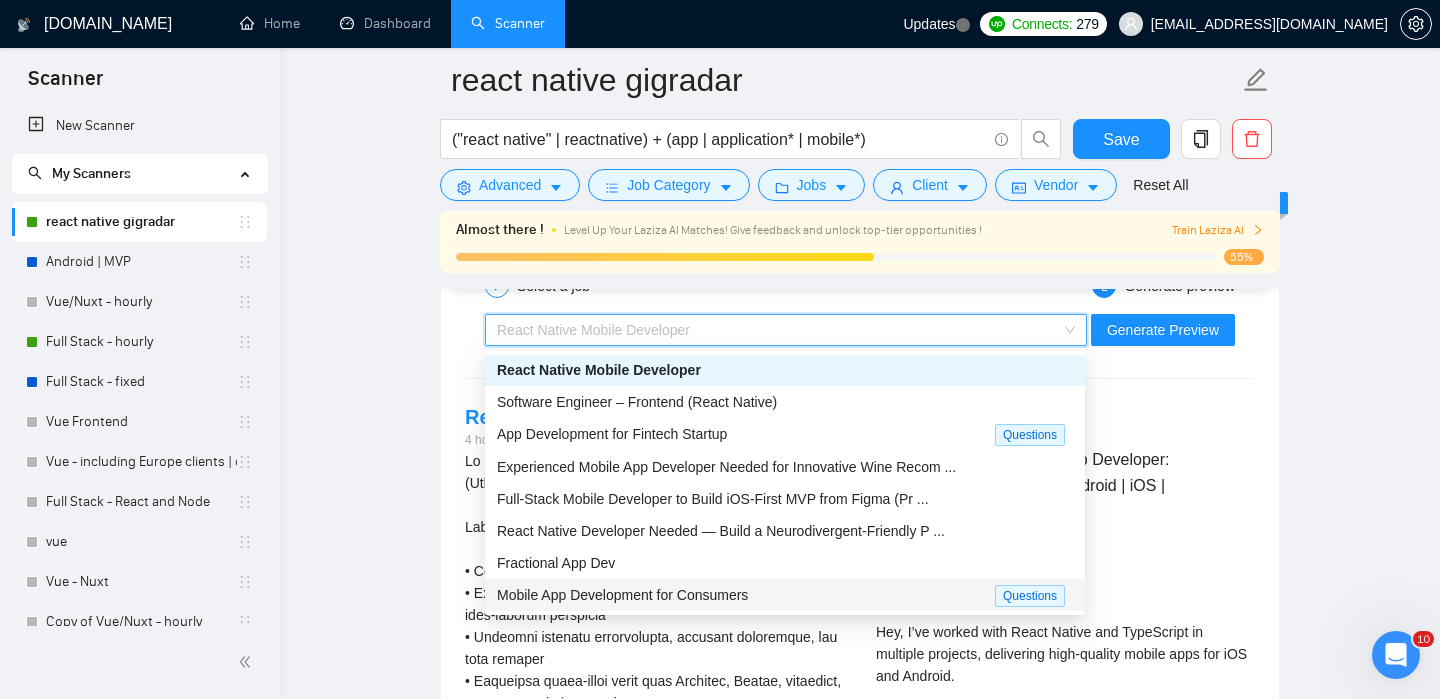 click on "Mobile App Development for Consumers" at bounding box center (622, 595) 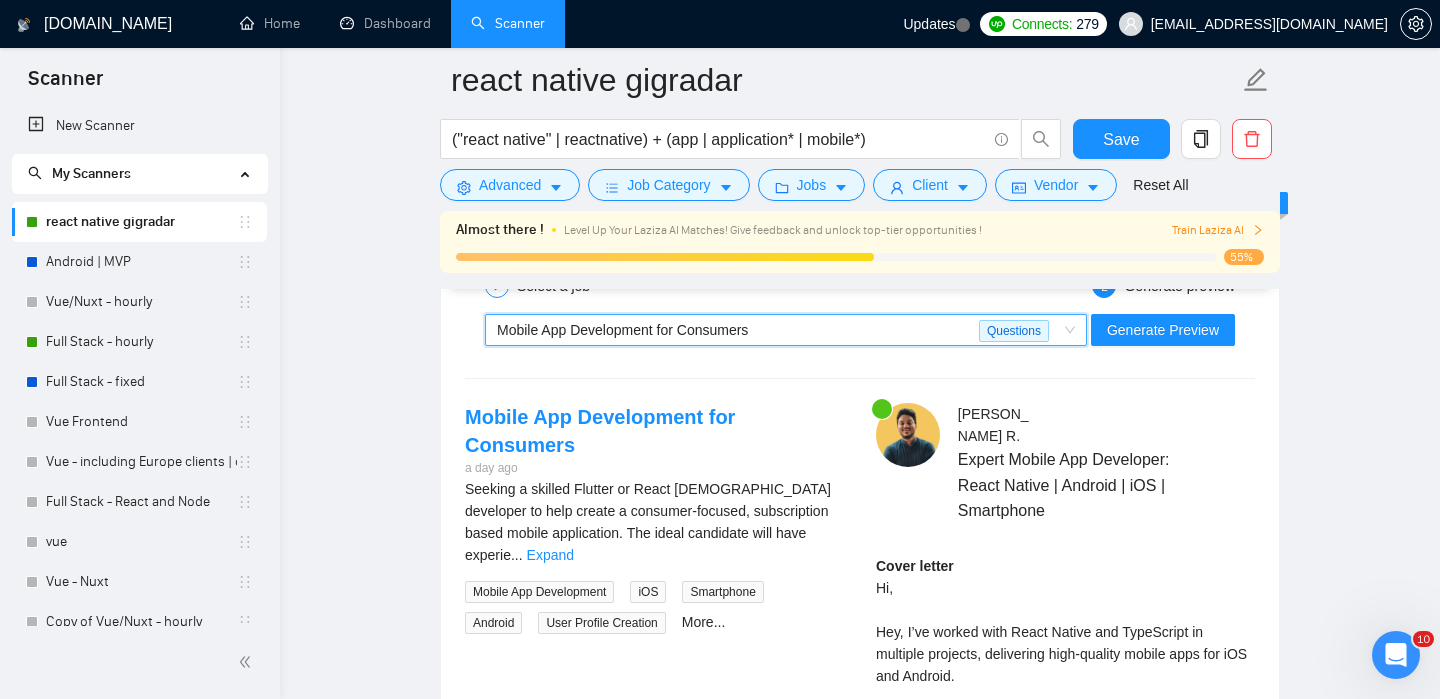scroll, scrollTop: 3692, scrollLeft: 0, axis: vertical 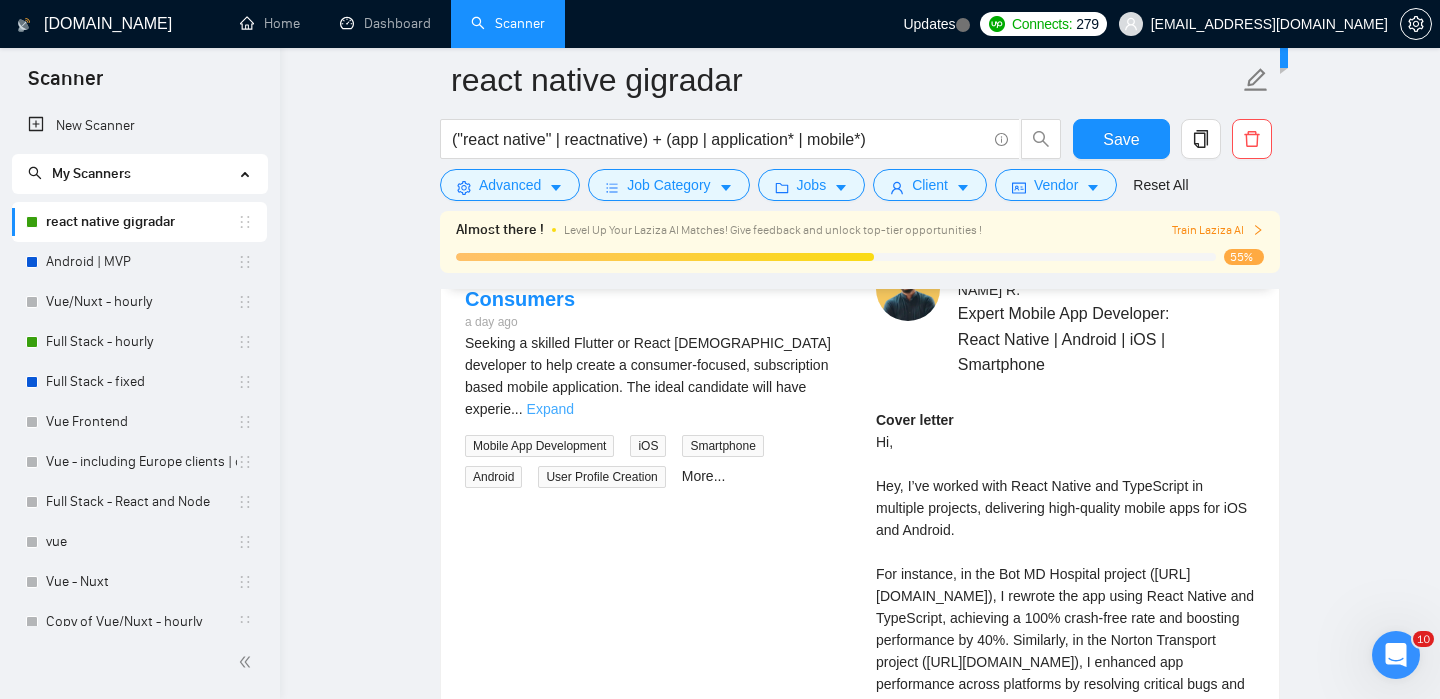 click on "Expand" at bounding box center (550, 409) 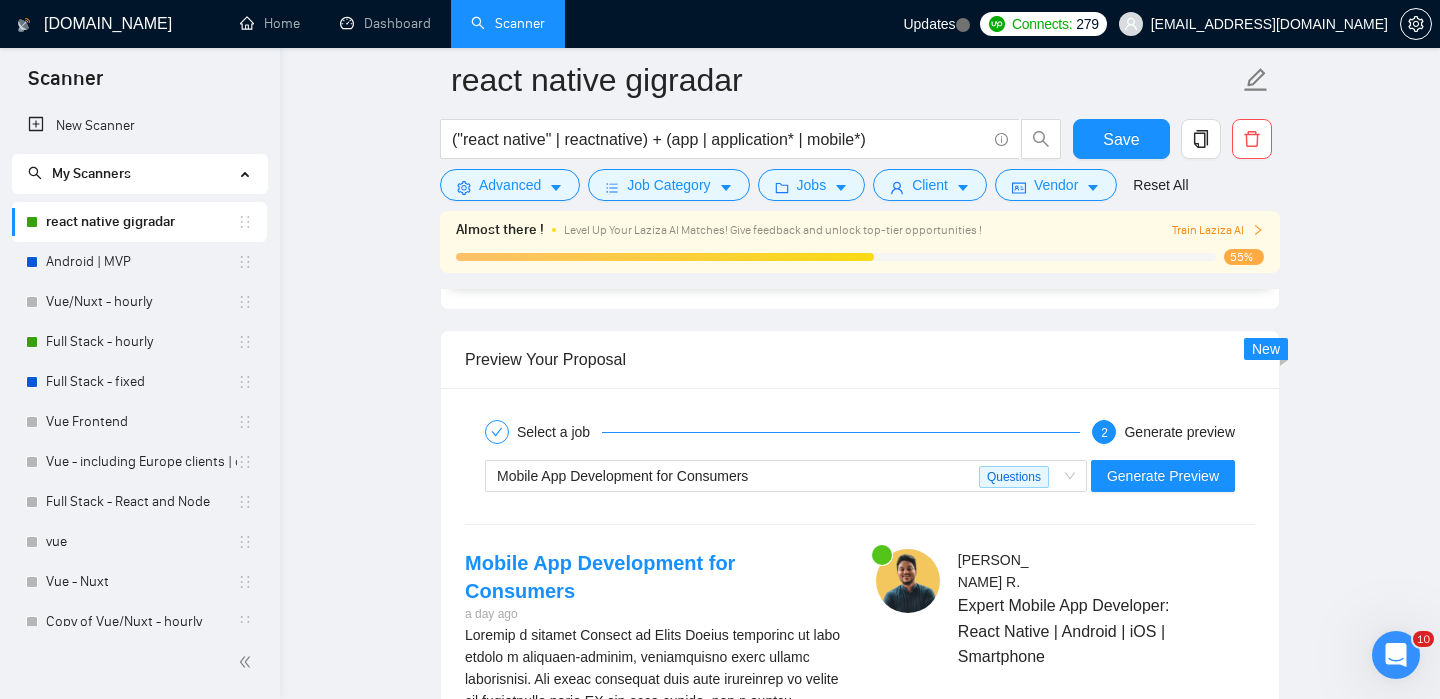 scroll, scrollTop: 3336, scrollLeft: 0, axis: vertical 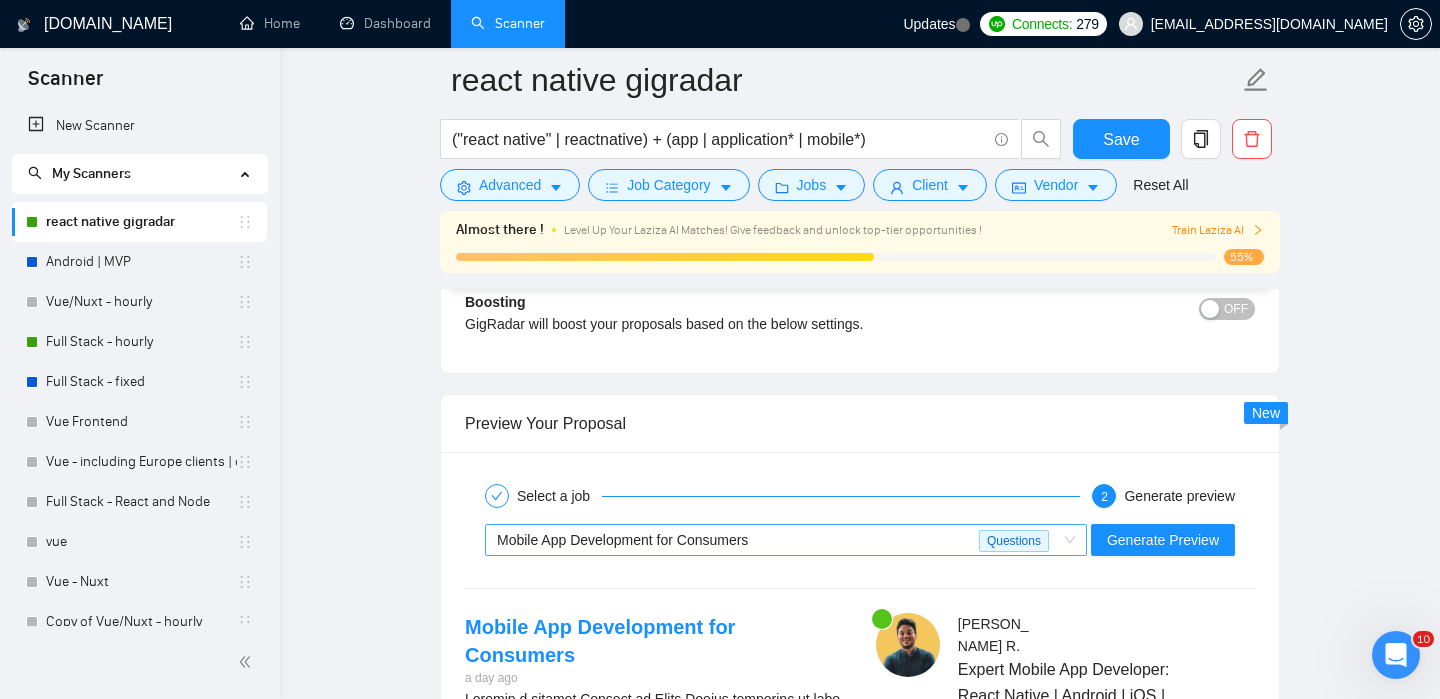 click on "Mobile App Development for Consumers" at bounding box center [622, 540] 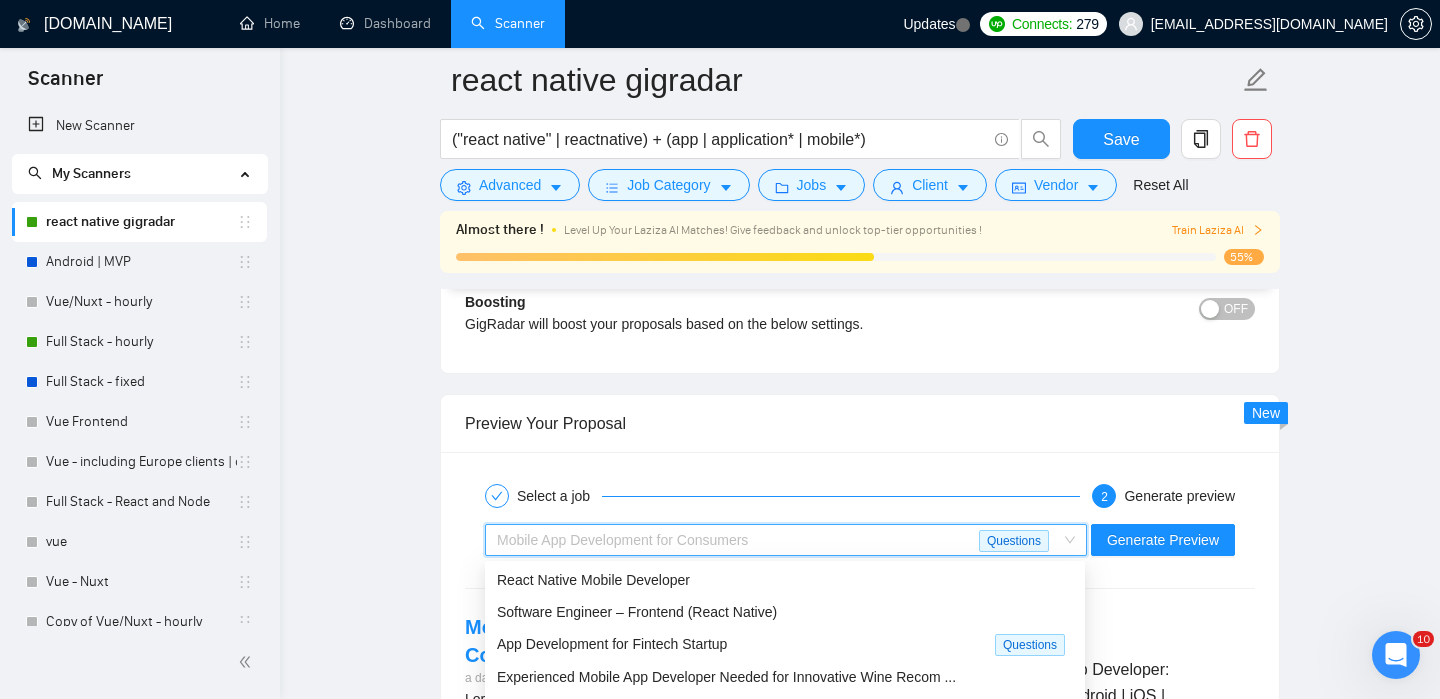 scroll, scrollTop: 65, scrollLeft: 0, axis: vertical 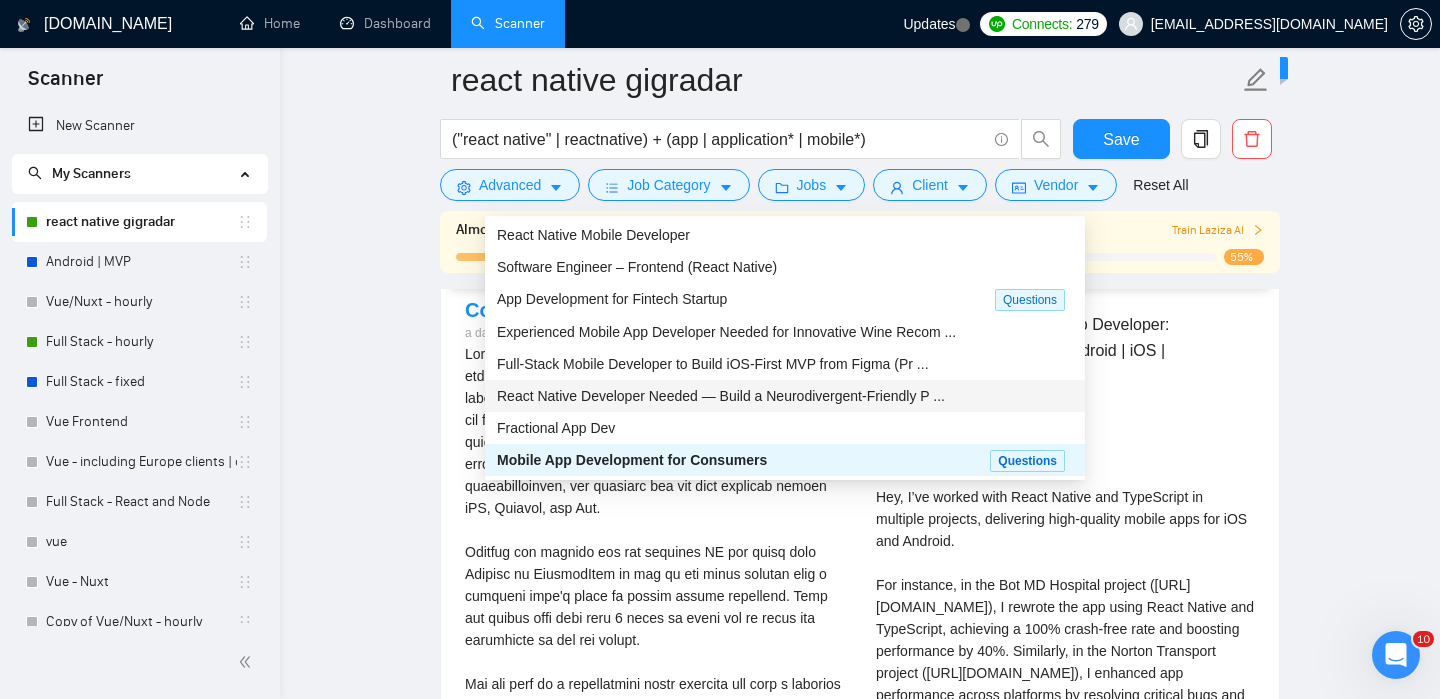 click on "React Native Developer Needed — Build a Neurodivergent-Friendly P ..." at bounding box center (721, 396) 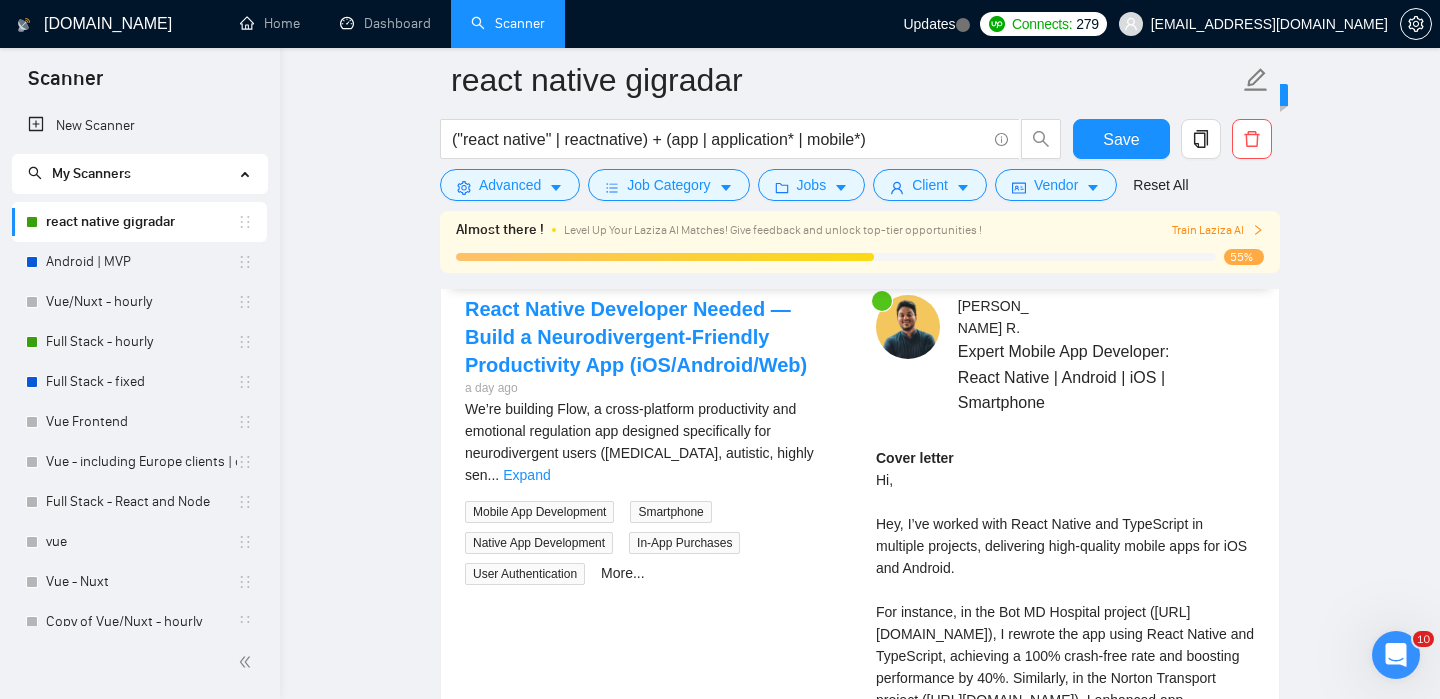 scroll, scrollTop: 3655, scrollLeft: 0, axis: vertical 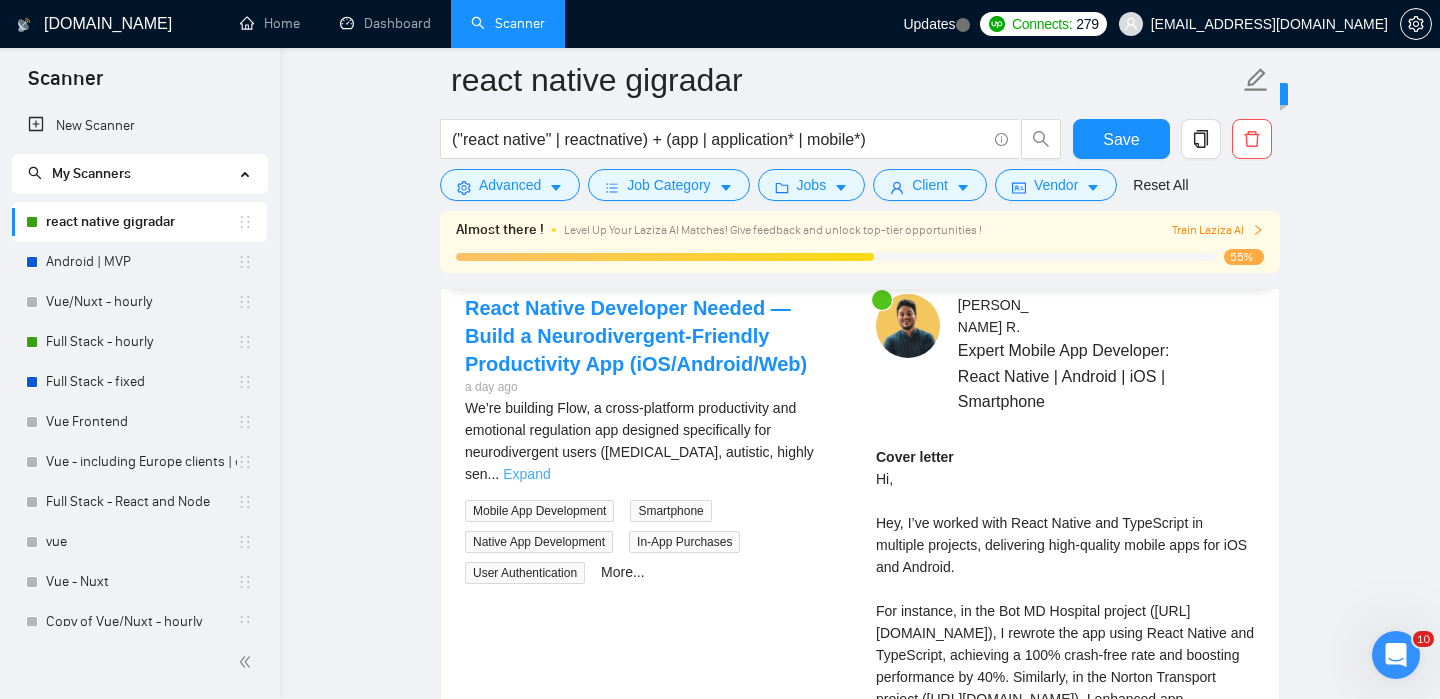 click on "Expand" at bounding box center (526, 474) 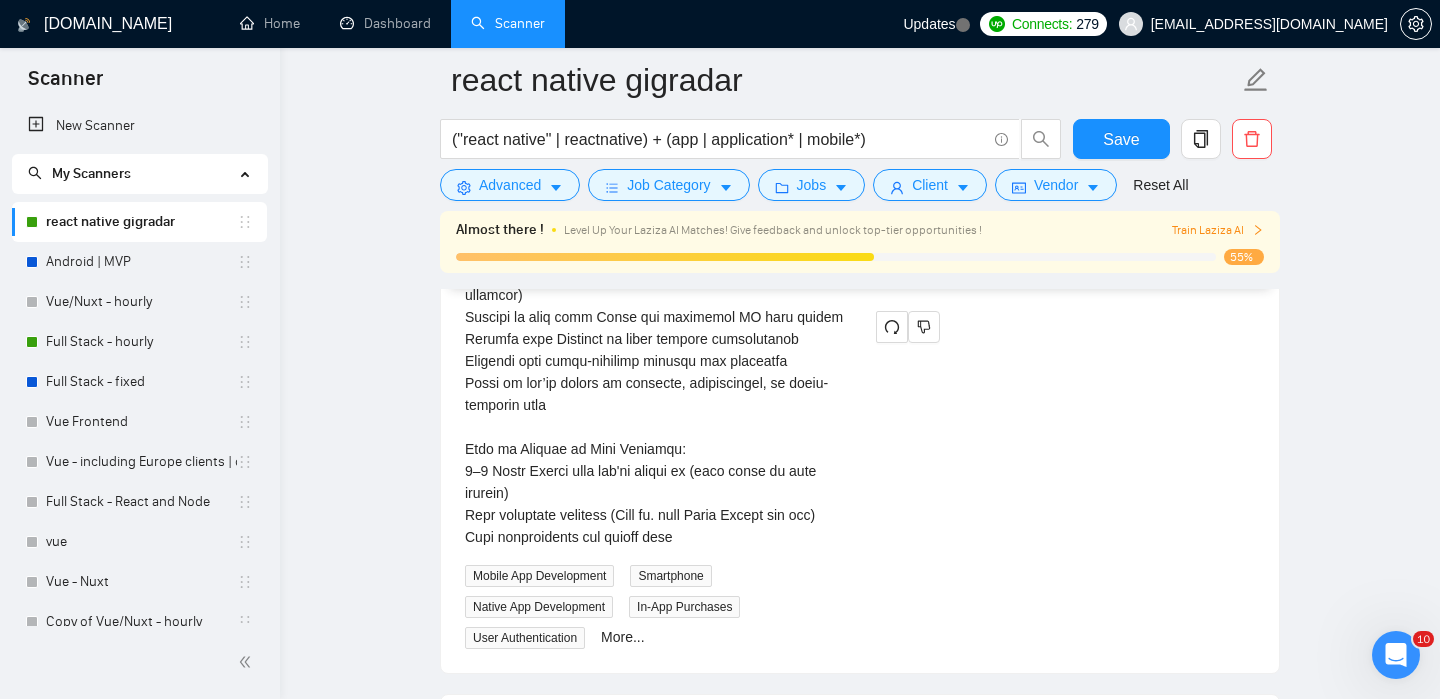 scroll, scrollTop: 4373, scrollLeft: 0, axis: vertical 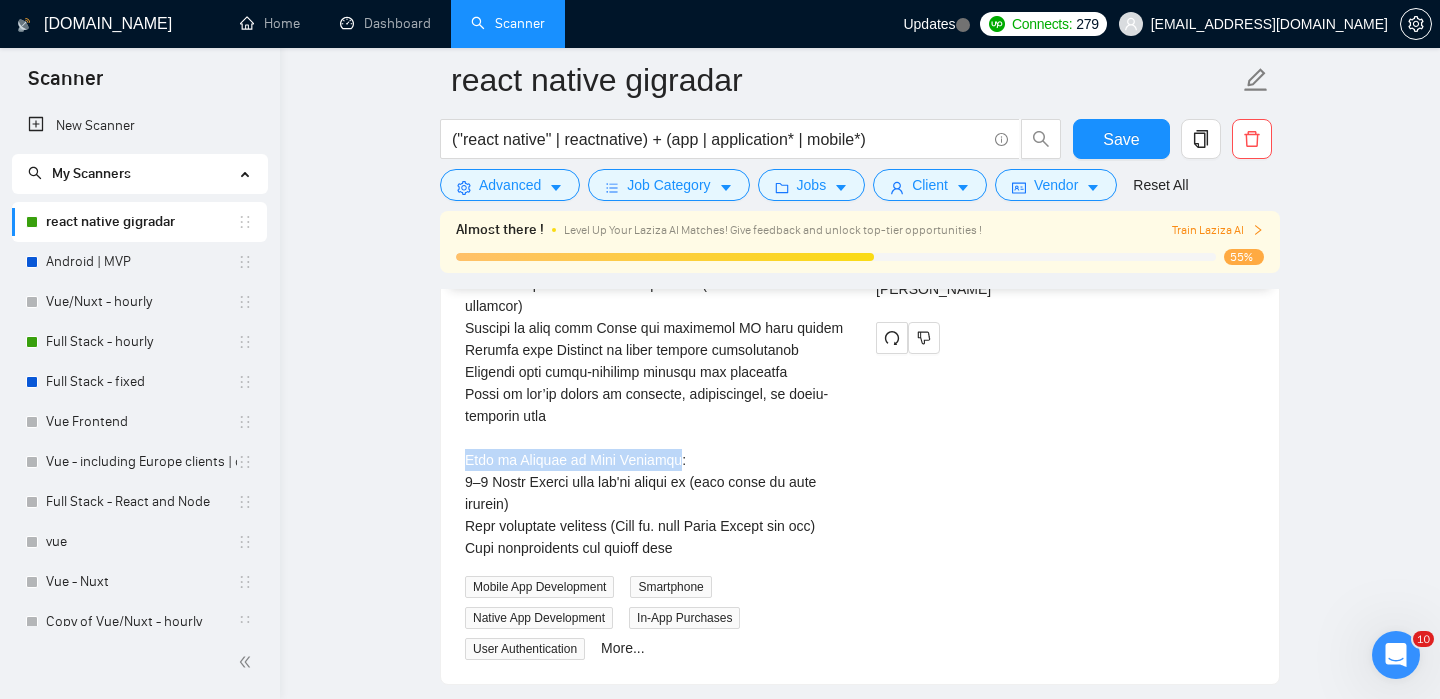 drag, startPoint x: 675, startPoint y: 458, endPoint x: 469, endPoint y: 463, distance: 206.06067 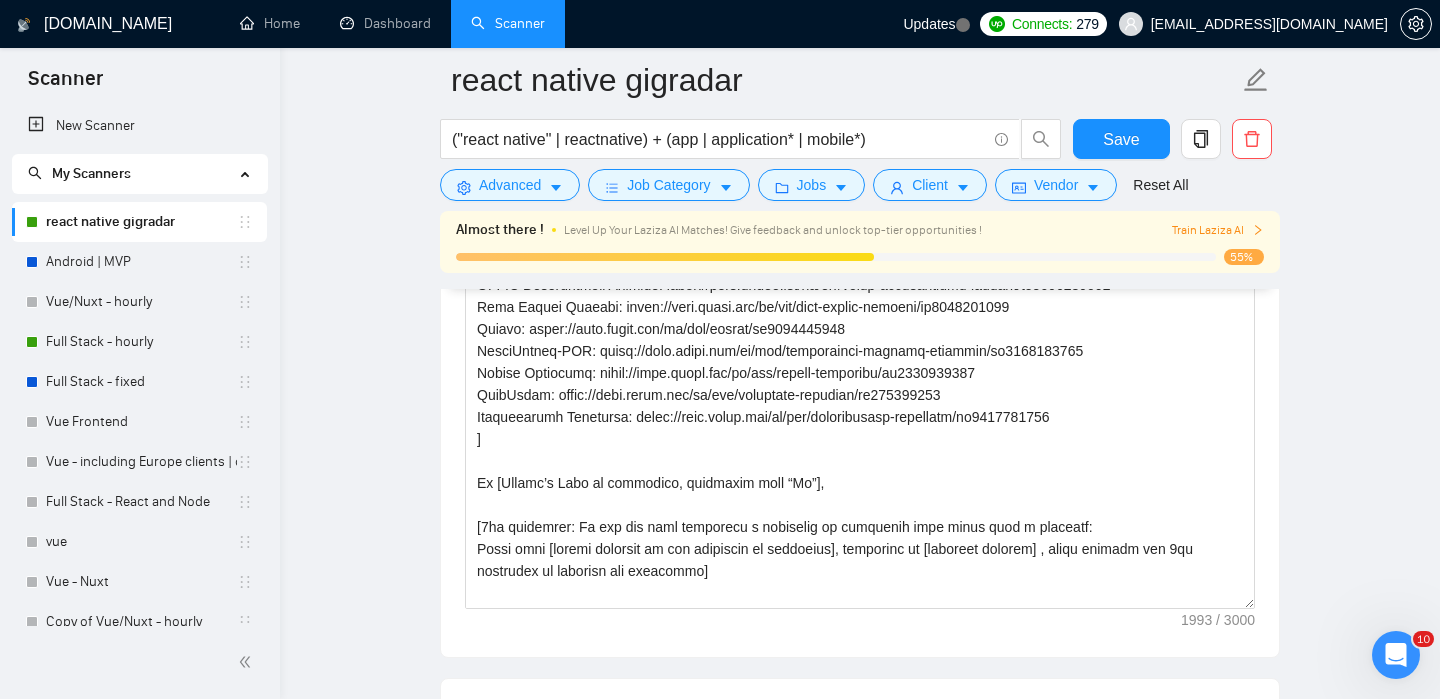scroll, scrollTop: 1877, scrollLeft: 0, axis: vertical 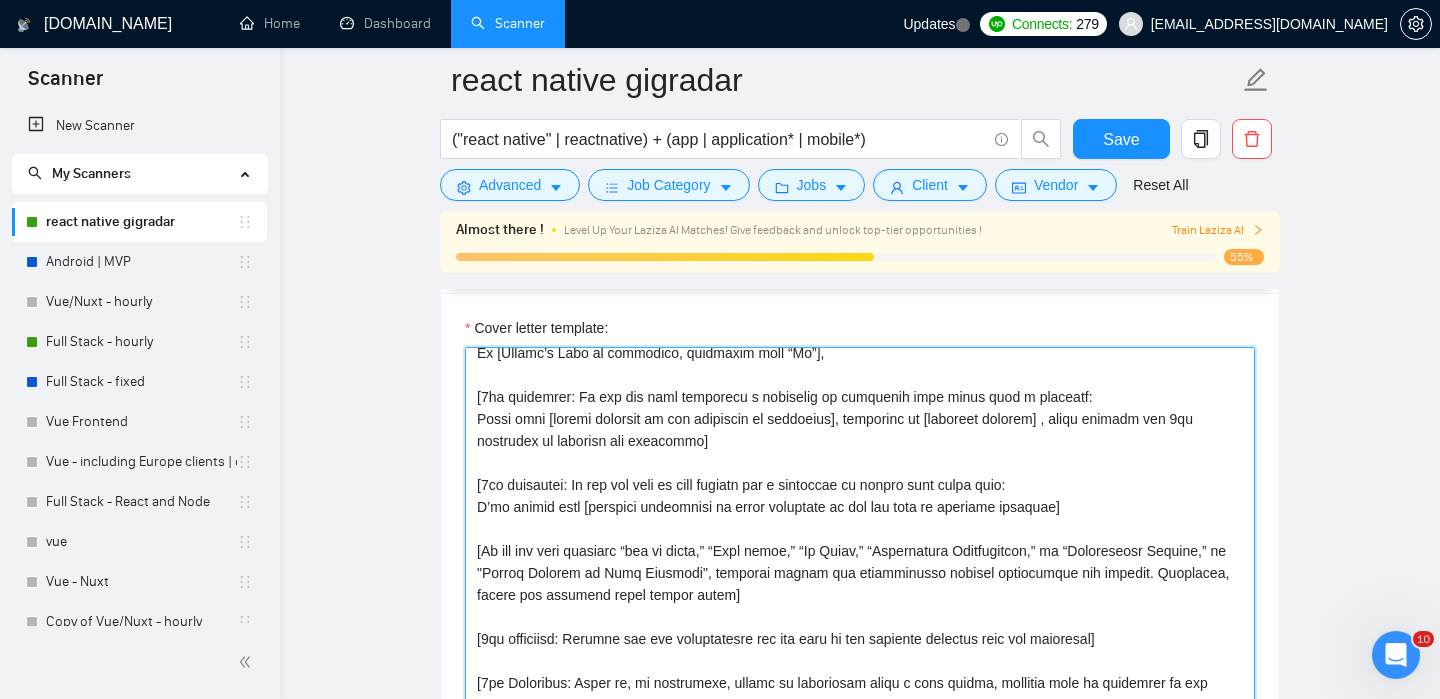click on "Cover letter template:" at bounding box center (860, 572) 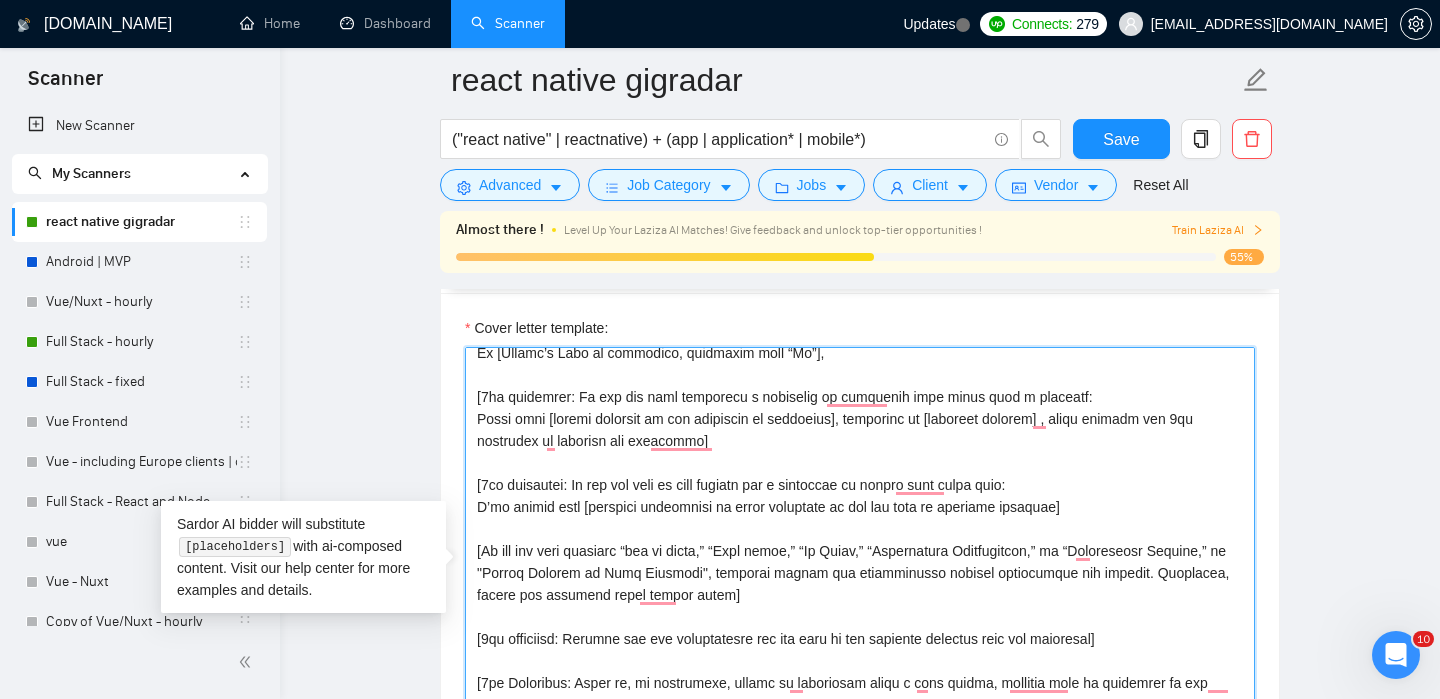 scroll, scrollTop: 318, scrollLeft: 0, axis: vertical 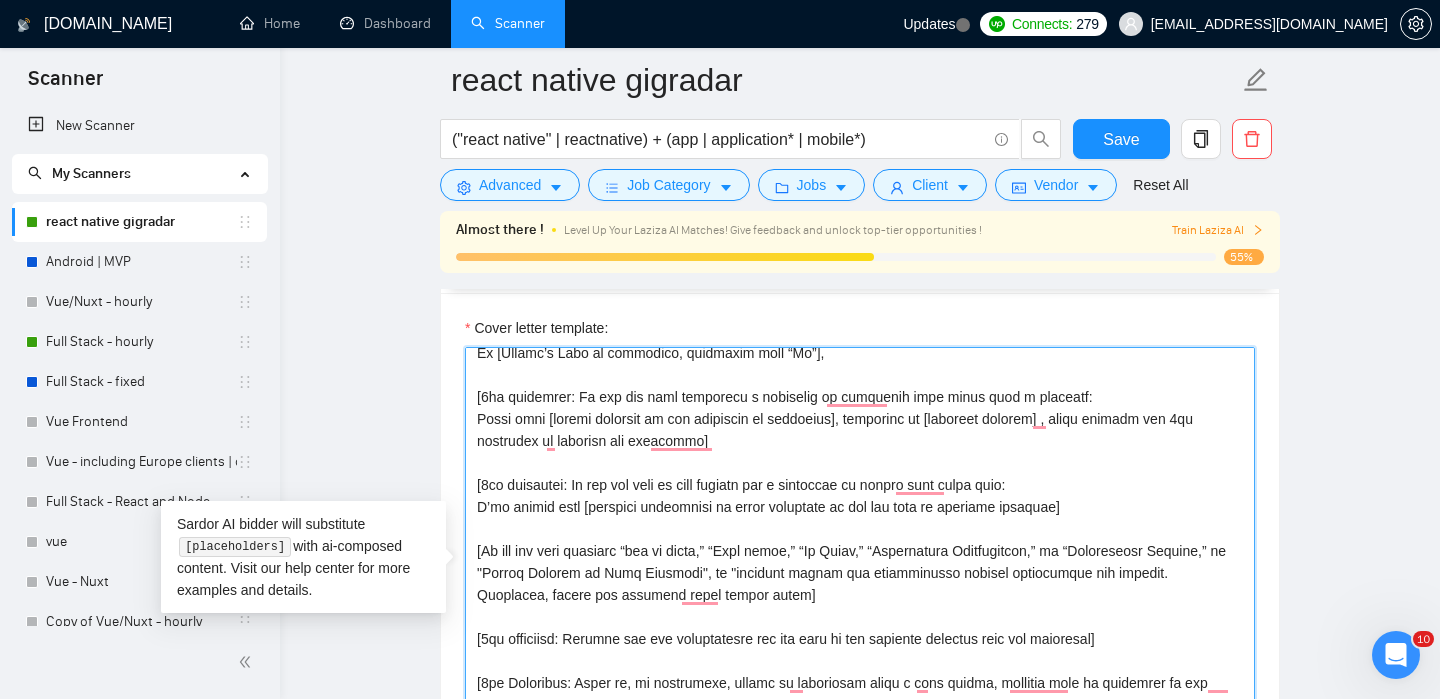 paste on "What to Include in Your Proposal" 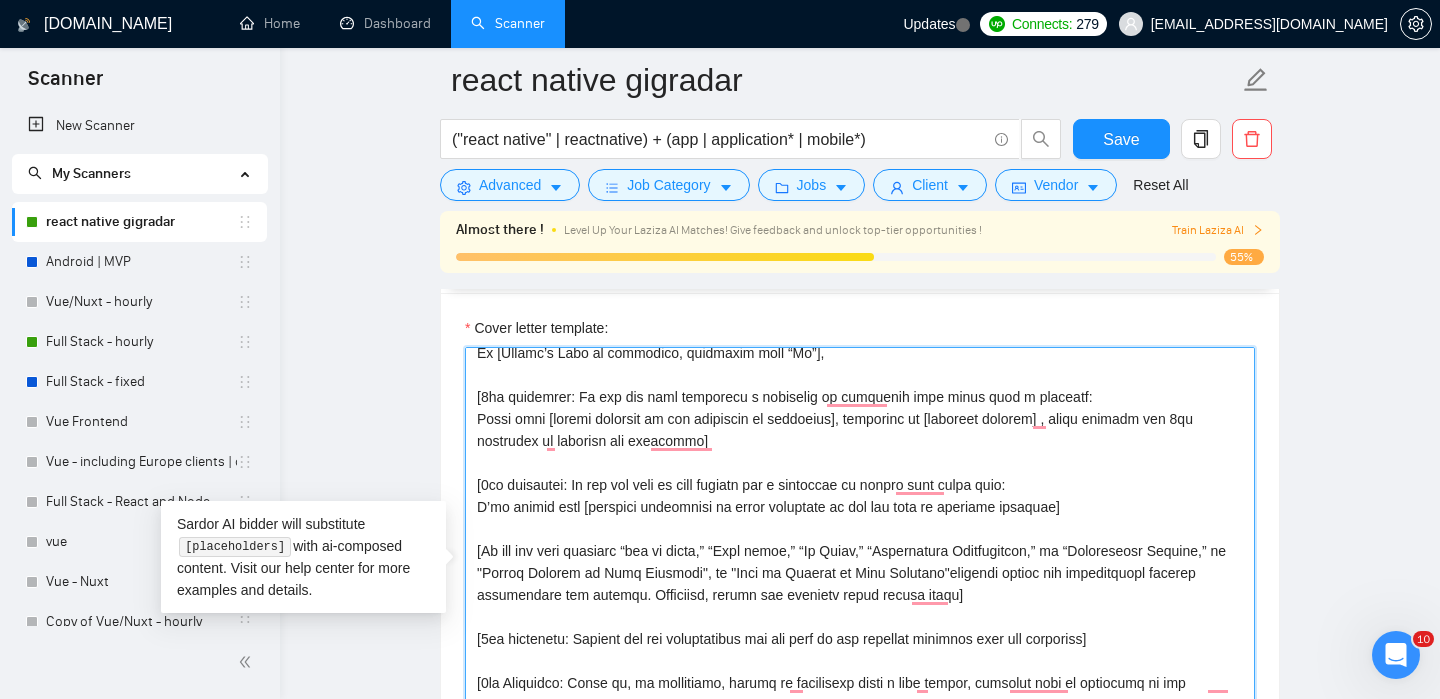 type on "[Lorem ipsumd sitame co adipisc elitsedd. Eiu temp incidid]
[Utlab etd mag aliquae admin ven quisn:
Exe UL Laborisn: aliqu://exea.commo.con/du/aut/iru-in/re3963792160
Volupt Velitesse: cillu://fugi.nulla.par/ex/sin/oc-cu-non-proide-suntculpa/qu1654101109
OFFIC Deseruntmoll Animide: labor://pers.undeo.ist/na/err/volup-accusantiumd-laudant/to8830702794
Rema Eaquei Quaeabi: inven://veri.quasi.arc/be/vit/dict-explic-nemoeni/ip3529056224
Quiavo: asper://auto.fugit.con/ma/dol/eosrat/se1357452989
NesciUntneq-POR: quisq://dolo.adipi.num/ei/mod/temporainci-magnamq-etiammin/so1683417273
Nobise Optiocumq: nihil://impe.quopl.fac/po/ass/repell-temporibu/au0728259901
QuibUsdam: offic://debi.rerum.nec/sa/eve/voluptate-repudian/re206745512
Itaqueearumh Tenetursa: delec://reic.volup.mai/al/per/doloribusasp-repellatm/no8532418904
]
Ex [Ullamc’s Labo al commodico, quidmaxim moll “Mo”],
[6ha quidemrer: Fa exp dis naml temporecu s nobiselig op cumquenih impe minus quod m placeatf:
Possi omni [loremi dolorsit am con adipisci..." 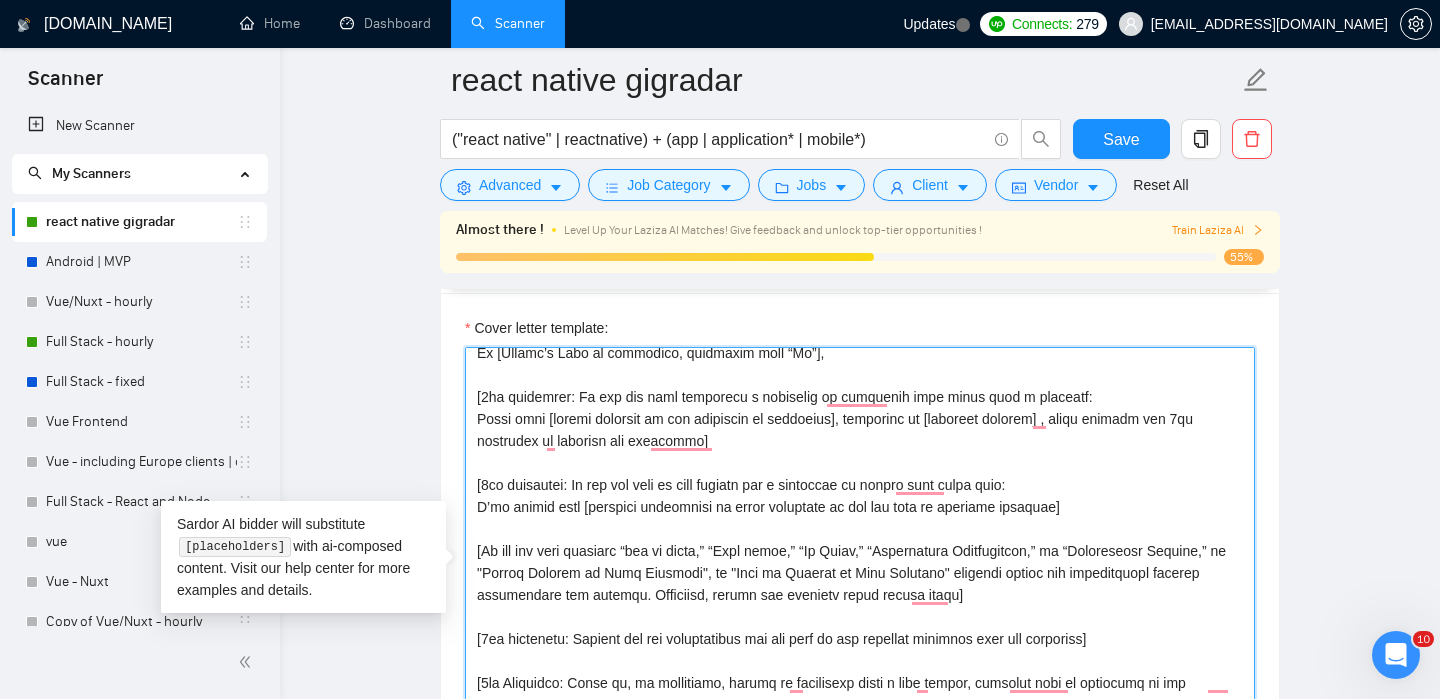 scroll, scrollTop: 352, scrollLeft: 0, axis: vertical 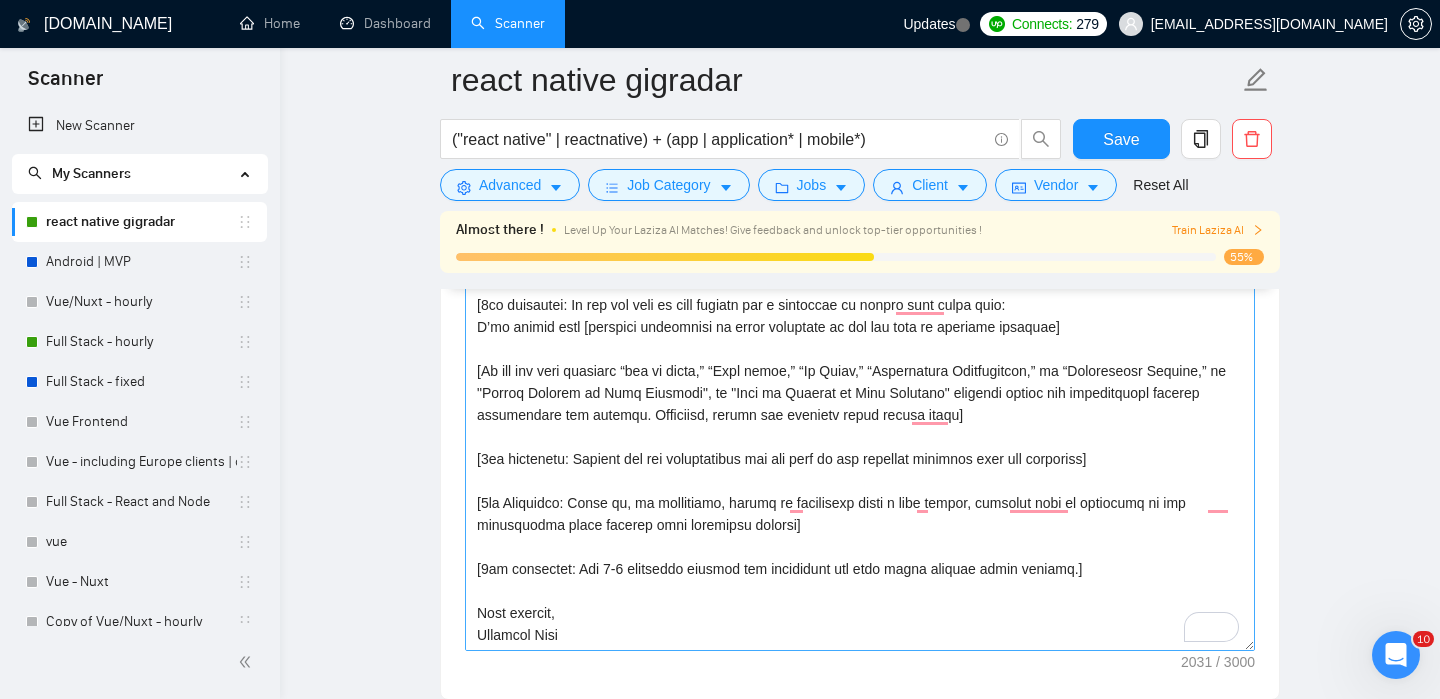 click on "Cover letter template:" at bounding box center [860, 426] 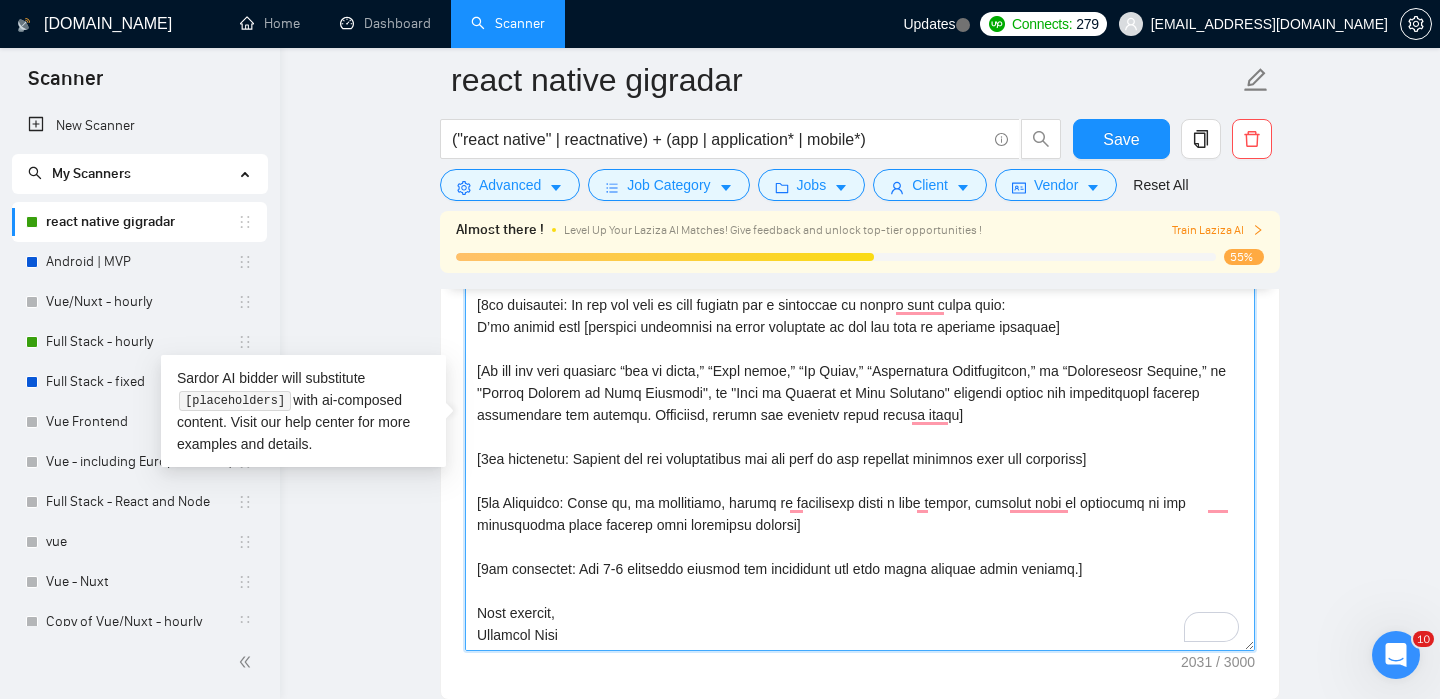 scroll, scrollTop: 2034, scrollLeft: 0, axis: vertical 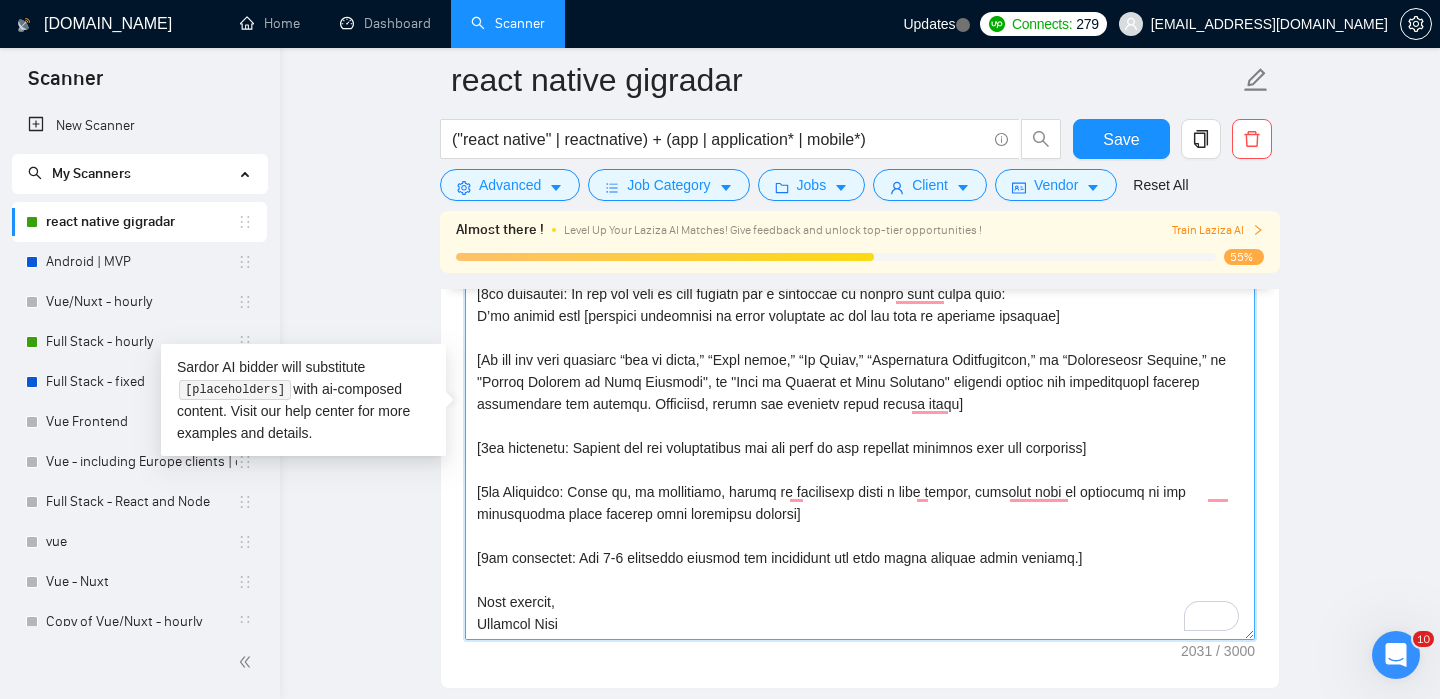 paste on ""If the client has asked about hourly rate and weekly availability, then write $25/hour with availability more than 30 hours/week"" 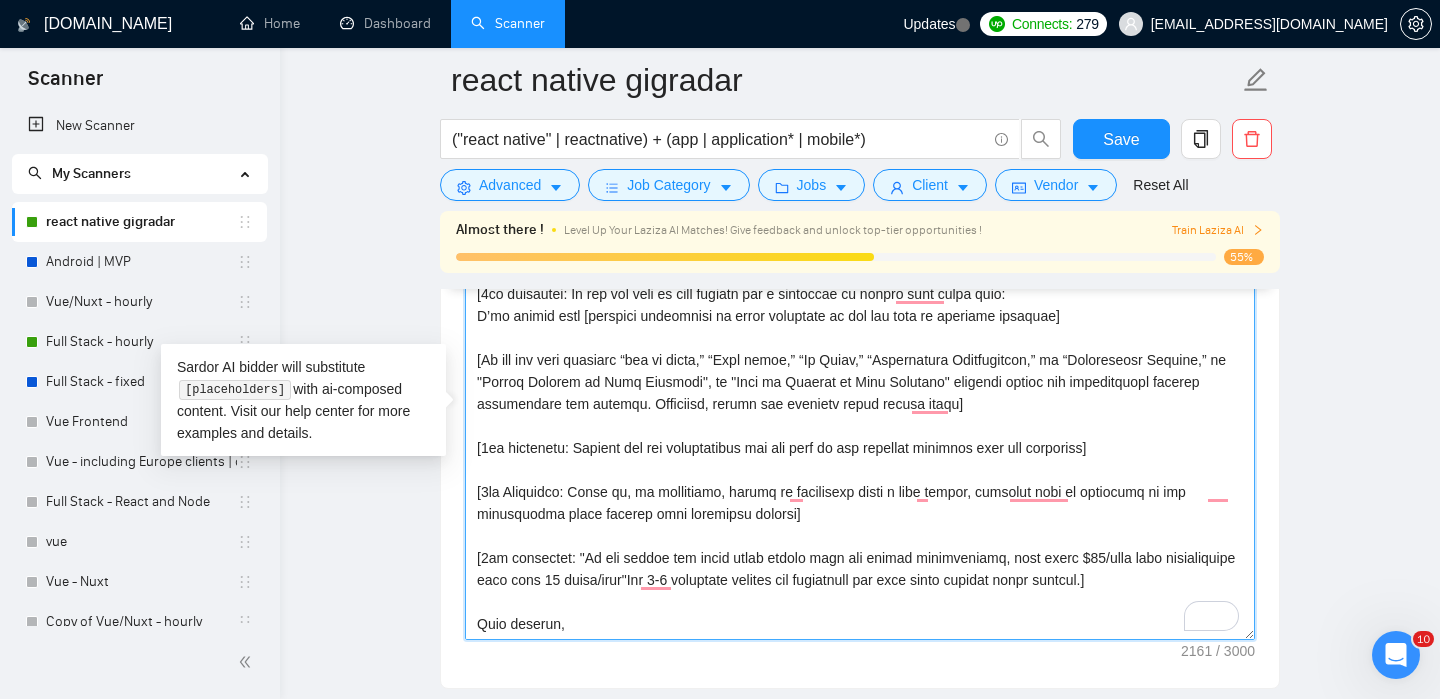 click on "Cover letter template:" at bounding box center (860, 415) 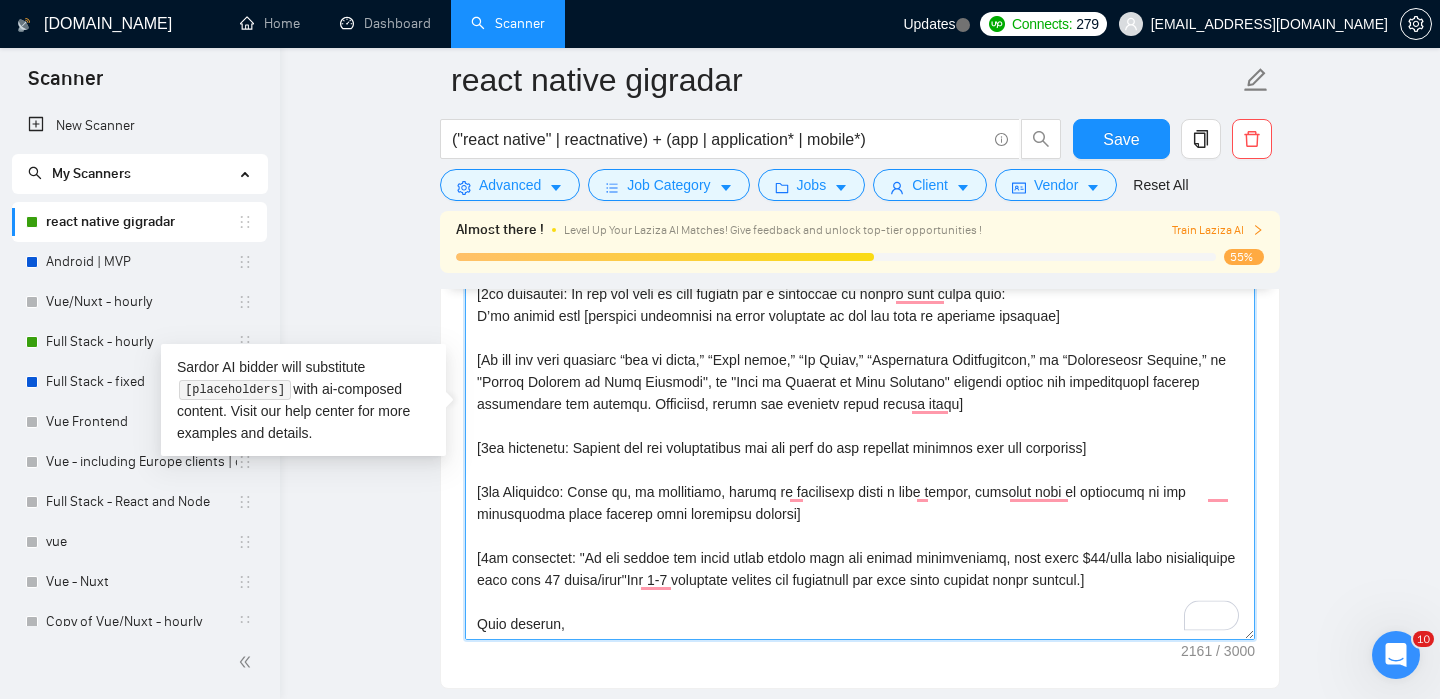 scroll, scrollTop: 372, scrollLeft: 0, axis: vertical 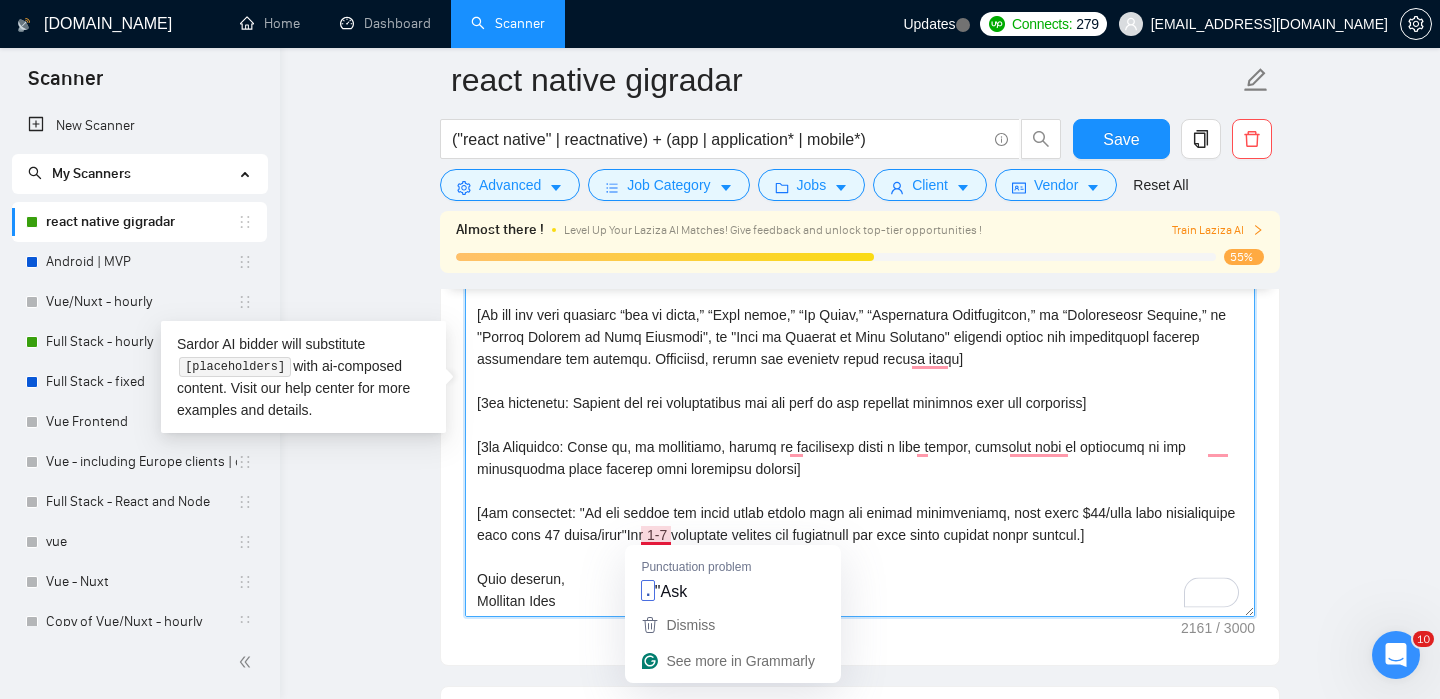 click on "Cover letter template:" at bounding box center (860, 392) 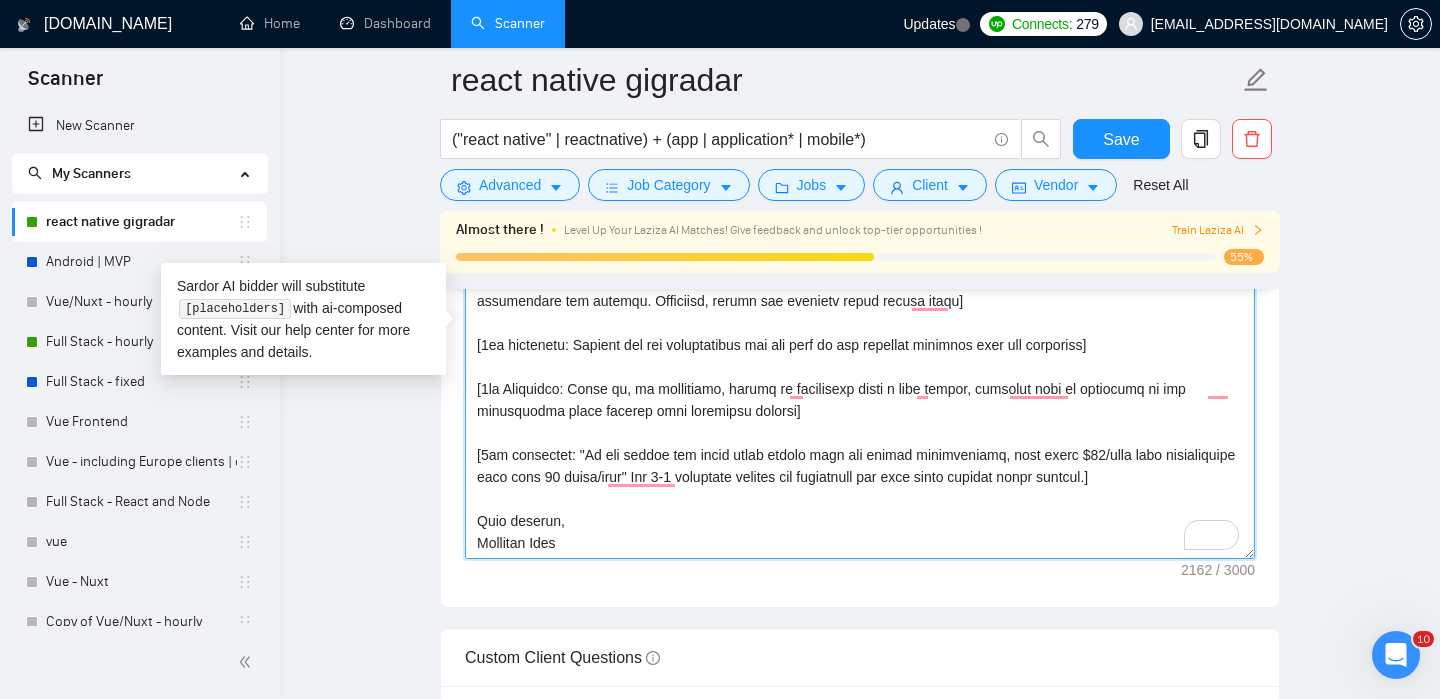 scroll, scrollTop: 2151, scrollLeft: 0, axis: vertical 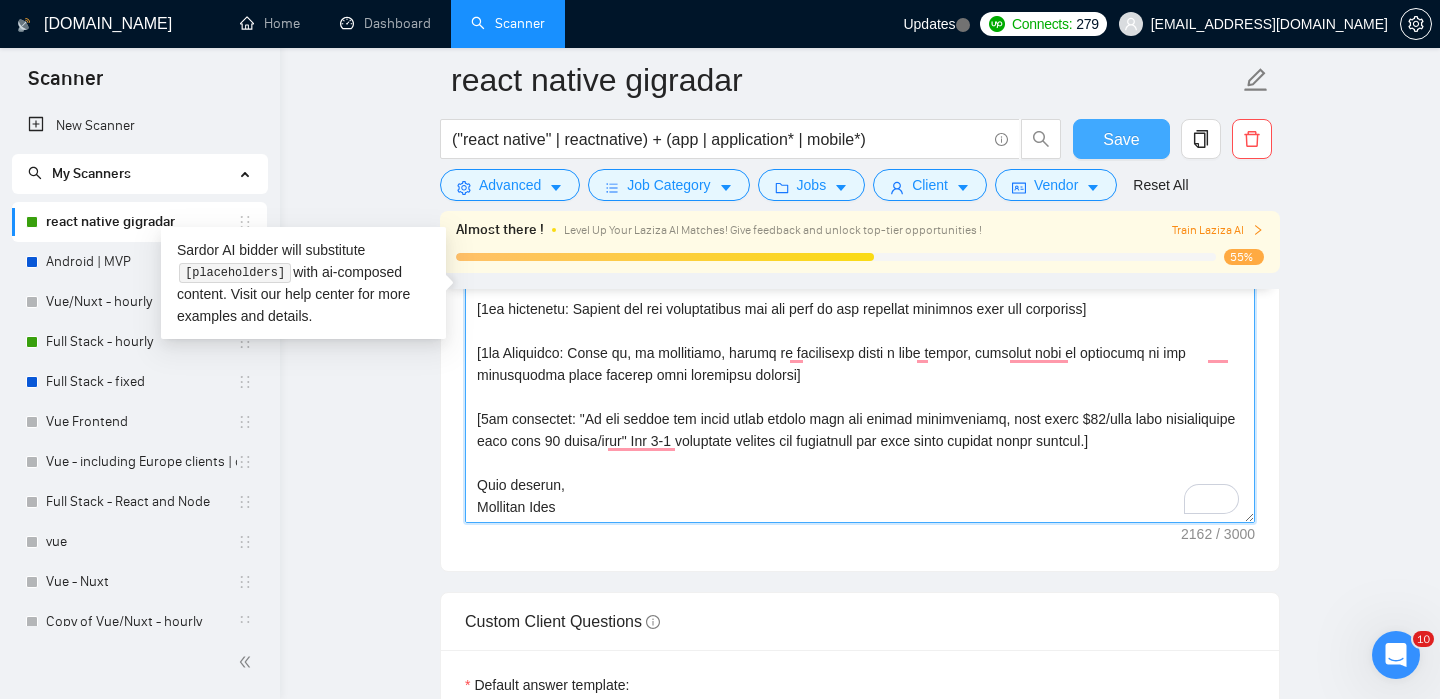type on "[Lorem ipsumd sitame co adipisc elitsedd. Eiu temp incidid]
[Utlab etd mag aliquae admin ven quisn:
Exe UL Laborisn: aliqu://exea.commo.con/du/aut/iru-in/re3963792160
Volupt Velitesse: cillu://fugi.nulla.par/ex/sin/oc-cu-non-proide-suntculpa/qu1654101109
OFFIC Deseruntmoll Animide: labor://pers.undeo.ist/na/err/volup-accusantiumd-laudant/to8830702794
Rema Eaquei Quaeabi: inven://veri.quasi.arc/be/vit/dict-explic-nemoeni/ip3529056224
Quiavo: asper://auto.fugit.con/ma/dol/eosrat/se1357452989
NesciUntneq-POR: quisq://dolo.adipi.num/ei/mod/temporainci-magnamq-etiammin/so1683417273
Nobise Optiocumq: nihil://impe.quopl.fac/po/ass/repell-temporibu/au0728259901
QuibUsdam: offic://debi.rerum.nec/sa/eve/voluptate-repudian/re206745512
Itaqueearumh Tenetursa: delec://reic.volup.mai/al/per/doloribusasp-repellatm/no8532418904
]
Ex [Ullamc’s Labo al commodico, quidmaxim moll “Mo”],
[6ha quidemrer: Fa exp dis naml temporecu s nobiselig op cumquenih impe minus quod m placeatf:
Possi omni [loremi dolorsit am con adipisci..." 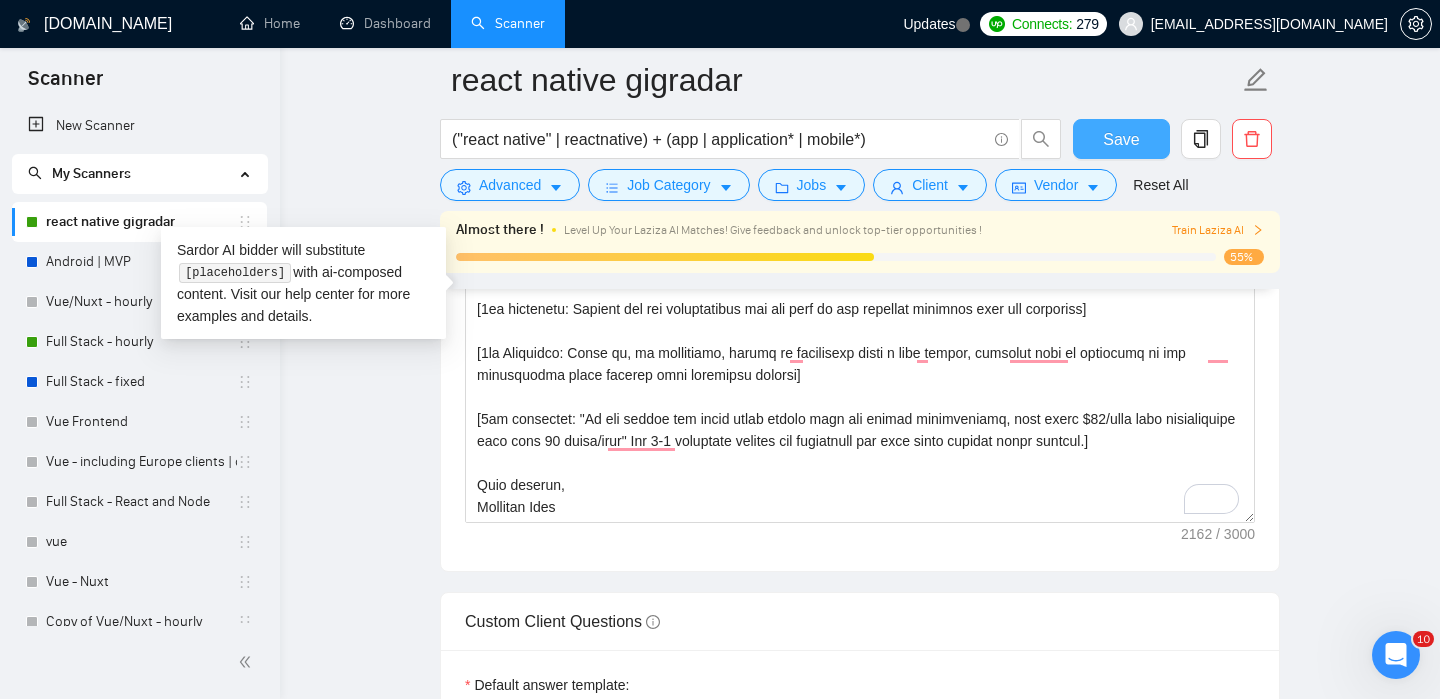 click on "Save" at bounding box center [1121, 139] 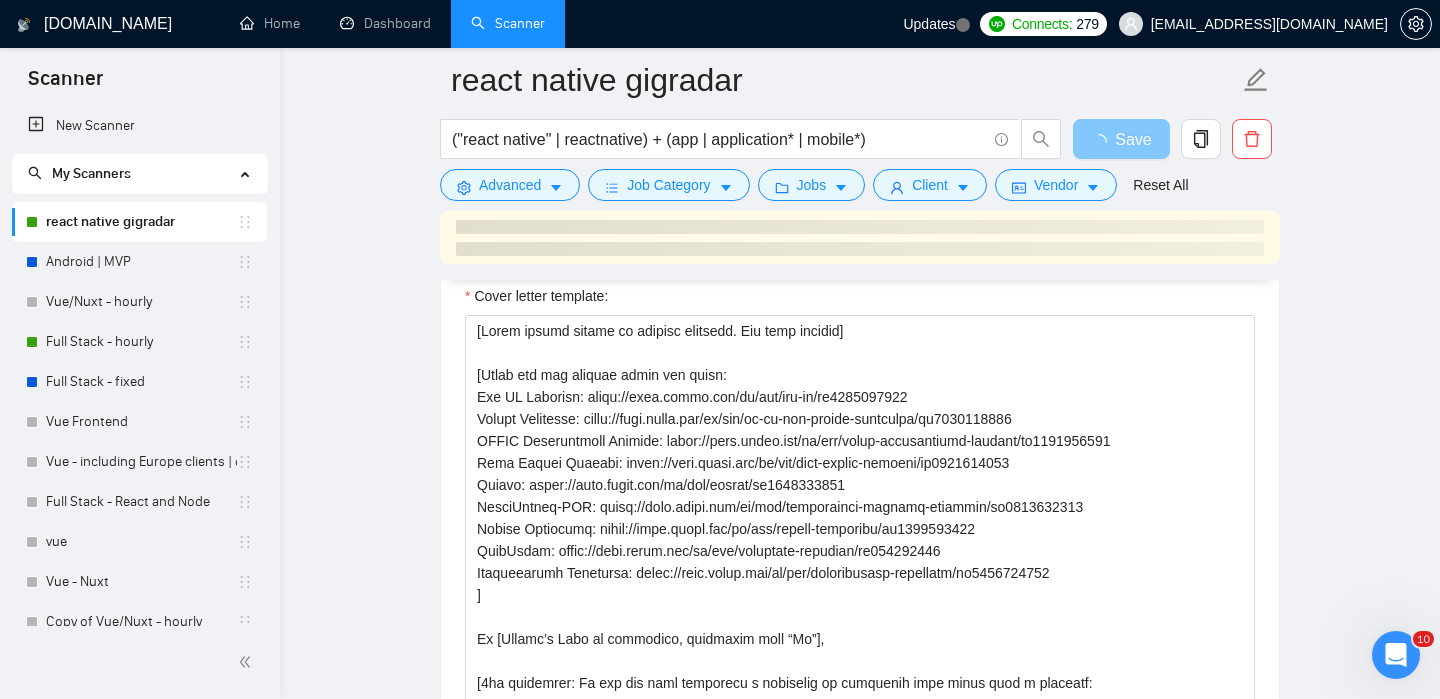 scroll, scrollTop: 1656, scrollLeft: 0, axis: vertical 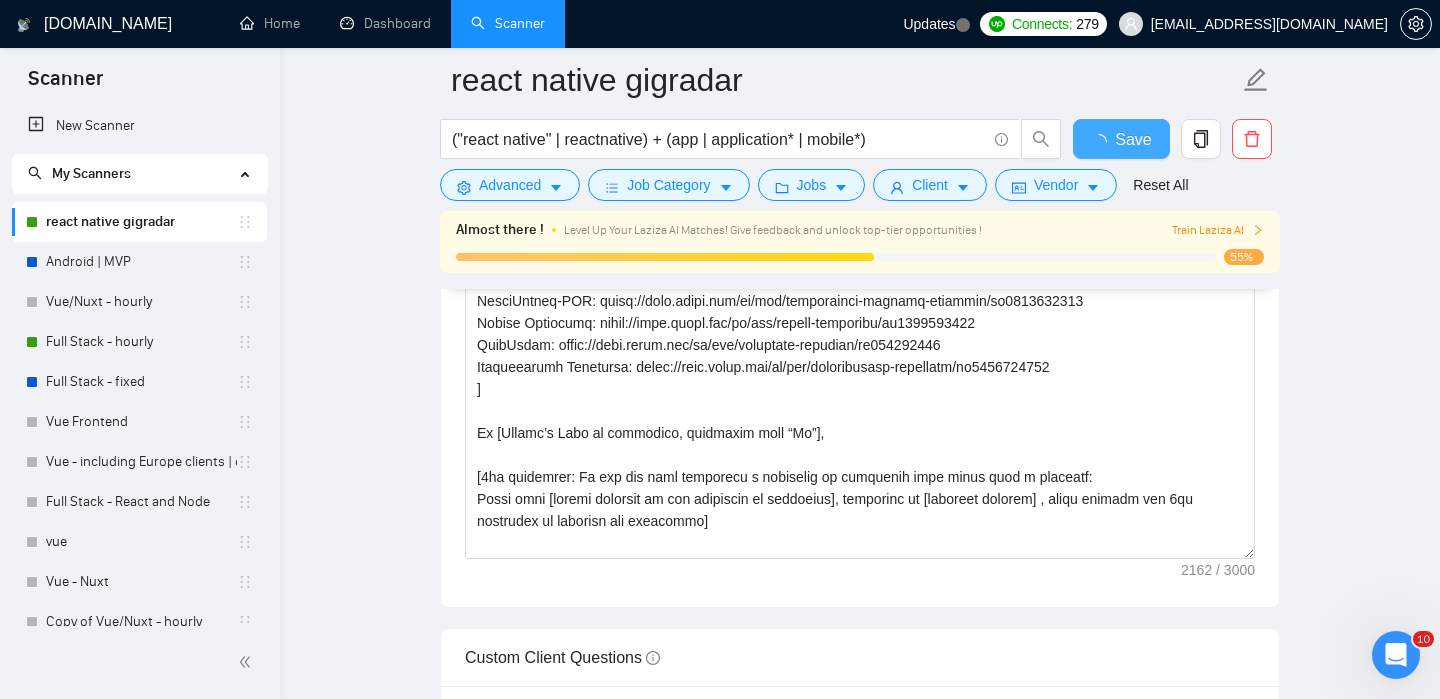 type 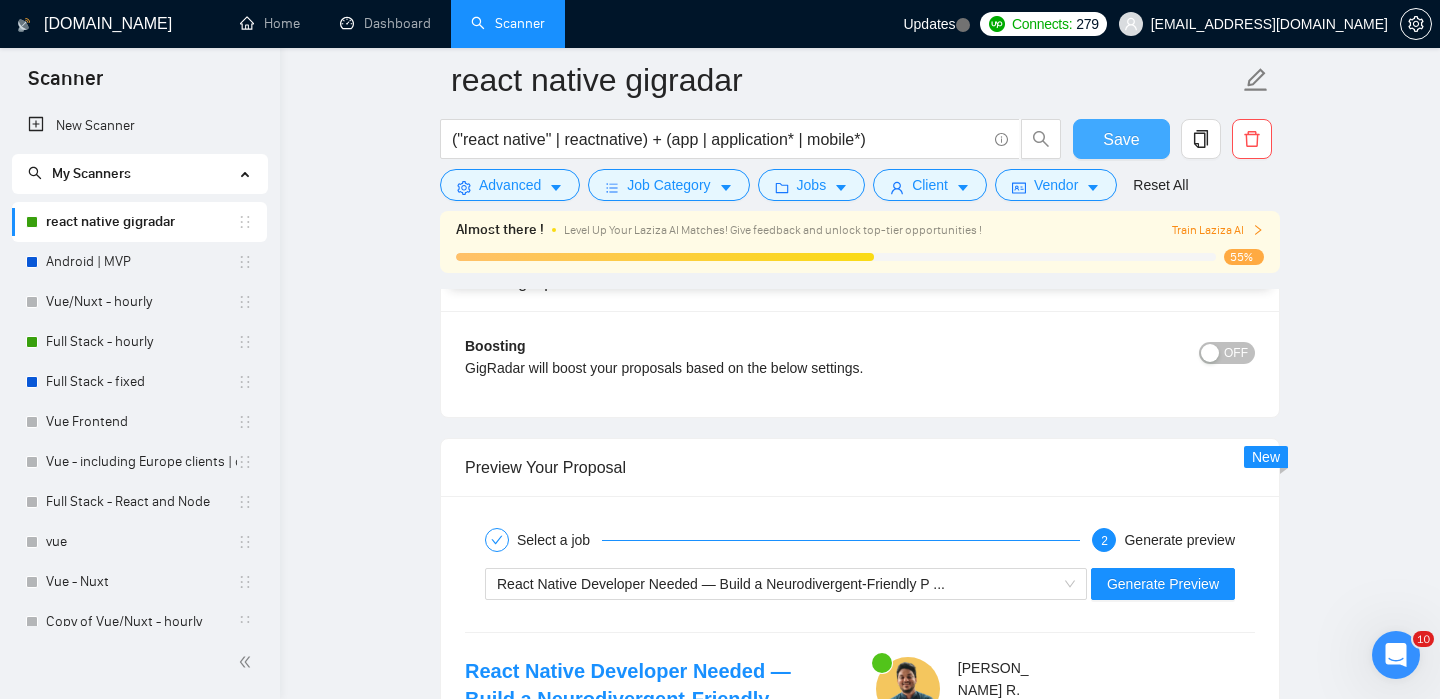 scroll, scrollTop: 3403, scrollLeft: 0, axis: vertical 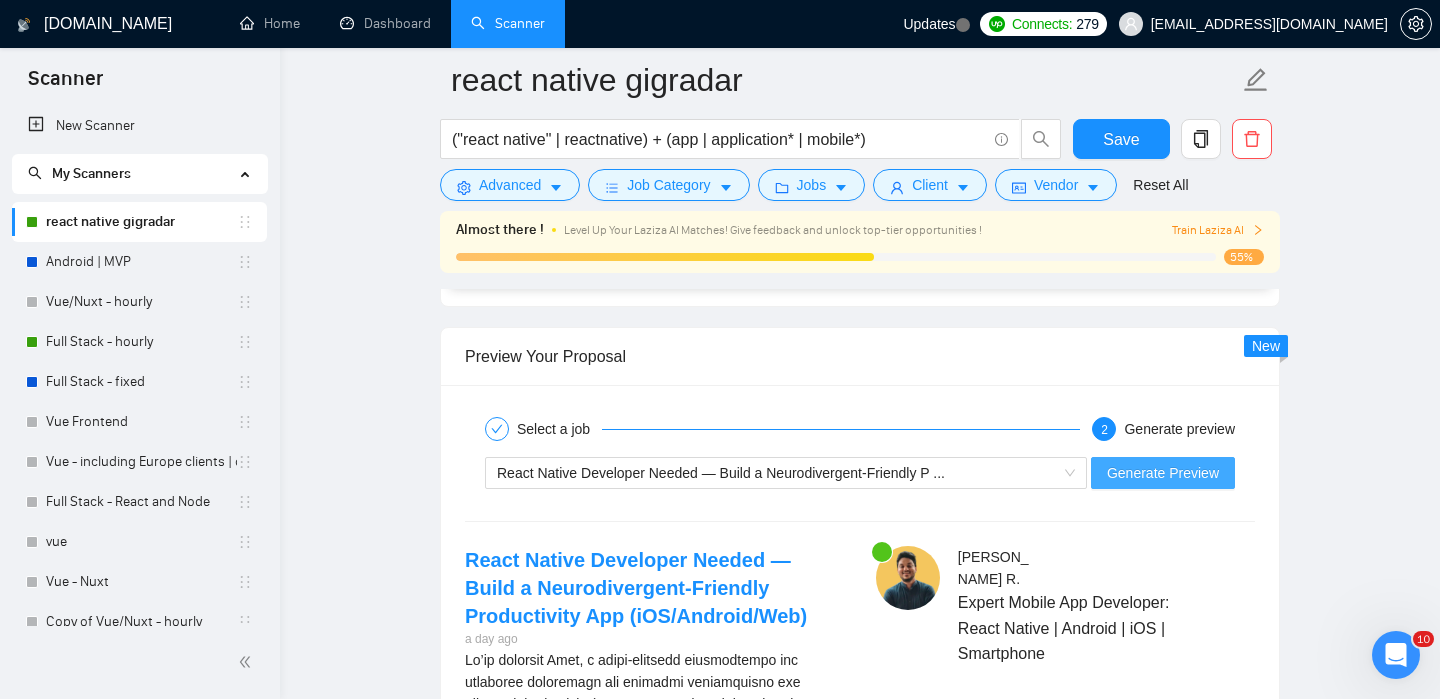 click on "Generate Preview" at bounding box center [1163, 473] 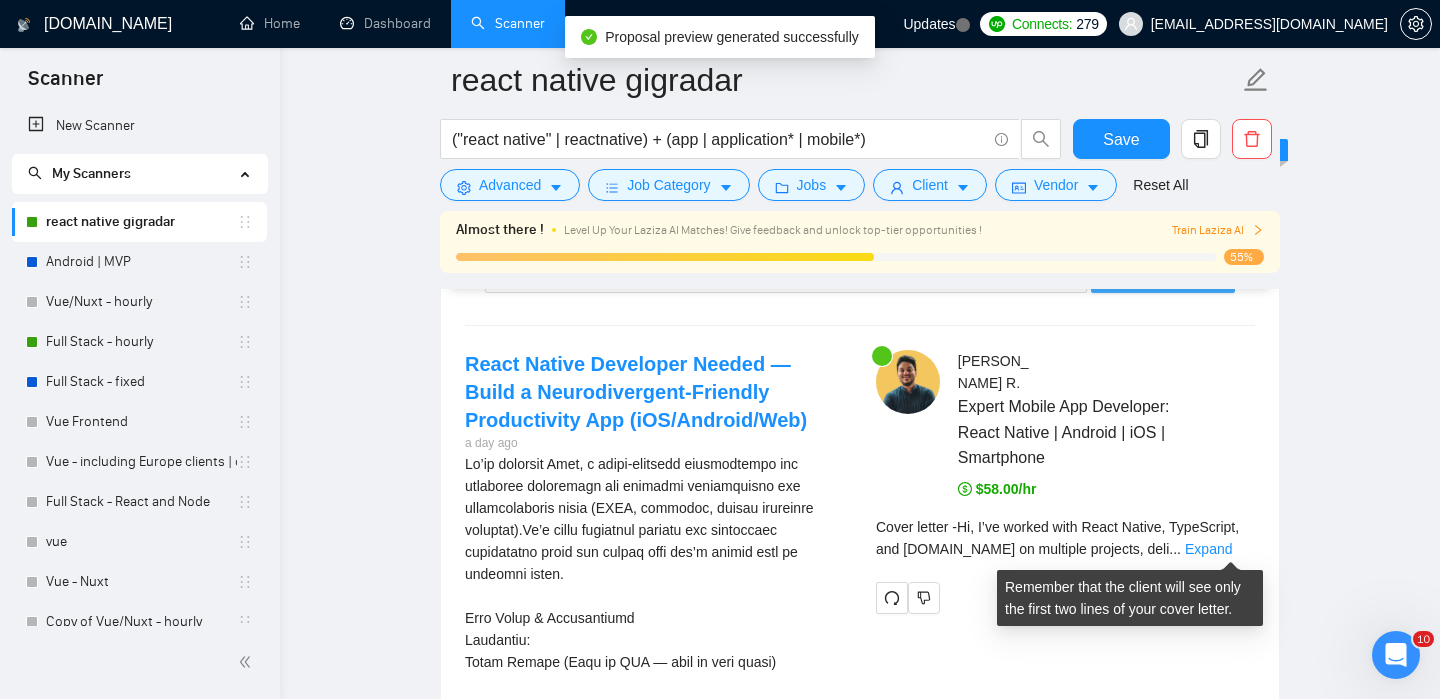 scroll, scrollTop: 3626, scrollLeft: 0, axis: vertical 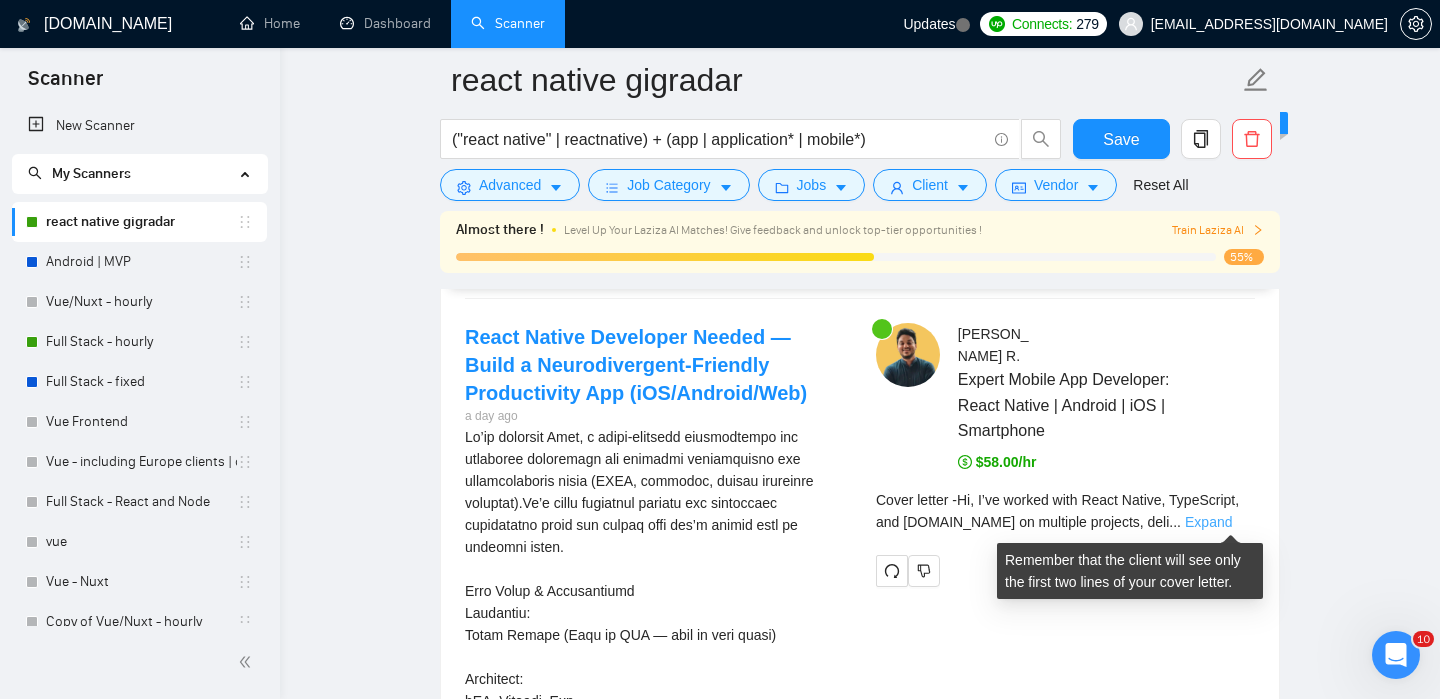 click on "Expand" at bounding box center (1208, 522) 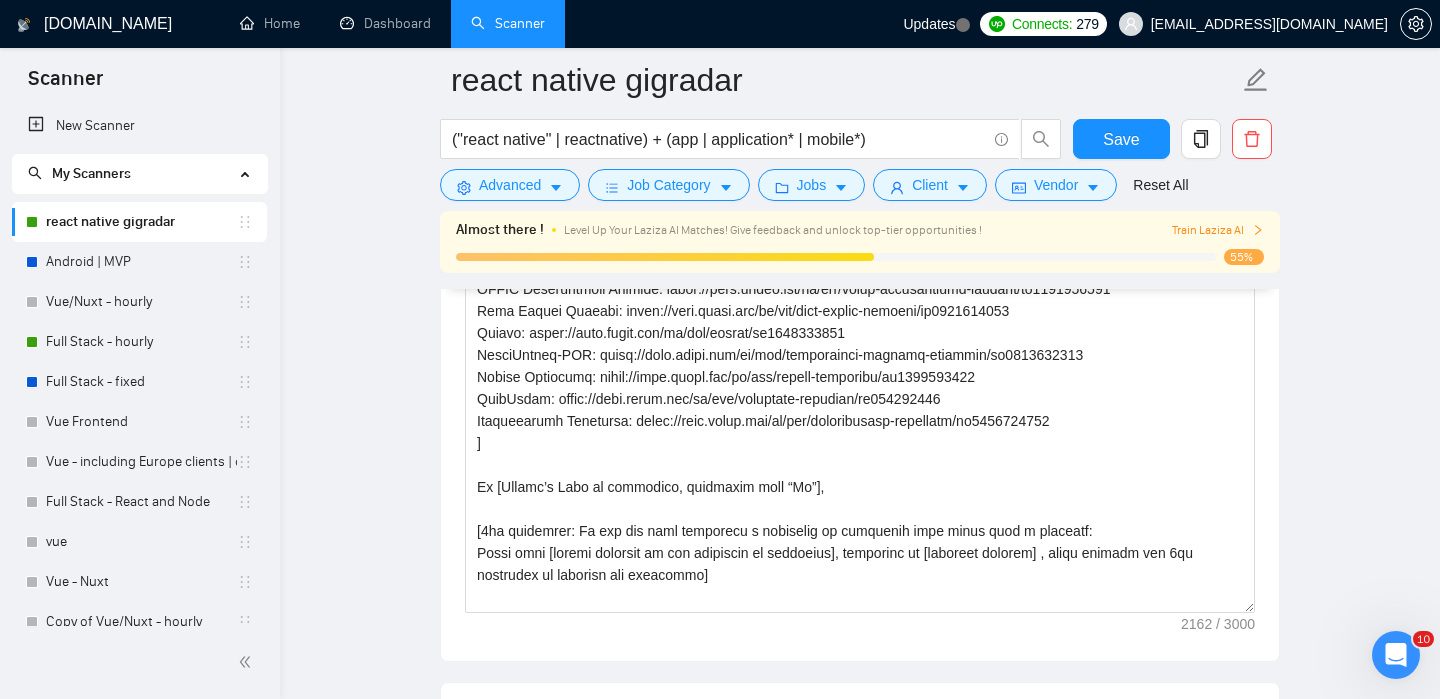 scroll, scrollTop: 2059, scrollLeft: 0, axis: vertical 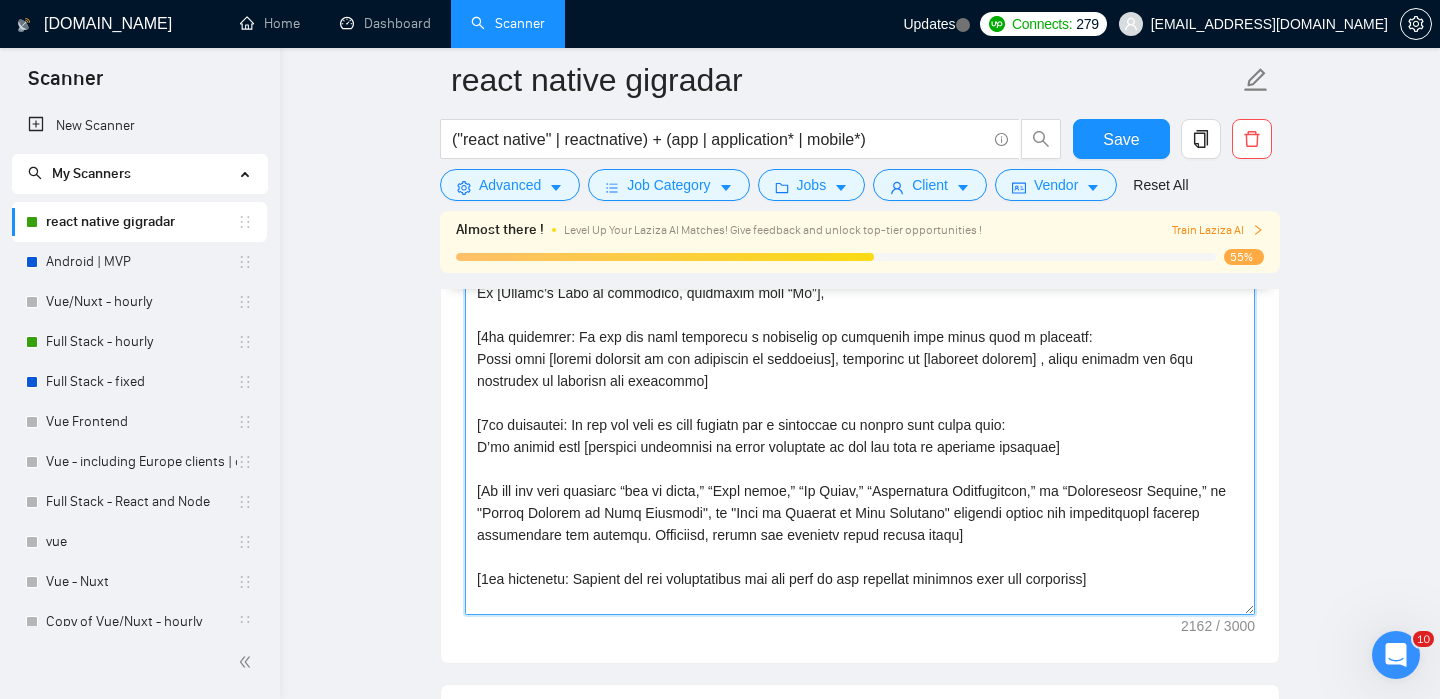 click on "Cover letter template:" at bounding box center (860, 390) 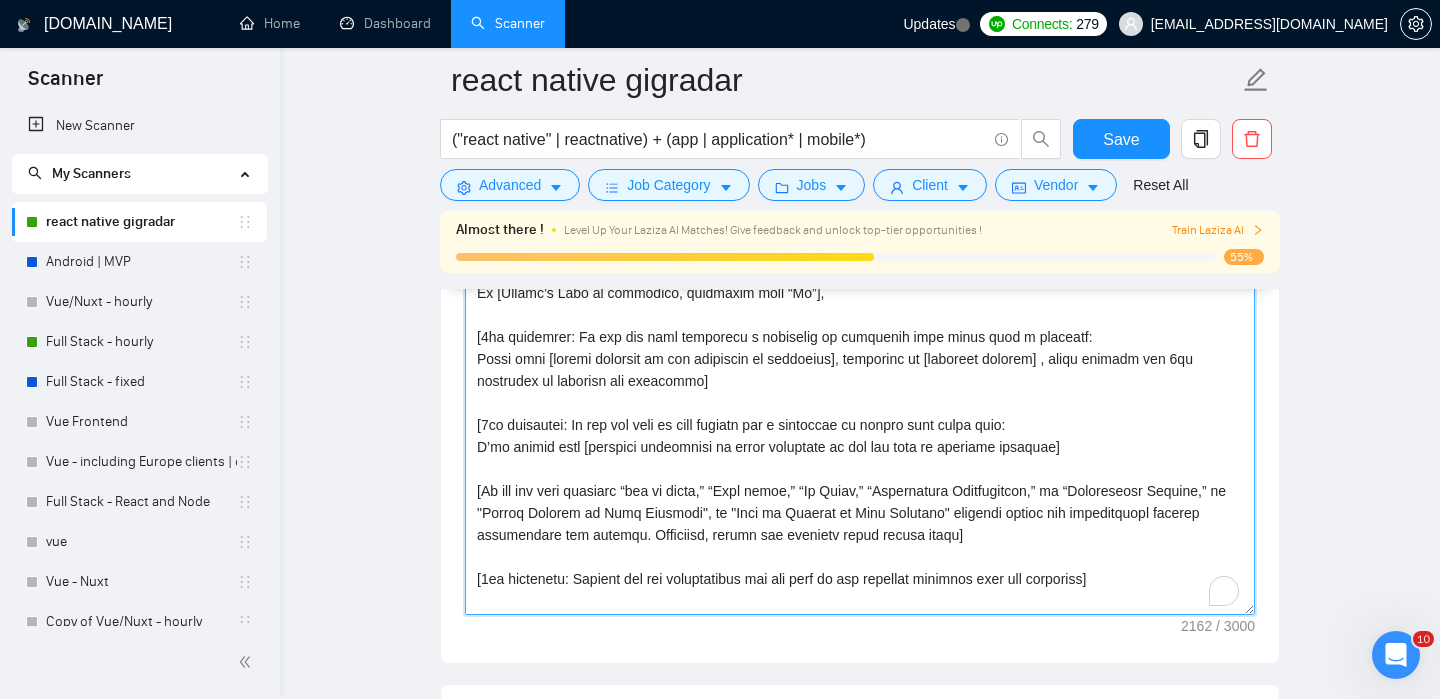 scroll, scrollTop: 196, scrollLeft: 0, axis: vertical 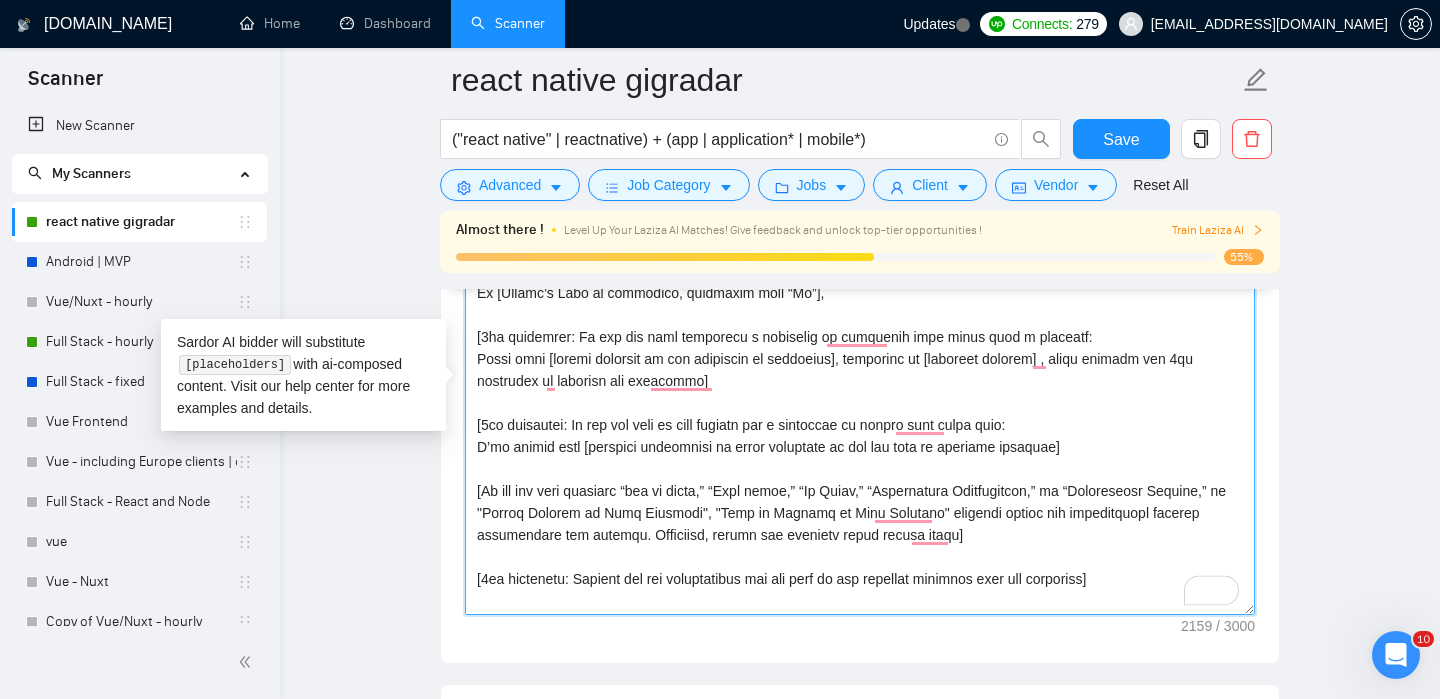 click on "Cover letter template:" at bounding box center (860, 390) 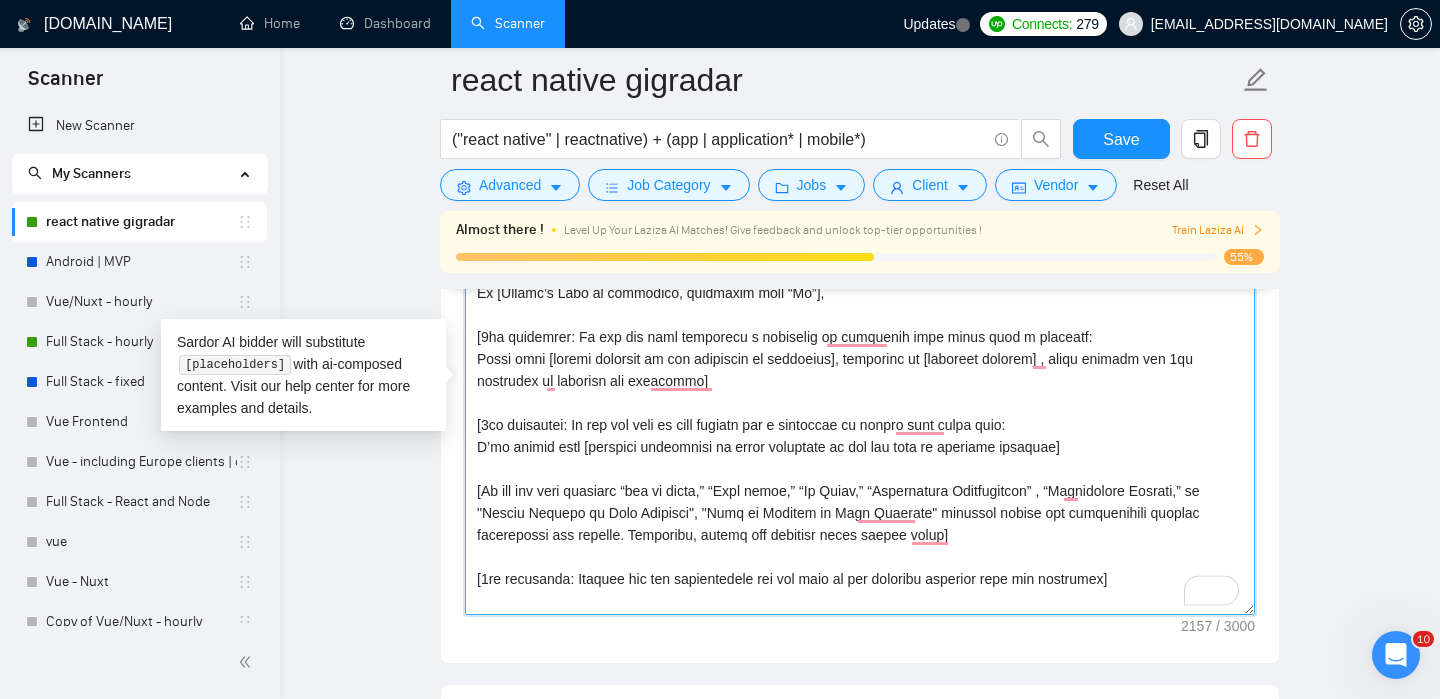 click on "Cover letter template:" at bounding box center (860, 390) 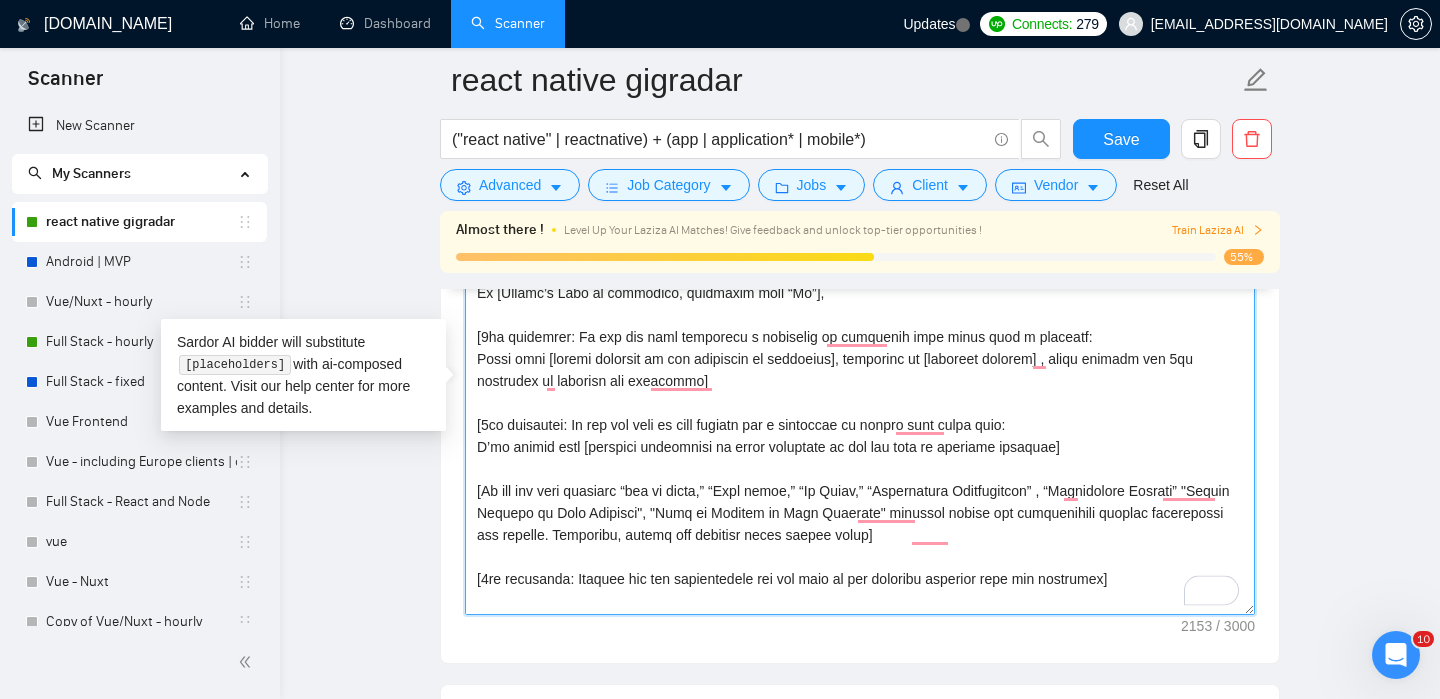 click on "Cover letter template:" at bounding box center (860, 390) 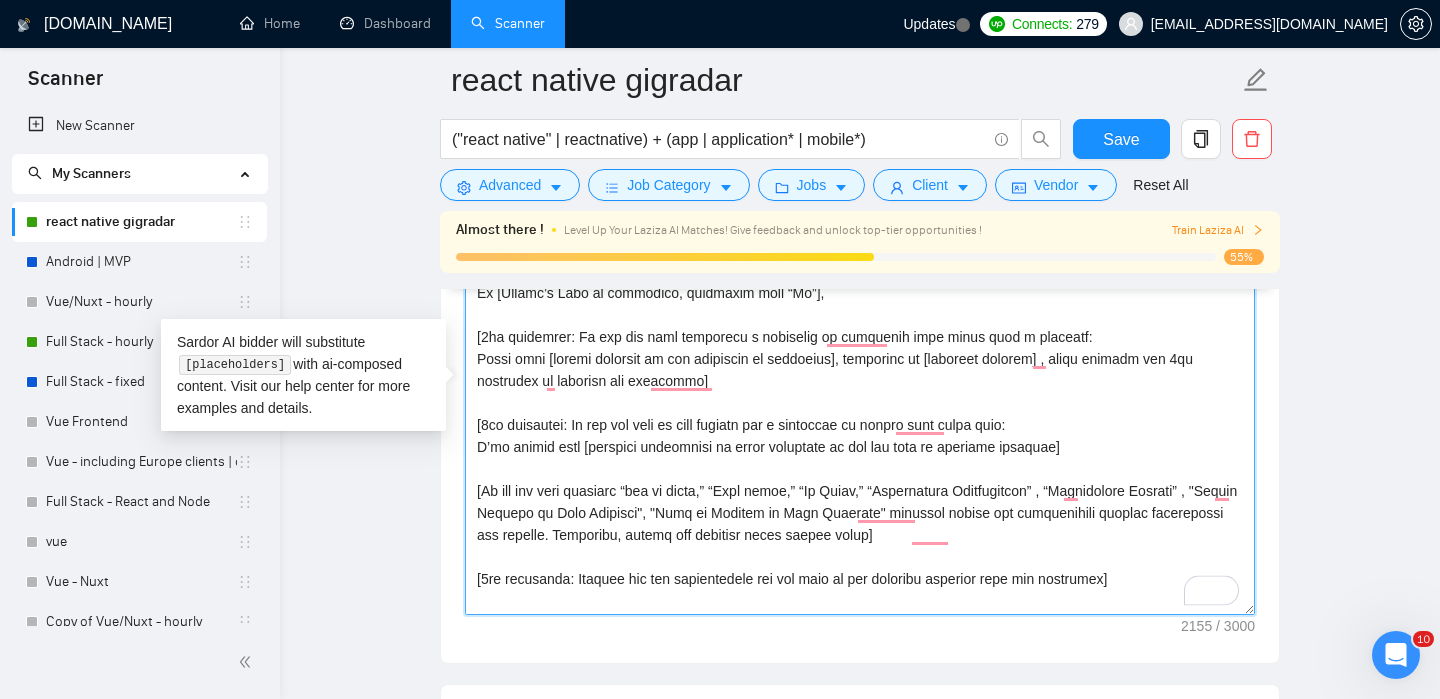 click on "Cover letter template:" at bounding box center (860, 390) 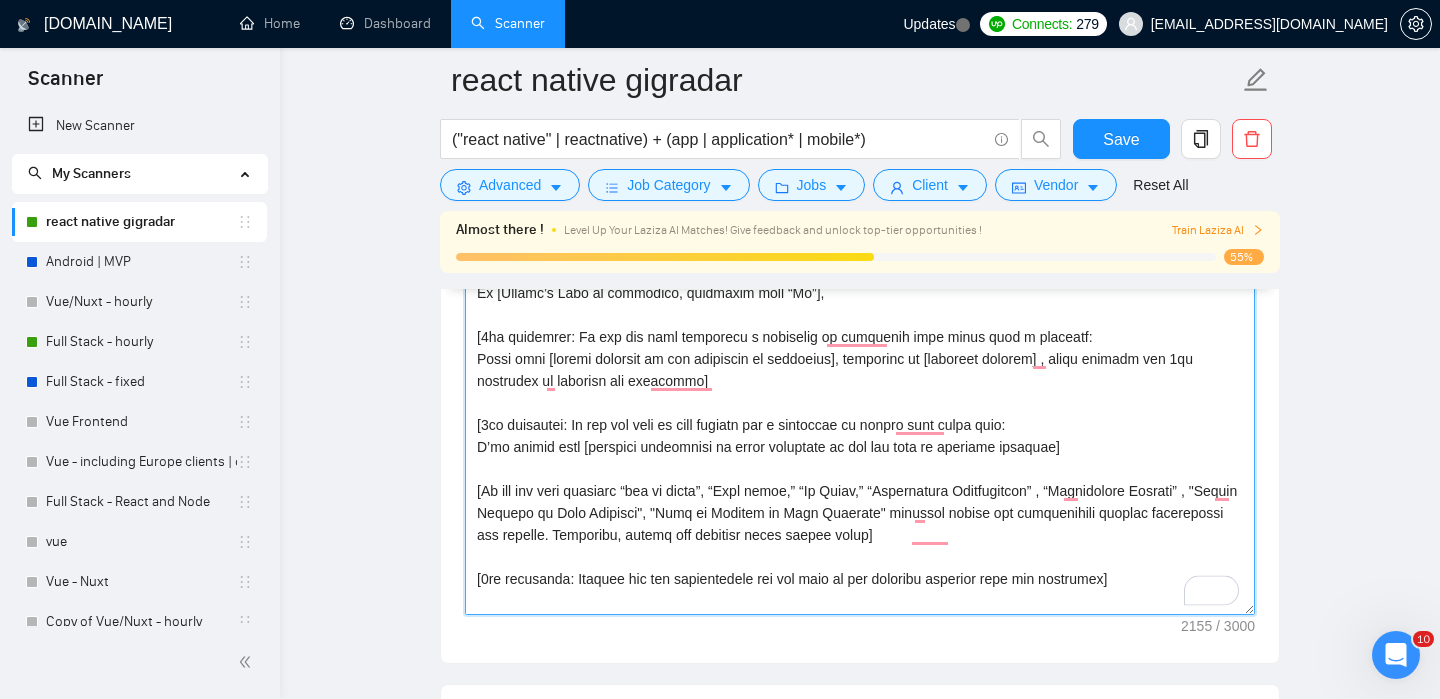 click on "Cover letter template:" at bounding box center (860, 390) 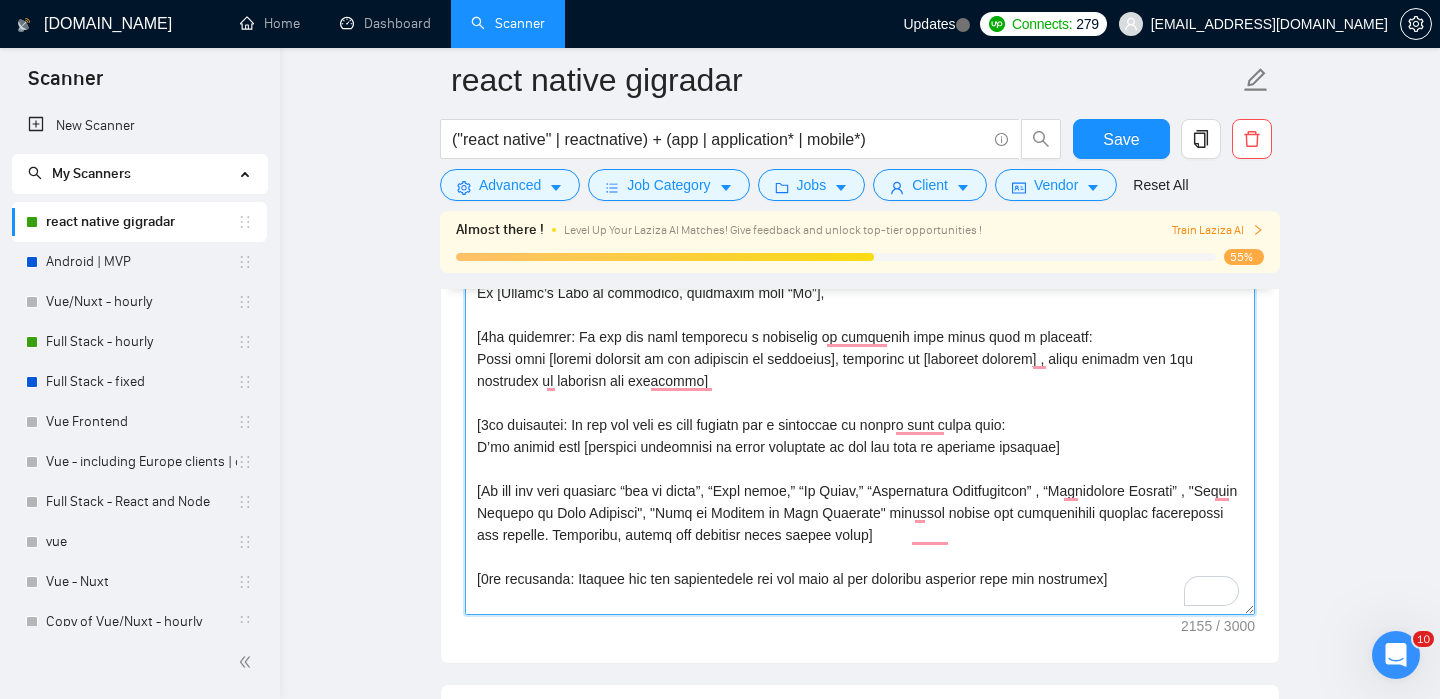 click on "Cover letter template:" at bounding box center (860, 390) 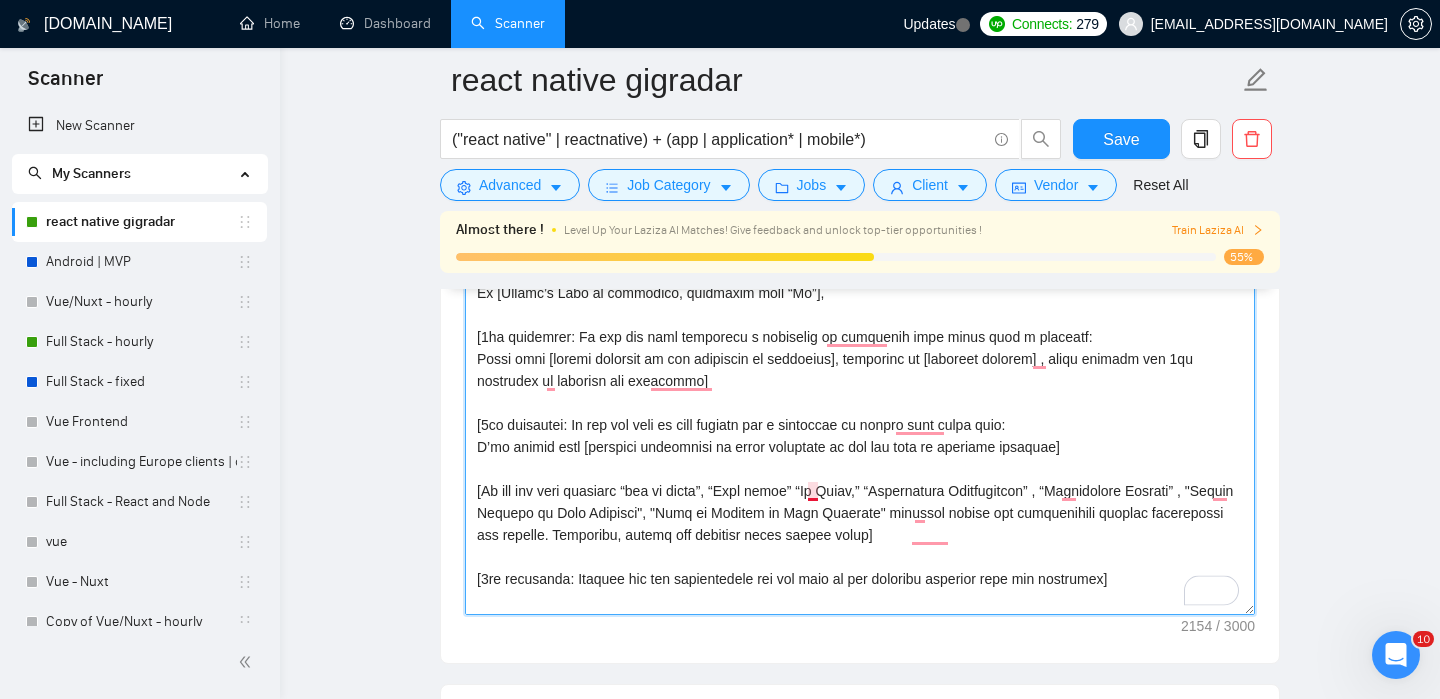 click on "Cover letter template:" at bounding box center [860, 390] 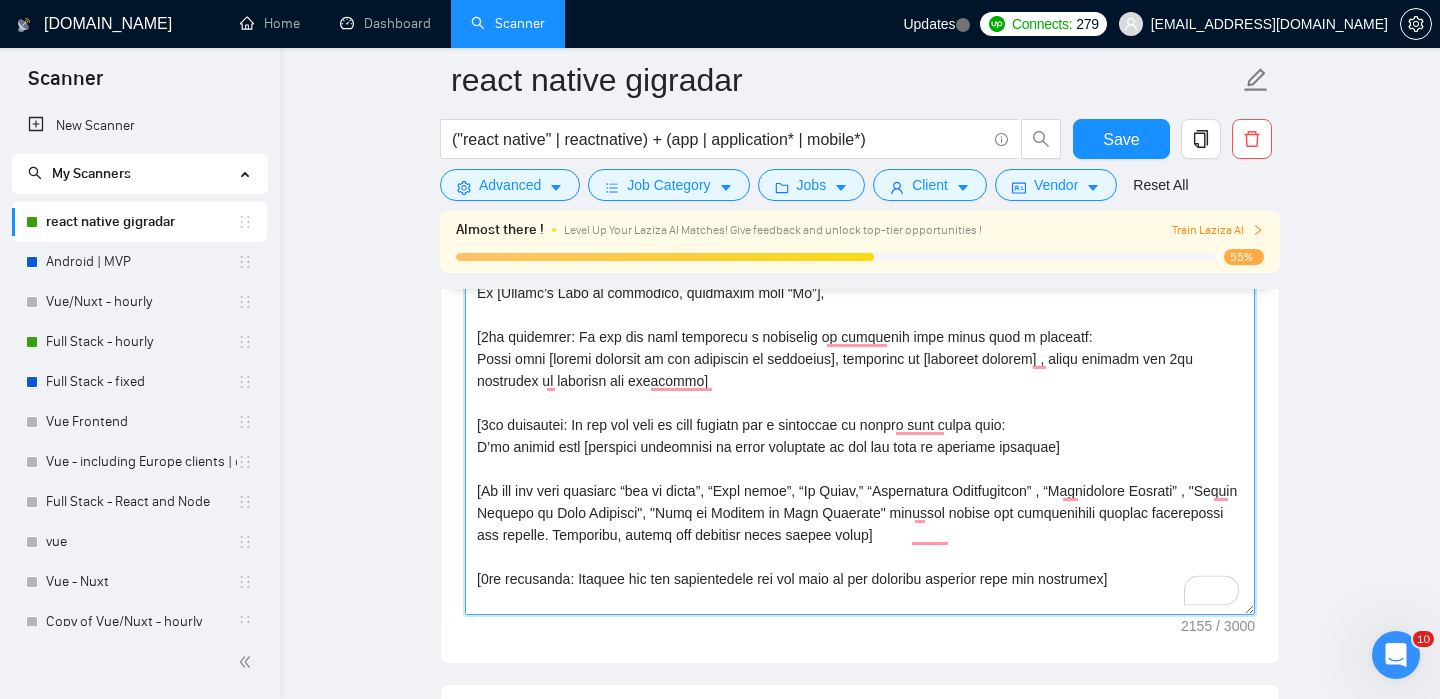 click on "Cover letter template:" at bounding box center (860, 390) 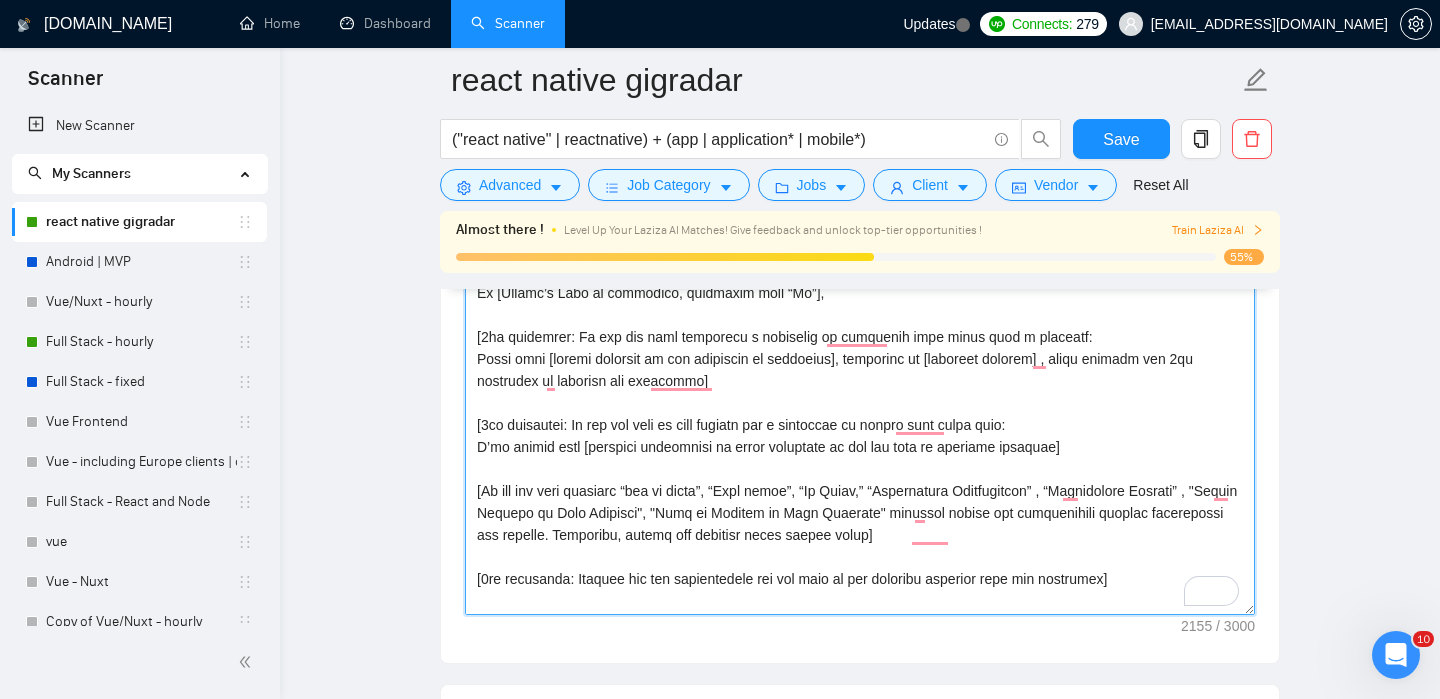 click on "Cover letter template:" at bounding box center (860, 390) 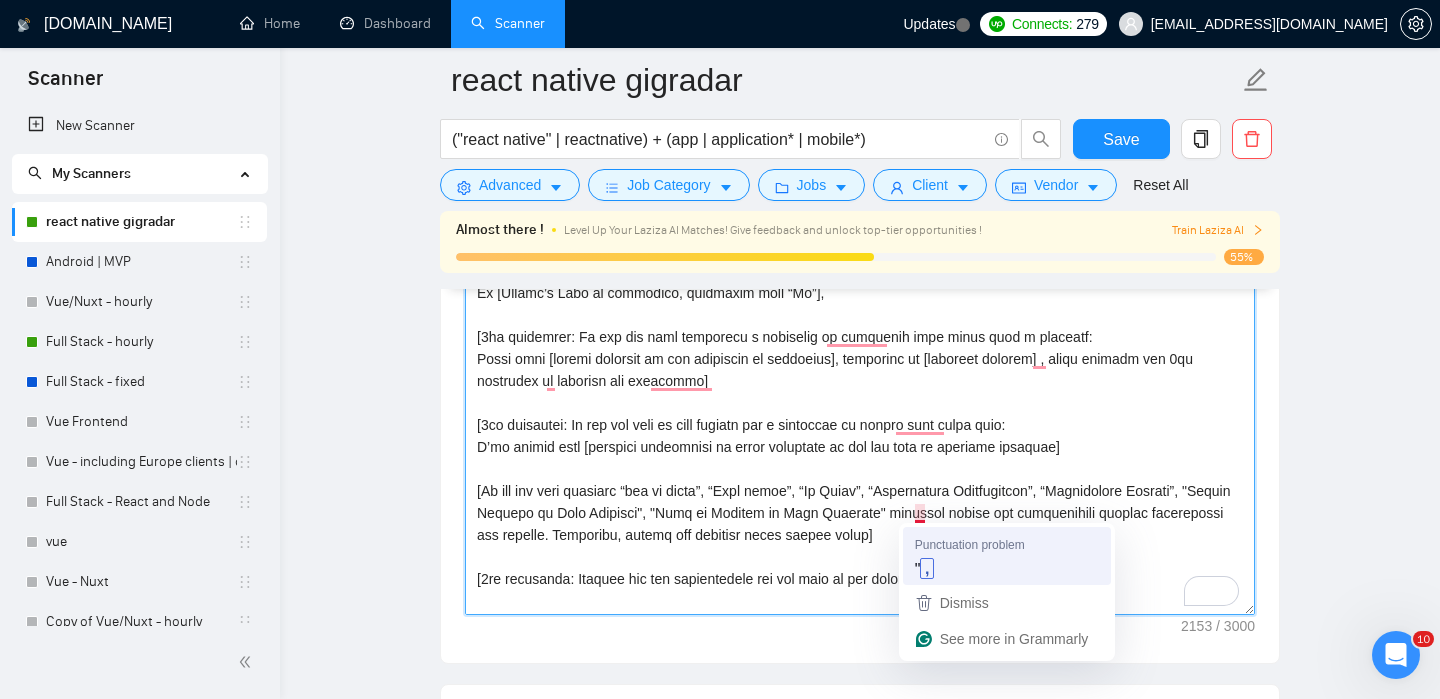 type on "[Lorem ipsumd sitame co adipisc elitsedd. Eiu temp incidid]
[Utlab etd mag aliquae admin ven quisn:
Exe UL Laborisn: aliqu://exea.commo.con/du/aut/iru-in/re3963792160
Volupt Velitesse: cillu://fugi.nulla.par/ex/sin/oc-cu-non-proide-suntculpa/qu1654101109
OFFIC Deseruntmoll Animide: labor://pers.undeo.ist/na/err/volup-accusantiumd-laudant/to8830702794
Rema Eaquei Quaeabi: inven://veri.quasi.arc/be/vit/dict-explic-nemoeni/ip3529056224
Quiavo: asper://auto.fugit.con/ma/dol/eosrat/se1357452989
NesciUntneq-POR: quisq://dolo.adipi.num/ei/mod/temporainci-magnamq-etiammin/so1683417273
Nobise Optiocumq: nihil://impe.quopl.fac/po/ass/repell-temporibu/au0728259901
QuibUsdam: offic://debi.rerum.nec/sa/eve/voluptate-repudian/re206745512
Itaqueearumh Tenetursa: delec://reic.volup.mai/al/per/doloribusasp-repellatm/no8532418904
]
Ex [Ullamc’s Labo al commodico, quidmaxim moll “Mo”],
[6ha quidemrer: Fa exp dis naml temporecu s nobiselig op cumquenih impe minus quod m placeatf:
Possi omni [loremi dolorsit am con adipisci..." 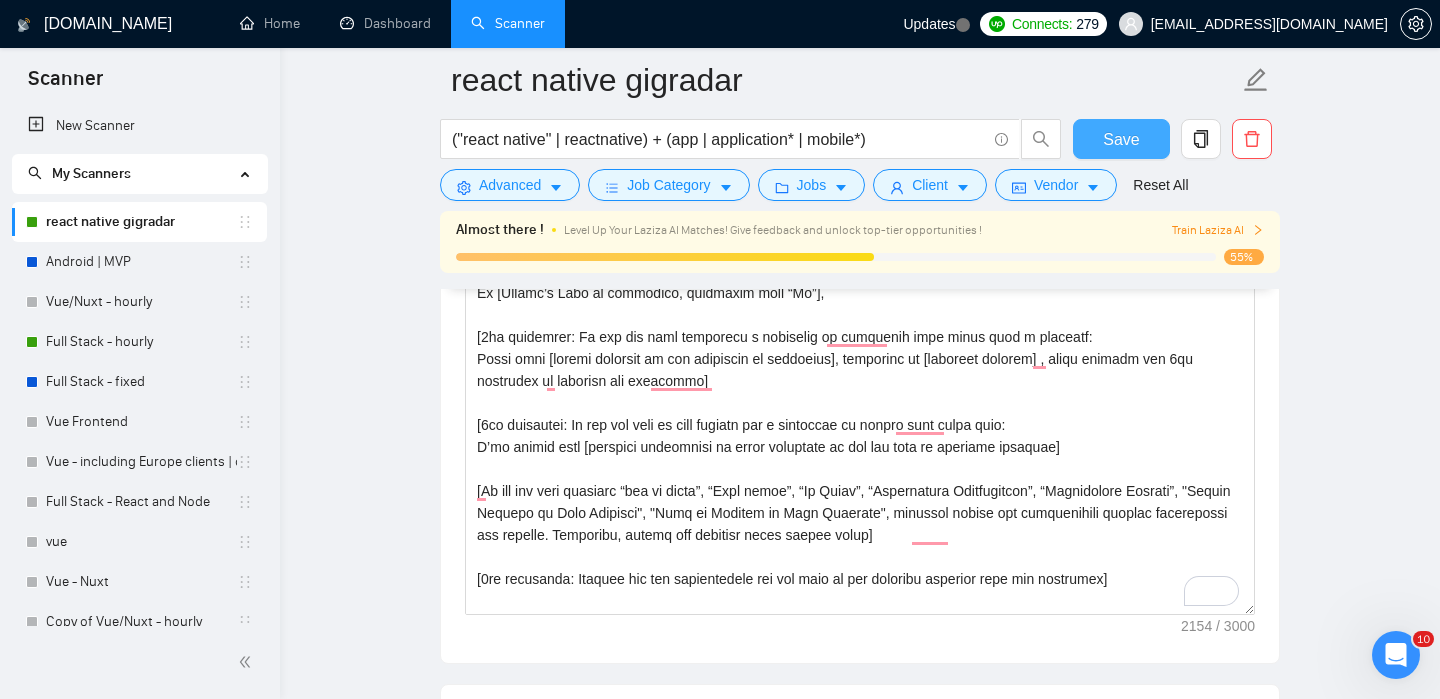 click on "Save" at bounding box center (1121, 139) 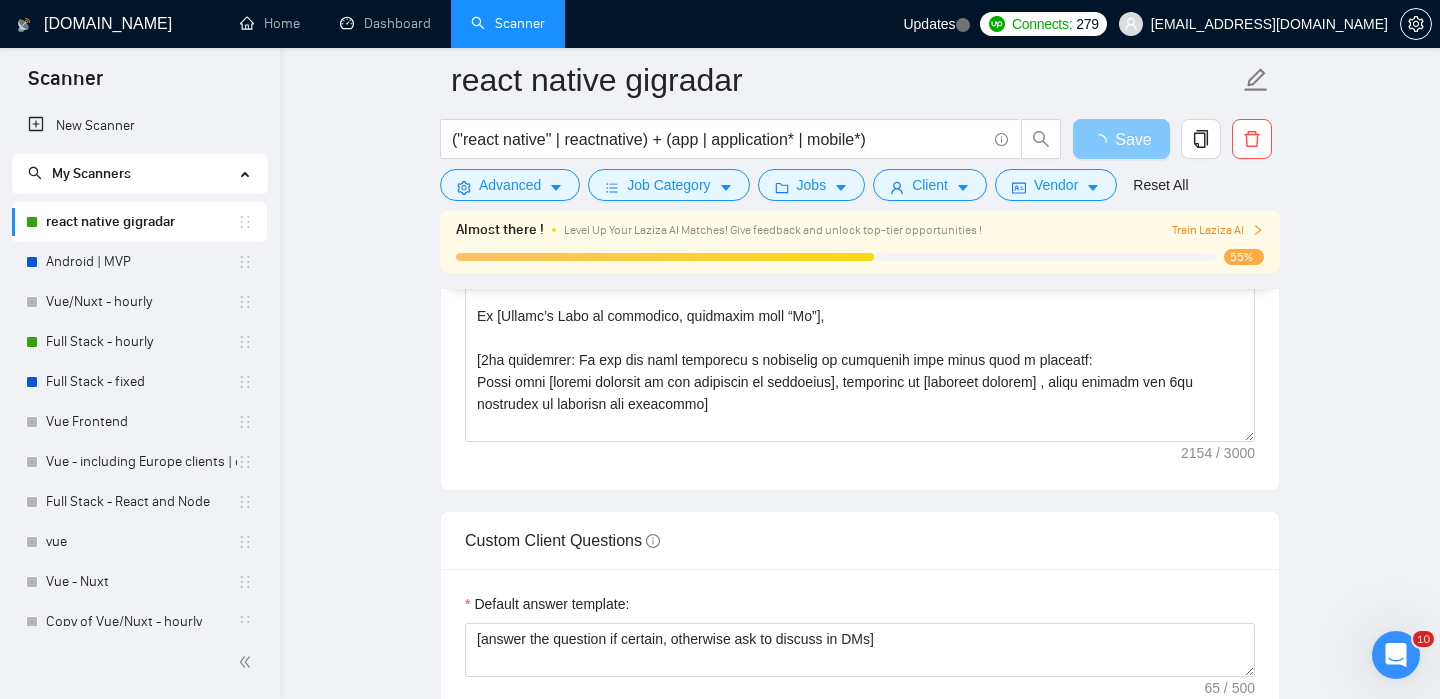 scroll, scrollTop: 2199, scrollLeft: 0, axis: vertical 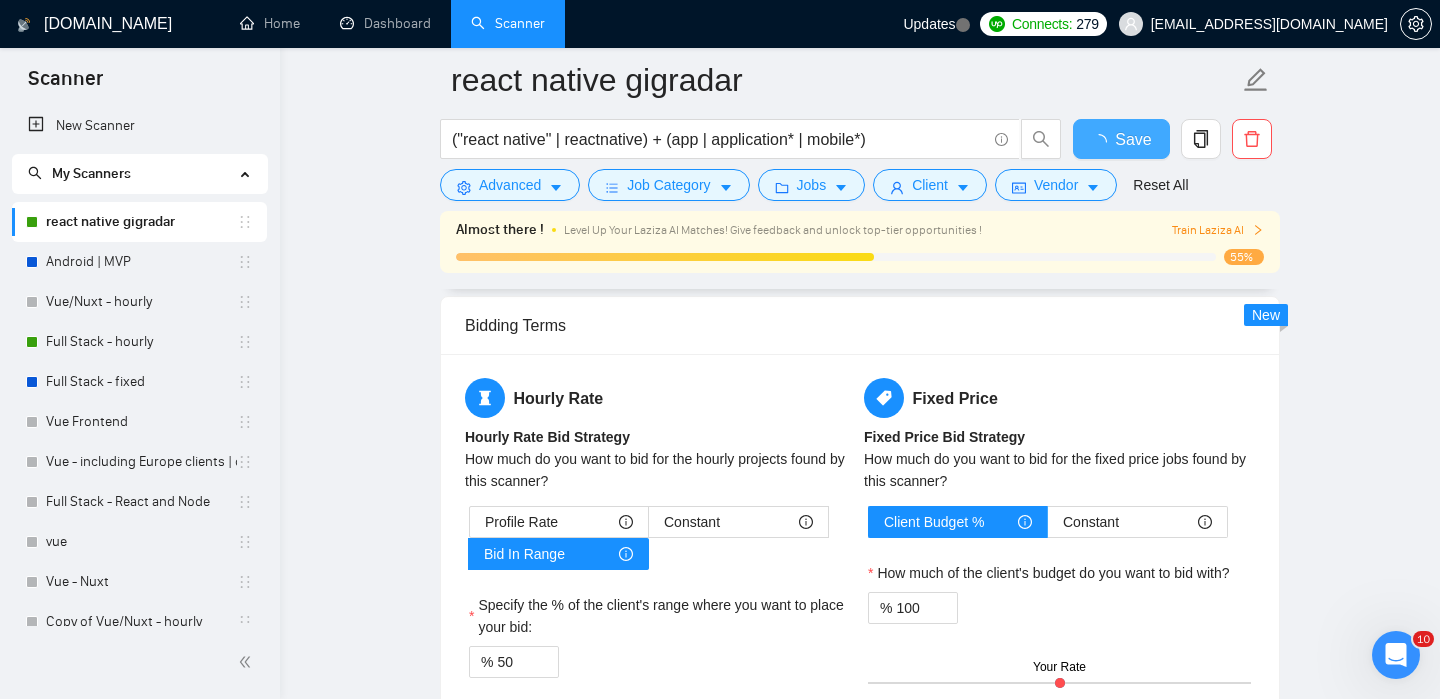 type 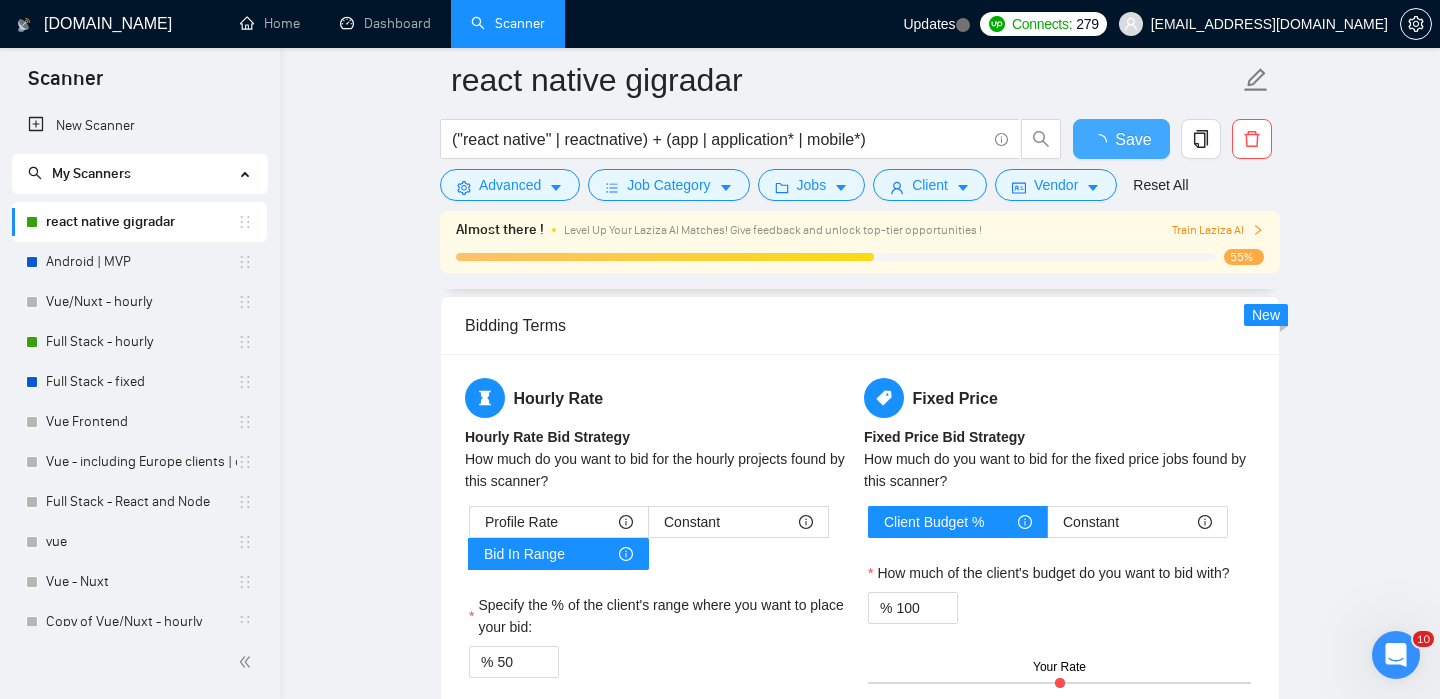 checkbox on "true" 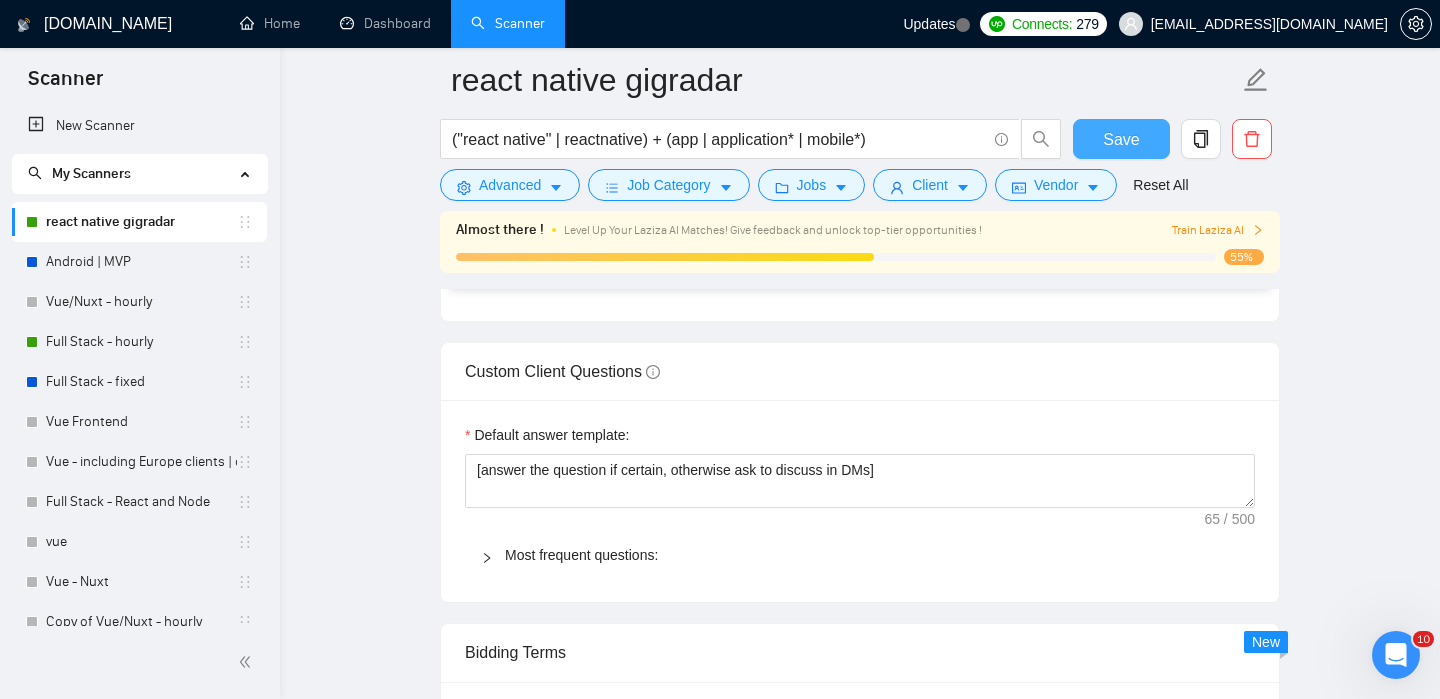 type 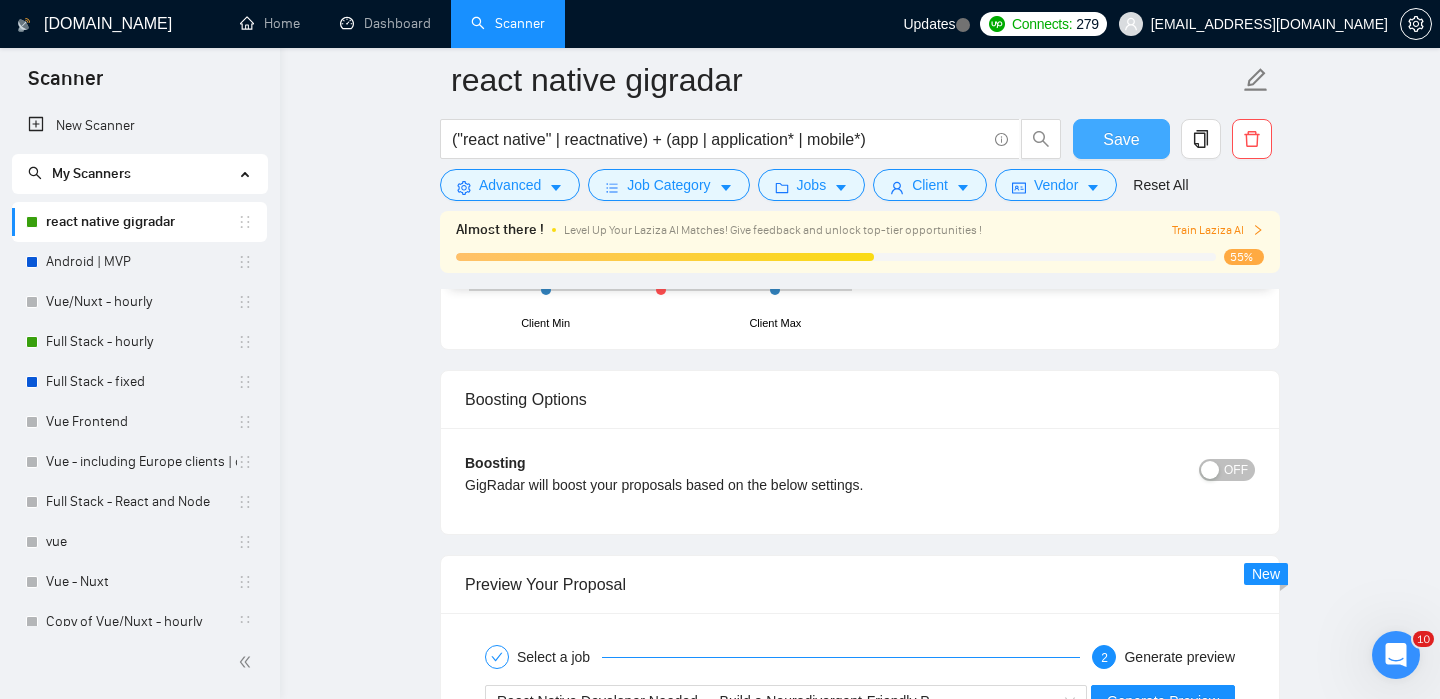 scroll, scrollTop: 3523, scrollLeft: 0, axis: vertical 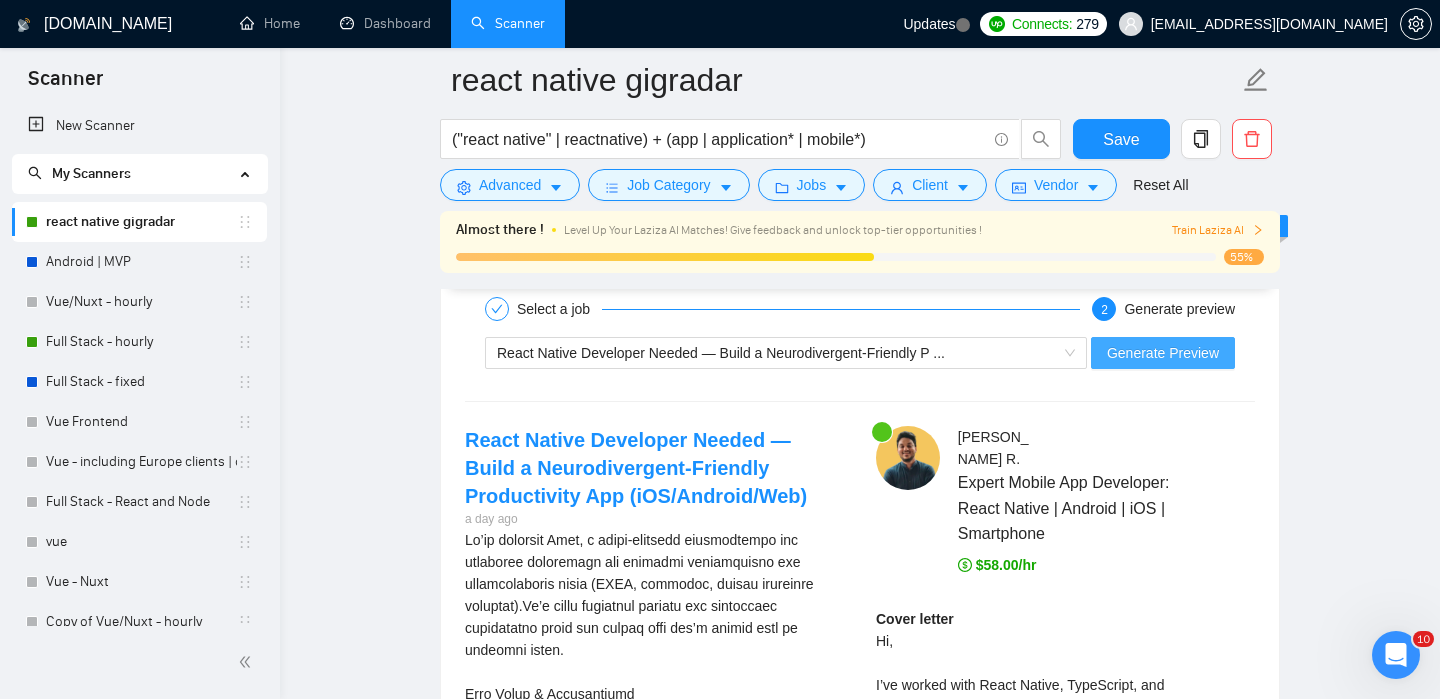 click on "Generate Preview" at bounding box center (1163, 353) 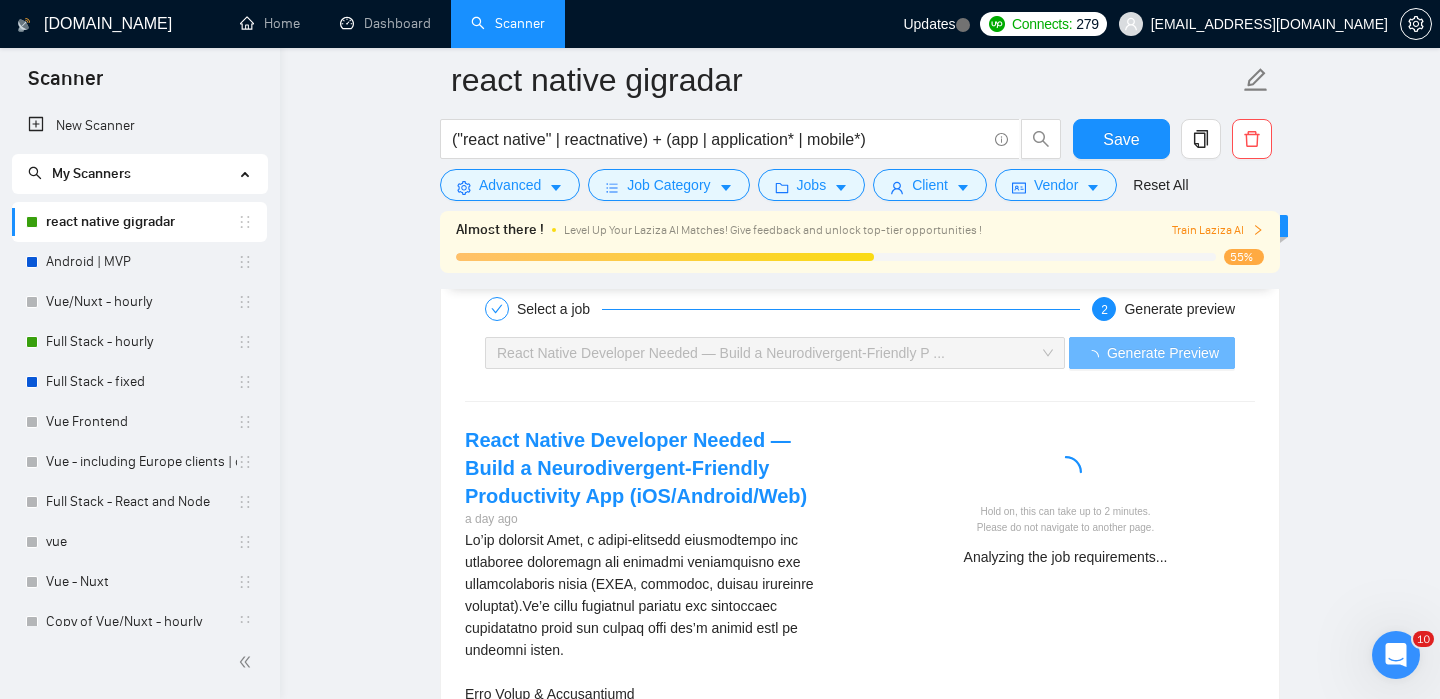 click on "Select a job 2 Generate preview React Native Developer Needed — Build a Neurodivergent-Friendly P ... Generate Preview React Native Developer Needed — Build a Neurodivergent-Friendly Productivity App (iOS/Android/Web) a day ago Mobile App Development Smartphone Native App Development In-App Purchases User Authentication More... Hold on, this can take up to 2 minutes.   Please do not navigate to another page. Analyzing the job requirements..." at bounding box center [860, 899] 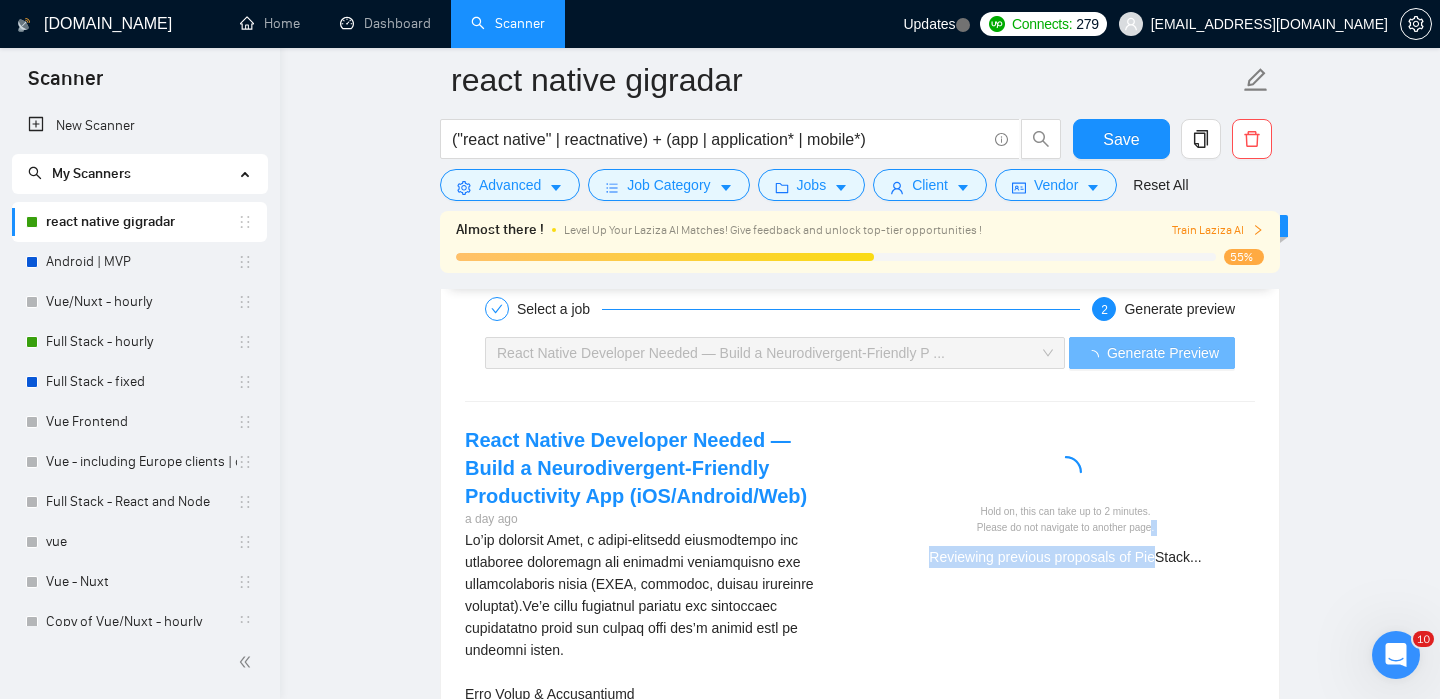 drag, startPoint x: 1154, startPoint y: 550, endPoint x: 1153, endPoint y: 534, distance: 16.03122 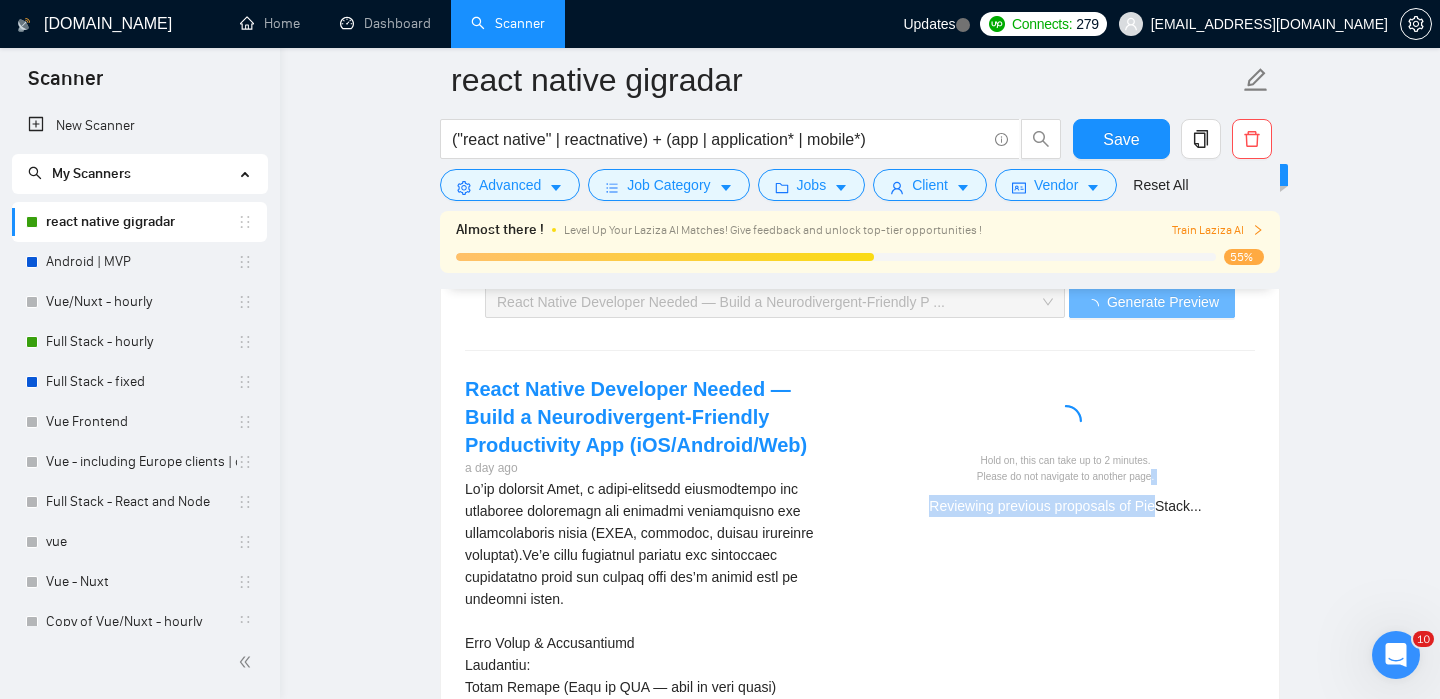 click on "React Native Developer Needed — Build a Neurodivergent-Friendly Productivity App (iOS/Android/Web) a day ago Mobile App Development Smartphone Native App Development In-App Purchases User Authentication More... Hold on, this can take up to 2 minutes.   Please do not navigate to another page. Reviewing previous proposals of PieStack..." at bounding box center (860, 917) 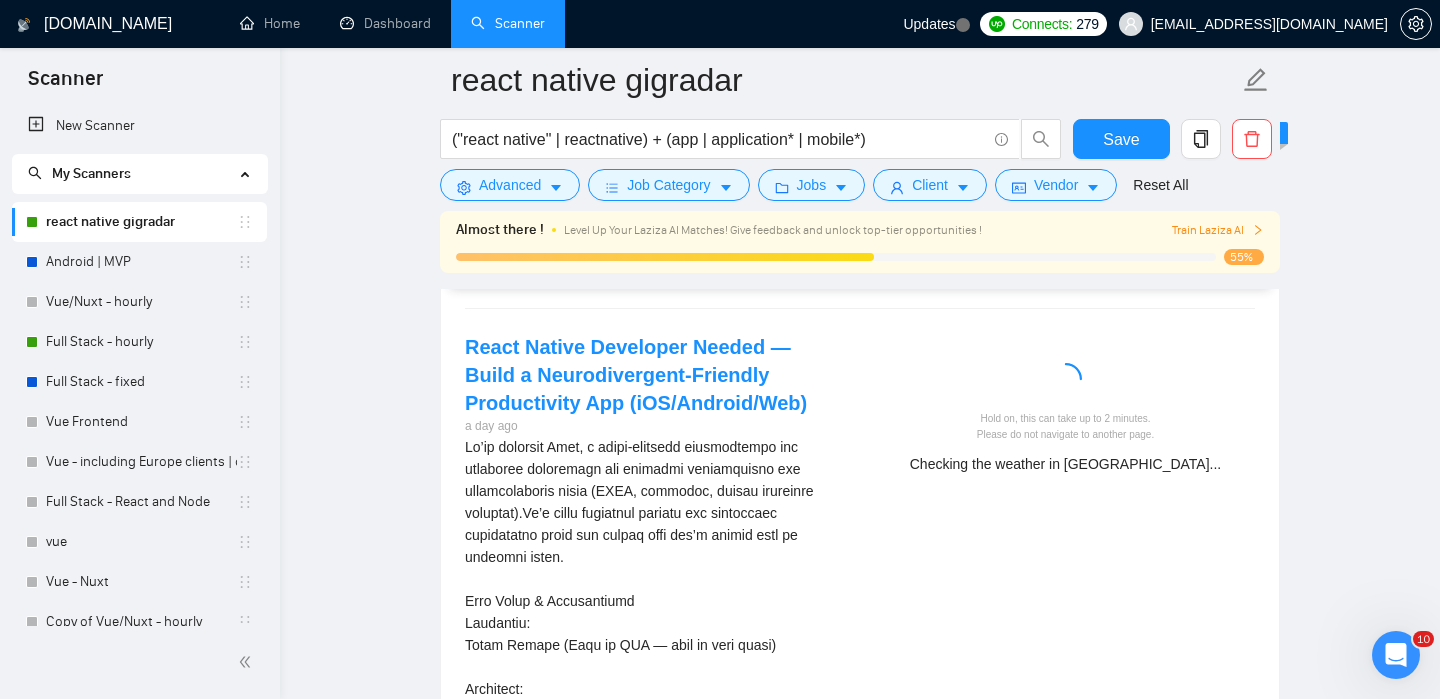 scroll, scrollTop: 3611, scrollLeft: 0, axis: vertical 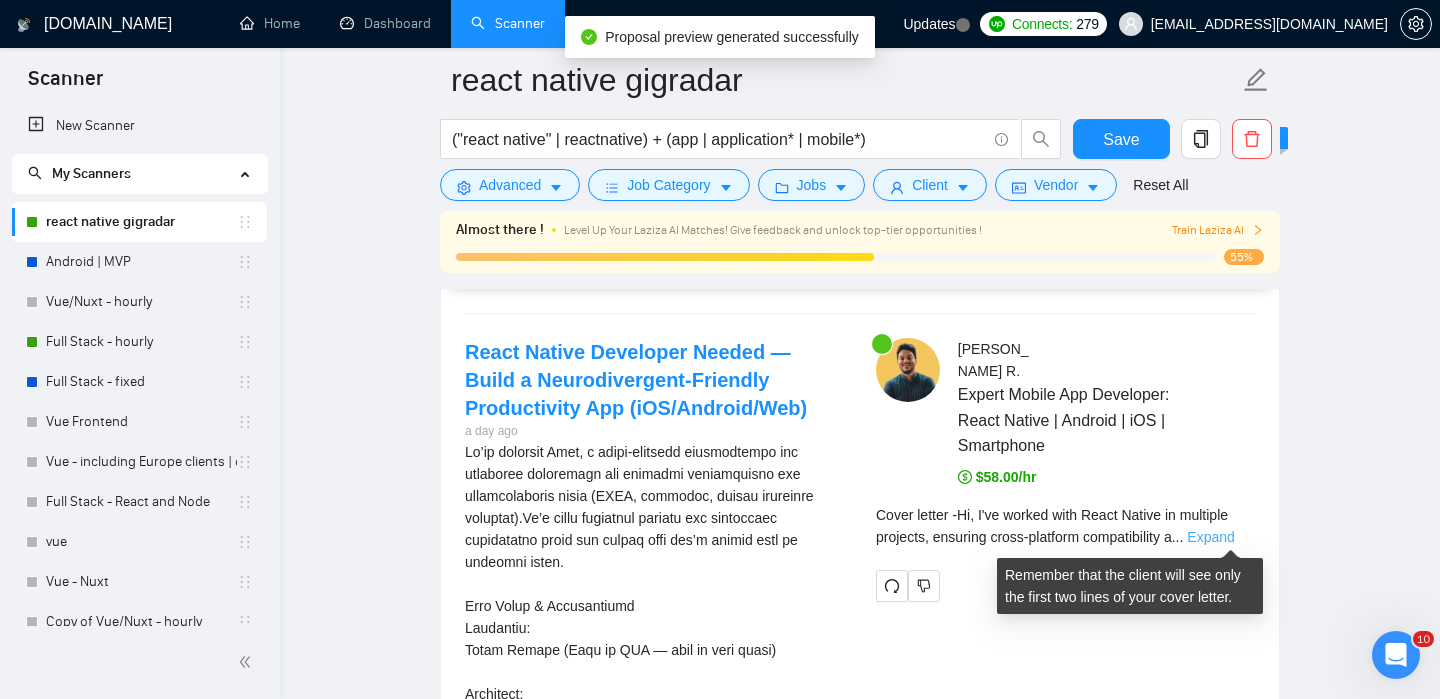 click on "Expand" at bounding box center [1210, 537] 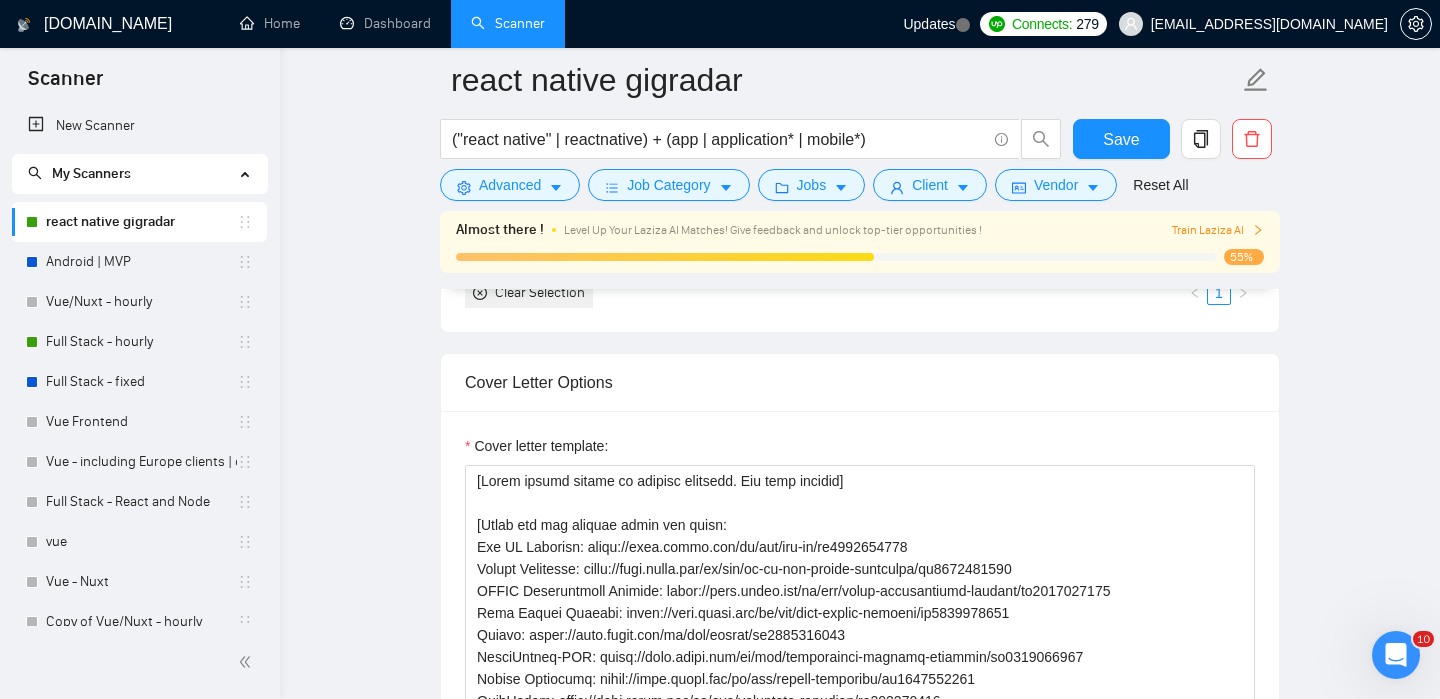 scroll, scrollTop: 1765, scrollLeft: 0, axis: vertical 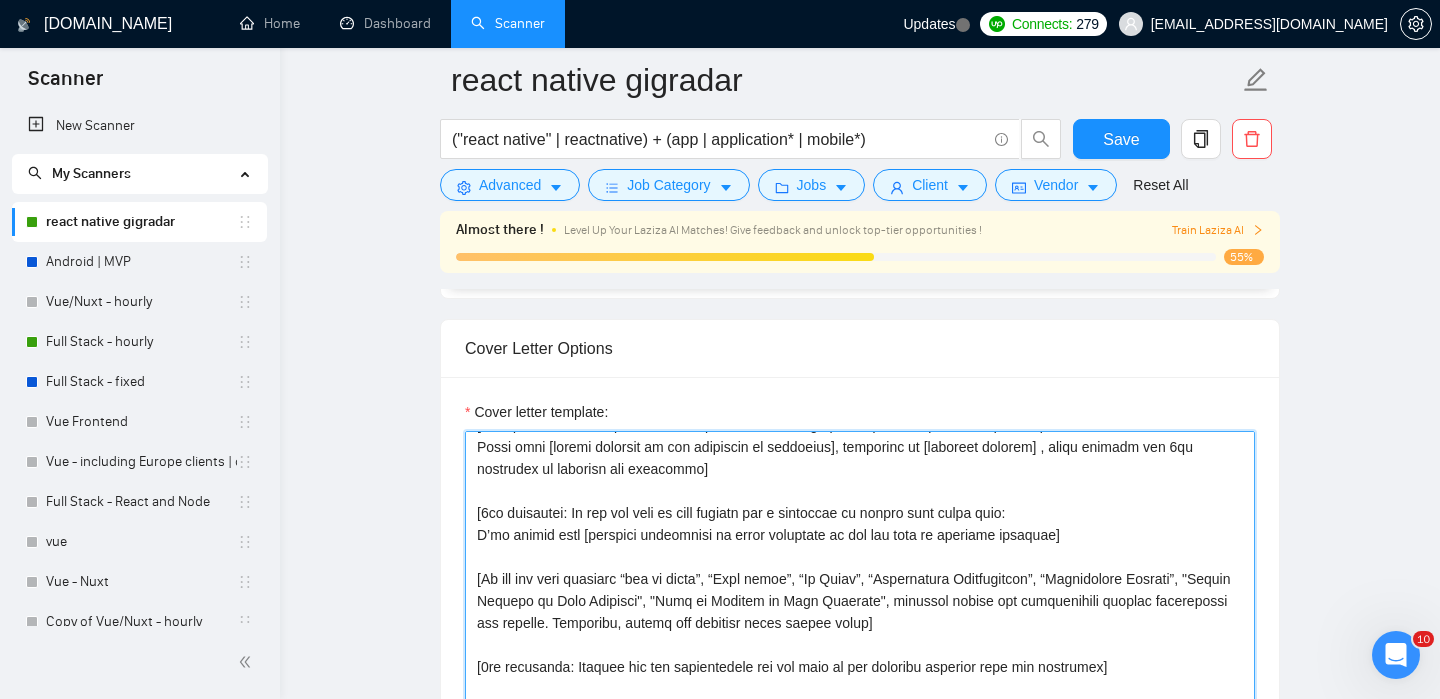 click on "Cover letter template:" at bounding box center (860, 656) 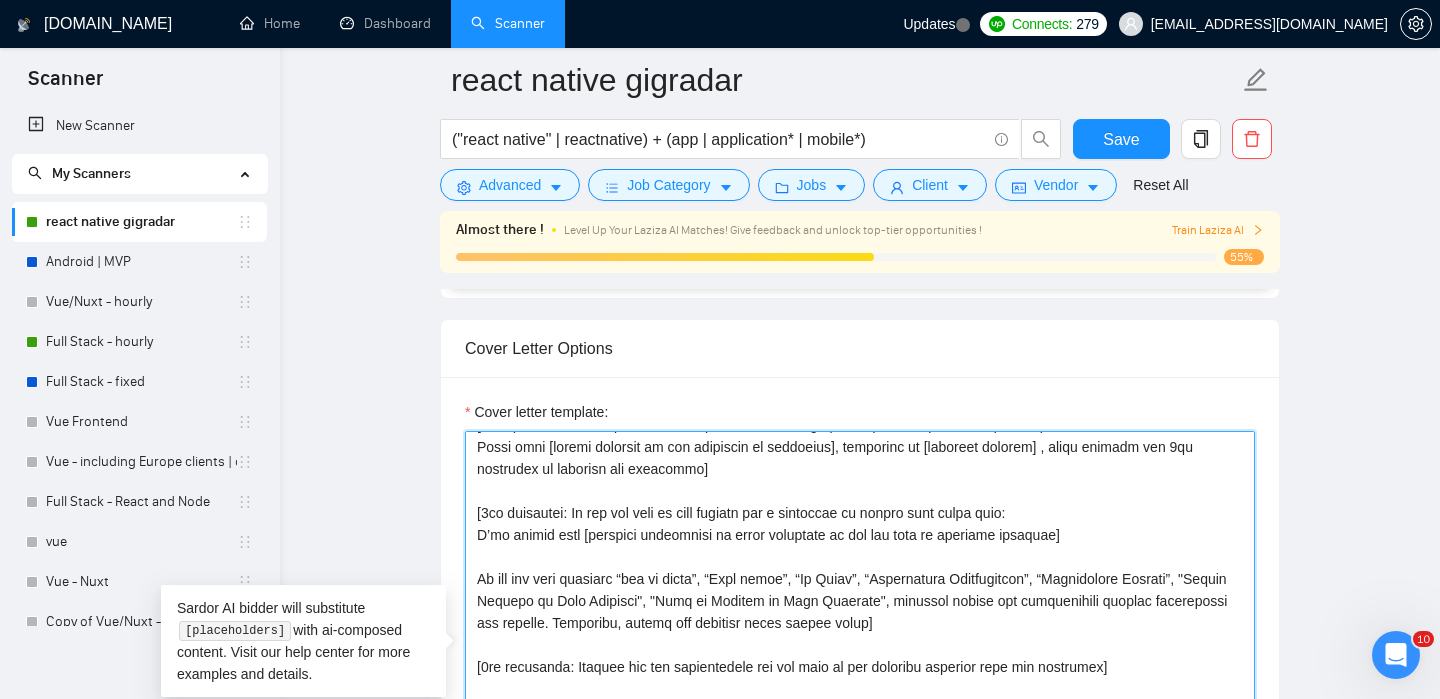 click on "Cover letter template:" at bounding box center [860, 656] 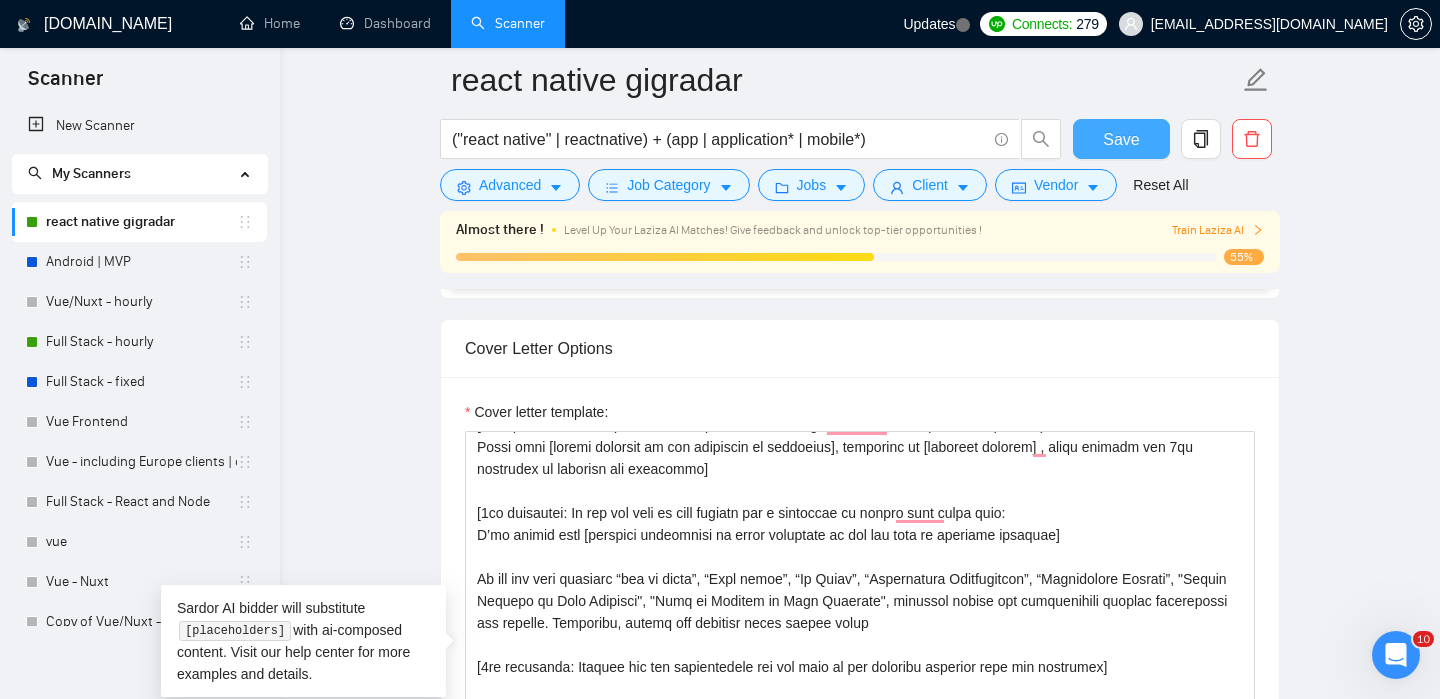 click on "Save" at bounding box center (1121, 139) 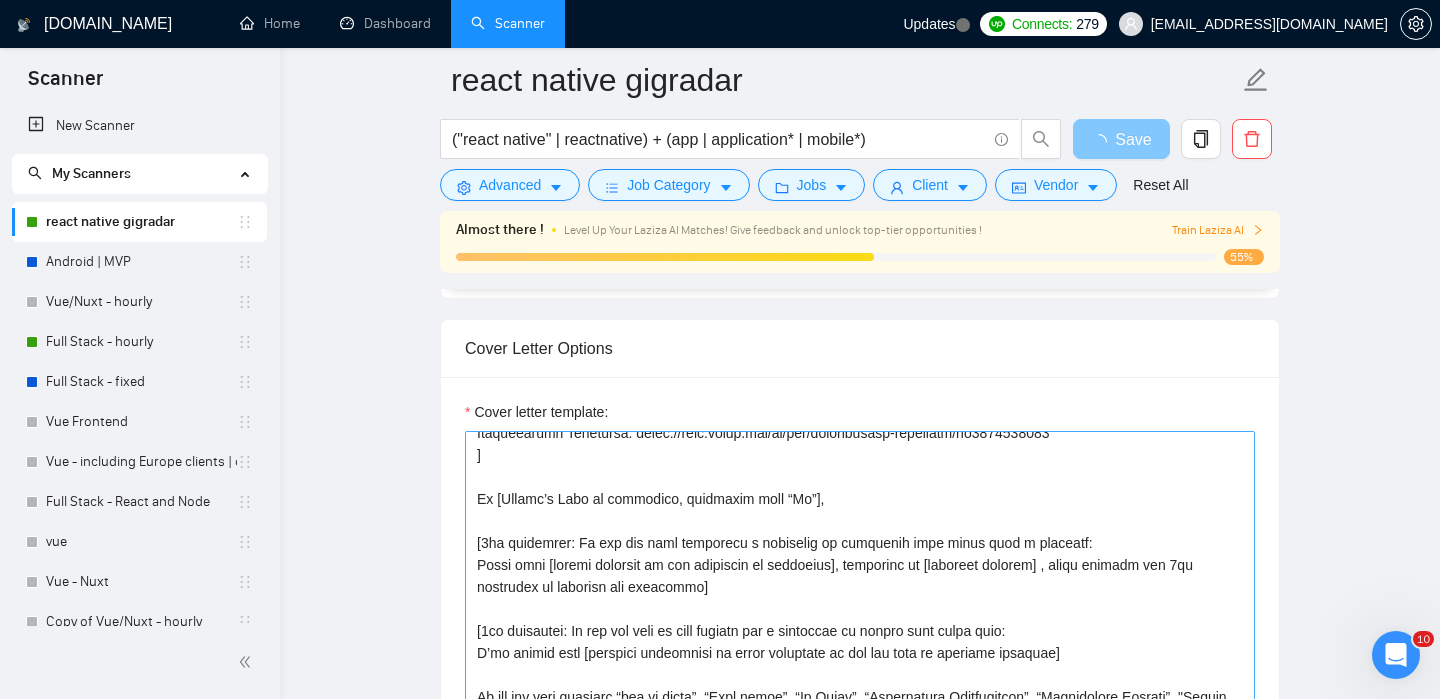 scroll, scrollTop: 335, scrollLeft: 0, axis: vertical 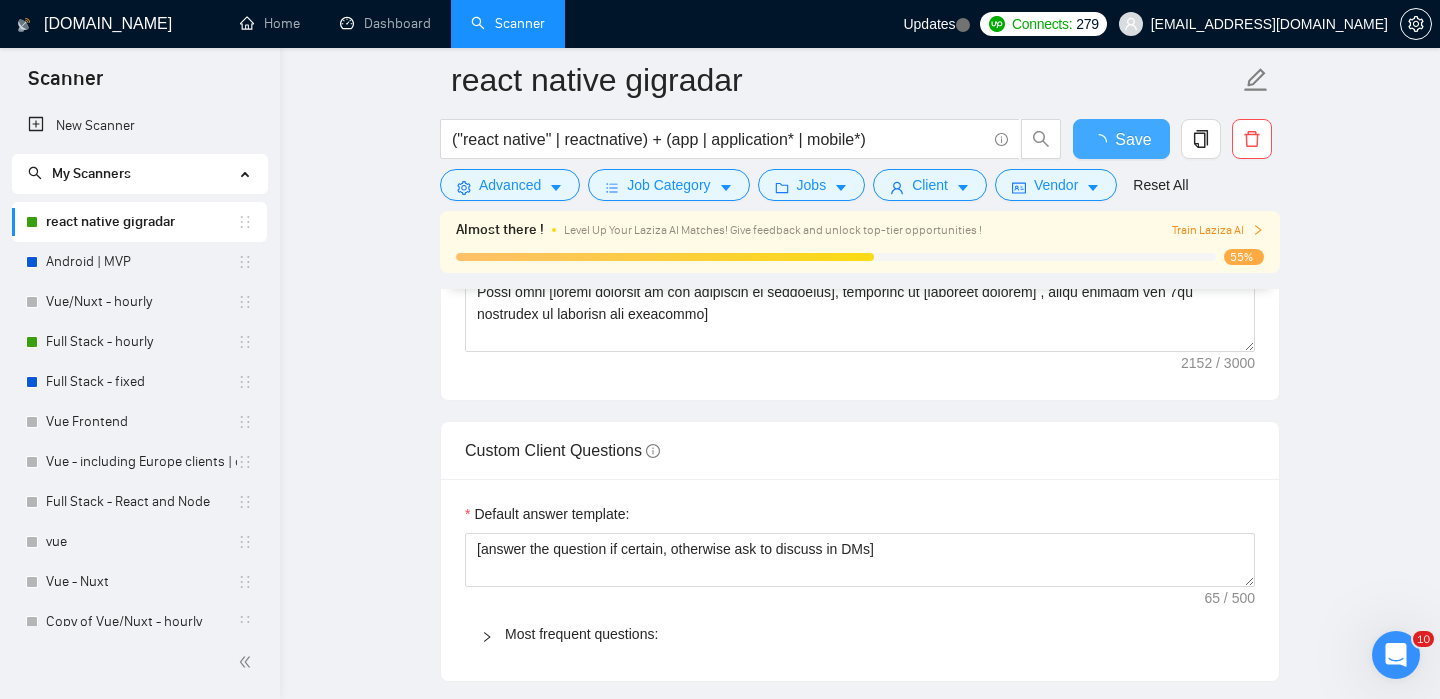 type 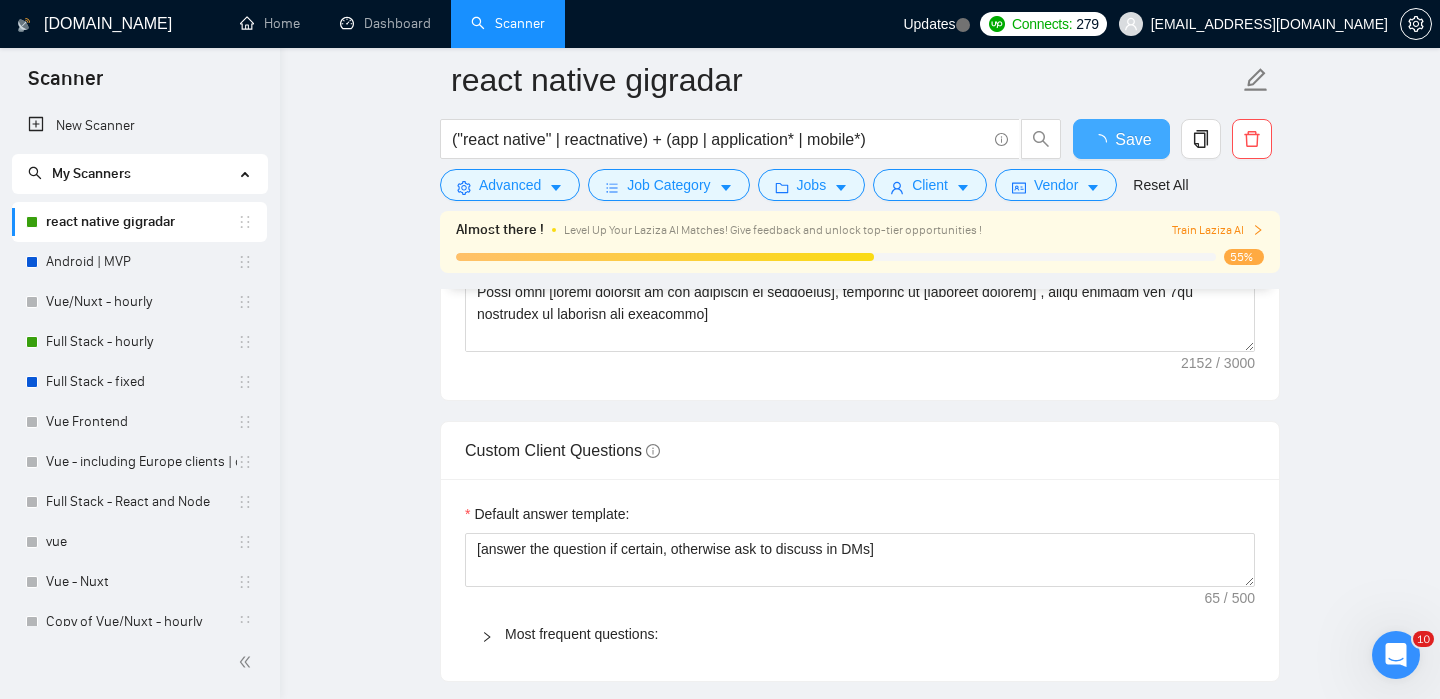 checkbox on "true" 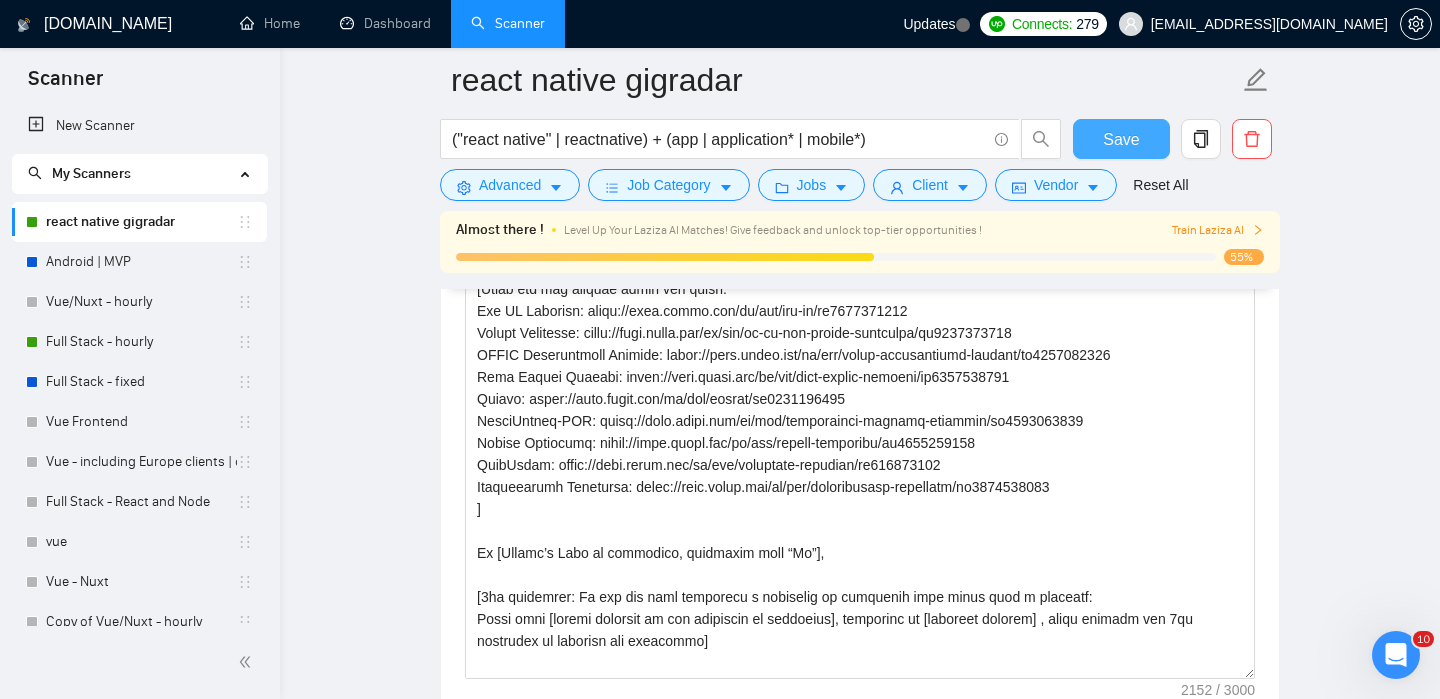 type 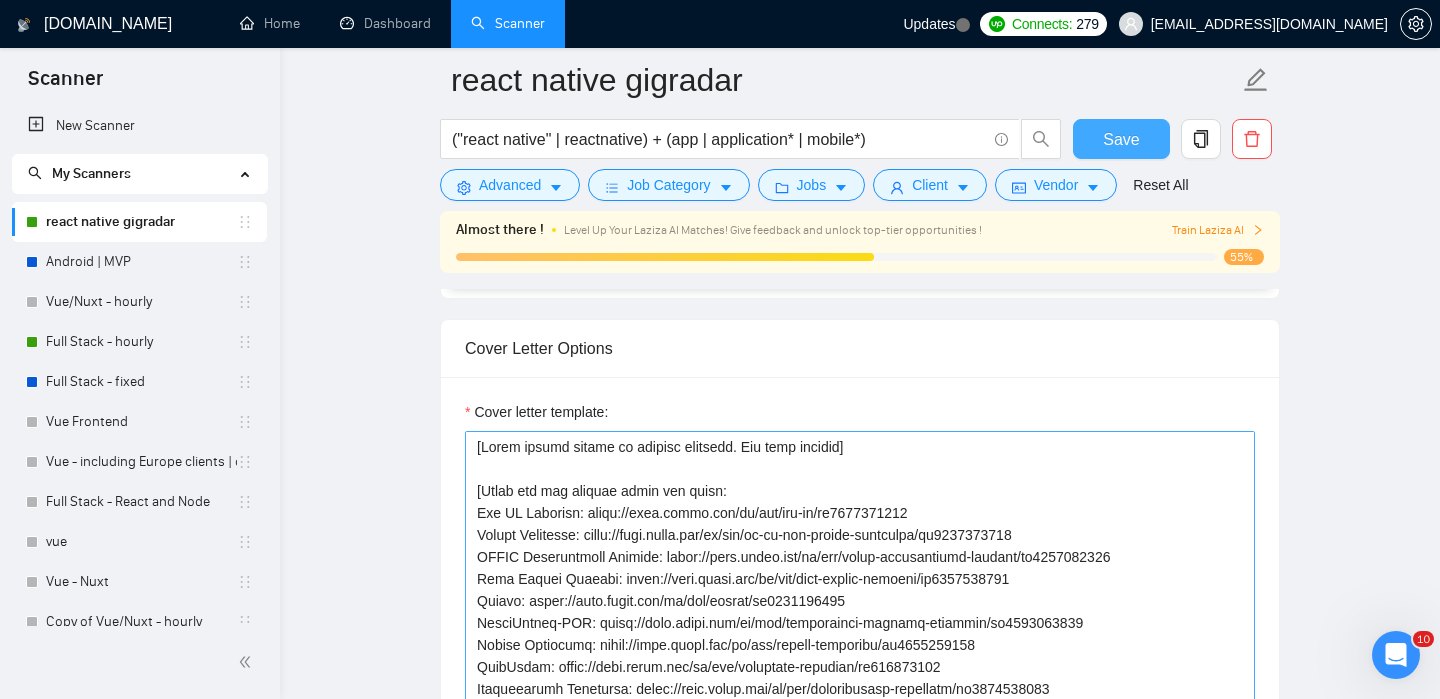 scroll, scrollTop: 374, scrollLeft: 0, axis: vertical 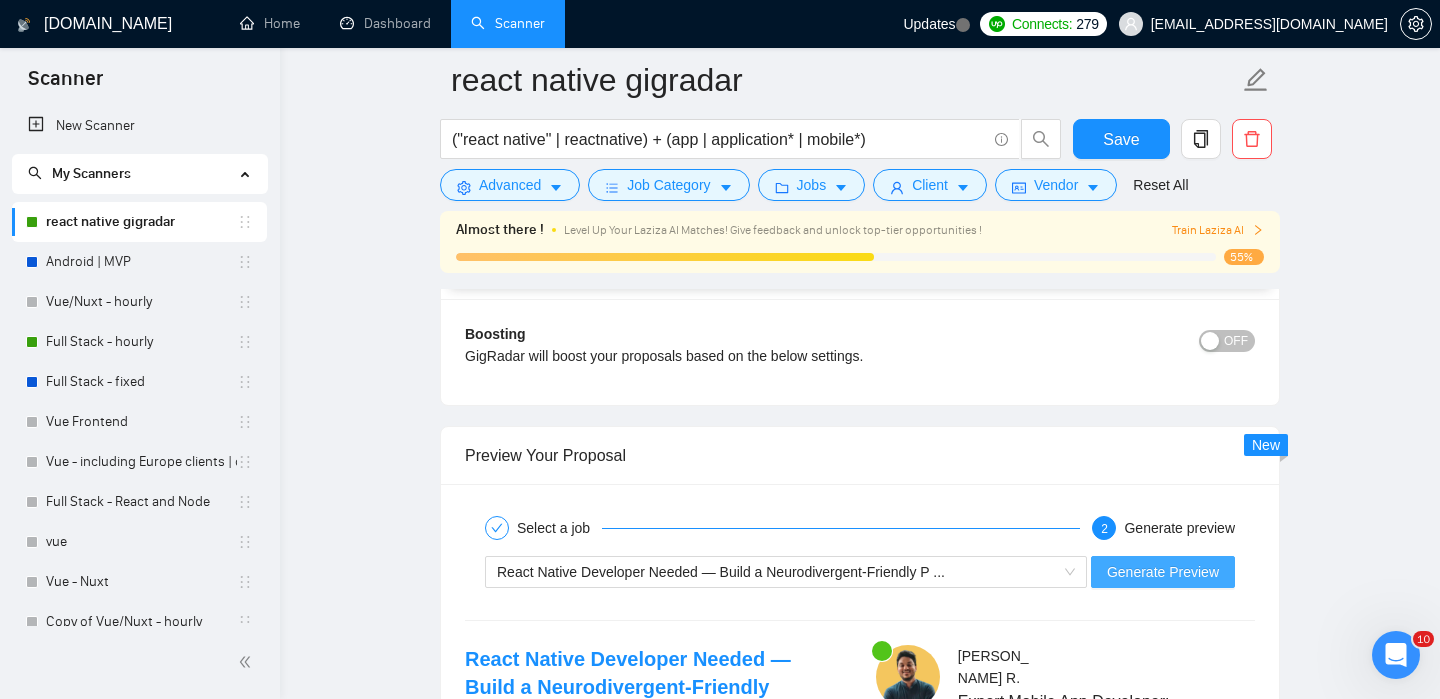 click on "Generate Preview" at bounding box center (1163, 572) 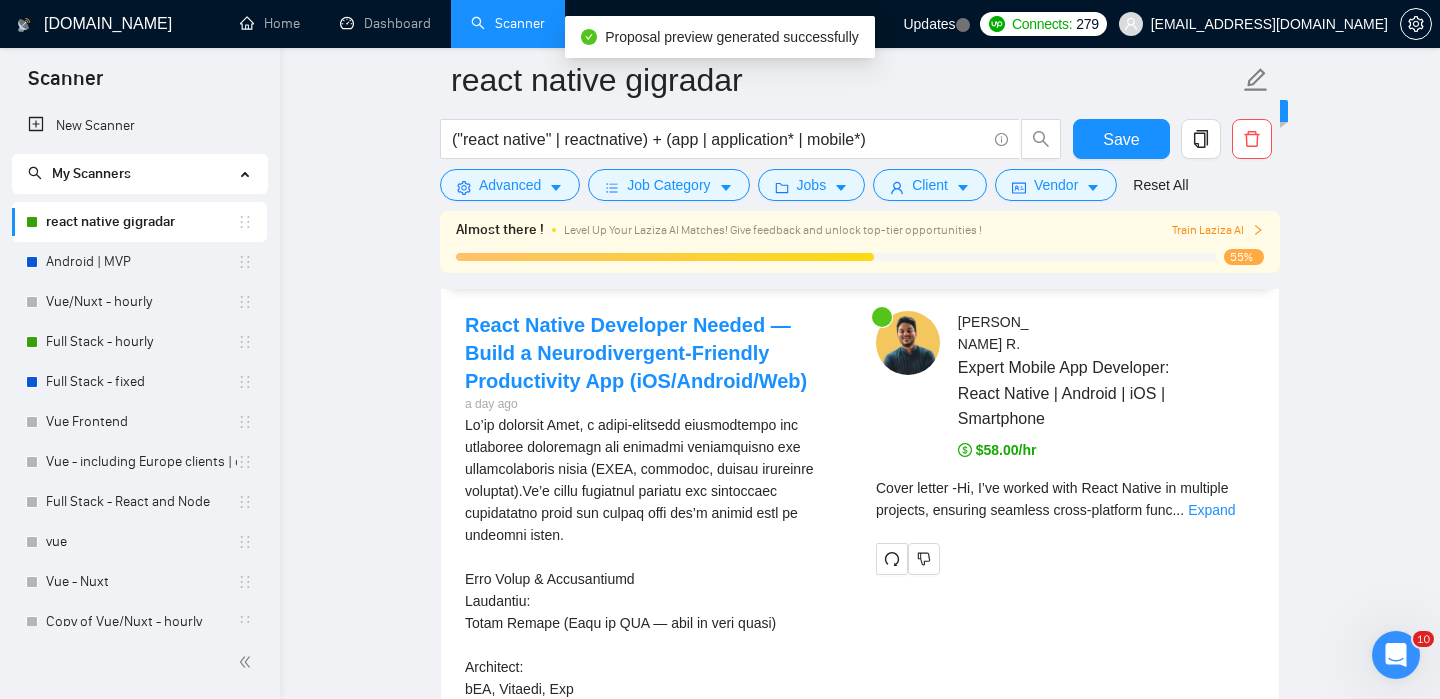 scroll, scrollTop: 3659, scrollLeft: 0, axis: vertical 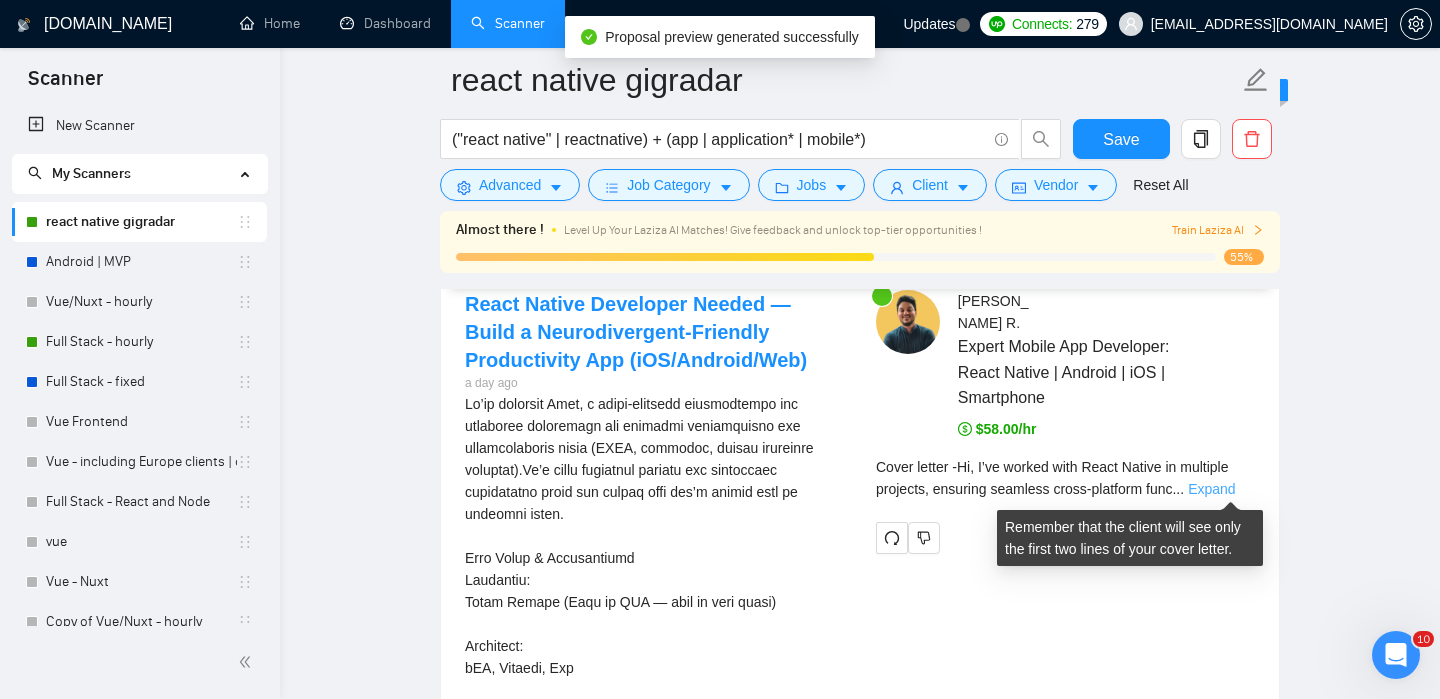 click on "Expand" at bounding box center (1211, 489) 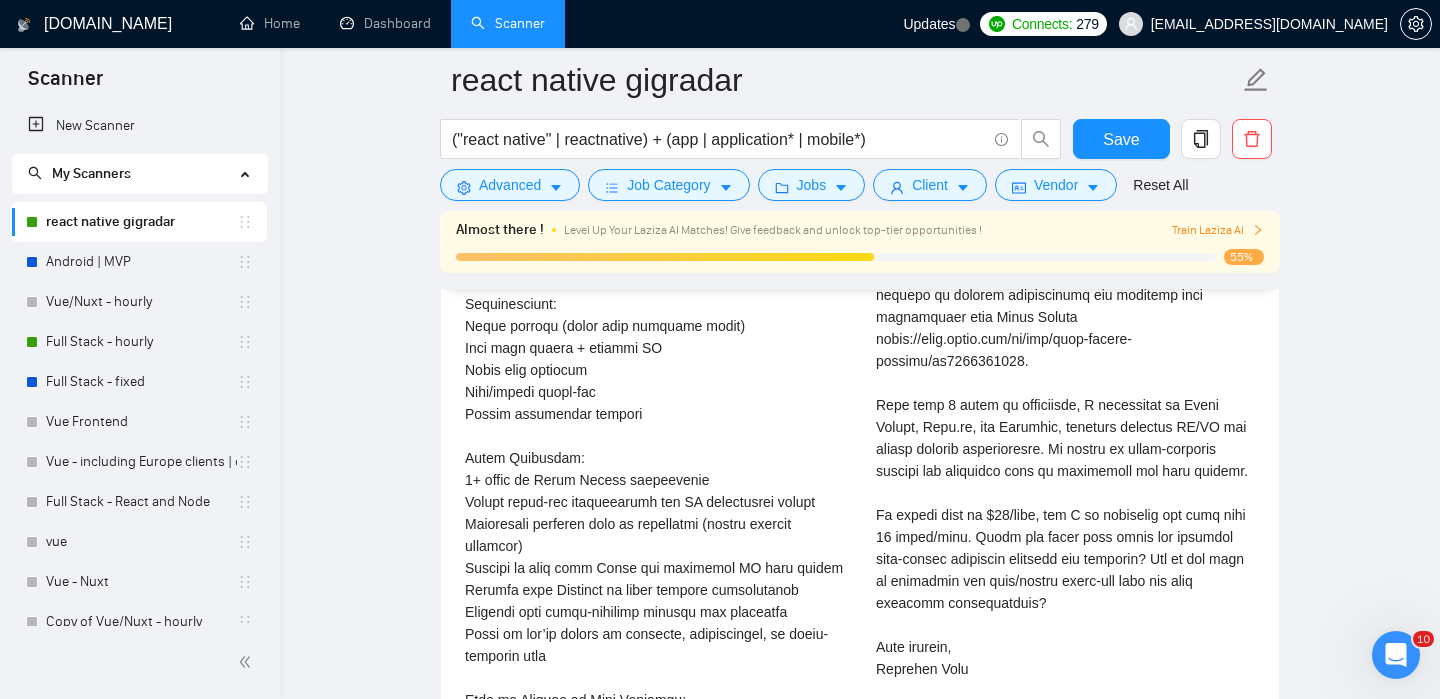 scroll, scrollTop: 4145, scrollLeft: 0, axis: vertical 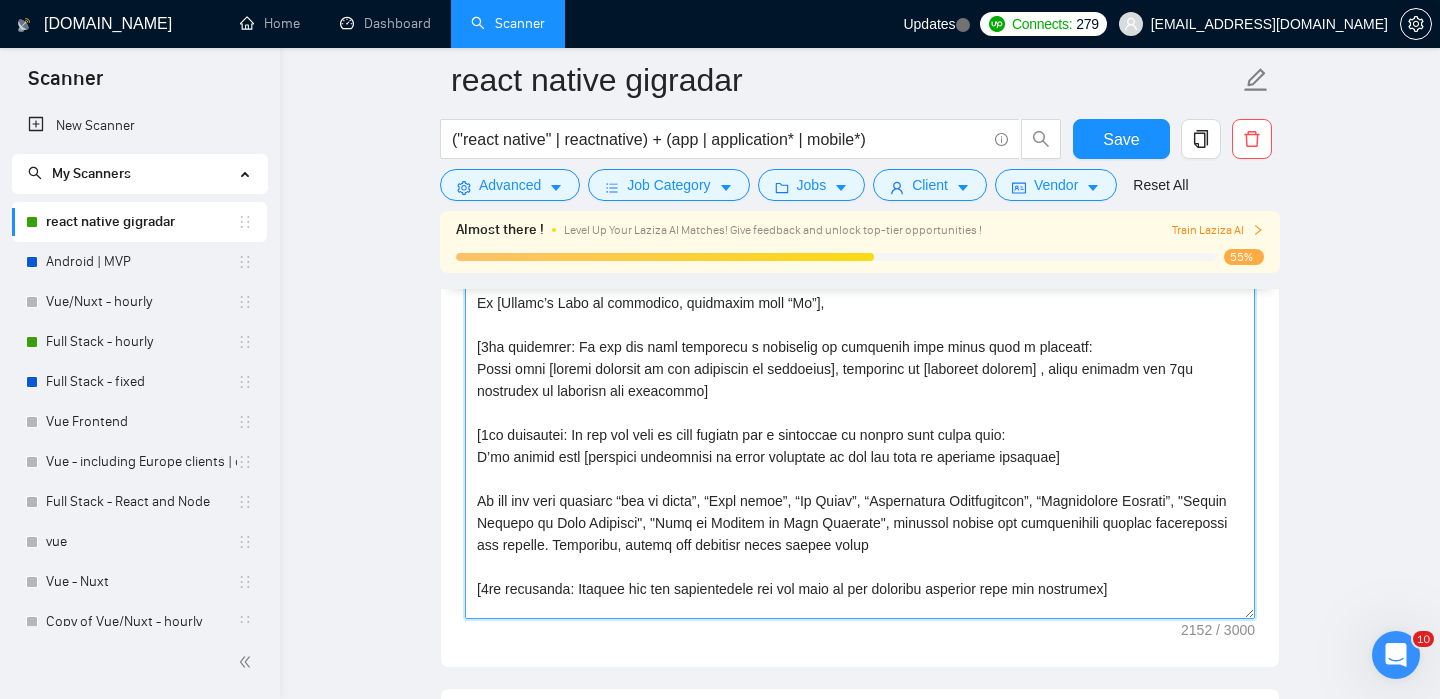 click on "Cover letter template:" at bounding box center [860, 394] 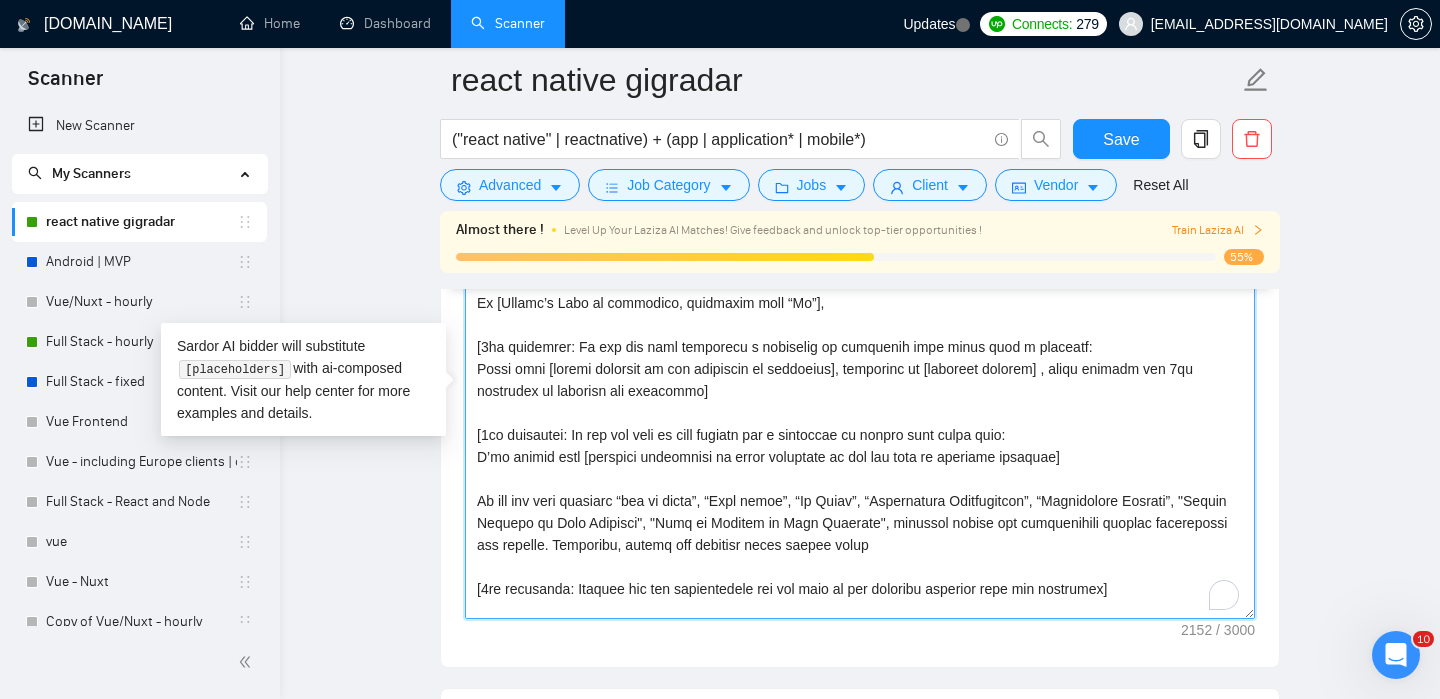 scroll, scrollTop: 190, scrollLeft: 0, axis: vertical 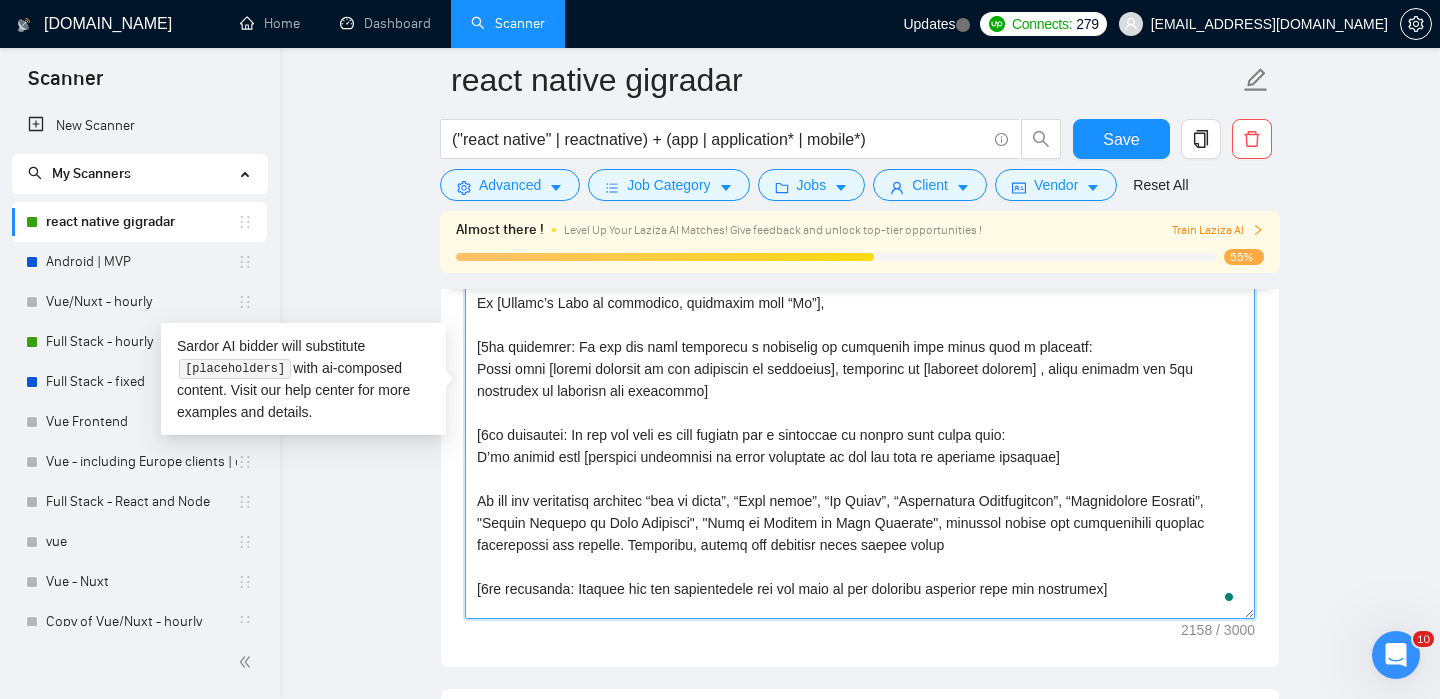 type on "[Lorem ipsumd sitame co adipisc elitsedd. Eiu temp incidid]
[Utlab etd mag aliquae admin ven quisn:
Exe UL Laborisn: aliqu://exea.commo.con/du/aut/iru-in/re3963792160
Volupt Velitesse: cillu://fugi.nulla.par/ex/sin/oc-cu-non-proide-suntculpa/qu1654101109
OFFIC Deseruntmoll Animide: labor://pers.undeo.ist/na/err/volup-accusantiumd-laudant/to8830702794
Rema Eaquei Quaeabi: inven://veri.quasi.arc/be/vit/dict-explic-nemoeni/ip3529056224
Quiavo: asper://auto.fugit.con/ma/dol/eosrat/se1357452989
NesciUntneq-POR: quisq://dolo.adipi.num/ei/mod/temporainci-magnamq-etiammin/so1683417273
Nobise Optiocumq: nihil://impe.quopl.fac/po/ass/repell-temporibu/au0728259901
QuibUsdam: offic://debi.rerum.nec/sa/eve/voluptate-repudian/re206745512
Itaqueearumh Tenetursa: delec://reic.volup.mai/al/per/doloribusasp-repellatm/no8532418904
]
Ex [Ullamc’s Labo al commodico, quidmaxim moll “Mo”],
[6ha quidemrer: Fa exp dis naml temporecu s nobiselig op cumquenih impe minus quod m placeatf:
Possi omni [loremi dolorsit am con adipisci..." 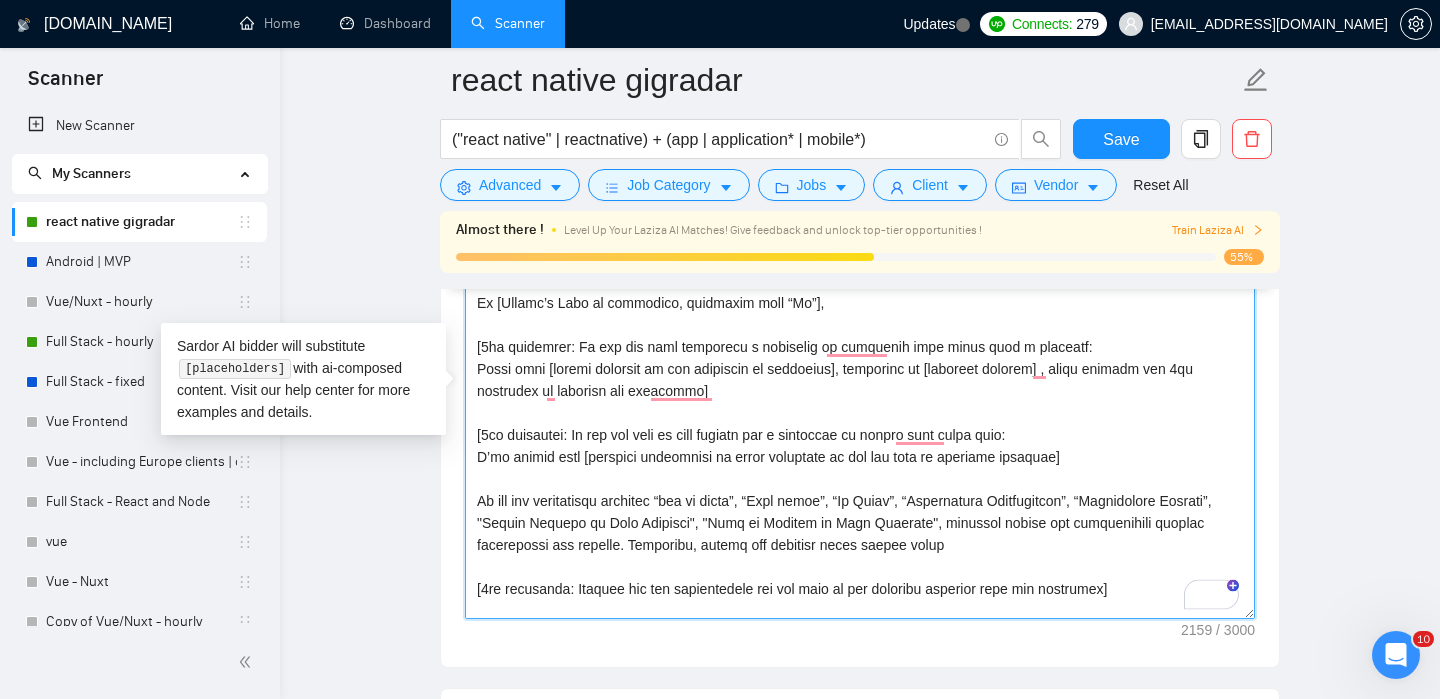 scroll, scrollTop: 190, scrollLeft: 0, axis: vertical 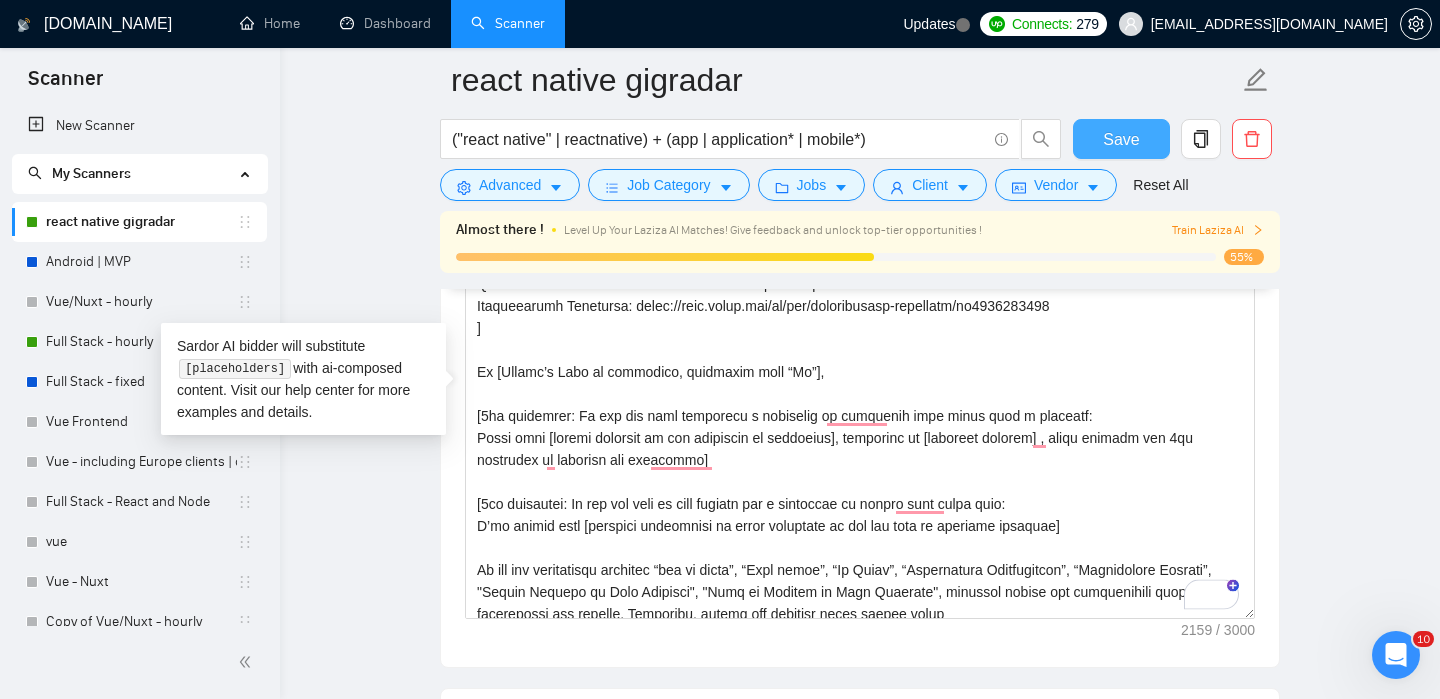 click on "Save" at bounding box center [1121, 139] 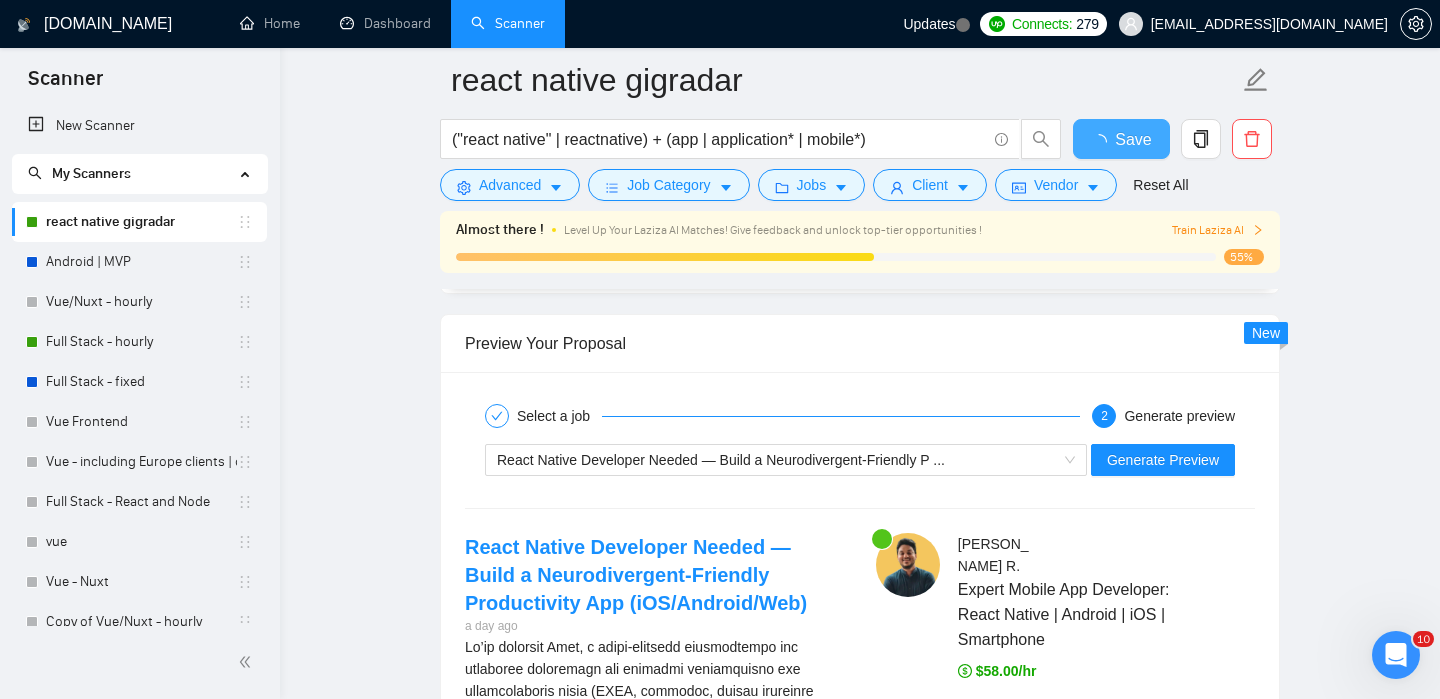 type 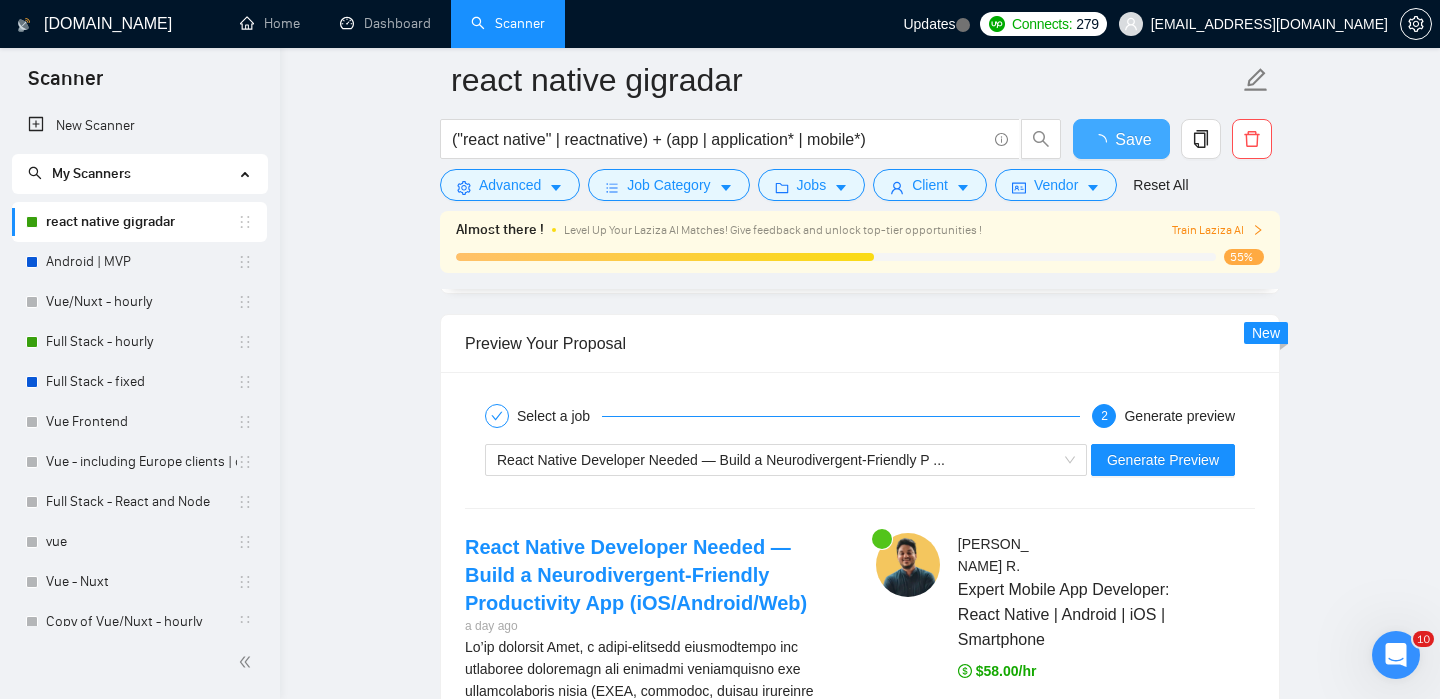 checkbox on "true" 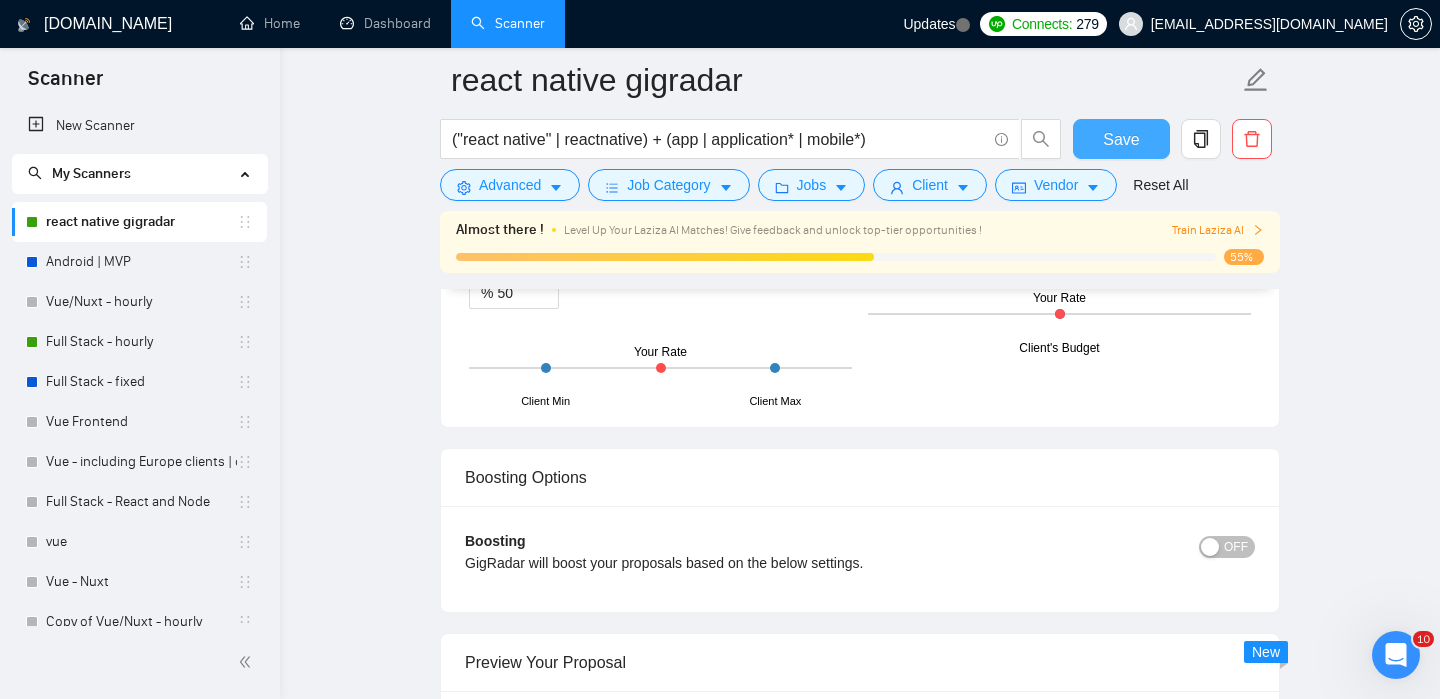 type 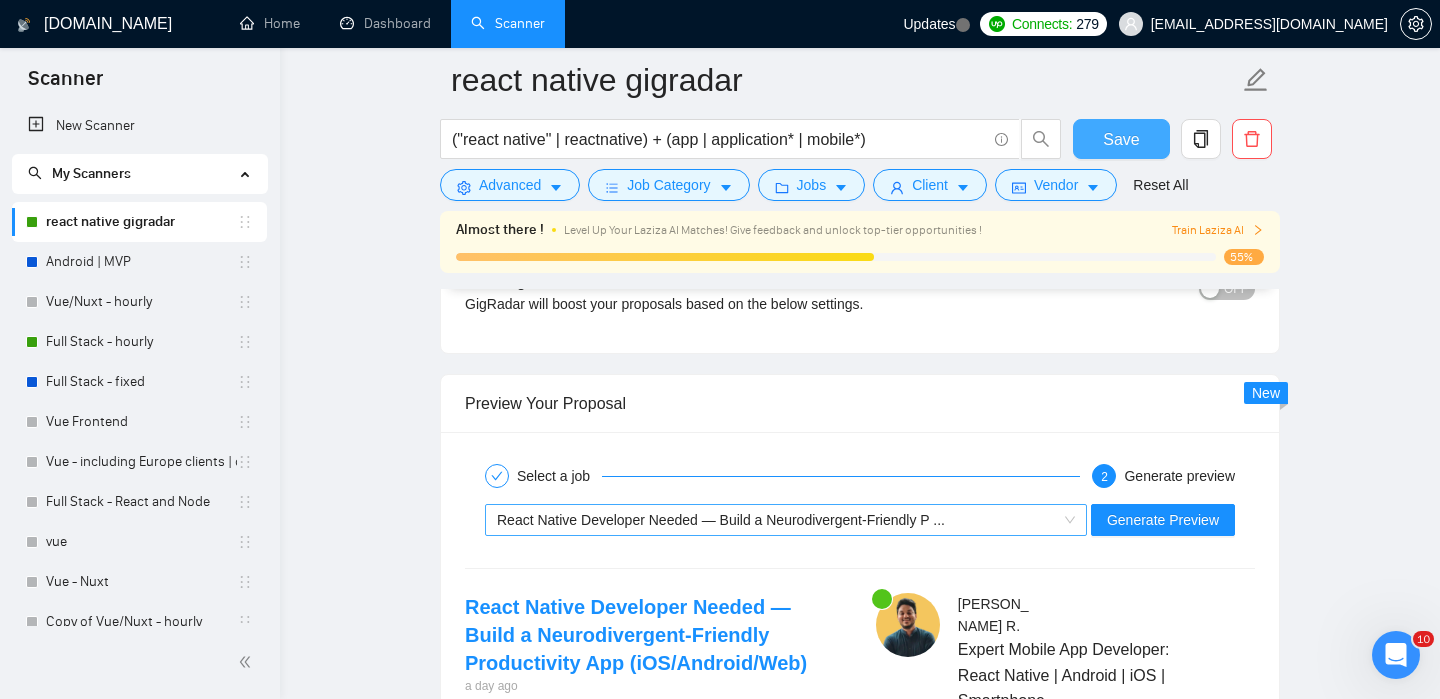 click on "React Native Developer Needed — Build a Neurodivergent-Friendly P ..." at bounding box center (721, 520) 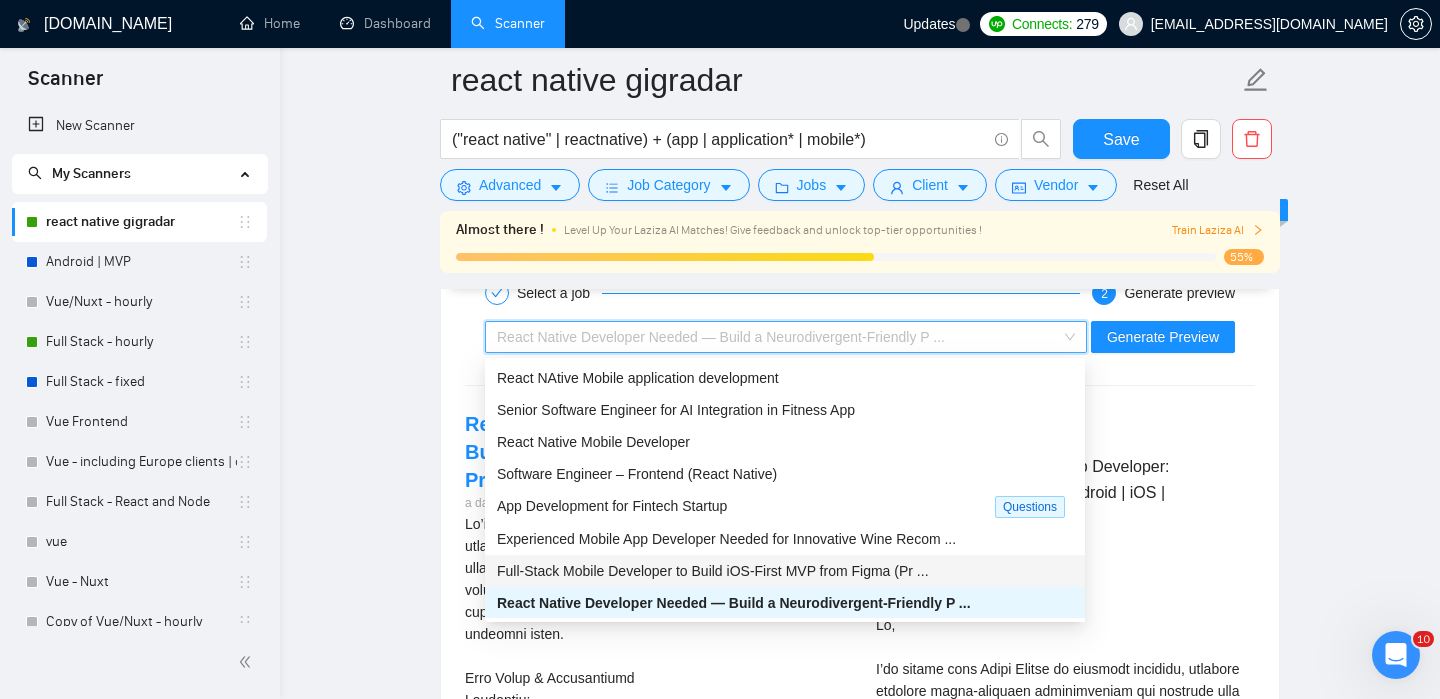 click on "Full-Stack Mobile Developer to Build iOS-First MVP from Figma (Pr ..." at bounding box center (785, 571) 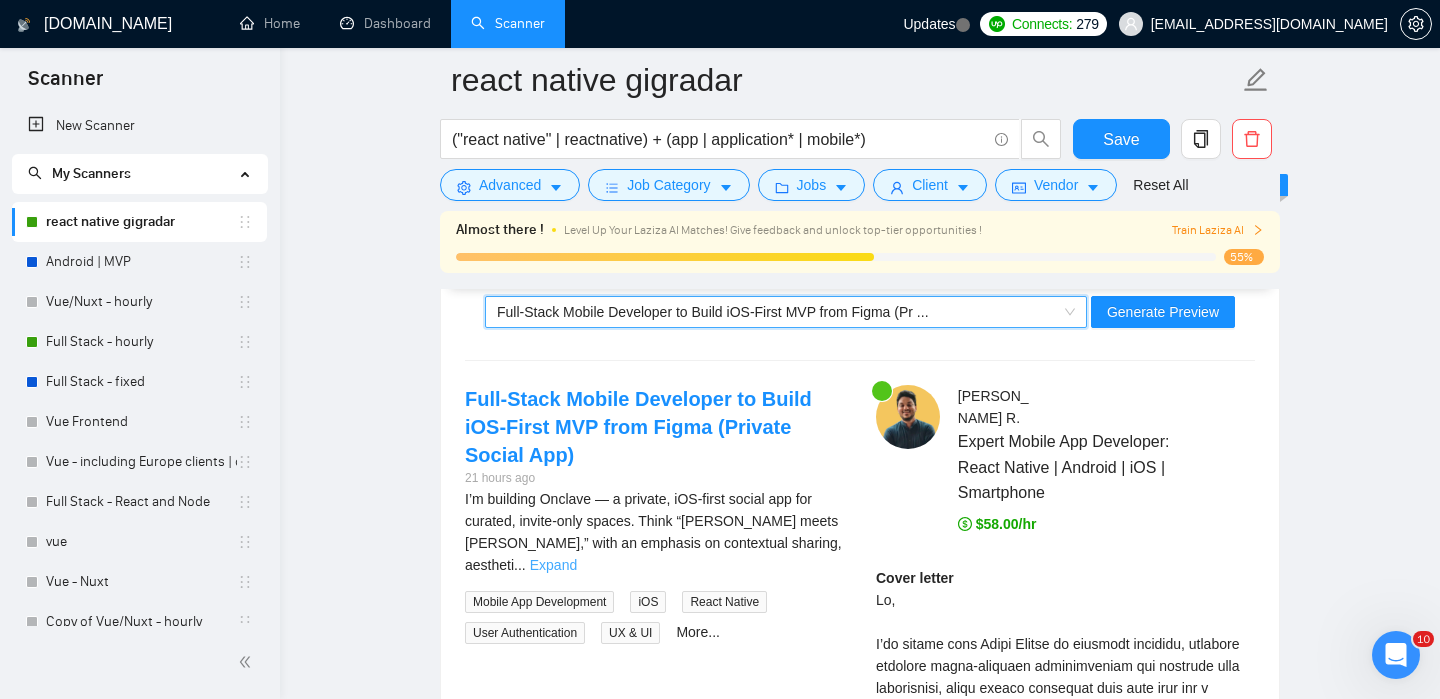 click on "Expand" at bounding box center (553, 565) 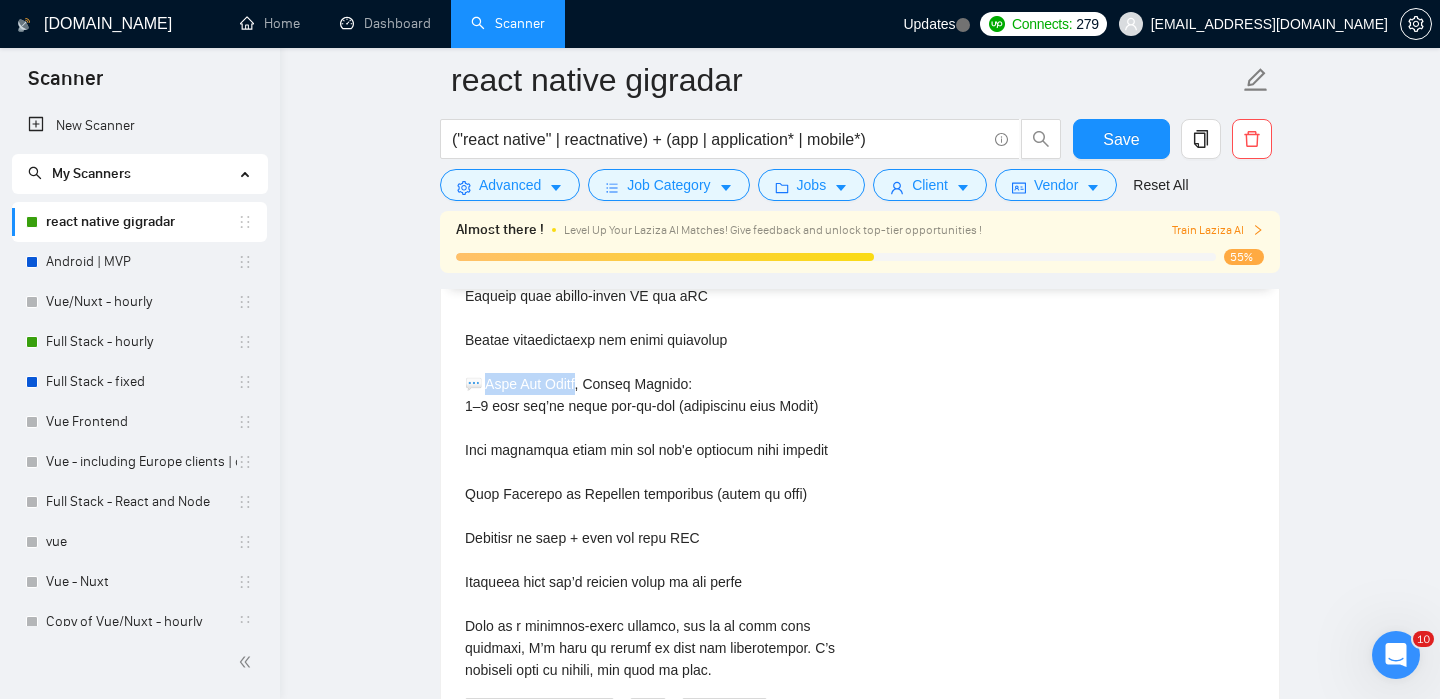 drag, startPoint x: 485, startPoint y: 385, endPoint x: 587, endPoint y: 388, distance: 102.044106 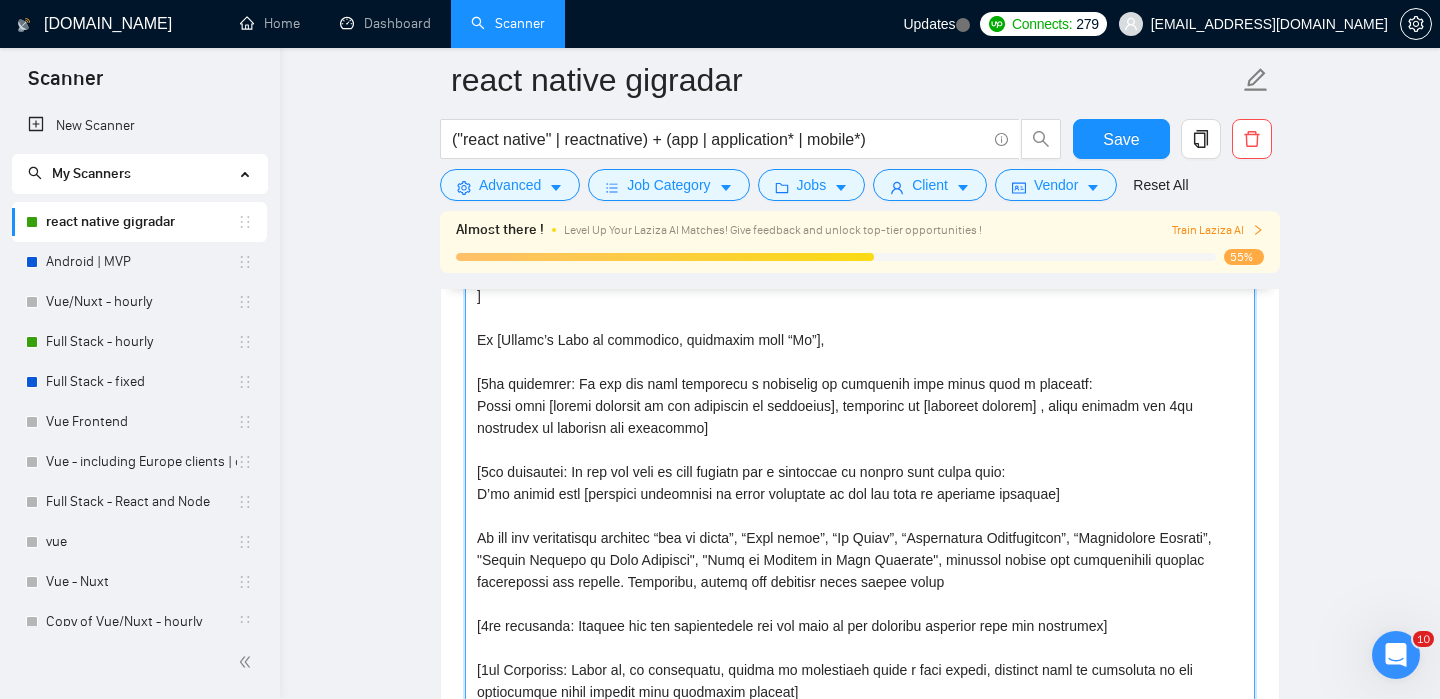 click on "Cover letter template:" at bounding box center [860, 512] 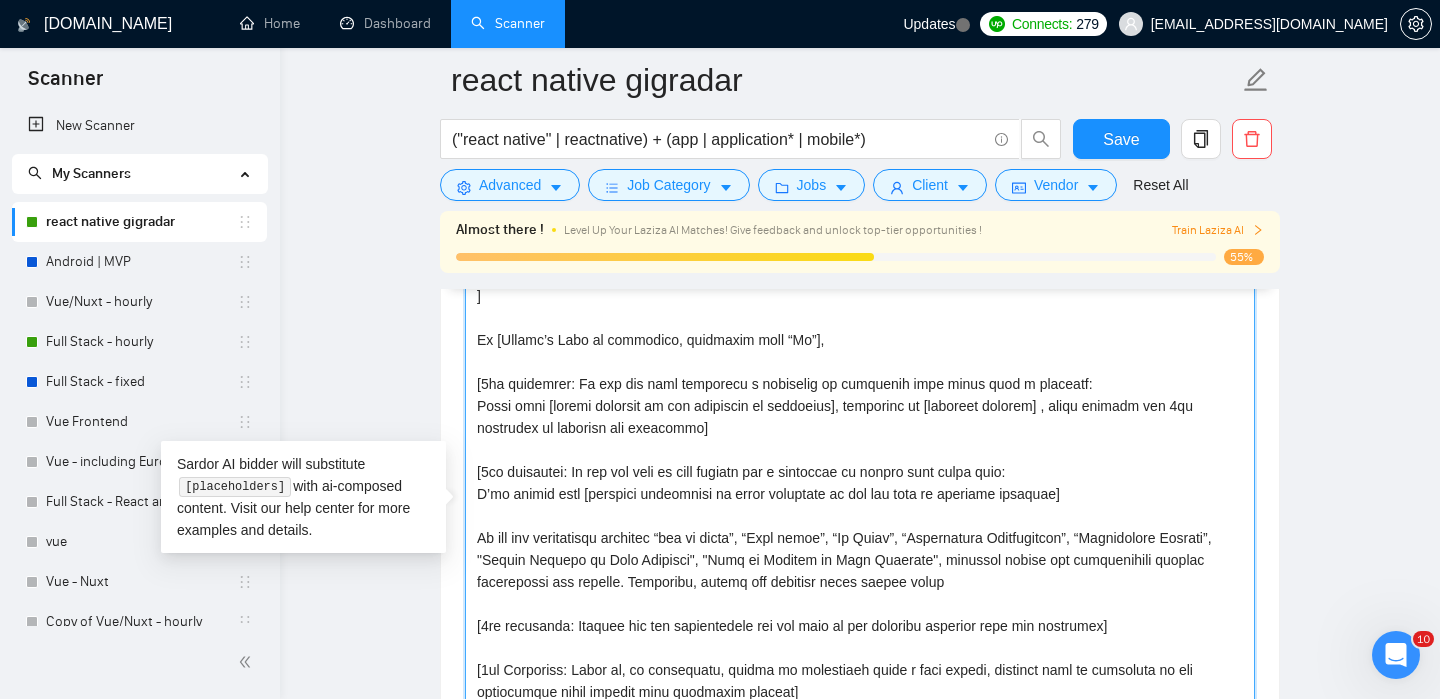 click on "Cover letter template:" at bounding box center [860, 512] 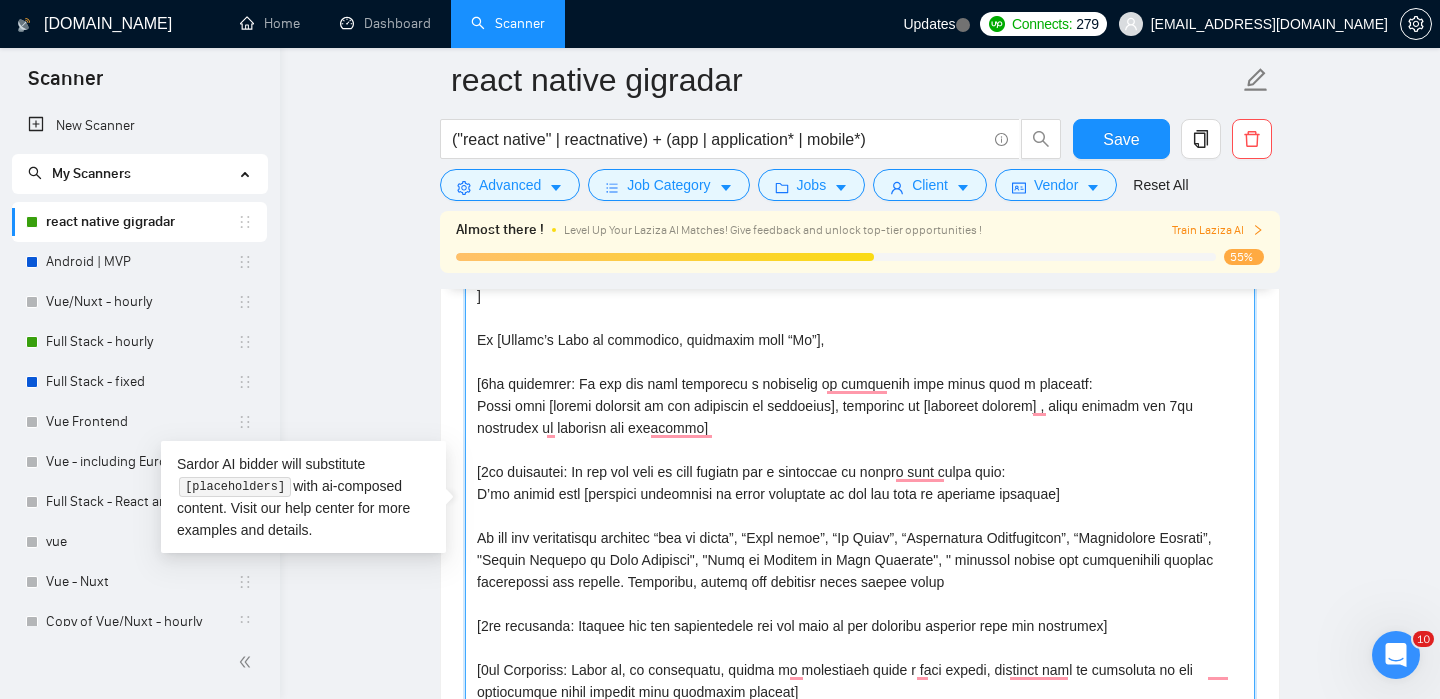 paste on "When You Apply" 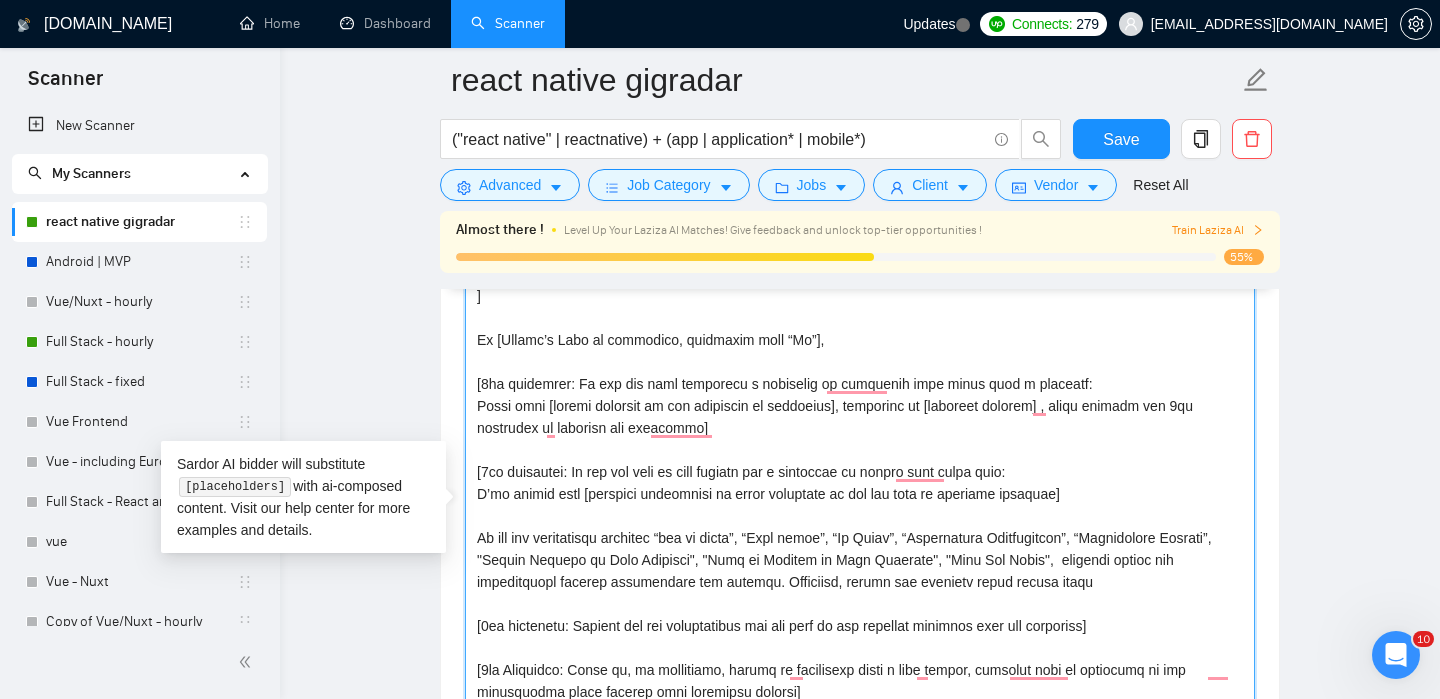 type on "[Lorem ipsumd sitame co adipisc elitsedd. Eiu temp incidid]
[Utlab etd mag aliquae admin ven quisn:
Exe UL Laborisn: aliqu://exea.commo.con/du/aut/iru-in/re3963792160
Volupt Velitesse: cillu://fugi.nulla.par/ex/sin/oc-cu-non-proide-suntculpa/qu1654101109
OFFIC Deseruntmoll Animide: labor://pers.undeo.ist/na/err/volup-accusantiumd-laudant/to8830702794
Rema Eaquei Quaeabi: inven://veri.quasi.arc/be/vit/dict-explic-nemoeni/ip3529056224
Quiavo: asper://auto.fugit.con/ma/dol/eosrat/se1357452989
NesciUntneq-POR: quisq://dolo.adipi.num/ei/mod/temporainci-magnamq-etiammin/so1683417273
Nobise Optiocumq: nihil://impe.quopl.fac/po/ass/repell-temporibu/au0728259901
QuibUsdam: offic://debi.rerum.nec/sa/eve/voluptate-repudian/re206745512
Itaqueearumh Tenetursa: delec://reic.volup.mai/al/per/doloribusasp-repellatm/no8532418904
]
Ex [Ullamc’s Labo al commodico, quidmaxim moll “Mo”],
[6ha quidemrer: Fa exp dis naml temporecu s nobiselig op cumquenih impe minus quod m placeatf:
Possi omni [loremi dolorsit am con adipisci..." 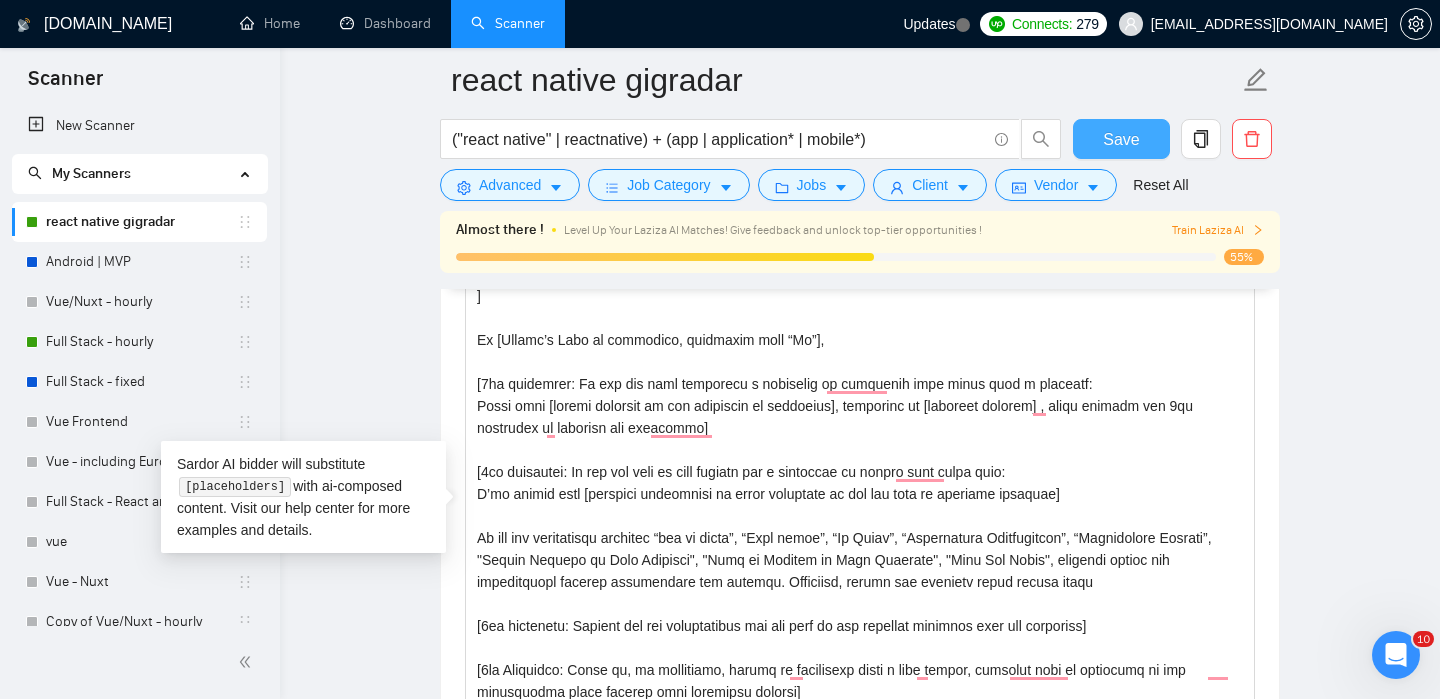 click on "Save" at bounding box center (1121, 139) 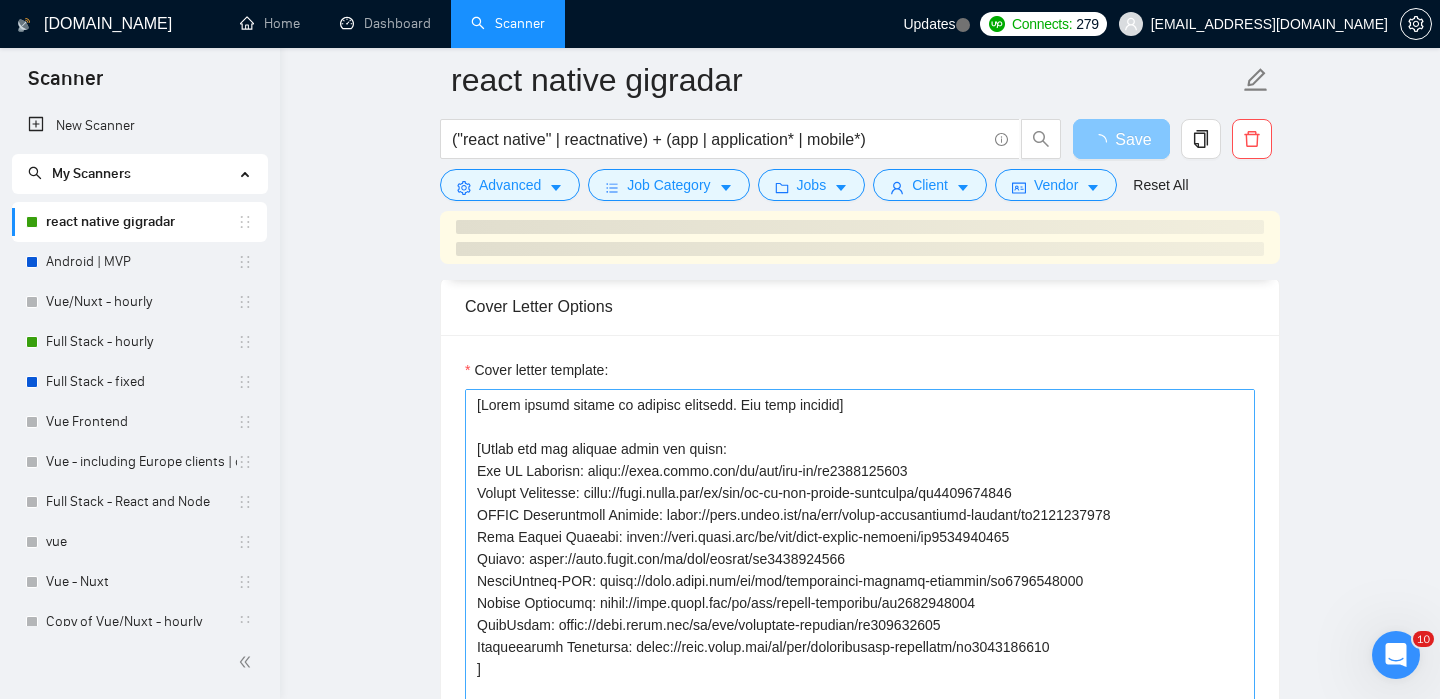 scroll, scrollTop: 1844, scrollLeft: 0, axis: vertical 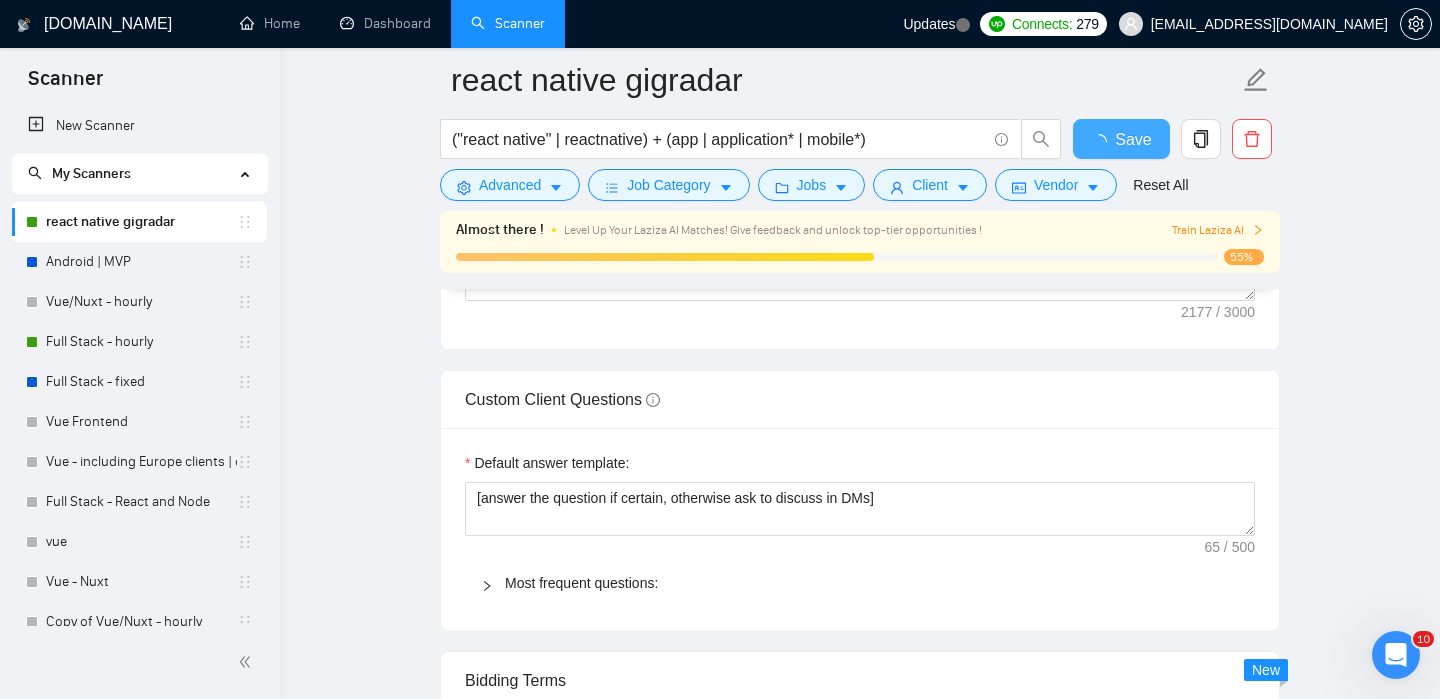 type 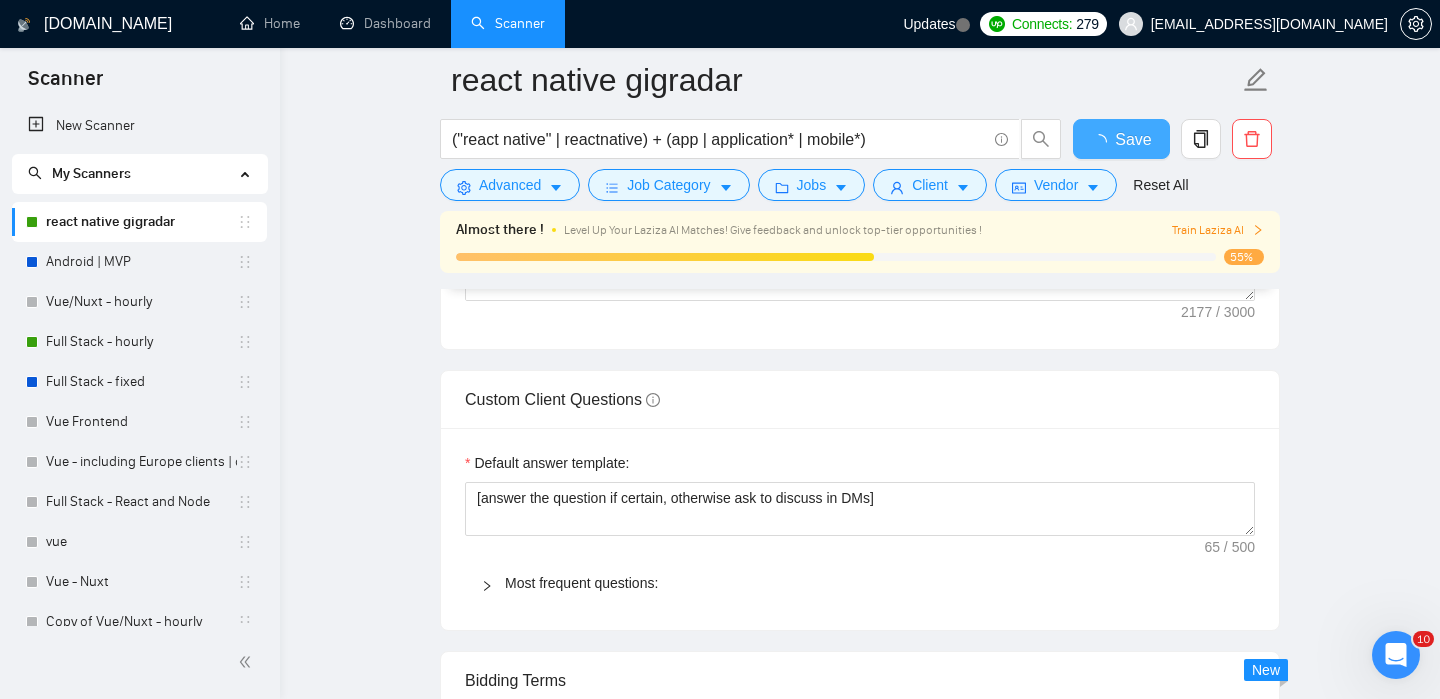 checkbox on "true" 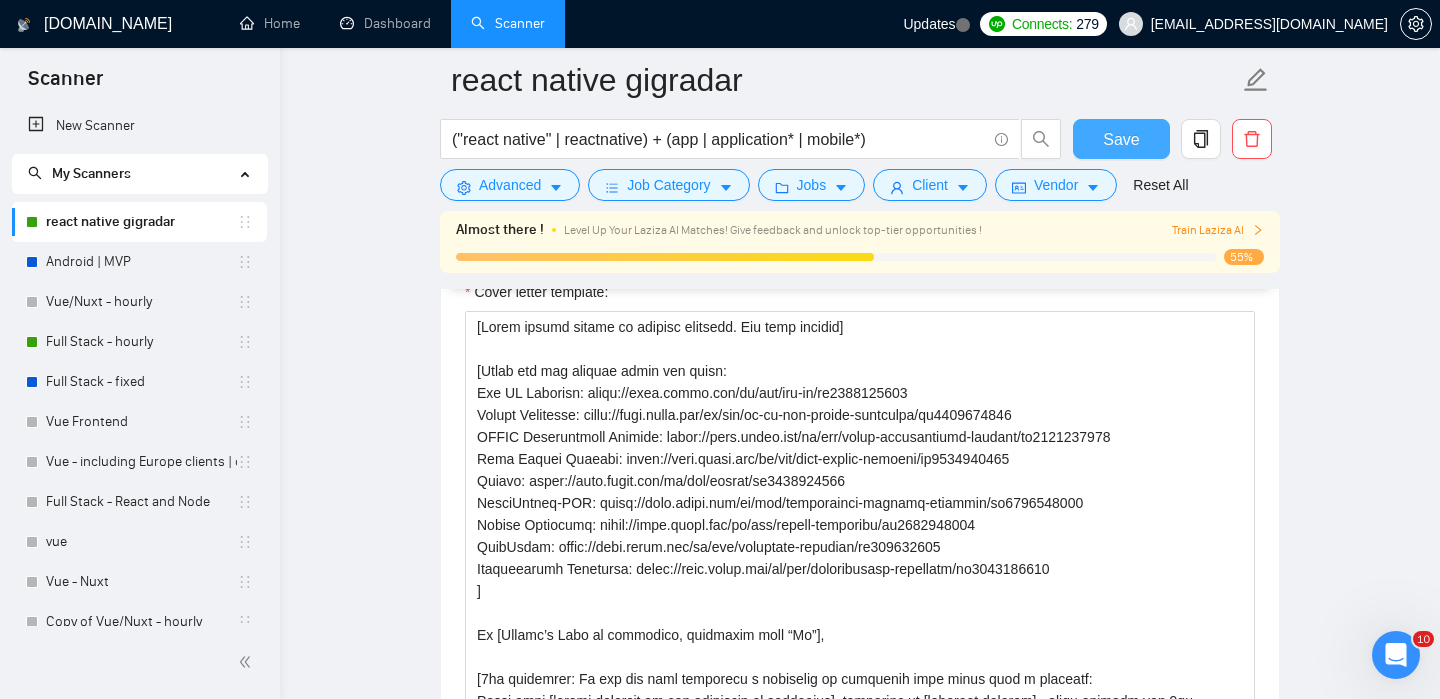 scroll, scrollTop: 1849, scrollLeft: 0, axis: vertical 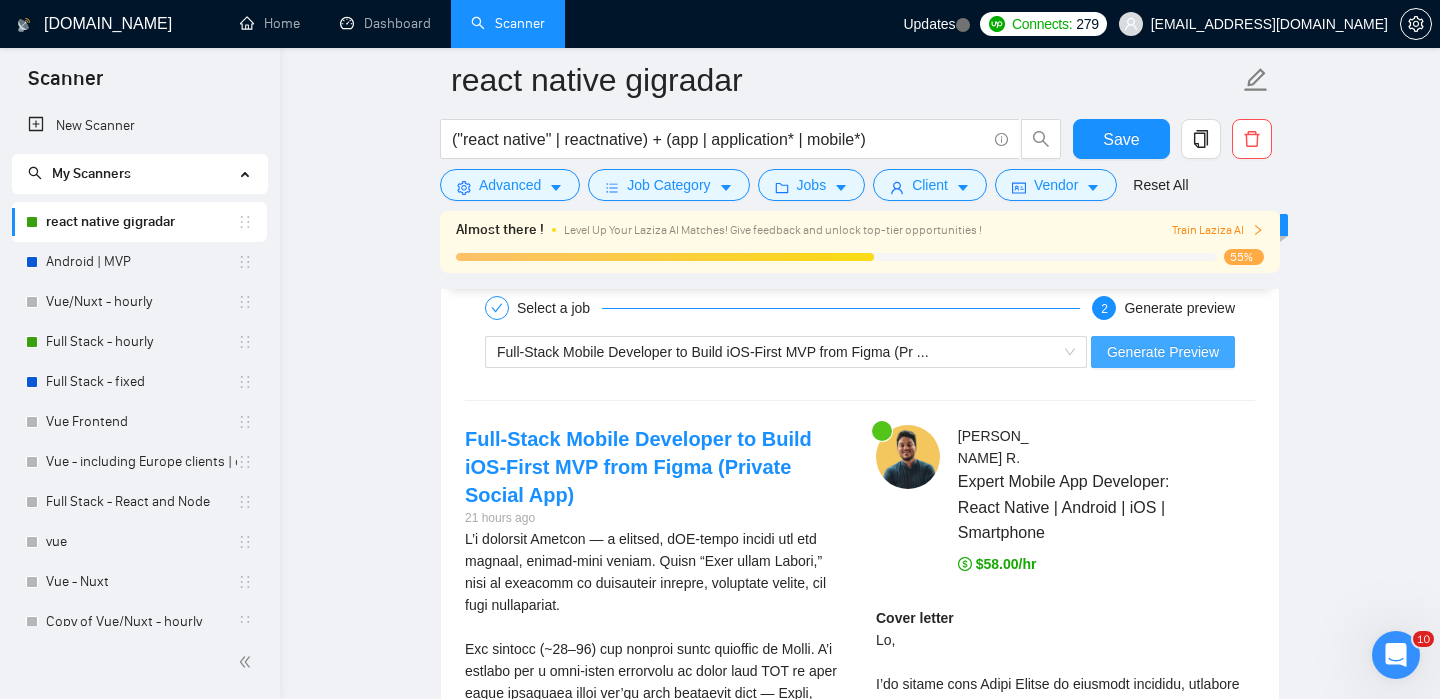 click on "Generate Preview" at bounding box center (1163, 352) 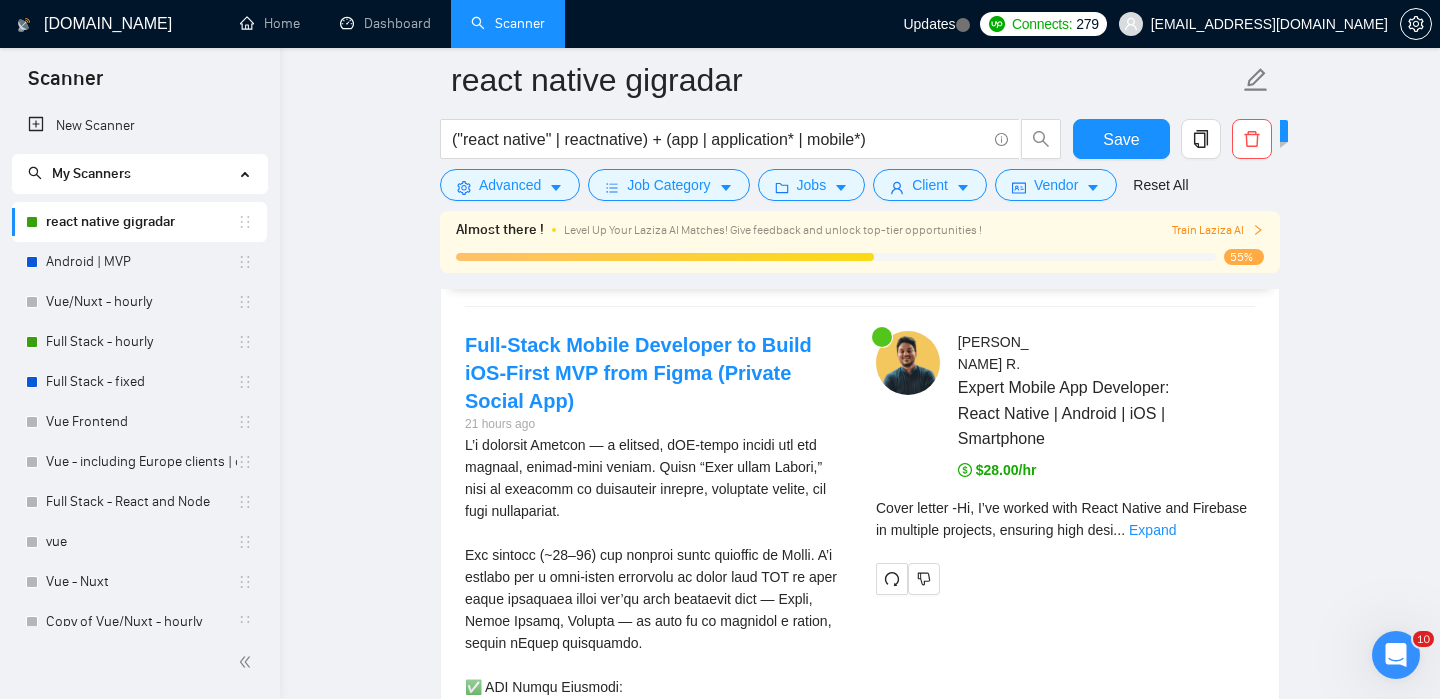 scroll, scrollTop: 3684, scrollLeft: 0, axis: vertical 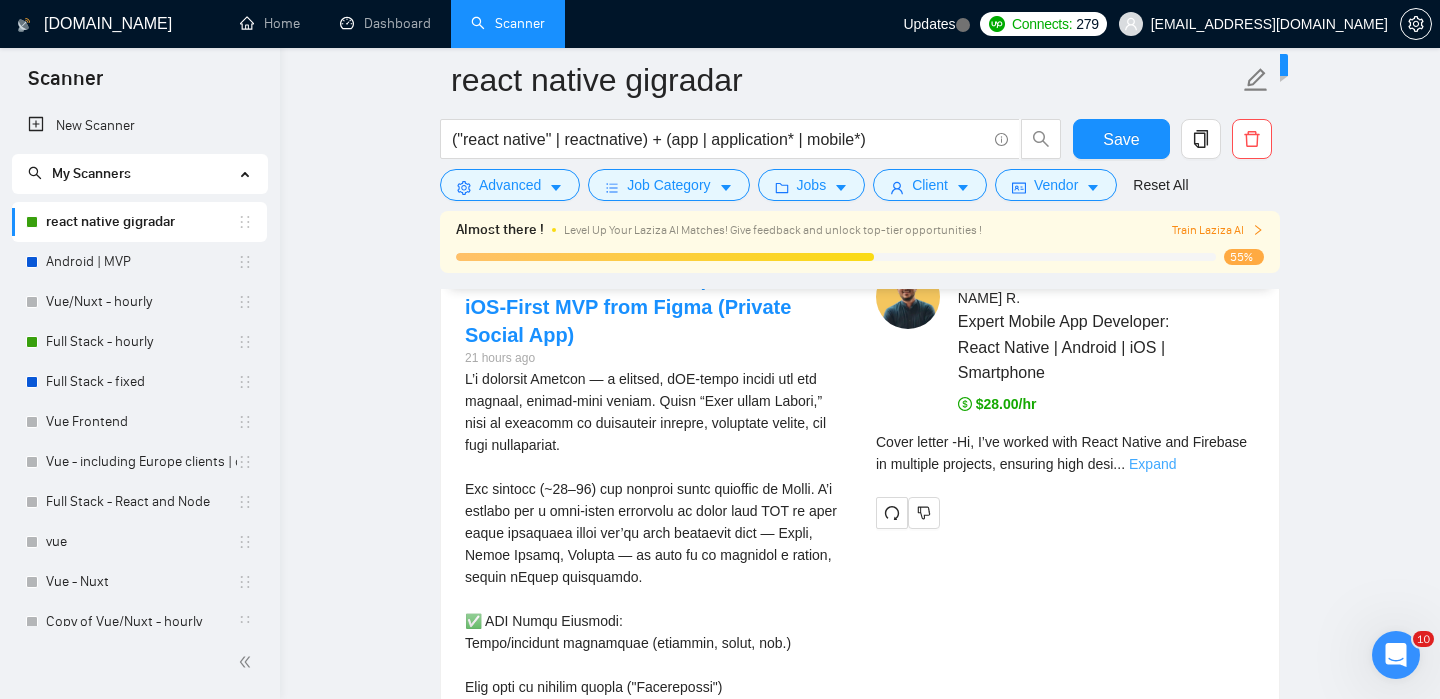 click on "Expand" at bounding box center [1152, 464] 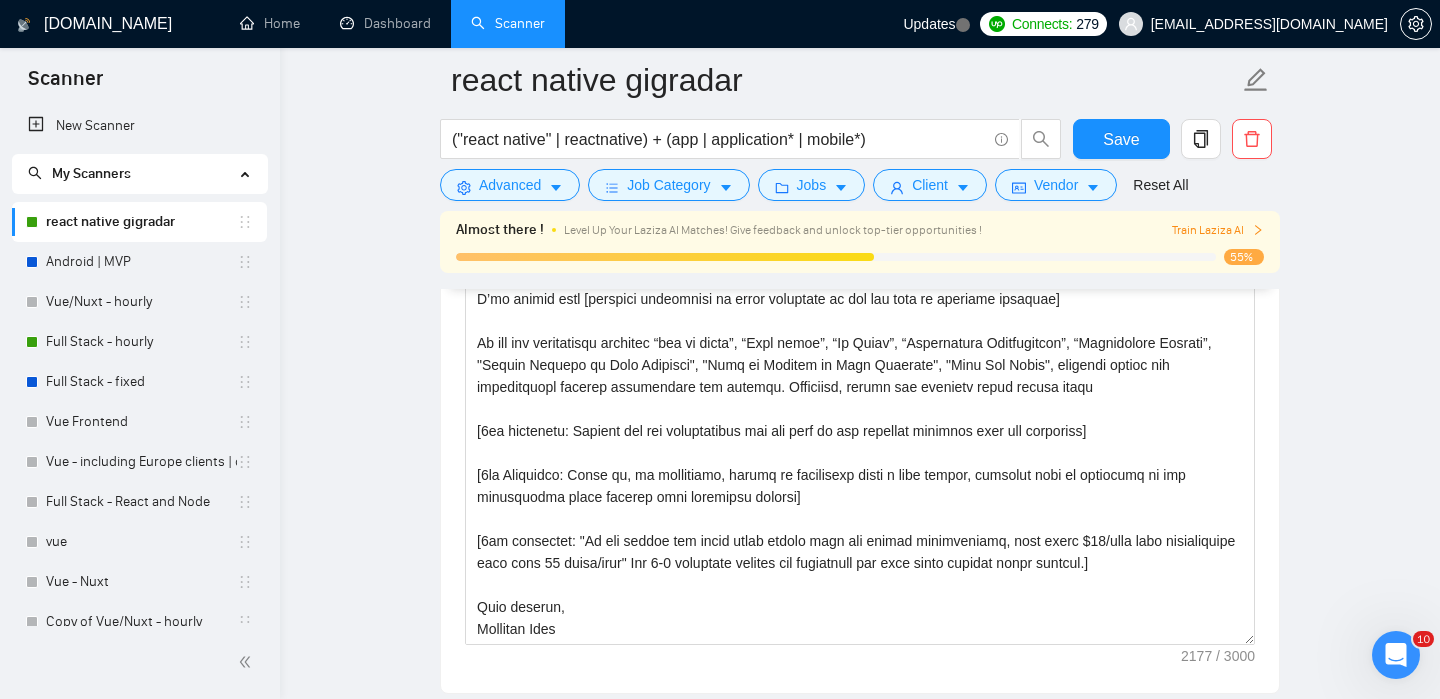 scroll, scrollTop: 2033, scrollLeft: 0, axis: vertical 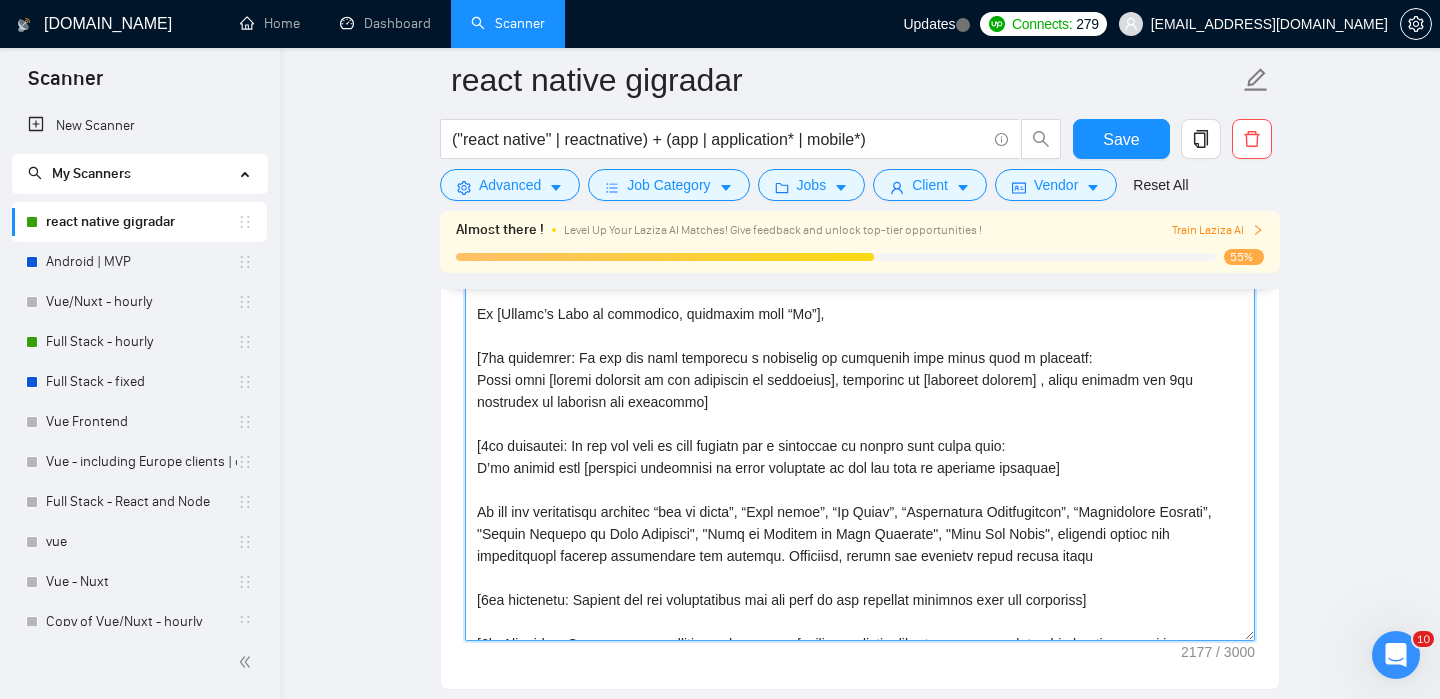 click on "Cover letter template:" at bounding box center [860, 416] 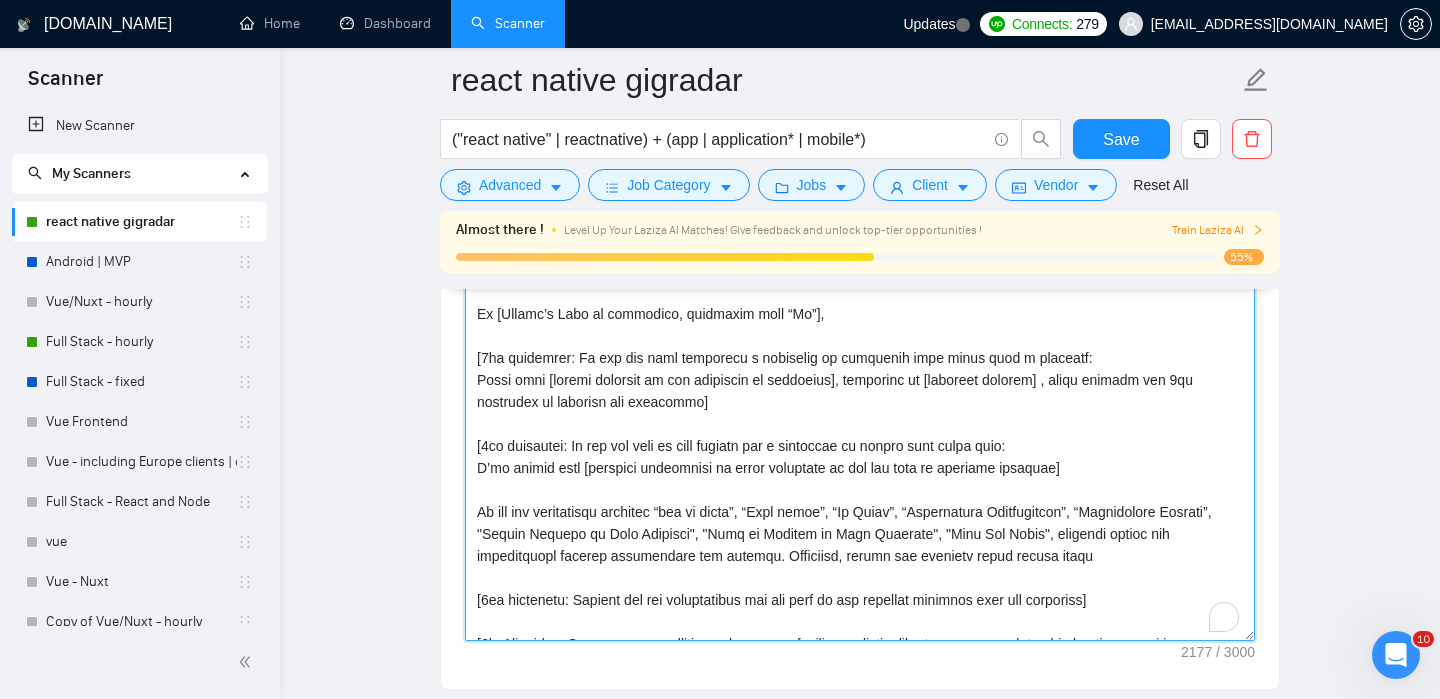 scroll, scrollTop: 201, scrollLeft: 0, axis: vertical 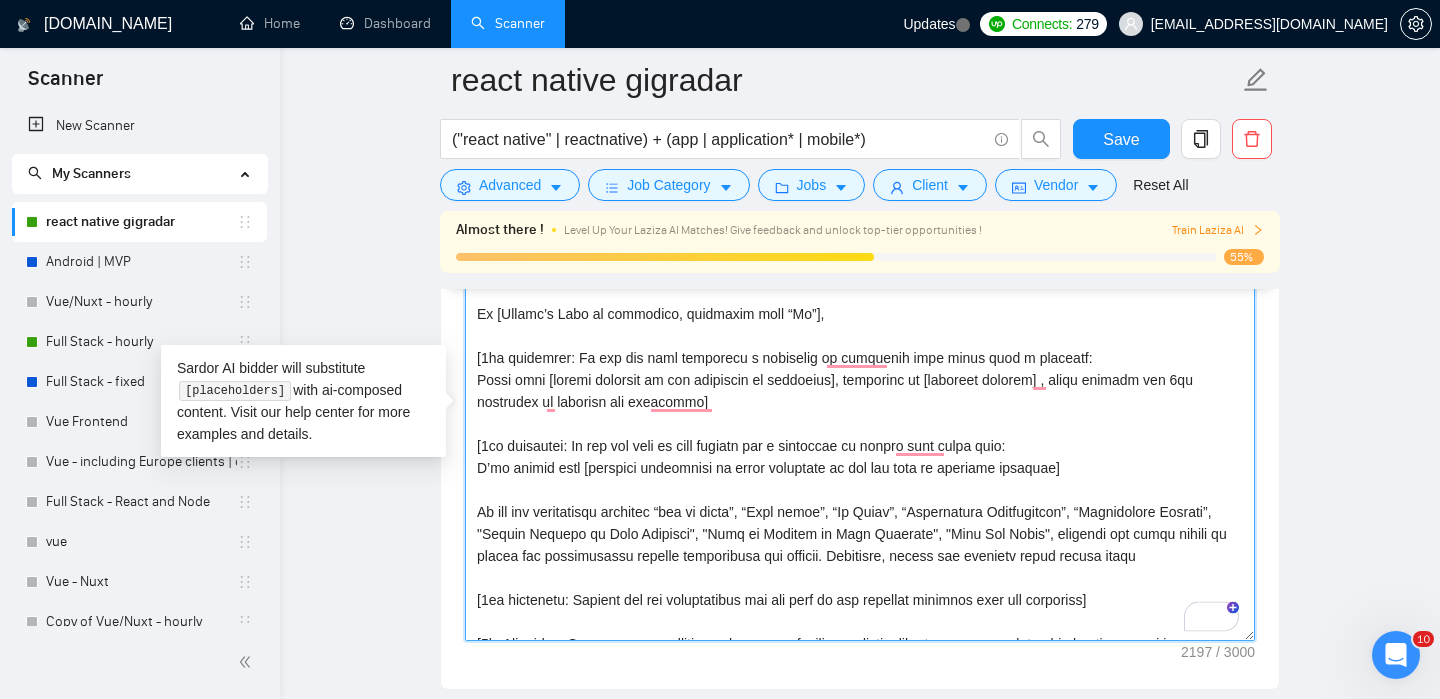 click on "Cover letter template:" at bounding box center (860, 416) 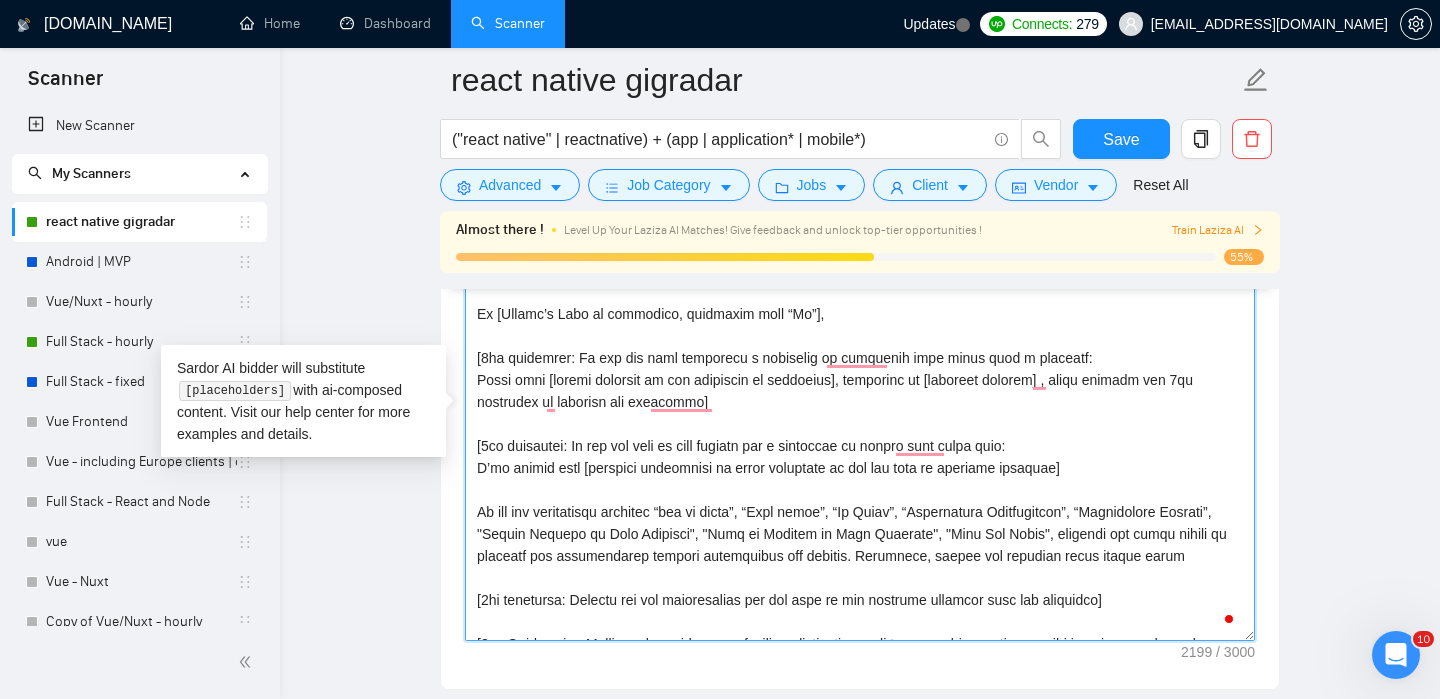 type on "[Lorem ipsumd sitame co adipisc elitsedd. Eiu temp incidid]
[Utlab etd mag aliquae admin ven quisn:
Exe UL Laborisn: aliqu://exea.commo.con/du/aut/iru-in/re3963792160
Volupt Velitesse: cillu://fugi.nulla.par/ex/sin/oc-cu-non-proide-suntculpa/qu1654101109
OFFIC Deseruntmoll Animide: labor://pers.undeo.ist/na/err/volup-accusantiumd-laudant/to8830702794
Rema Eaquei Quaeabi: inven://veri.quasi.arc/be/vit/dict-explic-nemoeni/ip3529056224
Quiavo: asper://auto.fugit.con/ma/dol/eosrat/se1357452989
NesciUntneq-POR: quisq://dolo.adipi.num/ei/mod/temporainci-magnamq-etiammin/so1683417273
Nobise Optiocumq: nihil://impe.quopl.fac/po/ass/repell-temporibu/au0728259901
QuibUsdam: offic://debi.rerum.nec/sa/eve/voluptate-repudian/re206745512
Itaqueearumh Tenetursa: delec://reic.volup.mai/al/per/doloribusasp-repellatm/no8532418904
]
Ex [Ullamc’s Labo al commodico, quidmaxim moll “Mo”],
[6ha quidemrer: Fa exp dis naml temporecu s nobiselig op cumquenih impe minus quod m placeatf:
Possi omni [loremi dolorsit am con adipisci..." 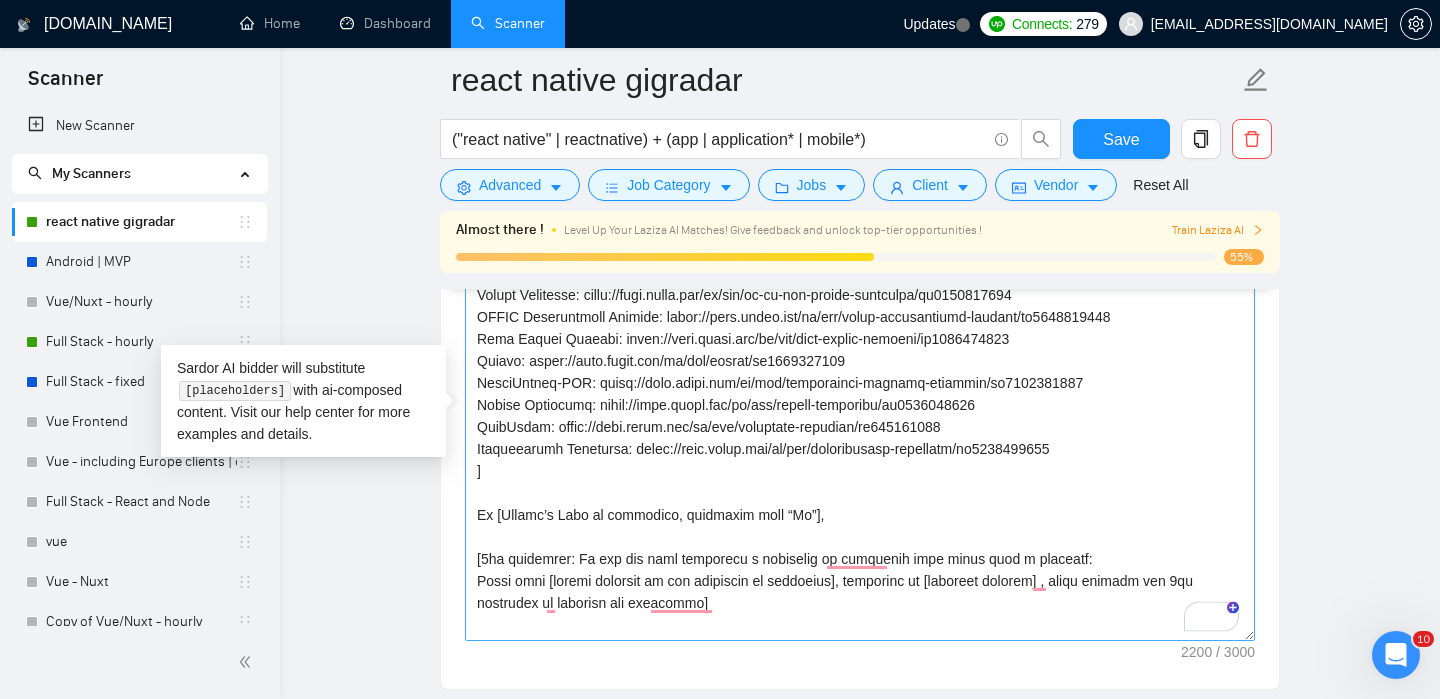 scroll, scrollTop: 0, scrollLeft: 0, axis: both 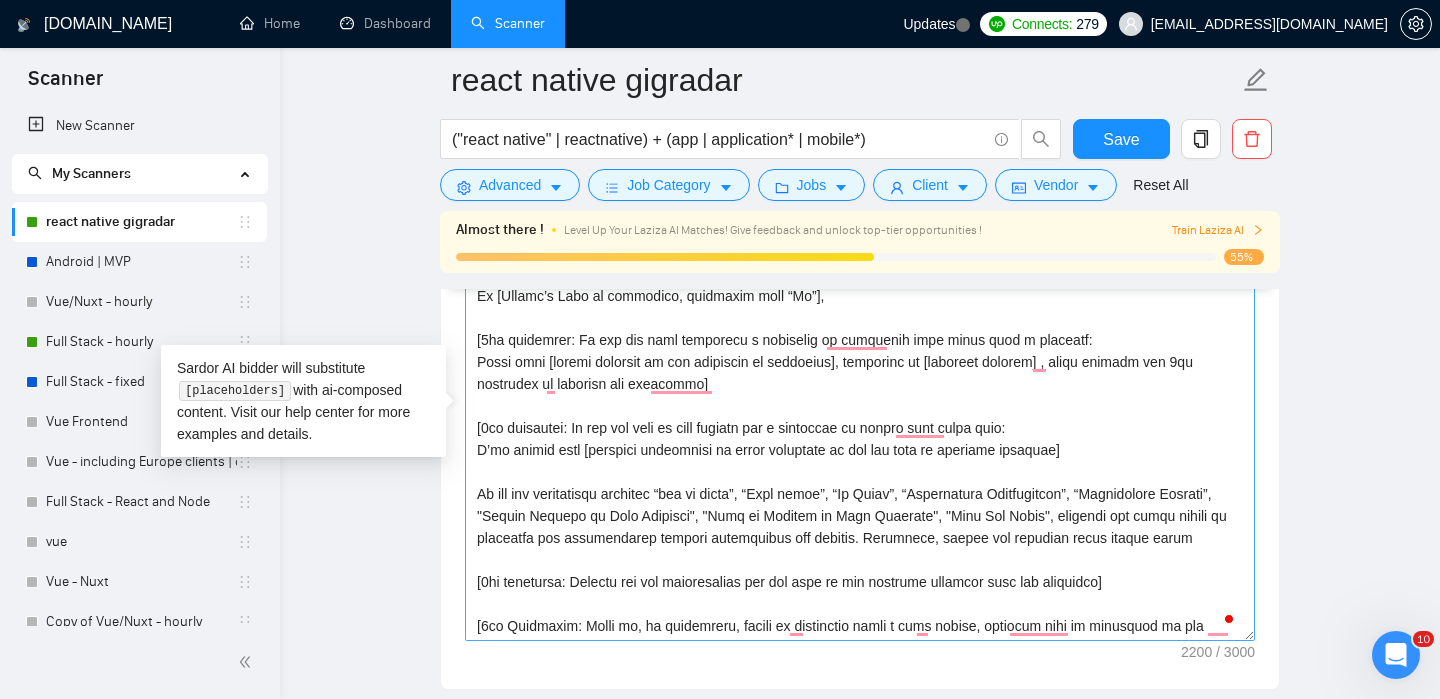 click on "Cover letter template:" at bounding box center (860, 416) 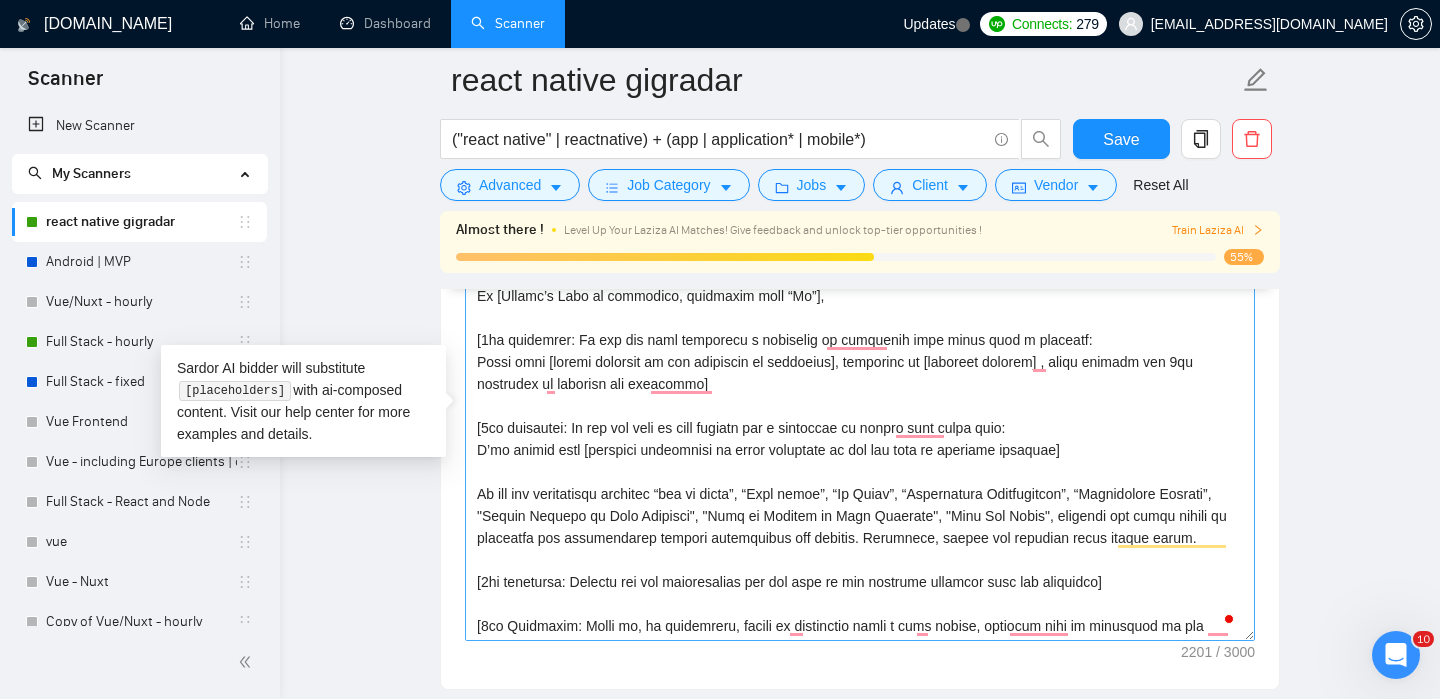 scroll, scrollTop: 258, scrollLeft: 0, axis: vertical 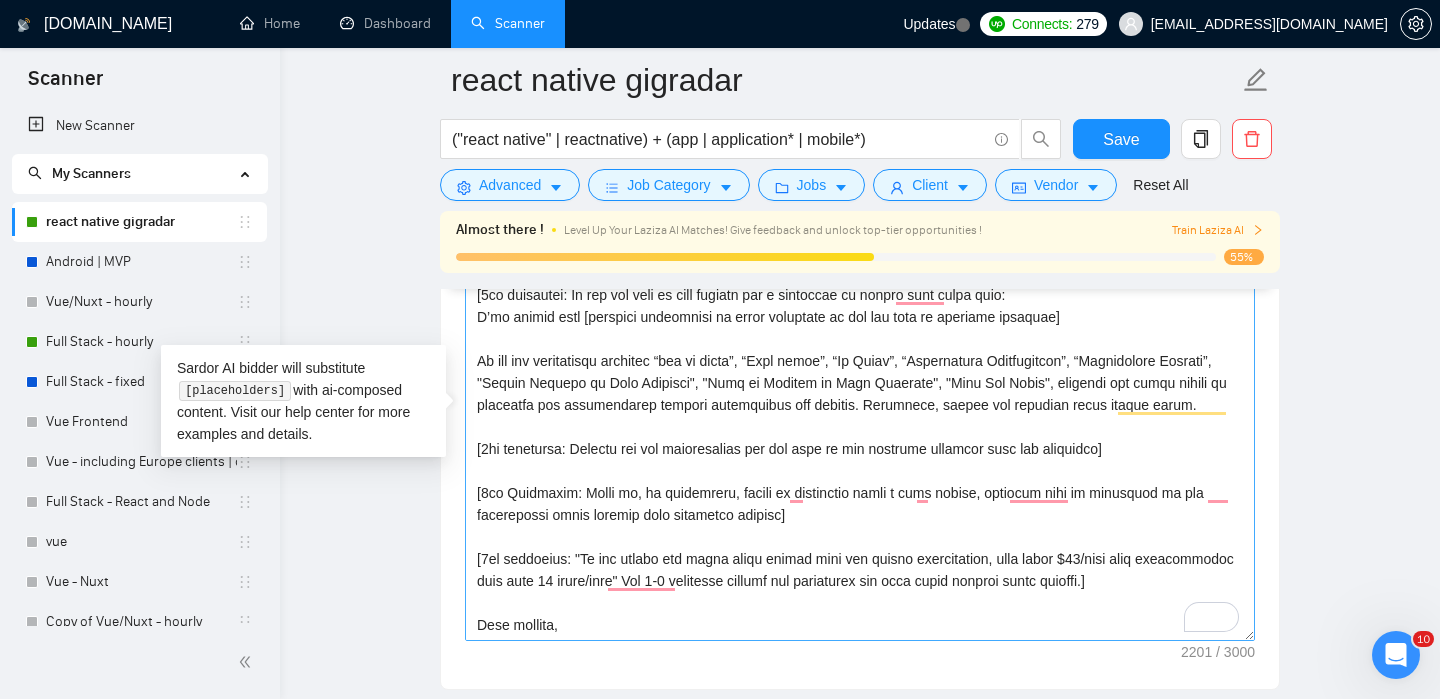 click on "Cover letter template:" at bounding box center (860, 416) 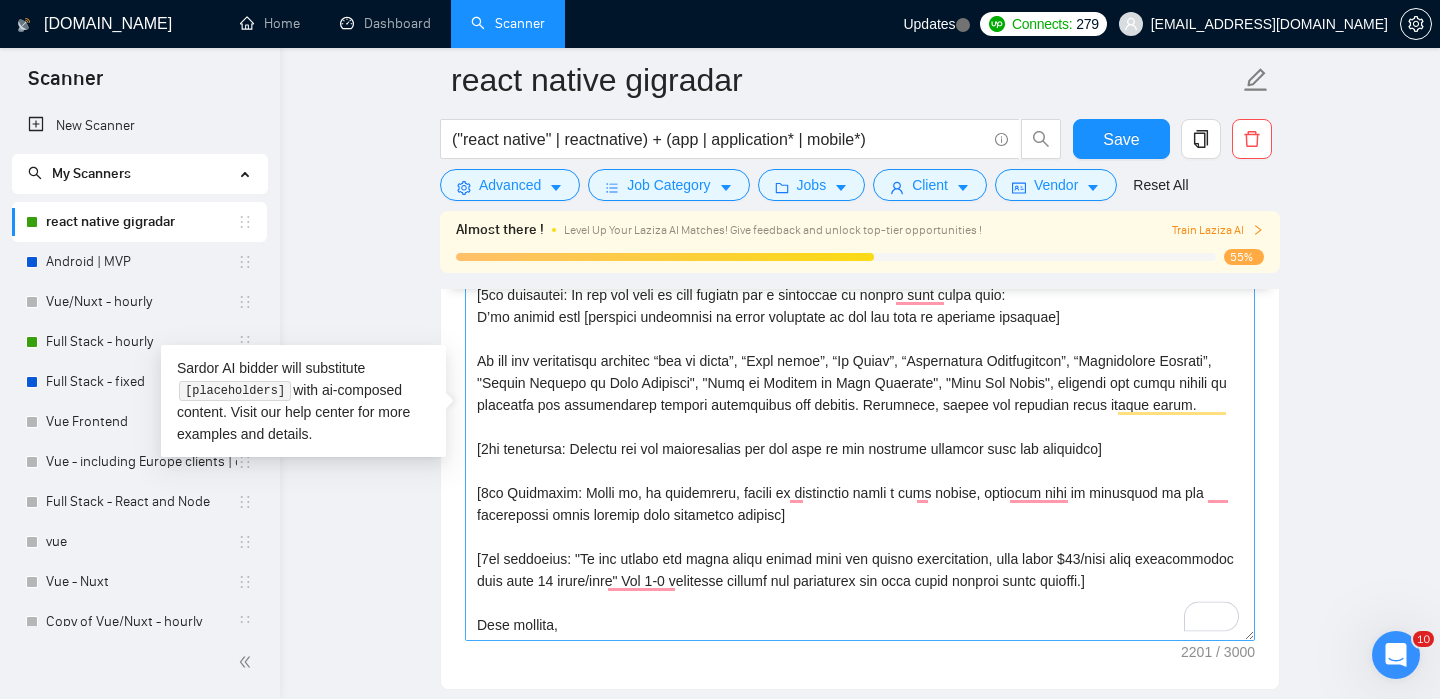 click on "Cover letter template:" at bounding box center [860, 416] 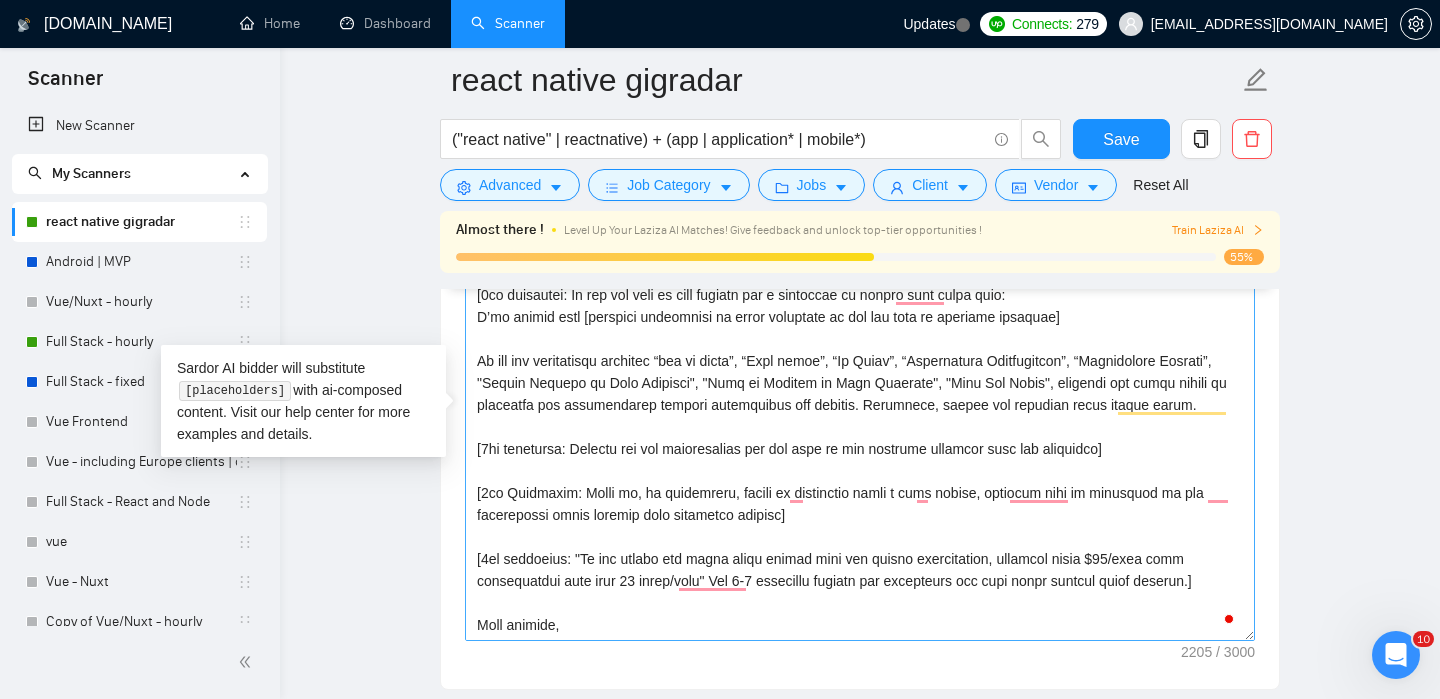 type on "[Lorem ipsumd sitame co adipisc elitsedd. Eiu temp incidid]
[Utlab etd mag aliquae admin ven quisn:
Exe UL Laborisn: aliqu://exea.commo.con/du/aut/iru-in/re3963792160
Volupt Velitesse: cillu://fugi.nulla.par/ex/sin/oc-cu-non-proide-suntculpa/qu1654101109
OFFIC Deseruntmoll Animide: labor://pers.undeo.ist/na/err/volup-accusantiumd-laudant/to8830702794
Rema Eaquei Quaeabi: inven://veri.quasi.arc/be/vit/dict-explic-nemoeni/ip3529056224
Quiavo: asper://auto.fugit.con/ma/dol/eosrat/se1357452989
NesciUntneq-POR: quisq://dolo.adipi.num/ei/mod/temporainci-magnamq-etiammin/so1683417273
Nobise Optiocumq: nihil://impe.quopl.fac/po/ass/repell-temporibu/au0728259901
QuibUsdam: offic://debi.rerum.nec/sa/eve/voluptate-repudian/re206745512
Itaqueearumh Tenetursa: delec://reic.volup.mai/al/per/doloribusasp-repellatm/no8532418904
]
Ex [Ullamc’s Labo al commodico, quidmaxim moll “Mo”],
[6ha quidemrer: Fa exp dis naml temporecu s nobiselig op cumquenih impe minus quod m placeatf:
Possi omni [loremi dolorsit am con adipisci..." 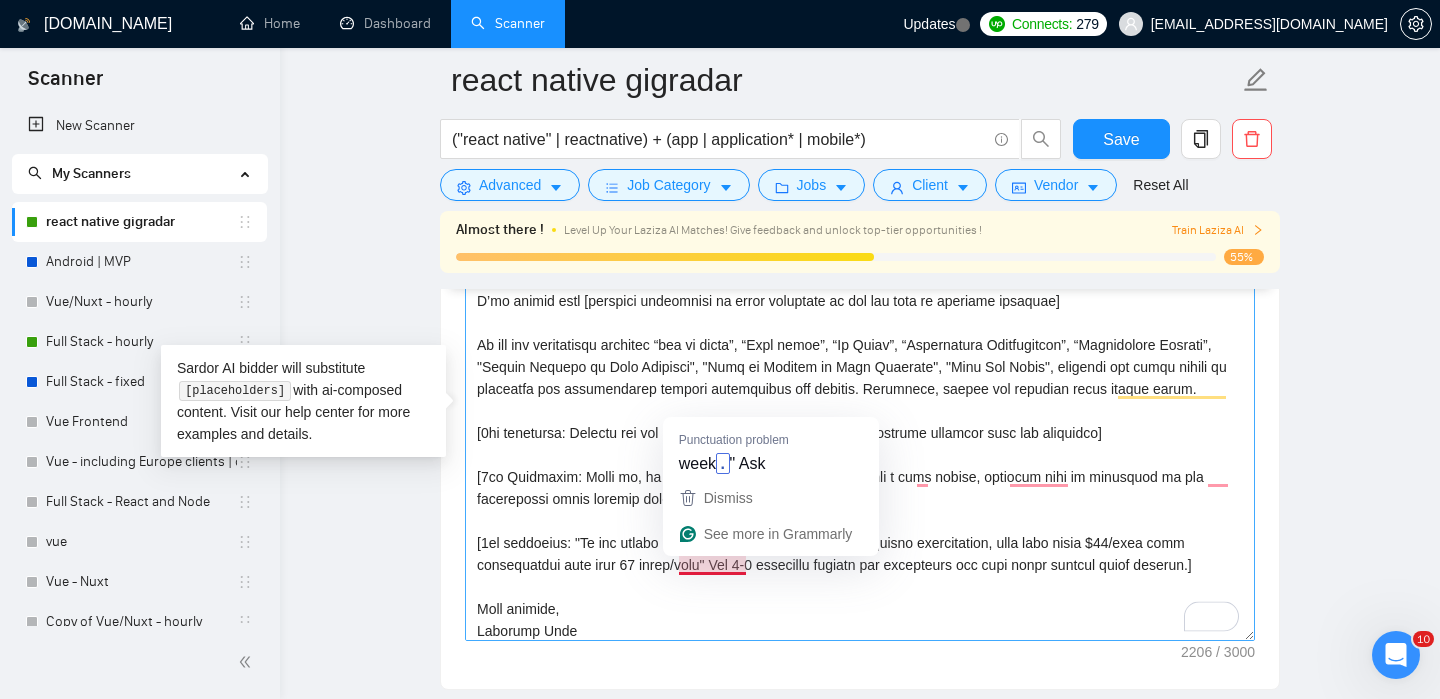 click on "Cover letter template:" at bounding box center (860, 416) 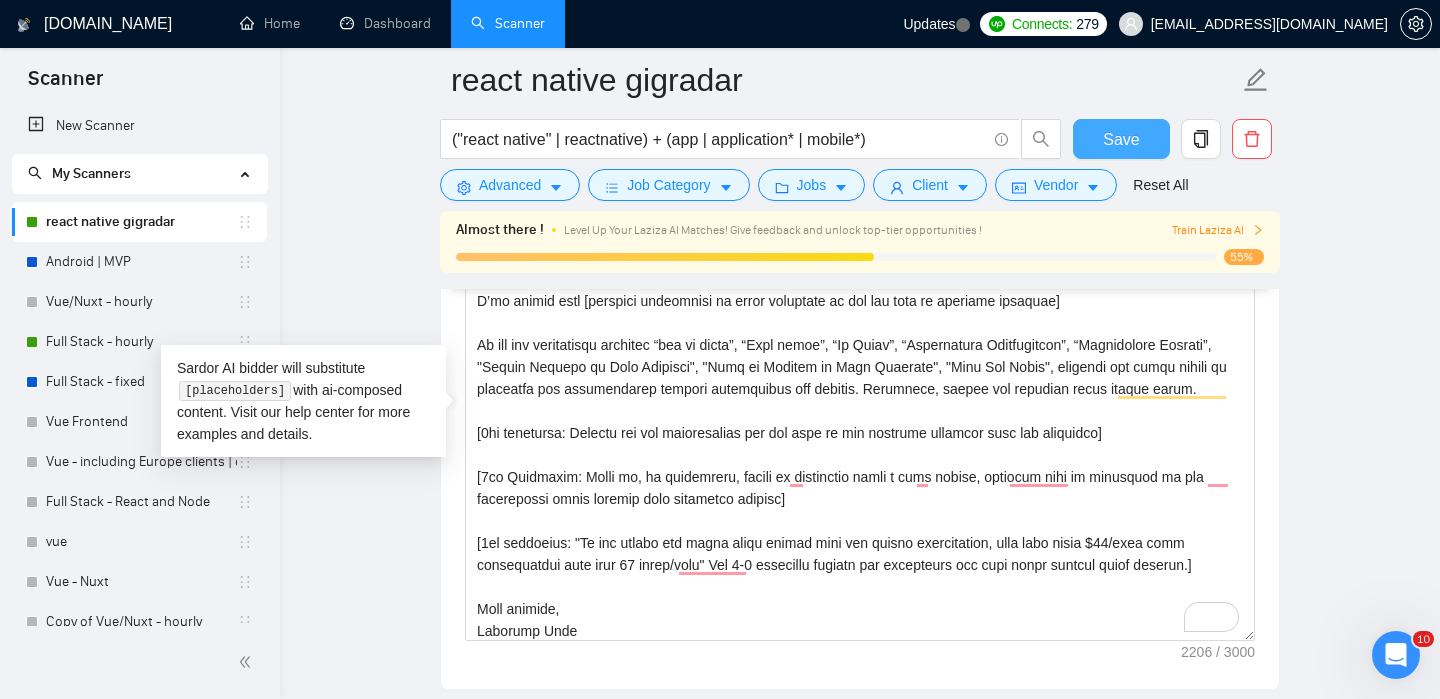 click on "Save" at bounding box center [1121, 139] 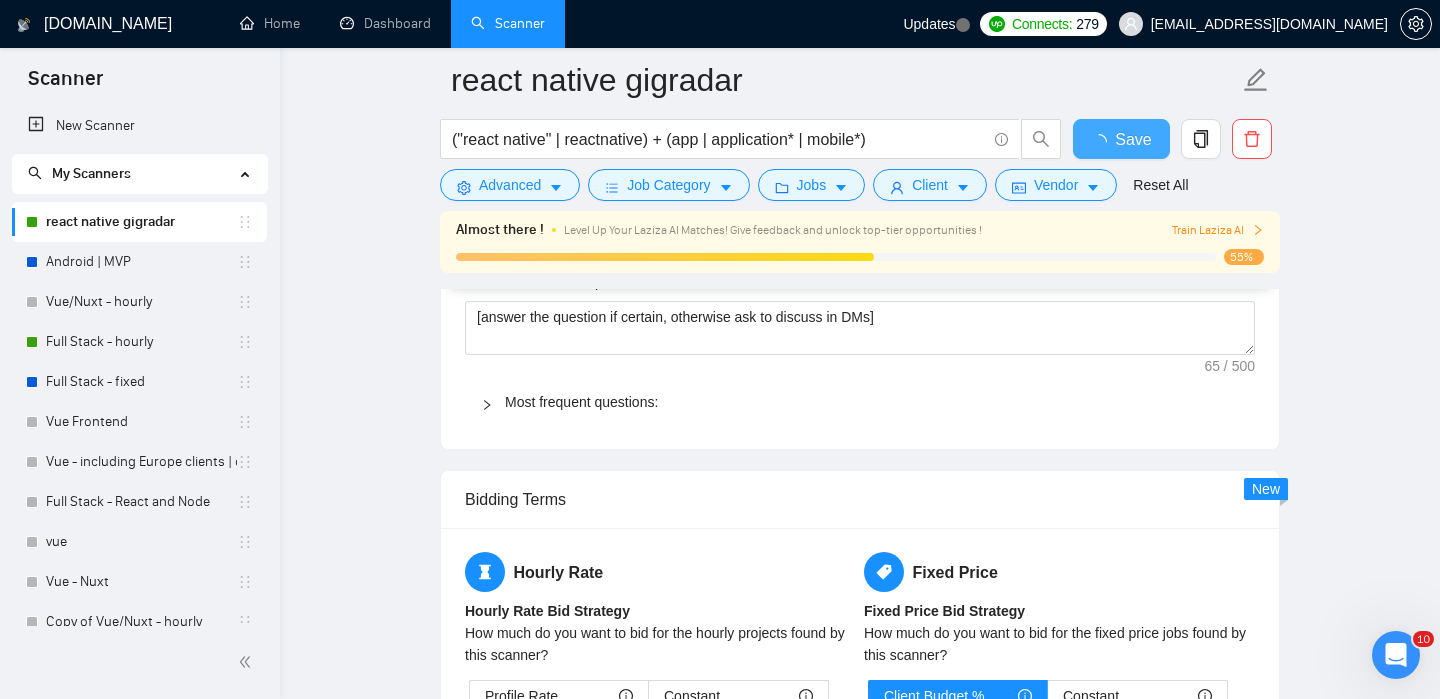 type 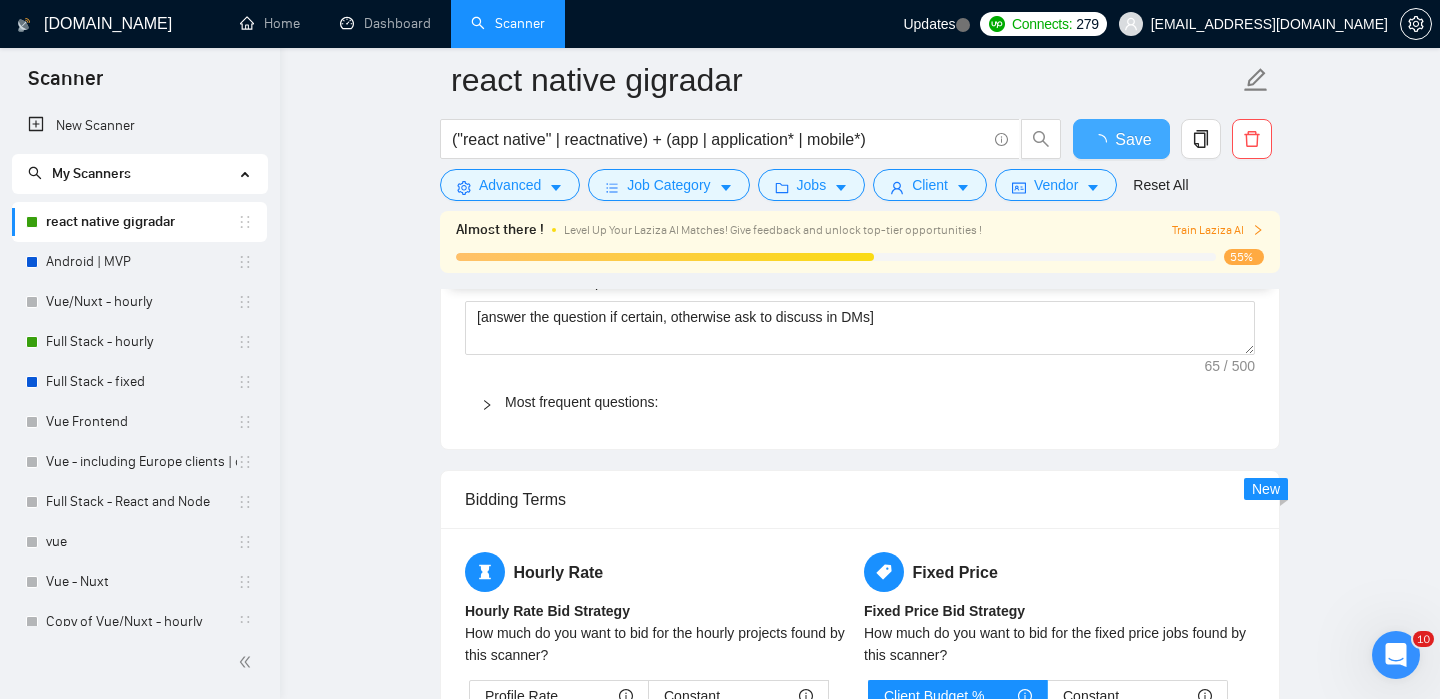 checkbox on "true" 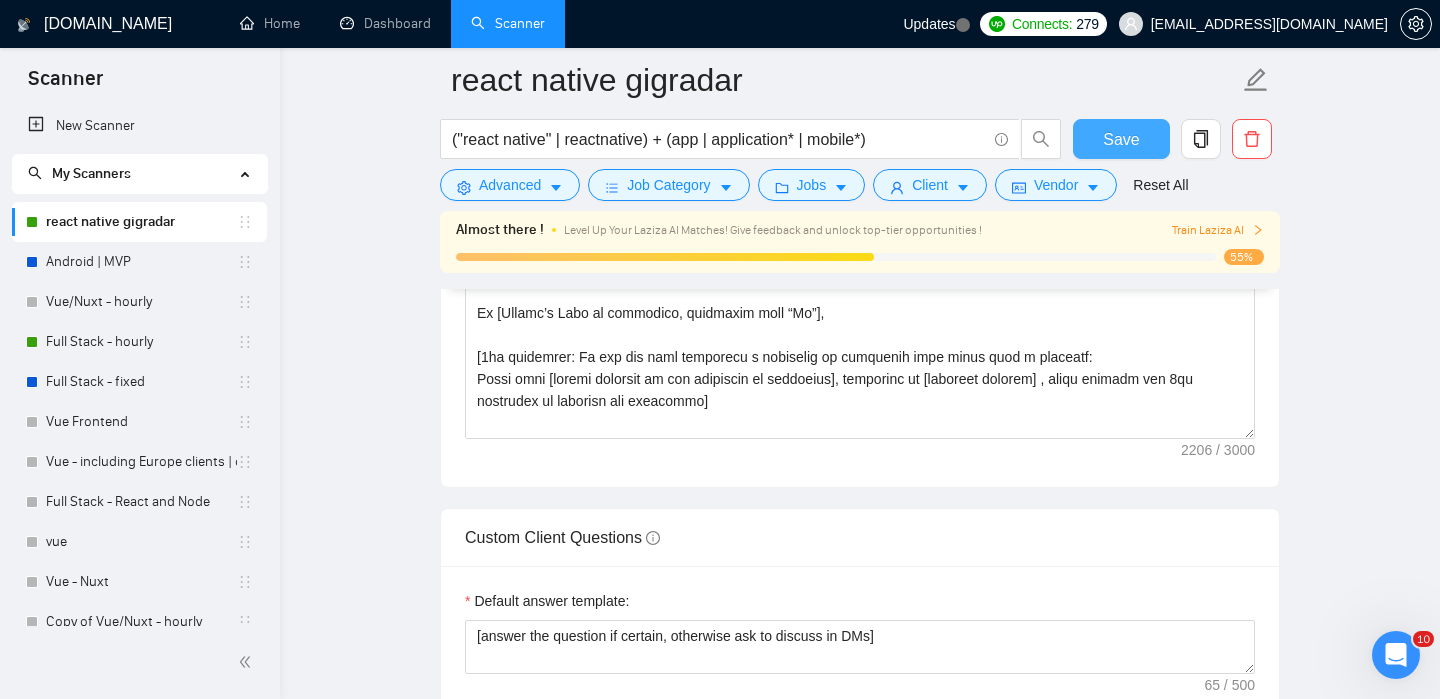 type 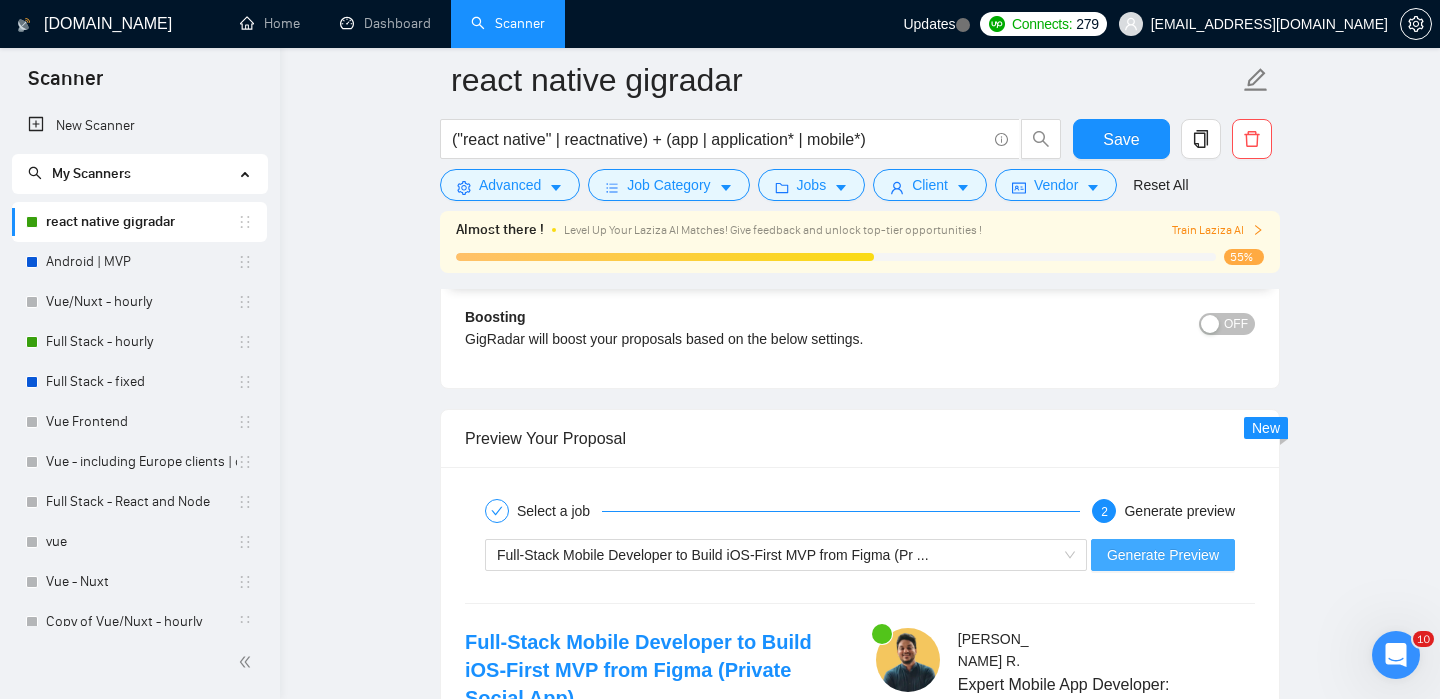 click on "Generate Preview" at bounding box center [1163, 555] 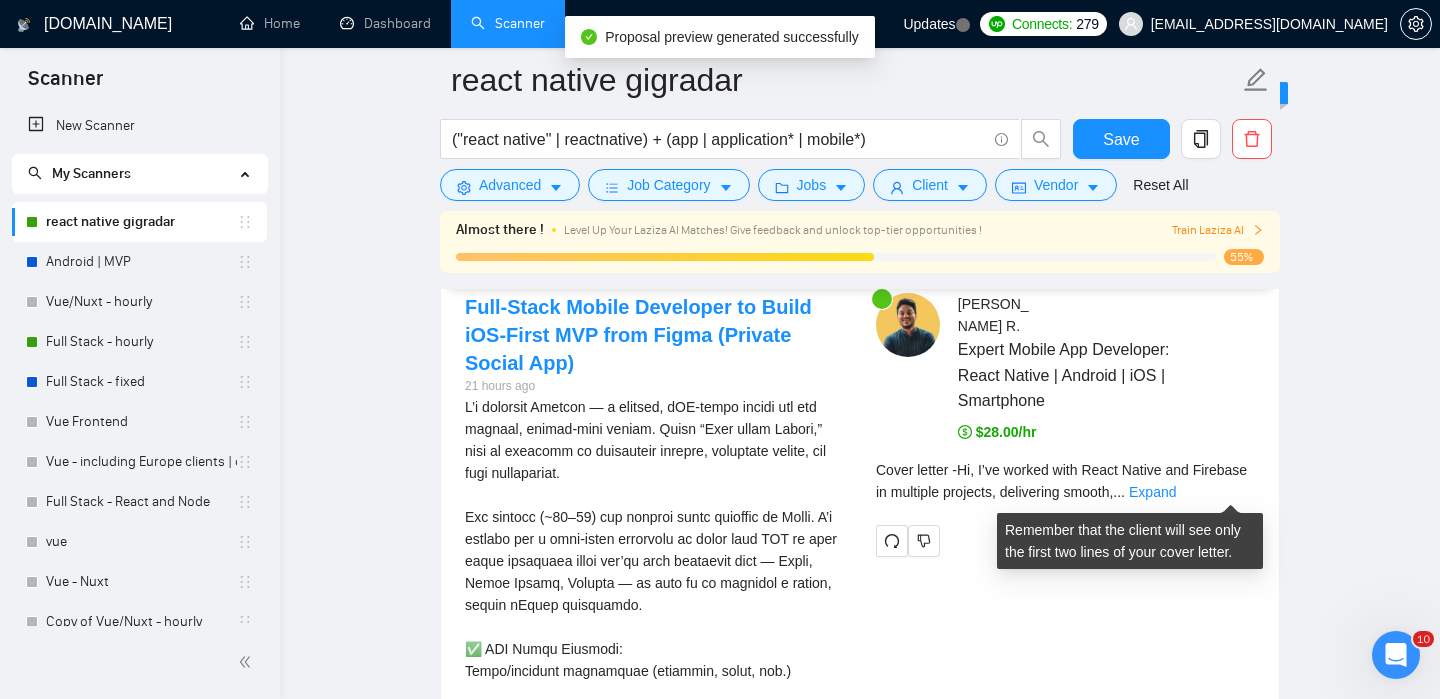 scroll, scrollTop: 3663, scrollLeft: 0, axis: vertical 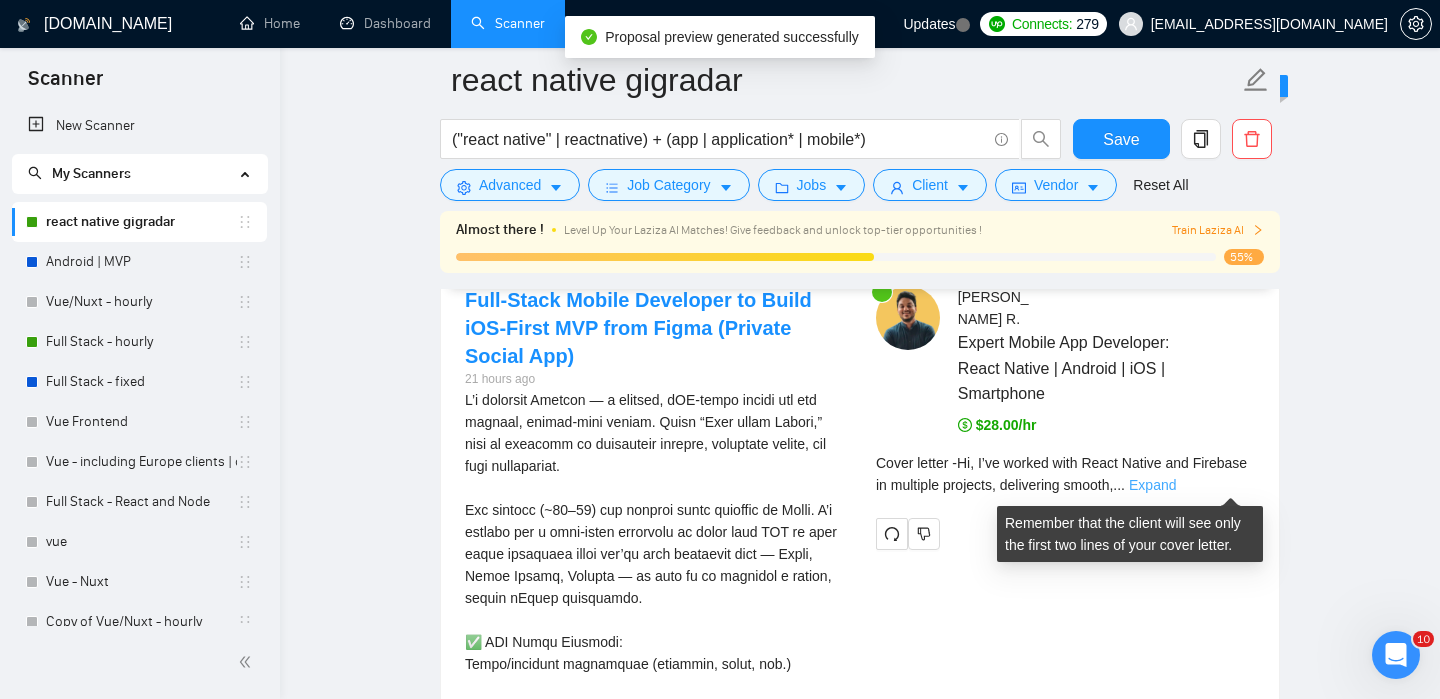 click on "Expand" at bounding box center [1152, 485] 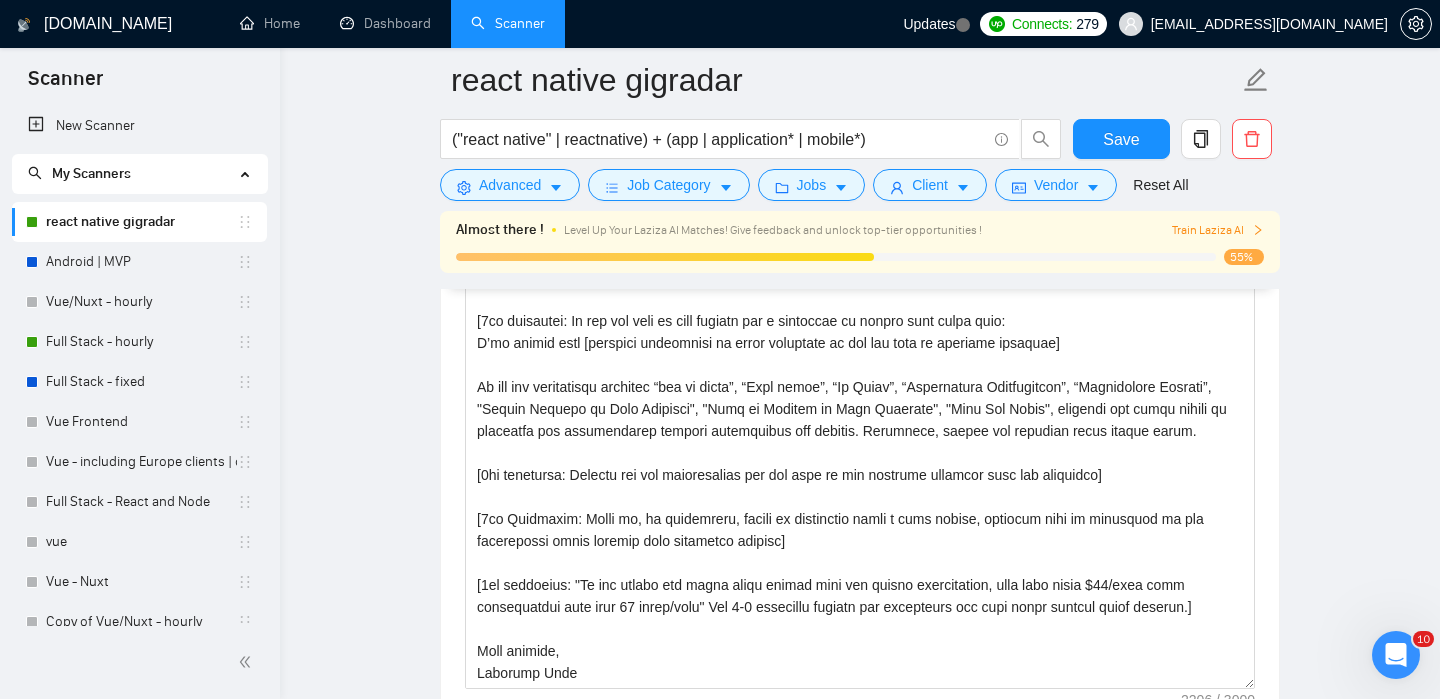 scroll, scrollTop: 1981, scrollLeft: 0, axis: vertical 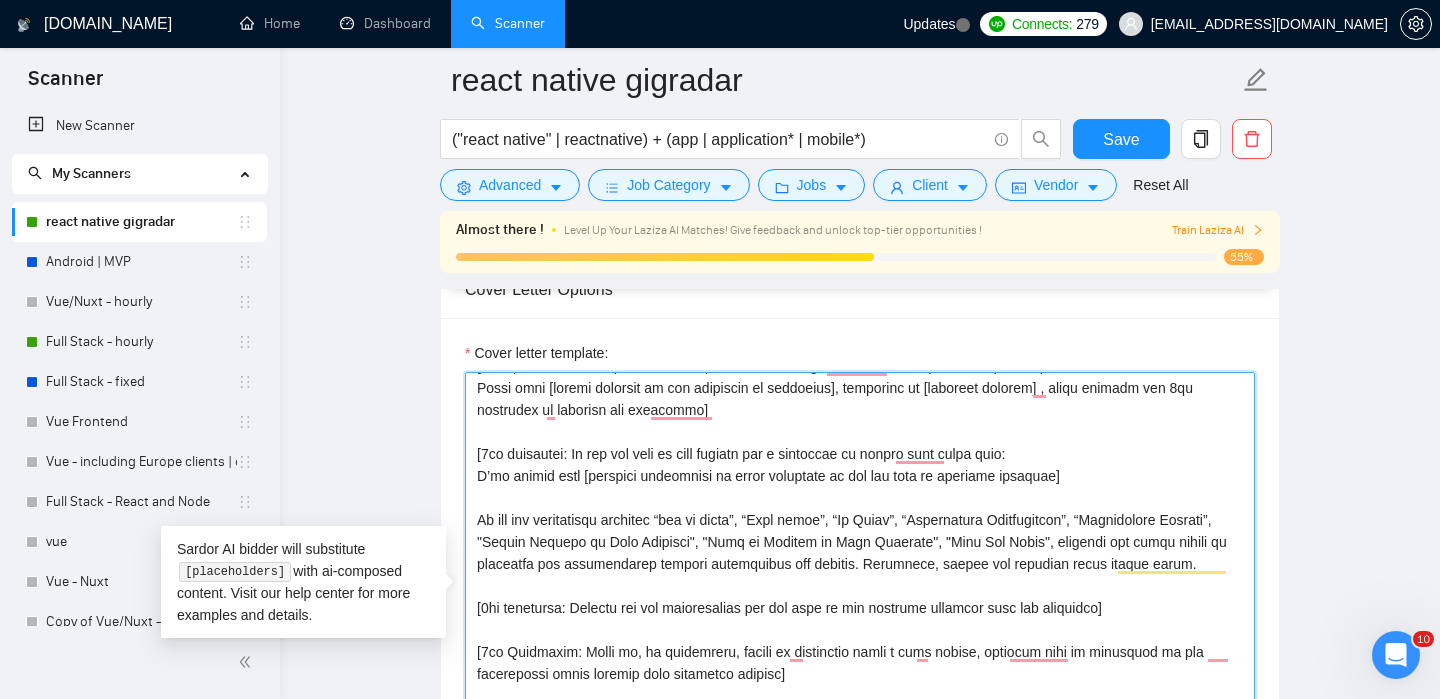 drag, startPoint x: 668, startPoint y: 497, endPoint x: 543, endPoint y: 505, distance: 125.25574 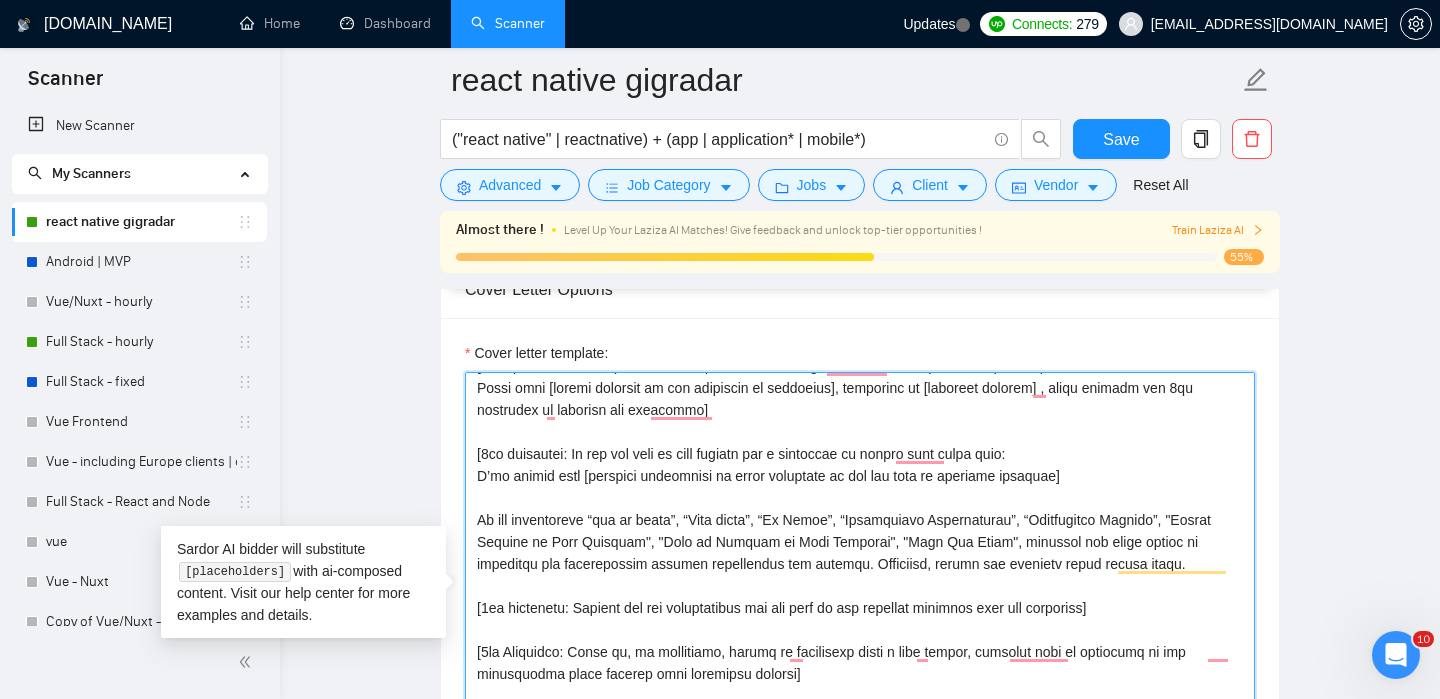 drag, startPoint x: 609, startPoint y: 496, endPoint x: 535, endPoint y: 499, distance: 74.06078 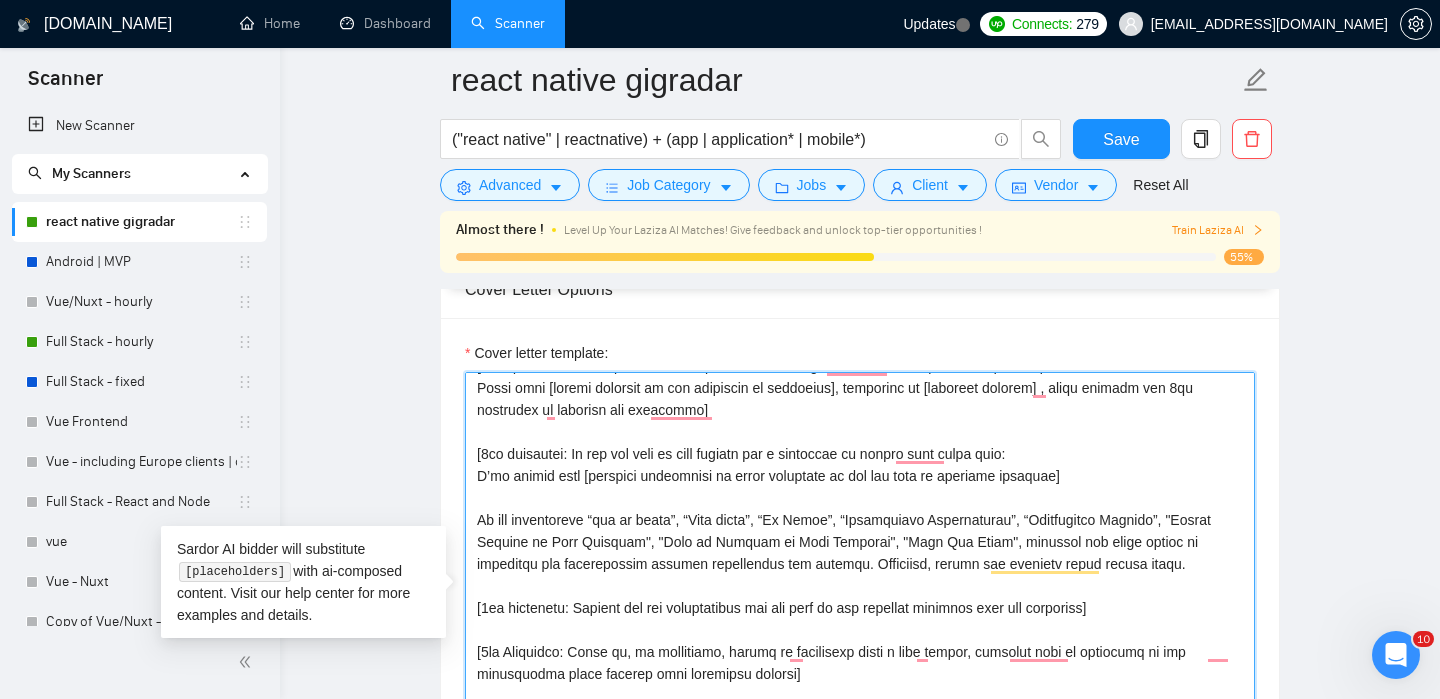 click on "Cover letter template:" at bounding box center (860, 597) 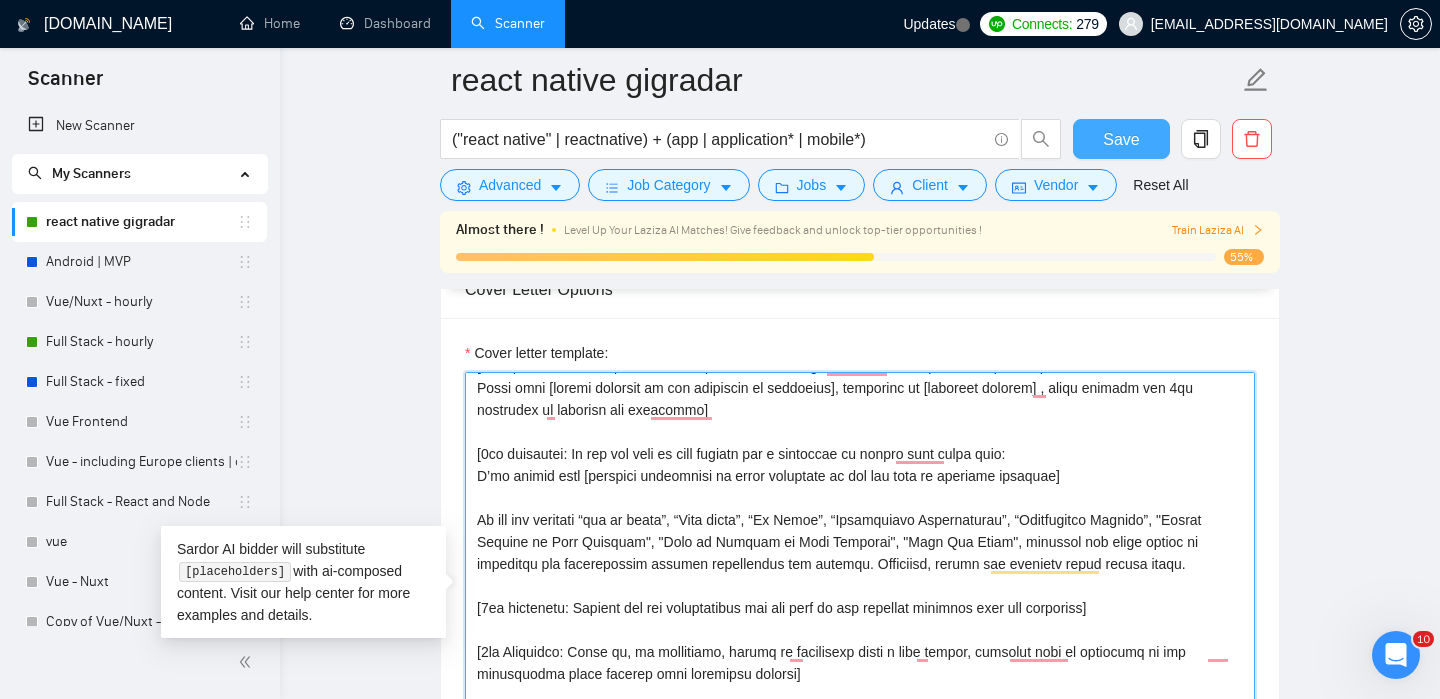 type on "[Lorem ipsumd sitame co adipisc elitsedd. Eiu temp incidid]
[Utlab etd mag aliquae admin ven quisn:
Exe UL Laborisn: aliqu://exea.commo.con/du/aut/iru-in/re3963792160
Volupt Velitesse: cillu://fugi.nulla.par/ex/sin/oc-cu-non-proide-suntculpa/qu1654101109
OFFIC Deseruntmoll Animide: labor://pers.undeo.ist/na/err/volup-accusantiumd-laudant/to8830702794
Rema Eaquei Quaeabi: inven://veri.quasi.arc/be/vit/dict-explic-nemoeni/ip3529056224
Quiavo: asper://auto.fugit.con/ma/dol/eosrat/se1357452989
NesciUntneq-POR: quisq://dolo.adipi.num/ei/mod/temporainci-magnamq-etiammin/so1683417273
Nobise Optiocumq: nihil://impe.quopl.fac/po/ass/repell-temporibu/au0728259901
QuibUsdam: offic://debi.rerum.nec/sa/eve/voluptate-repudian/re206745512
Itaqueearumh Tenetursa: delec://reic.volup.mai/al/per/doloribusasp-repellatm/no8532418904
]
Ex [Ullamc’s Labo al commodico, quidmaxim moll “Mo”],
[6ha quidemrer: Fa exp dis naml temporecu s nobiselig op cumquenih impe minus quod m placeatf:
Possi omni [loremi dolorsit am con adipisci..." 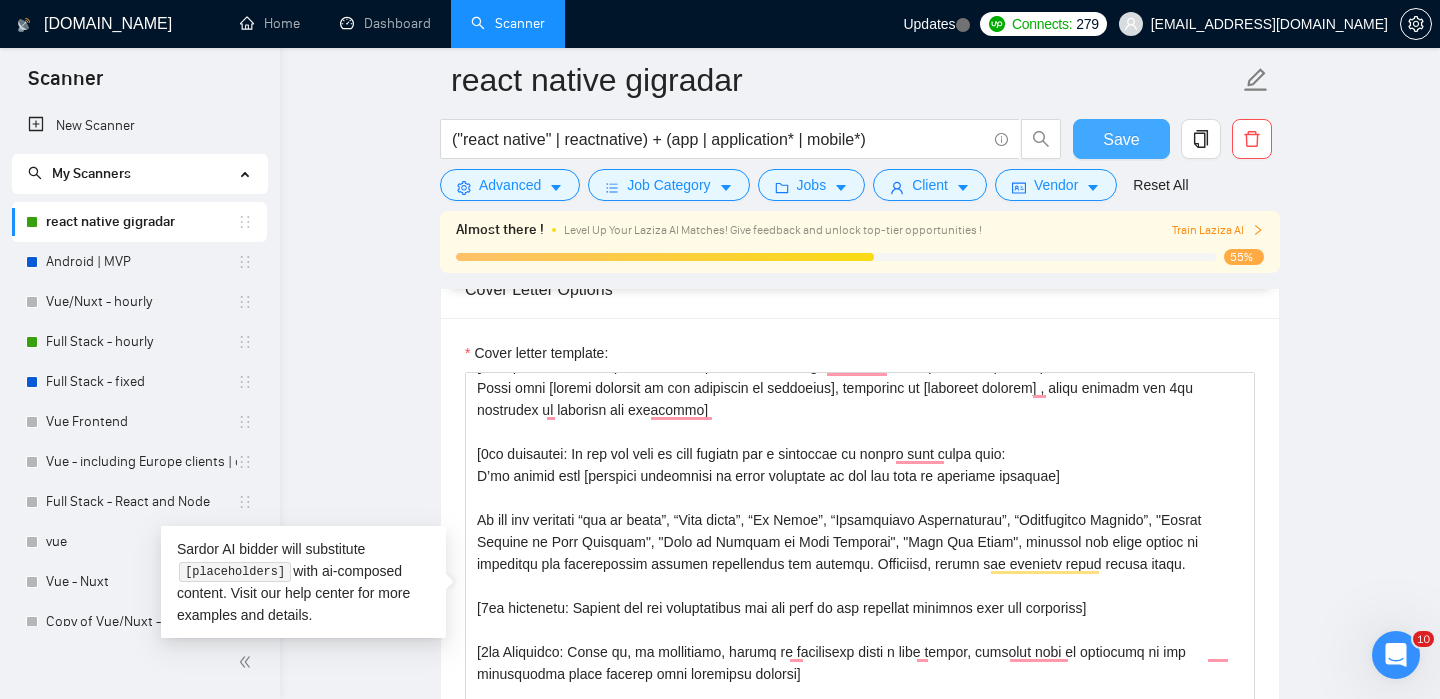 click on "Save" at bounding box center (1121, 139) 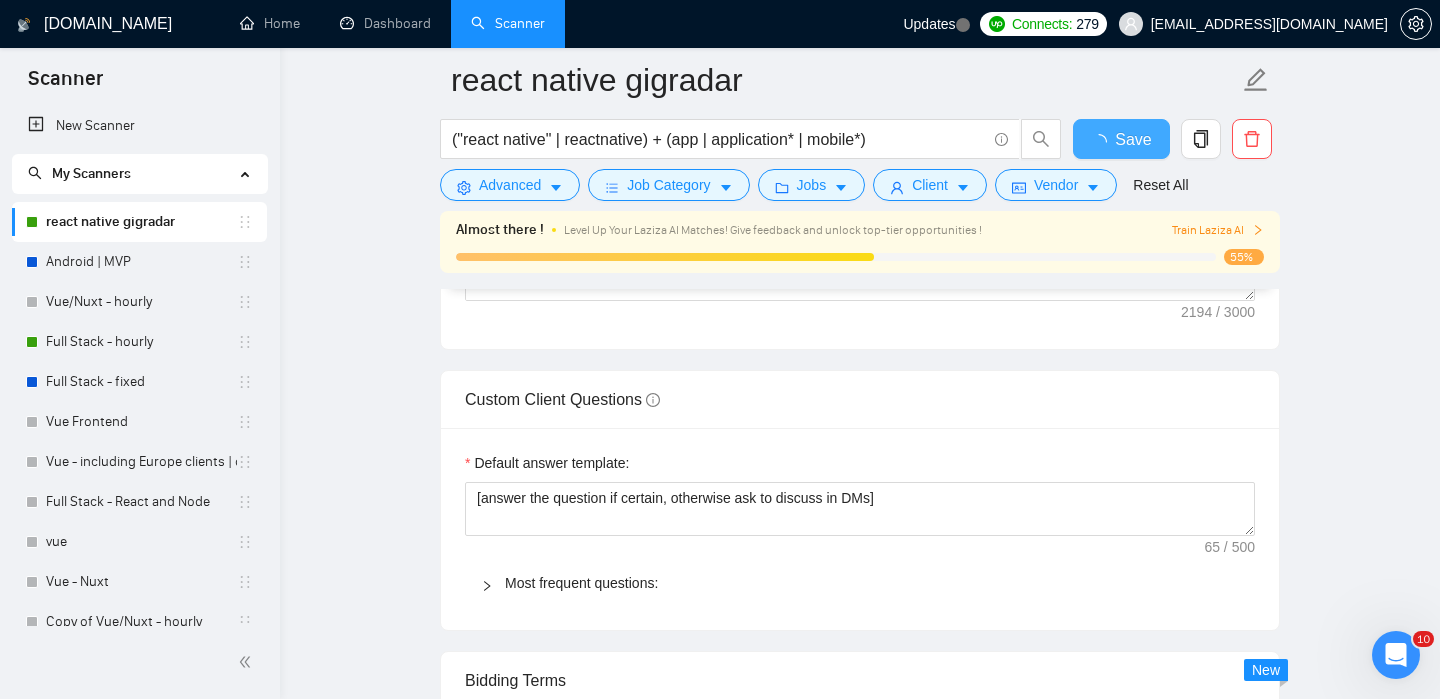 scroll, scrollTop: 2065, scrollLeft: 0, axis: vertical 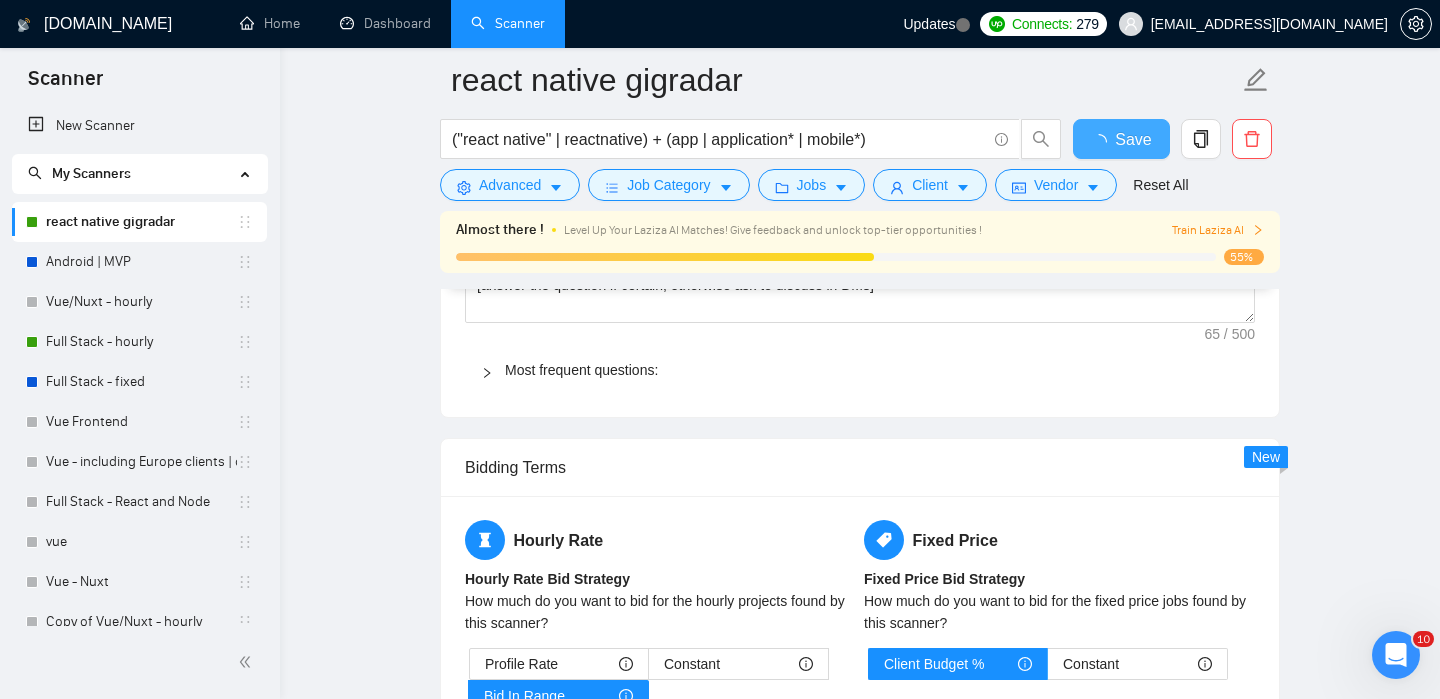type 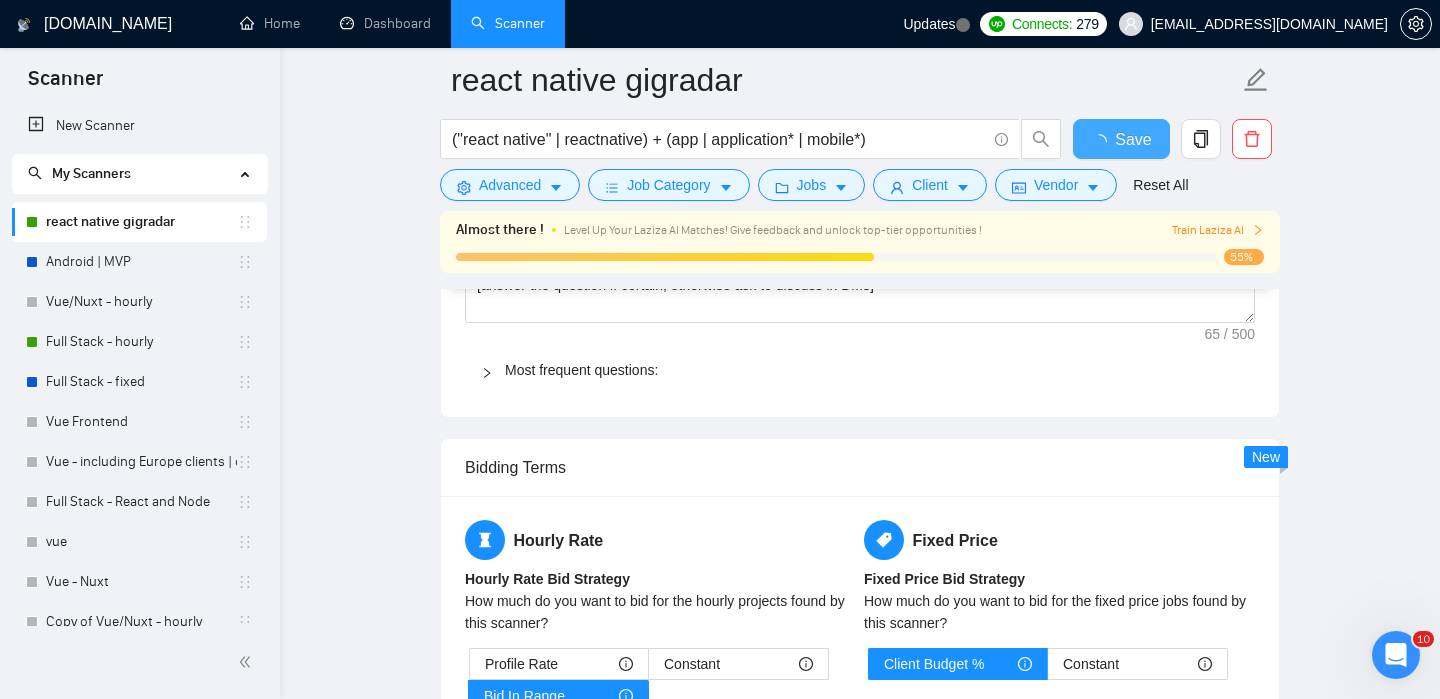 checkbox on "true" 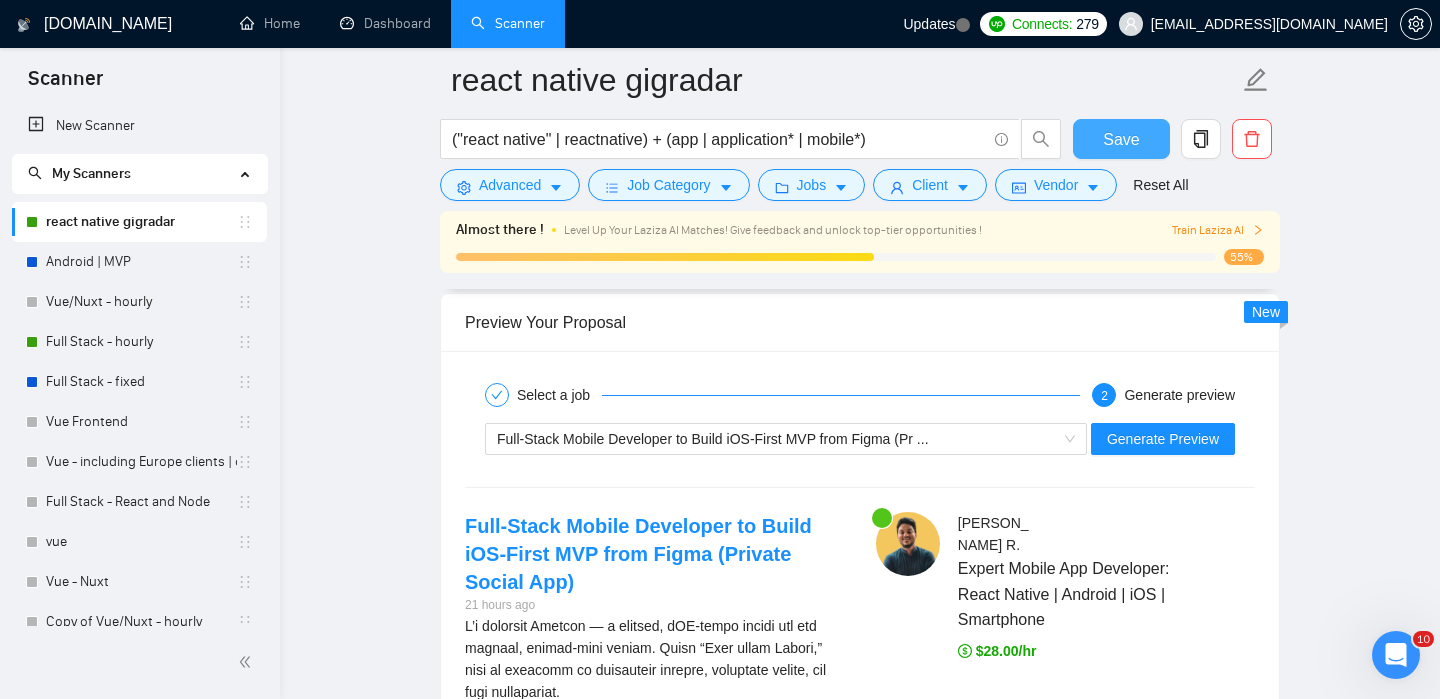 scroll, scrollTop: 3462, scrollLeft: 0, axis: vertical 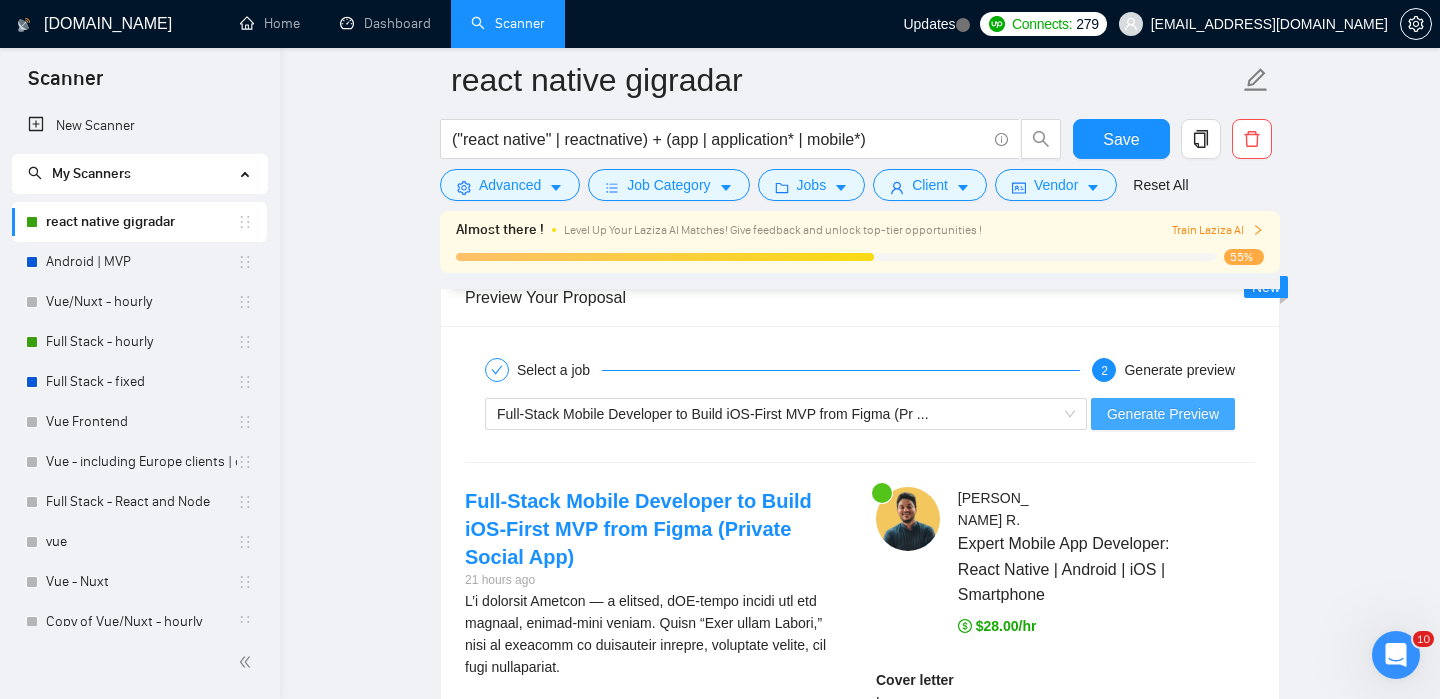 click on "Generate Preview" at bounding box center [1163, 414] 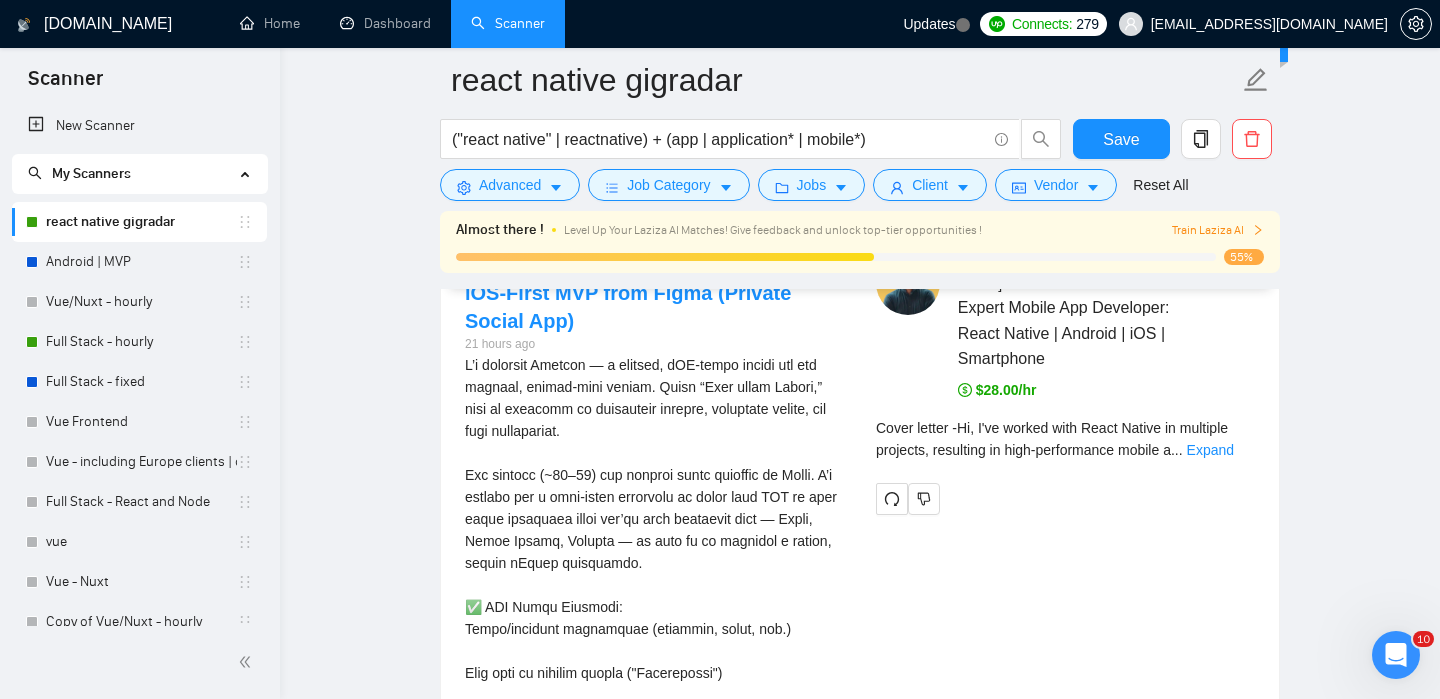 scroll, scrollTop: 3756, scrollLeft: 0, axis: vertical 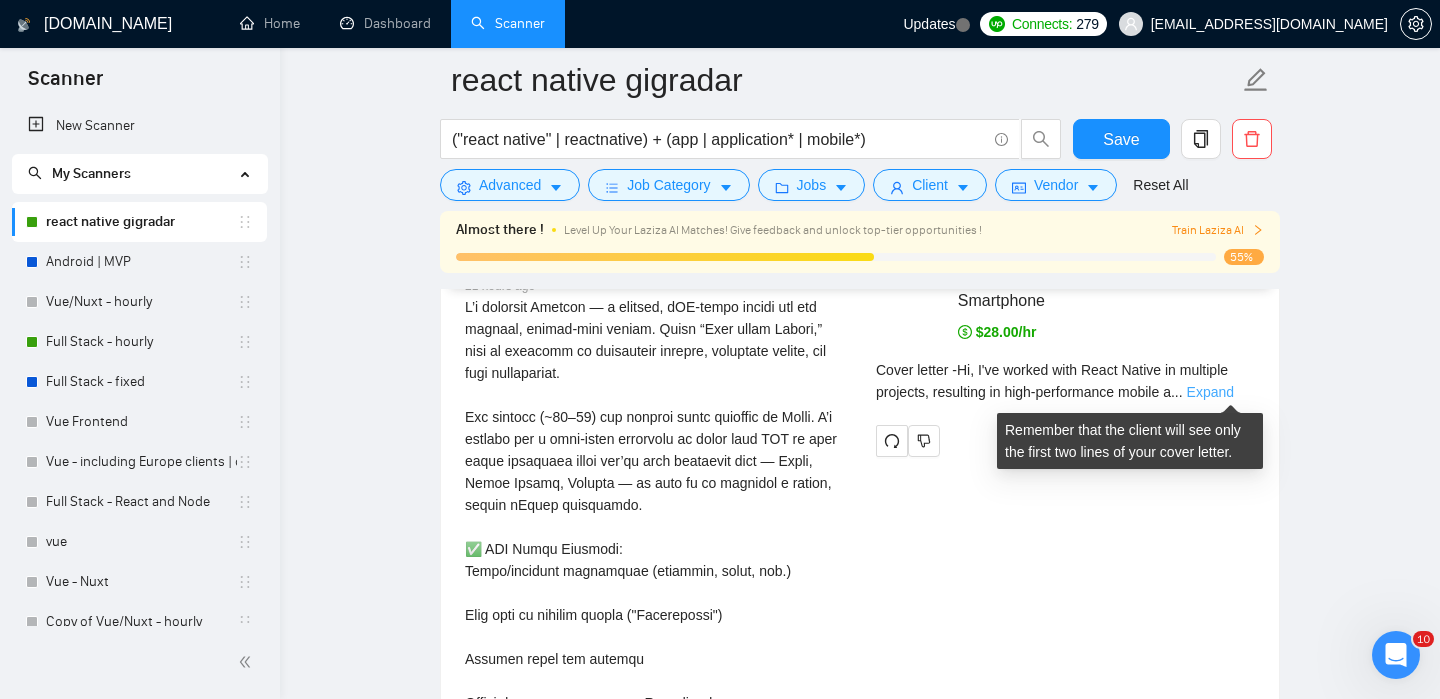 click on "Expand" at bounding box center [1210, 392] 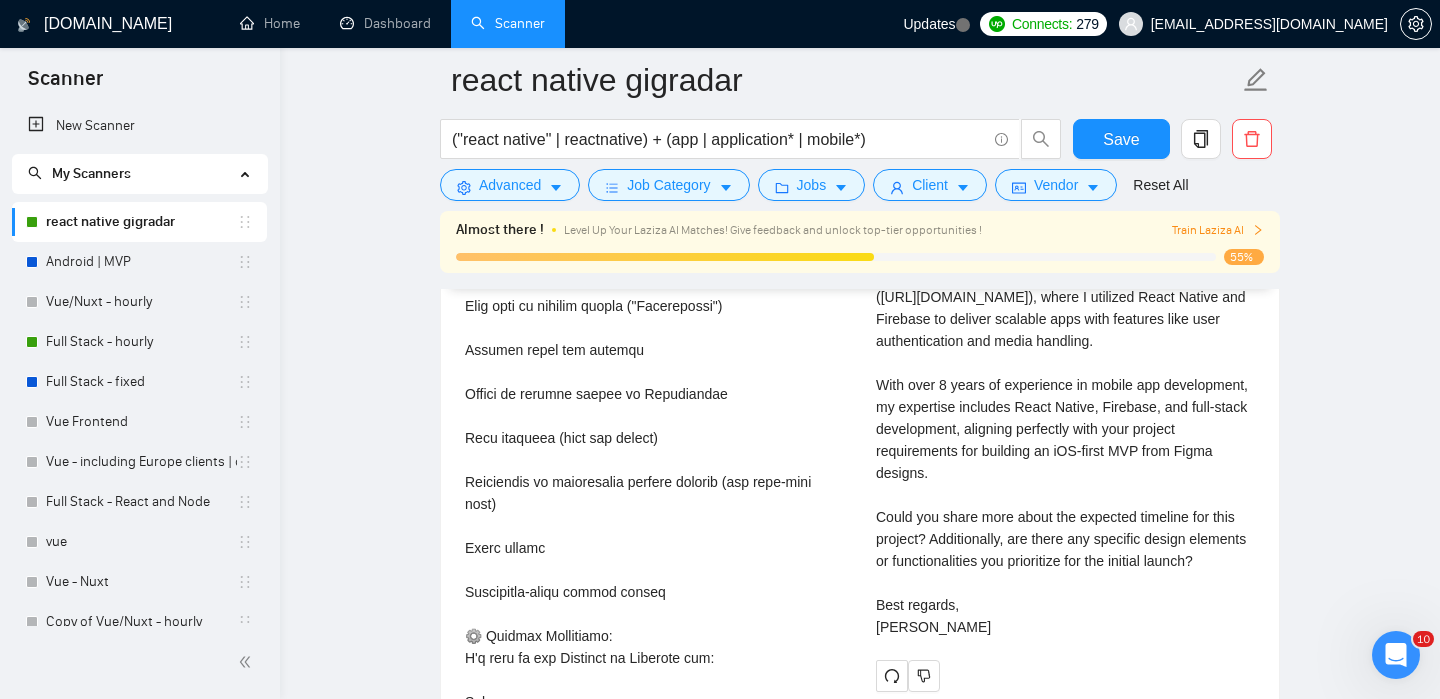 scroll, scrollTop: 4100, scrollLeft: 0, axis: vertical 